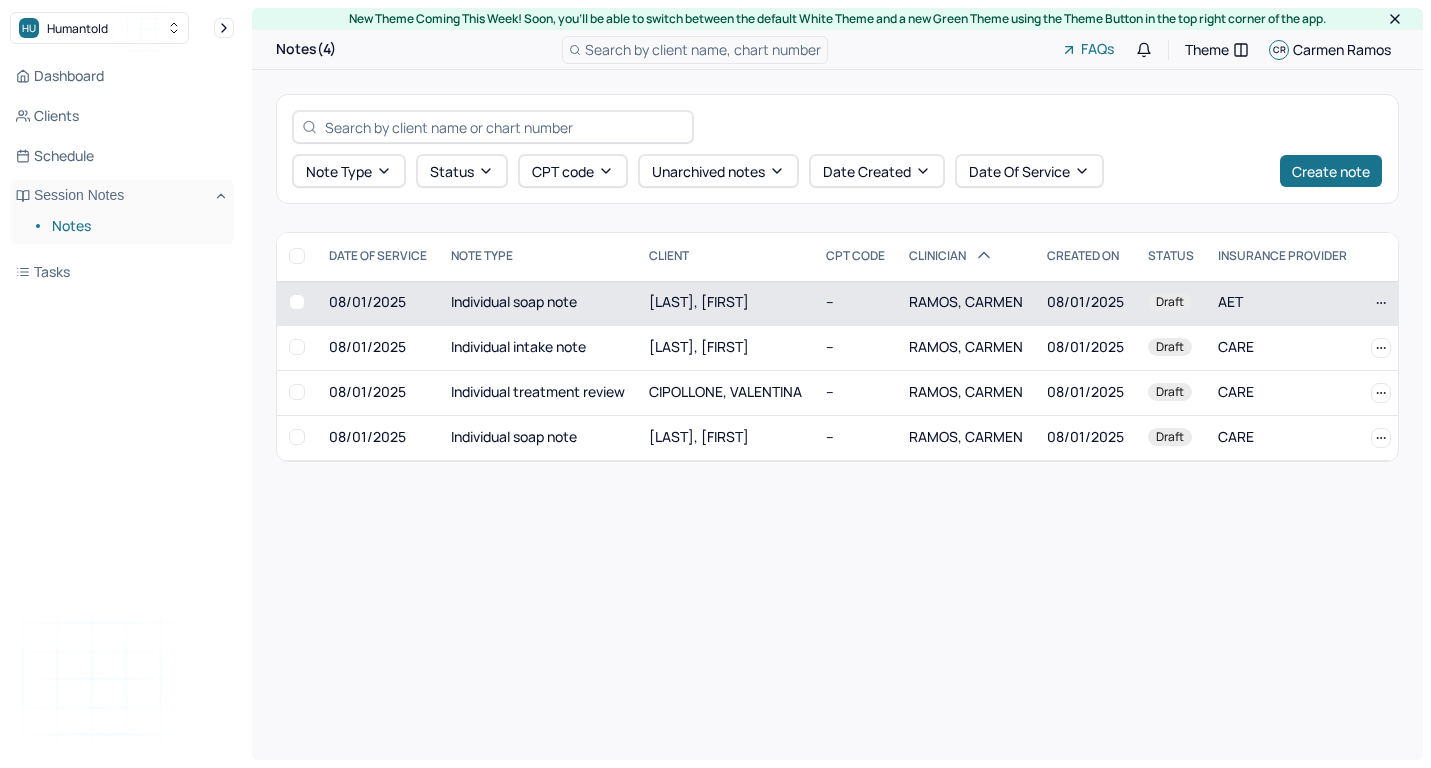 scroll, scrollTop: 0, scrollLeft: 0, axis: both 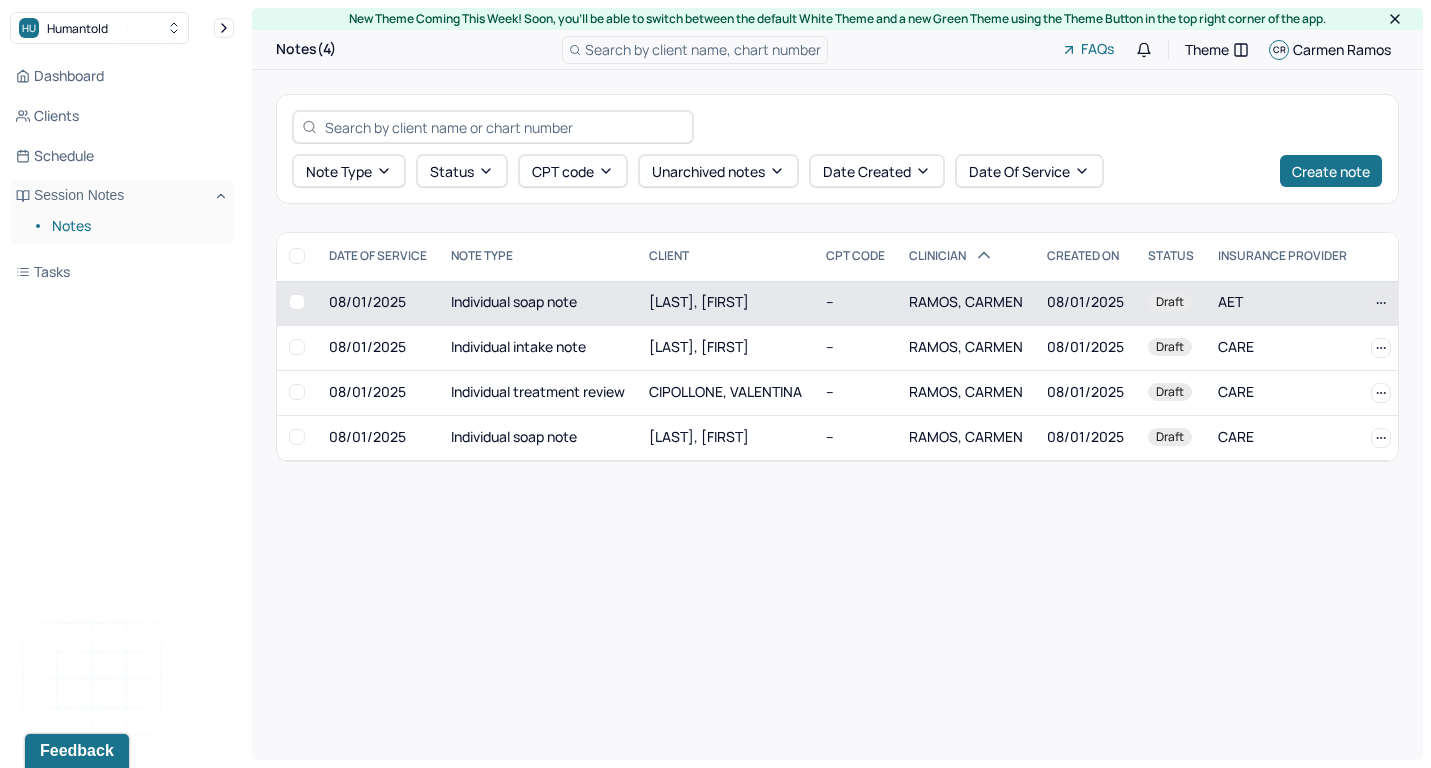 click on "Individual soap note" at bounding box center (538, 303) 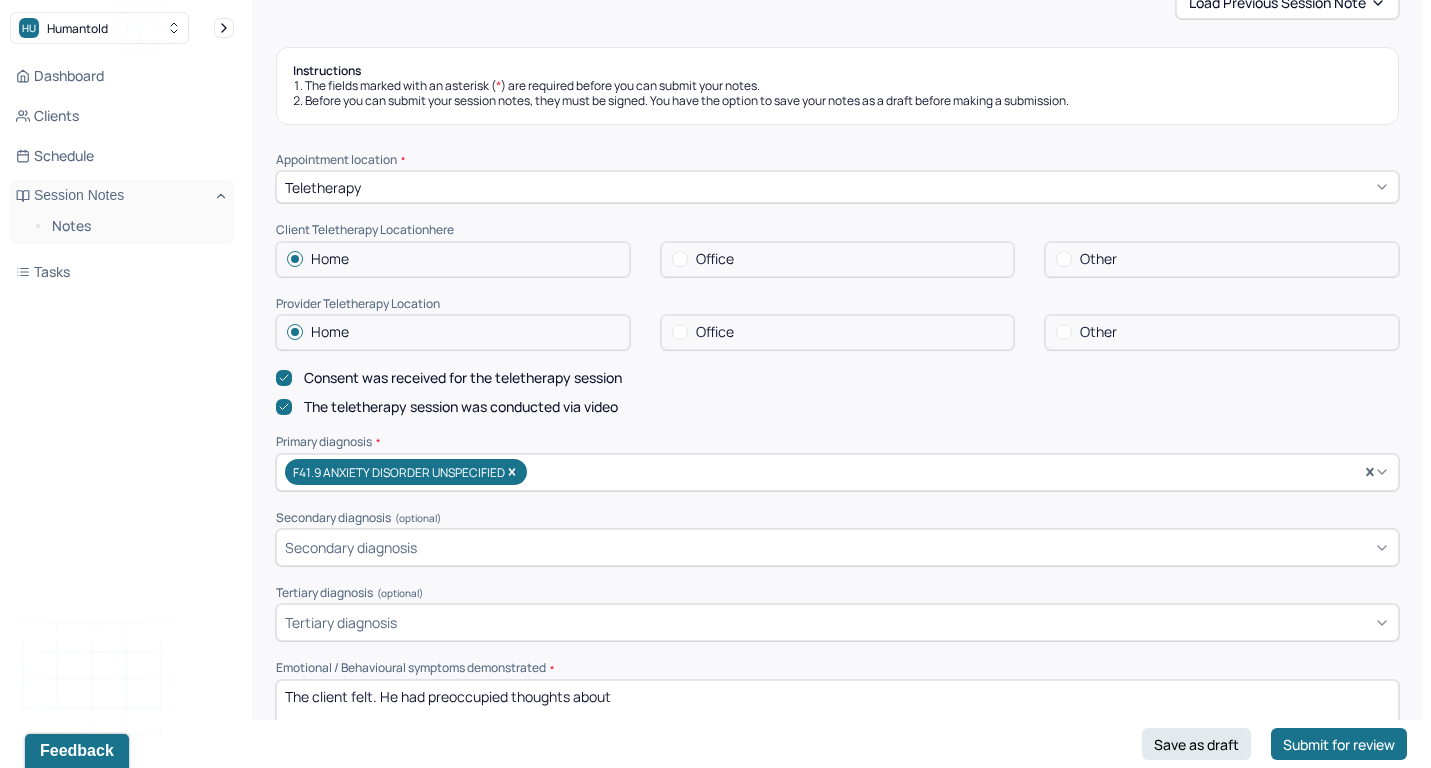 scroll, scrollTop: 311, scrollLeft: 0, axis: vertical 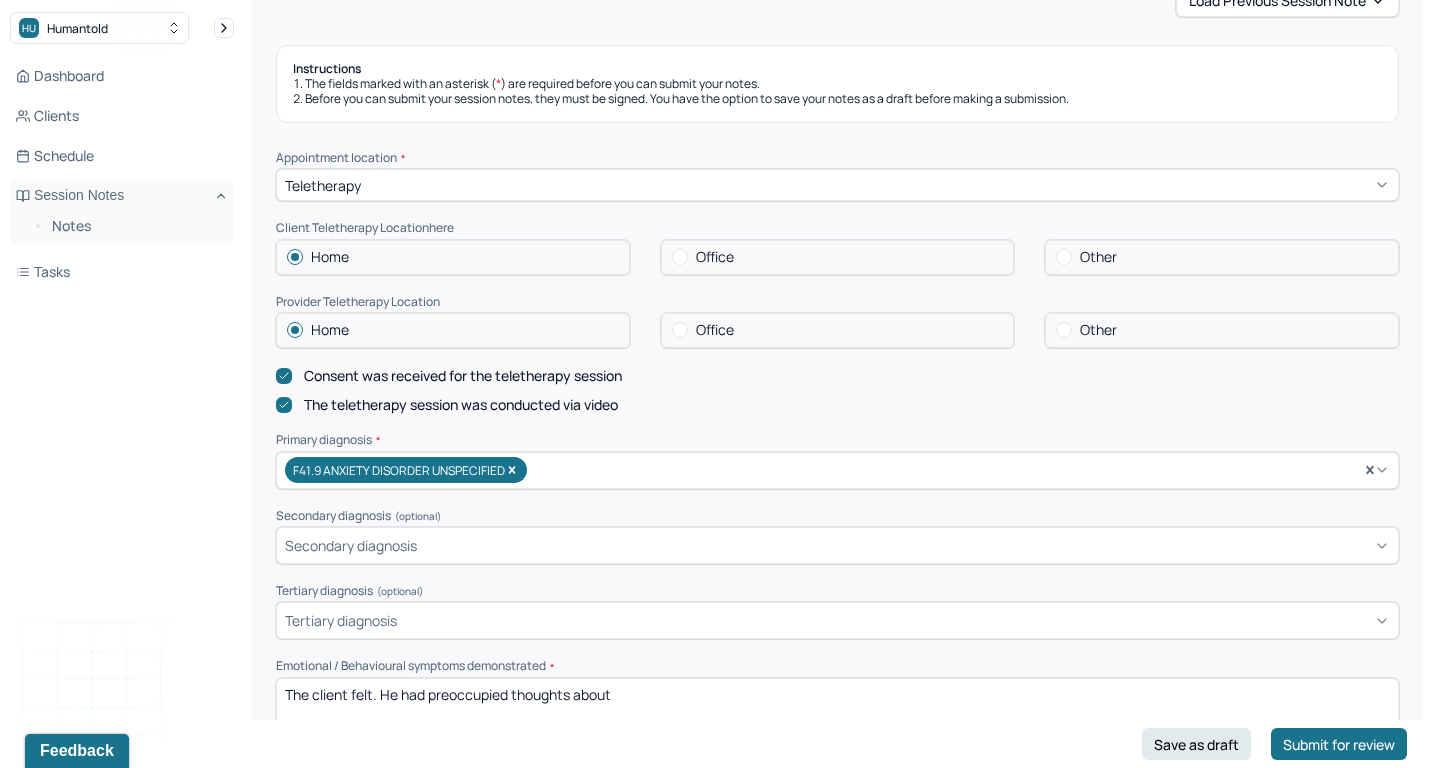click on "The client felt. He had preoccupied thoughts about" at bounding box center (837, 718) 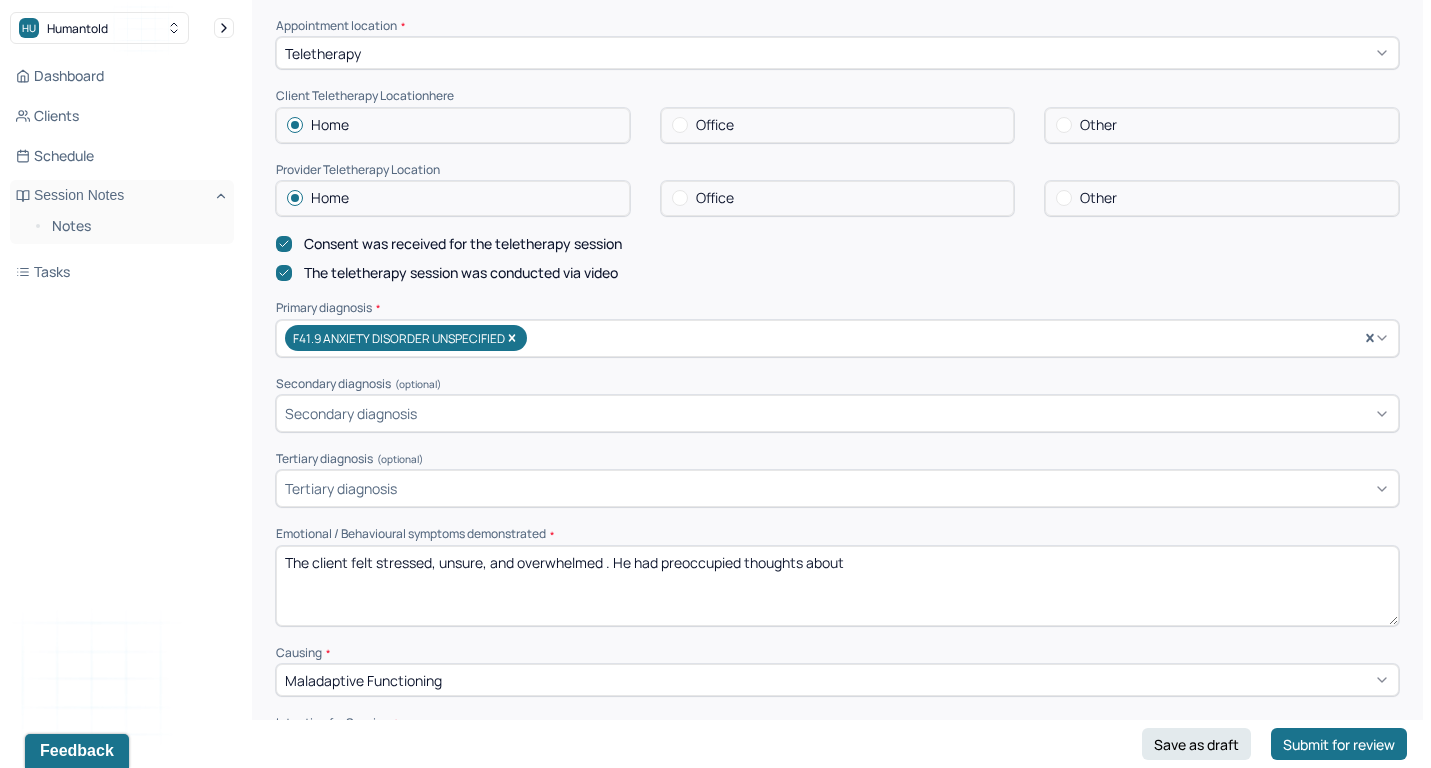scroll, scrollTop: 468, scrollLeft: 0, axis: vertical 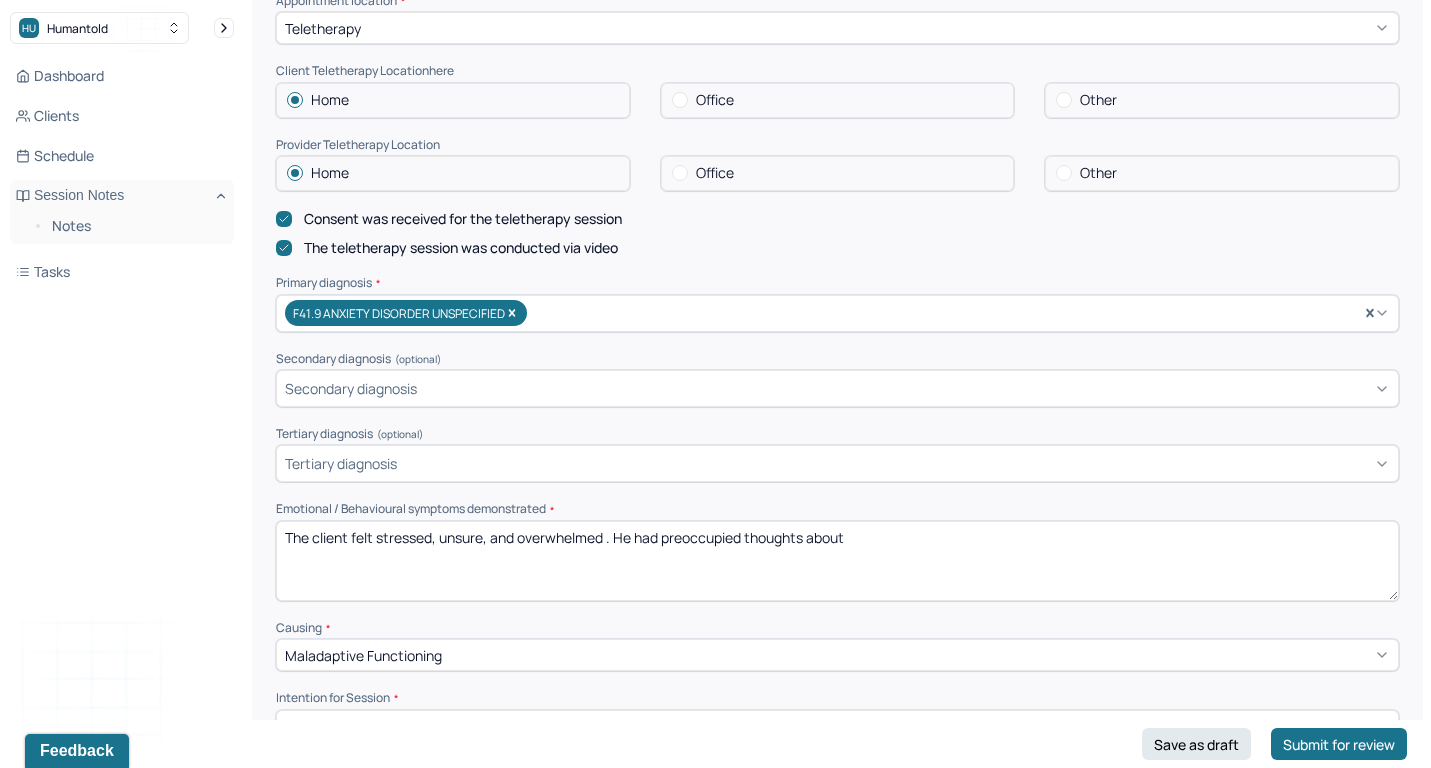 click on "The client felt. He had preoccupied thoughts about" at bounding box center (837, 561) 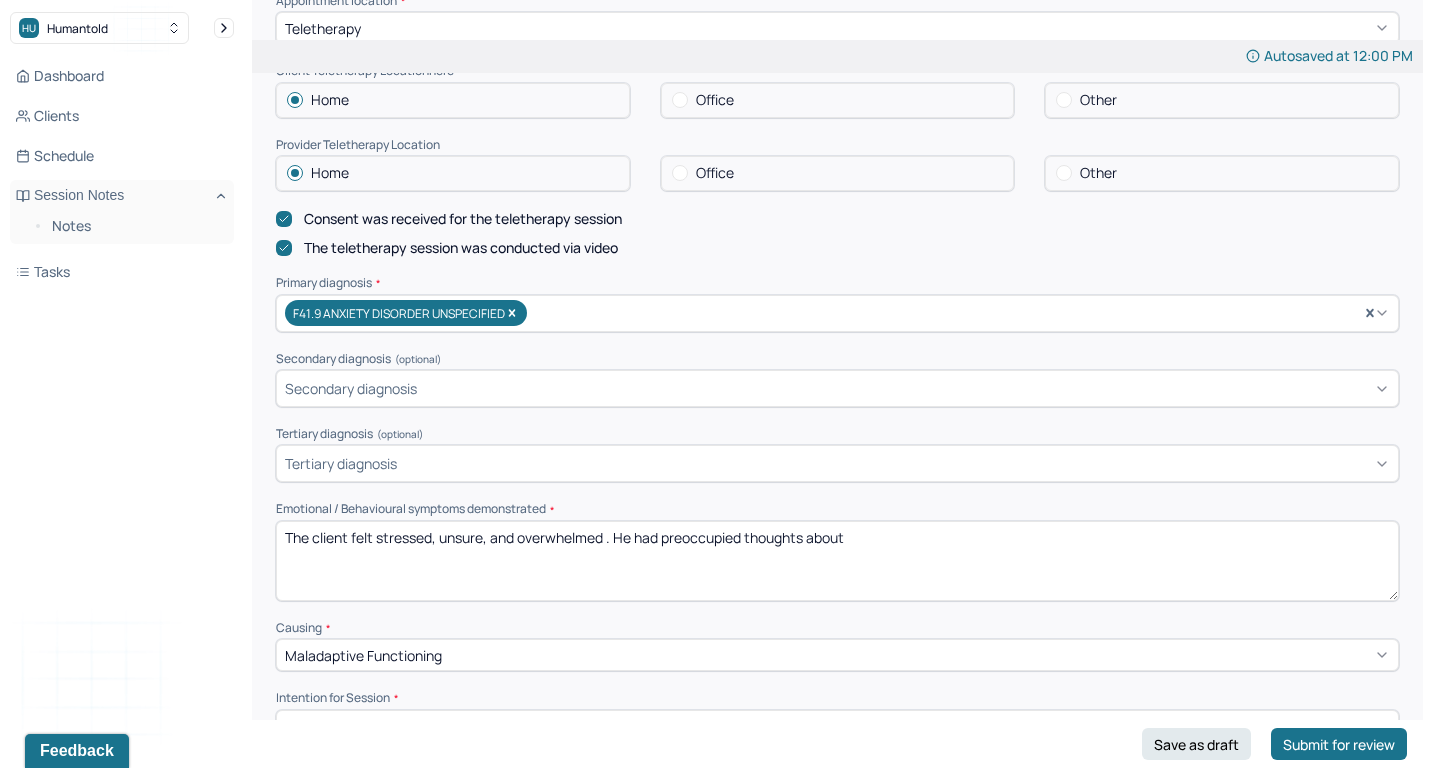 click on "The client felt stressed, unsure, and overwhelmed . He had preoccupied thoughts about" at bounding box center [837, 561] 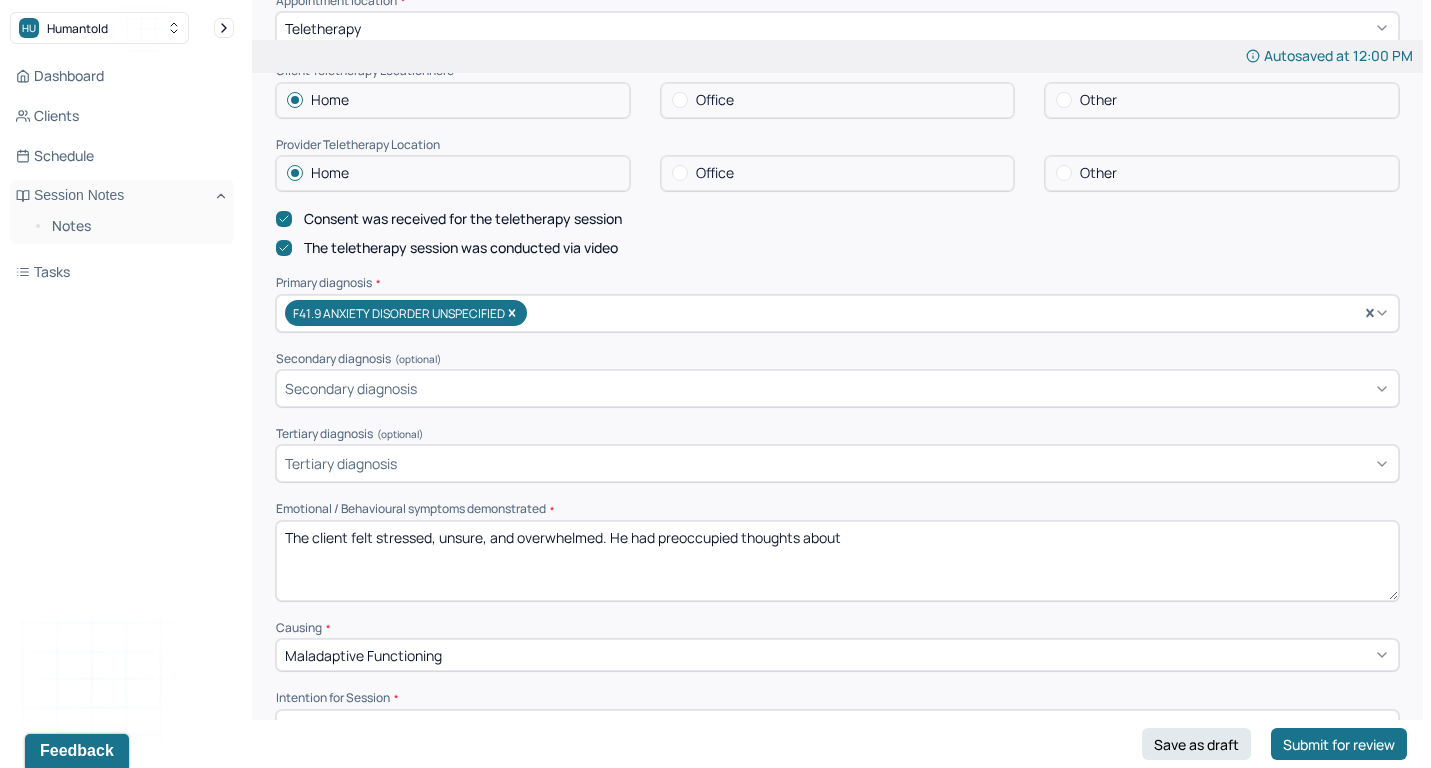 drag, startPoint x: 611, startPoint y: 523, endPoint x: 861, endPoint y: 512, distance: 250.24188 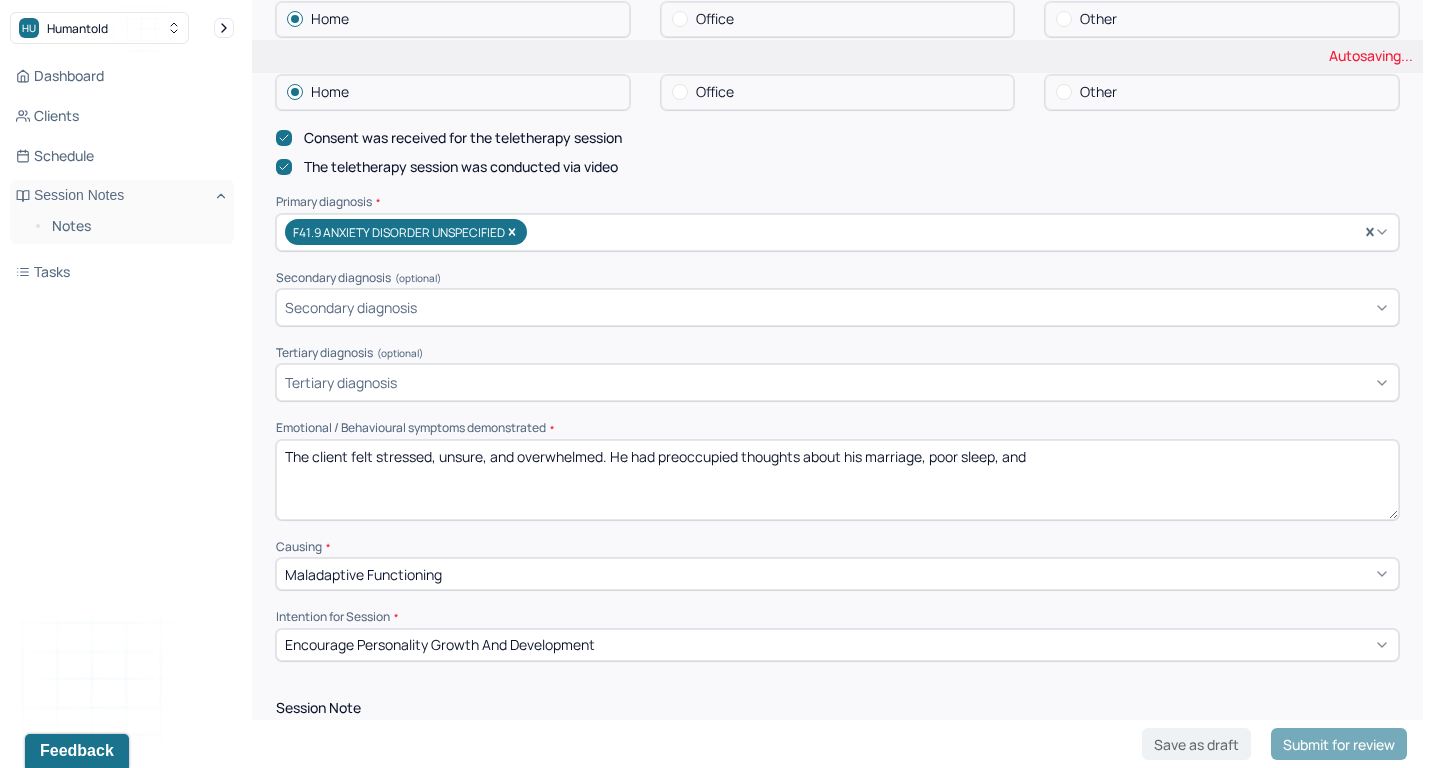 scroll, scrollTop: 560, scrollLeft: 0, axis: vertical 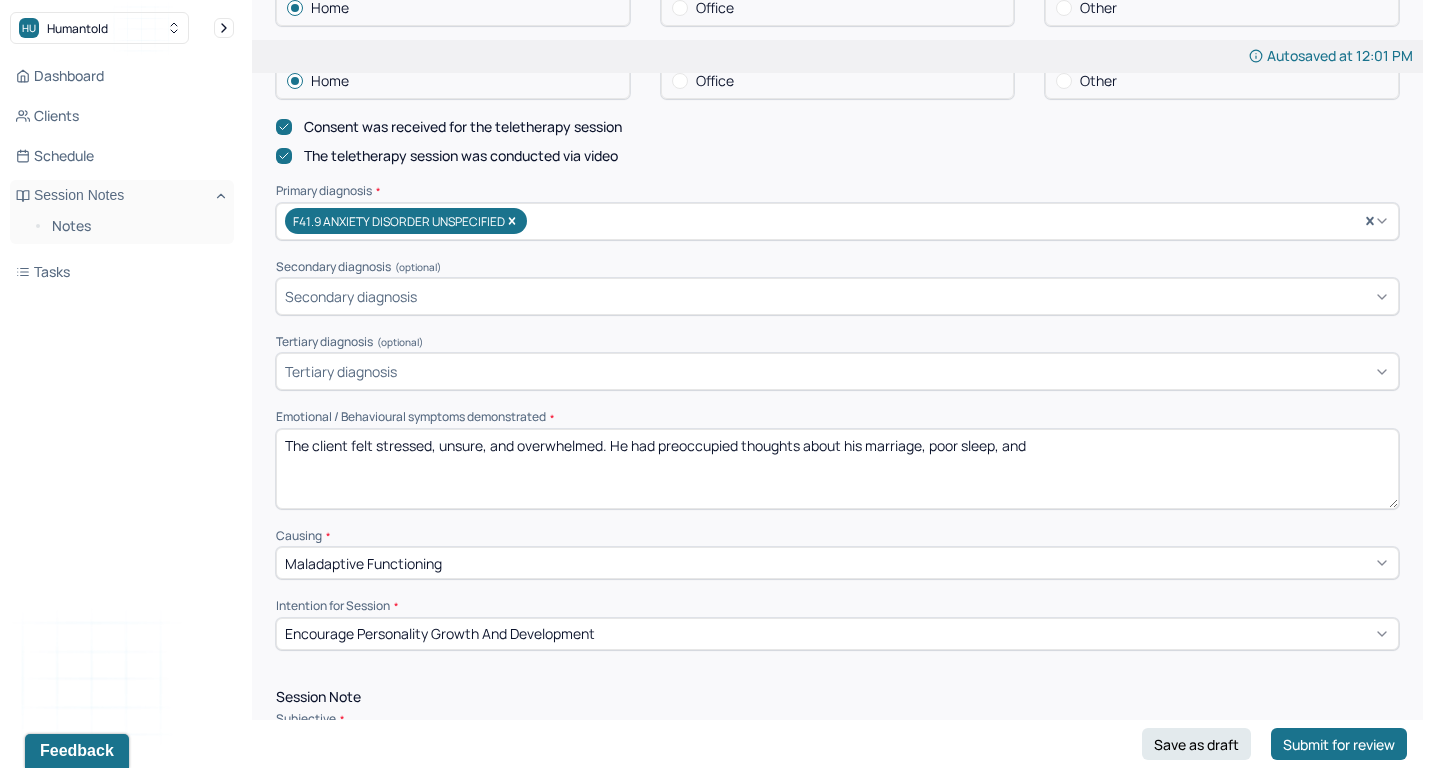 click on "The client felt stressed, unsure, and overwhelmed. He had preoccupied thoughts about his marriage, poor sleep, and" at bounding box center [837, 469] 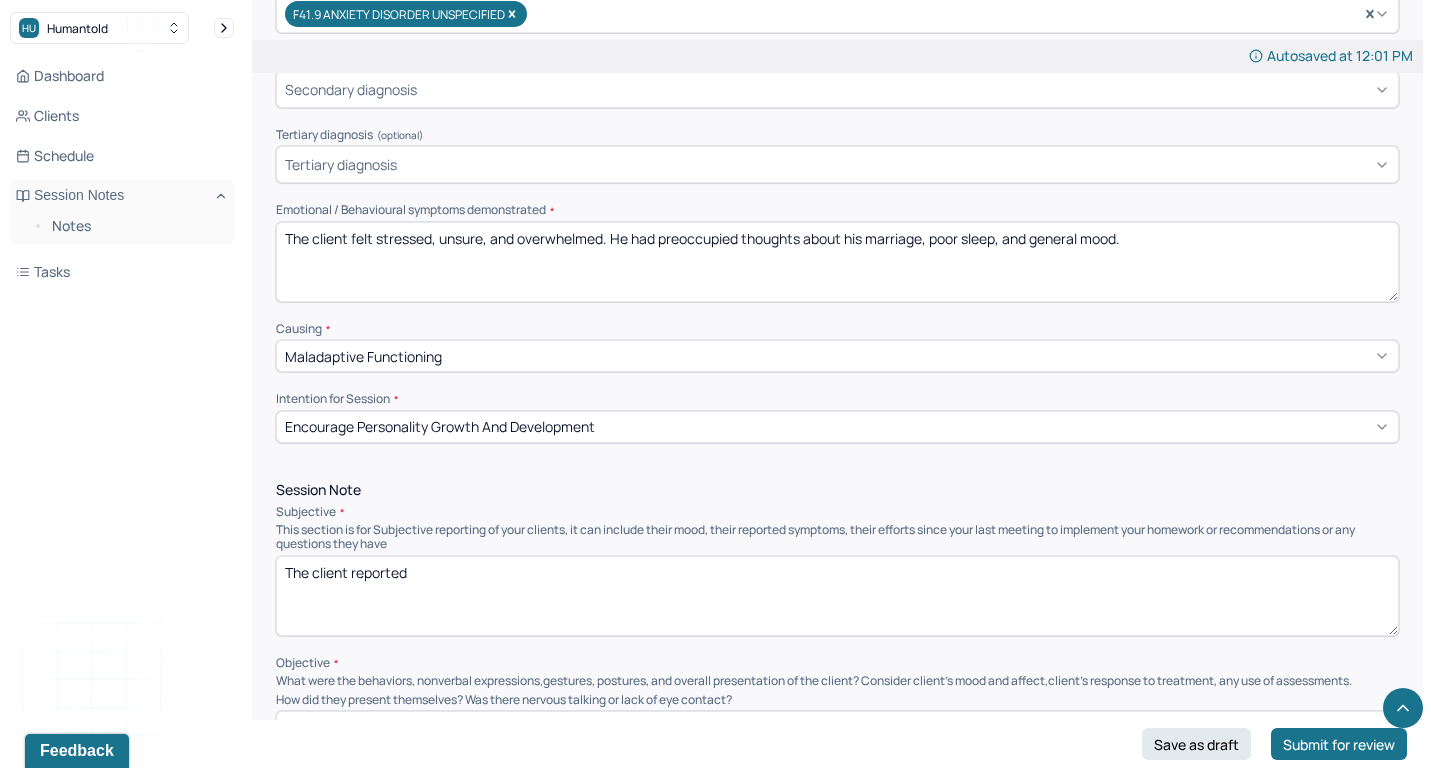 scroll, scrollTop: 913, scrollLeft: 0, axis: vertical 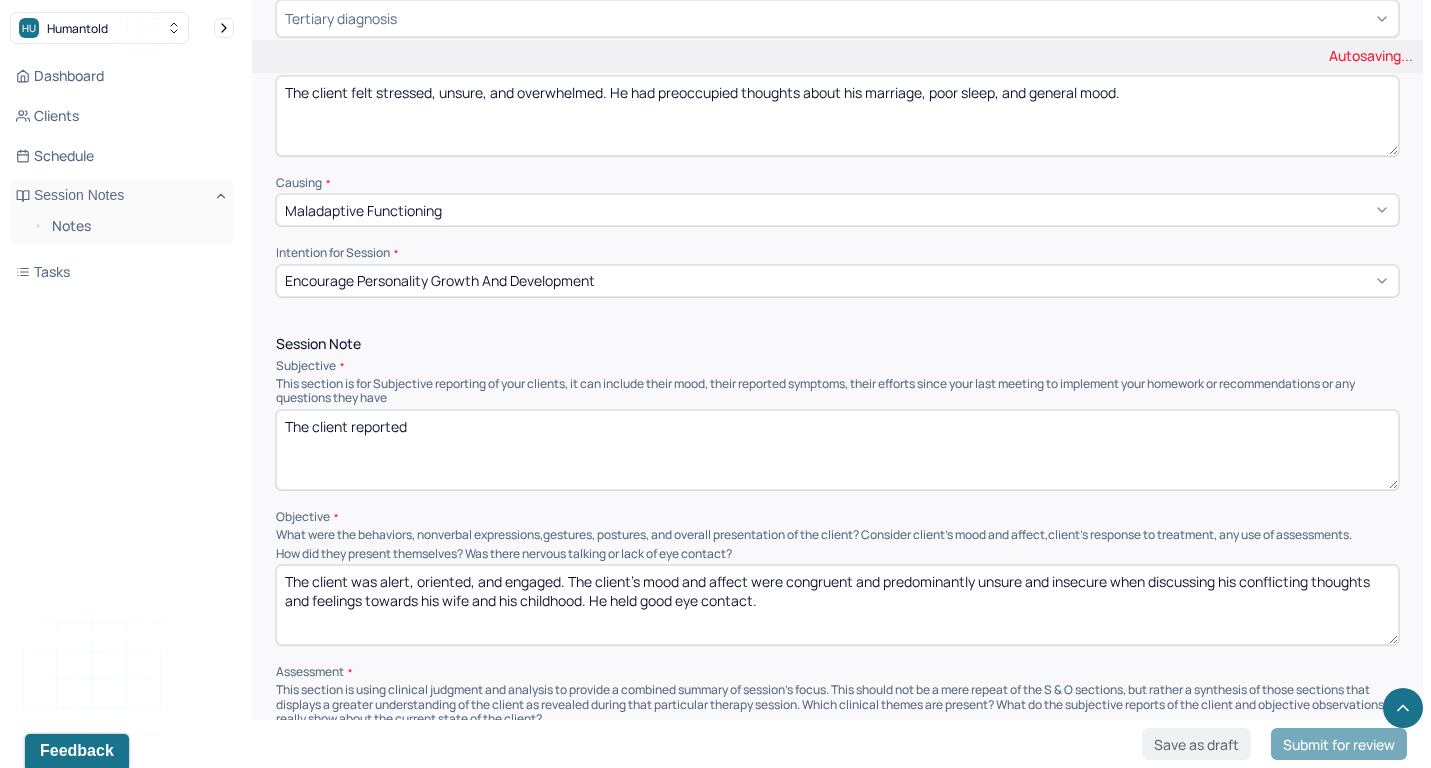 type on "The client felt stressed, unsure, and overwhelmed. He had preoccupied thoughts about his marriage, poor sleep, and general mood." 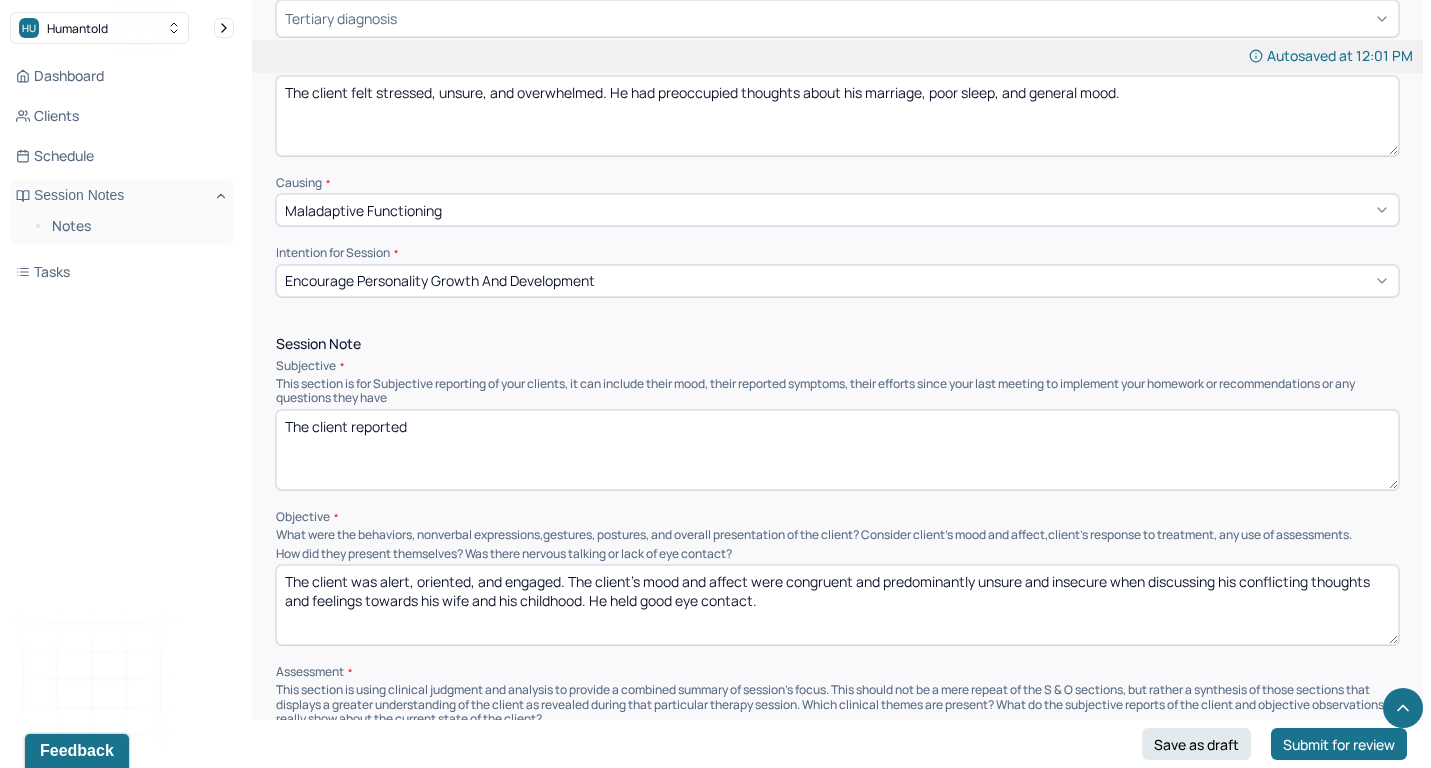 click on "The client reported" at bounding box center (837, 450) 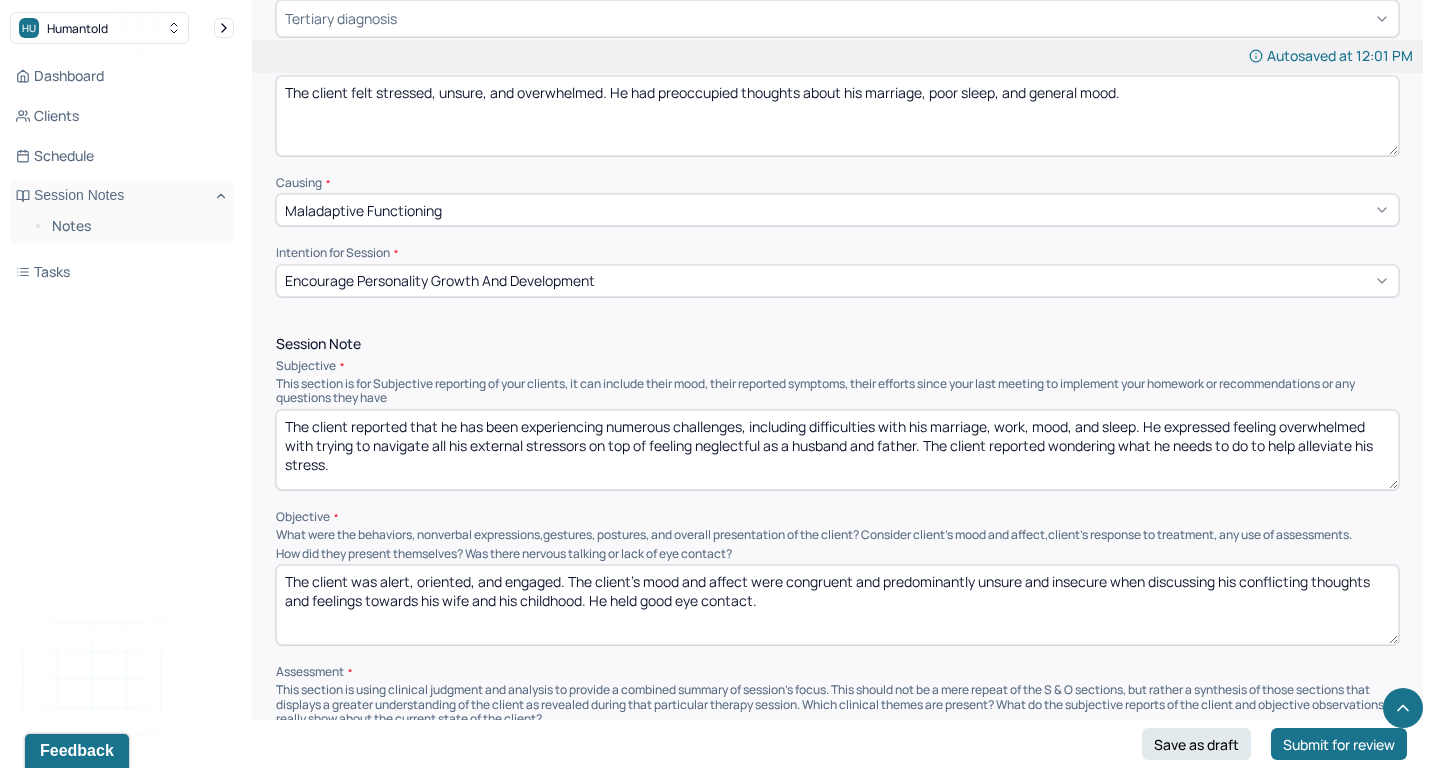 scroll, scrollTop: 0, scrollLeft: 0, axis: both 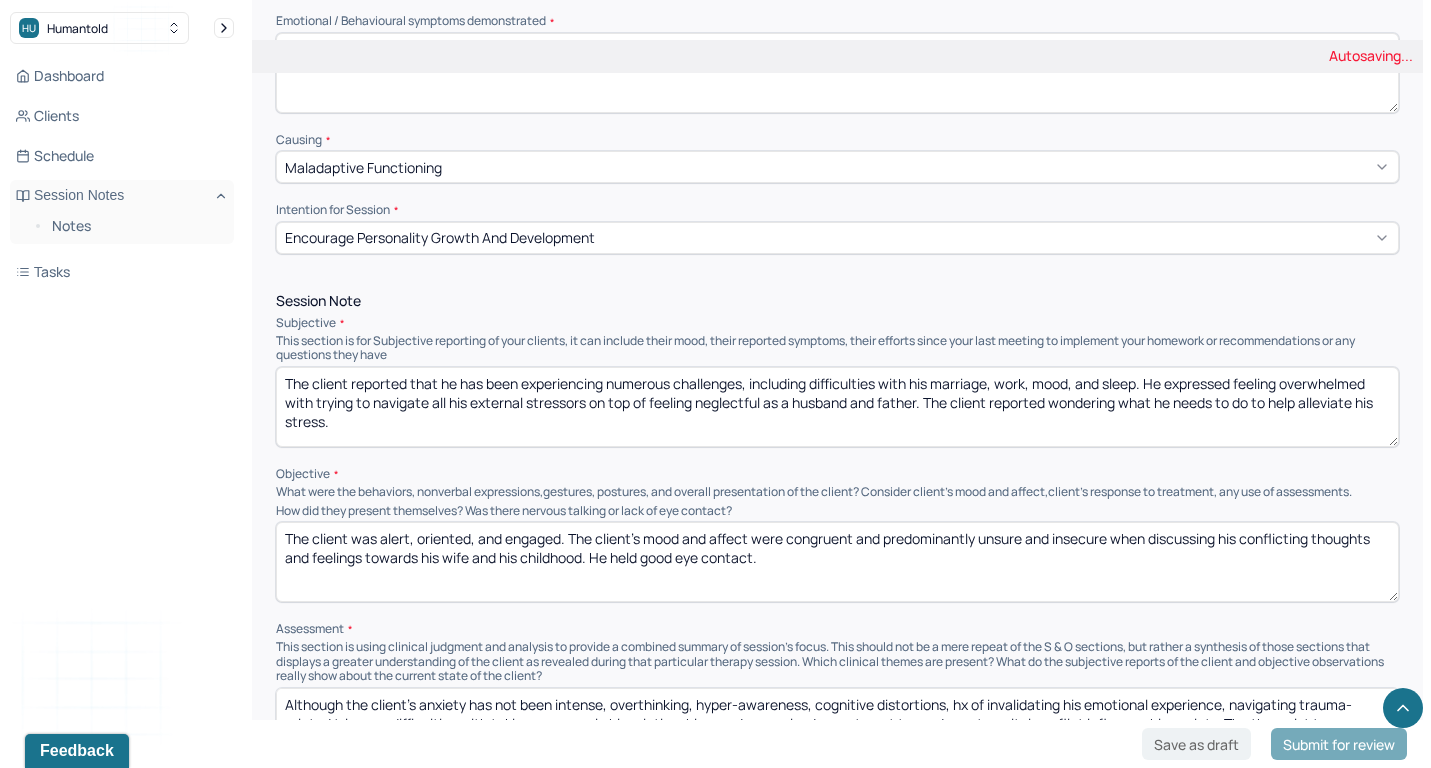 click on "The client was alert, oriented, and engaged. The client's mood and affect were congruent and predominantly unsure and insecure when discussing his conflicting thoughts and feelings towards his wife and his childhood. He held good eye contact." at bounding box center [837, 562] 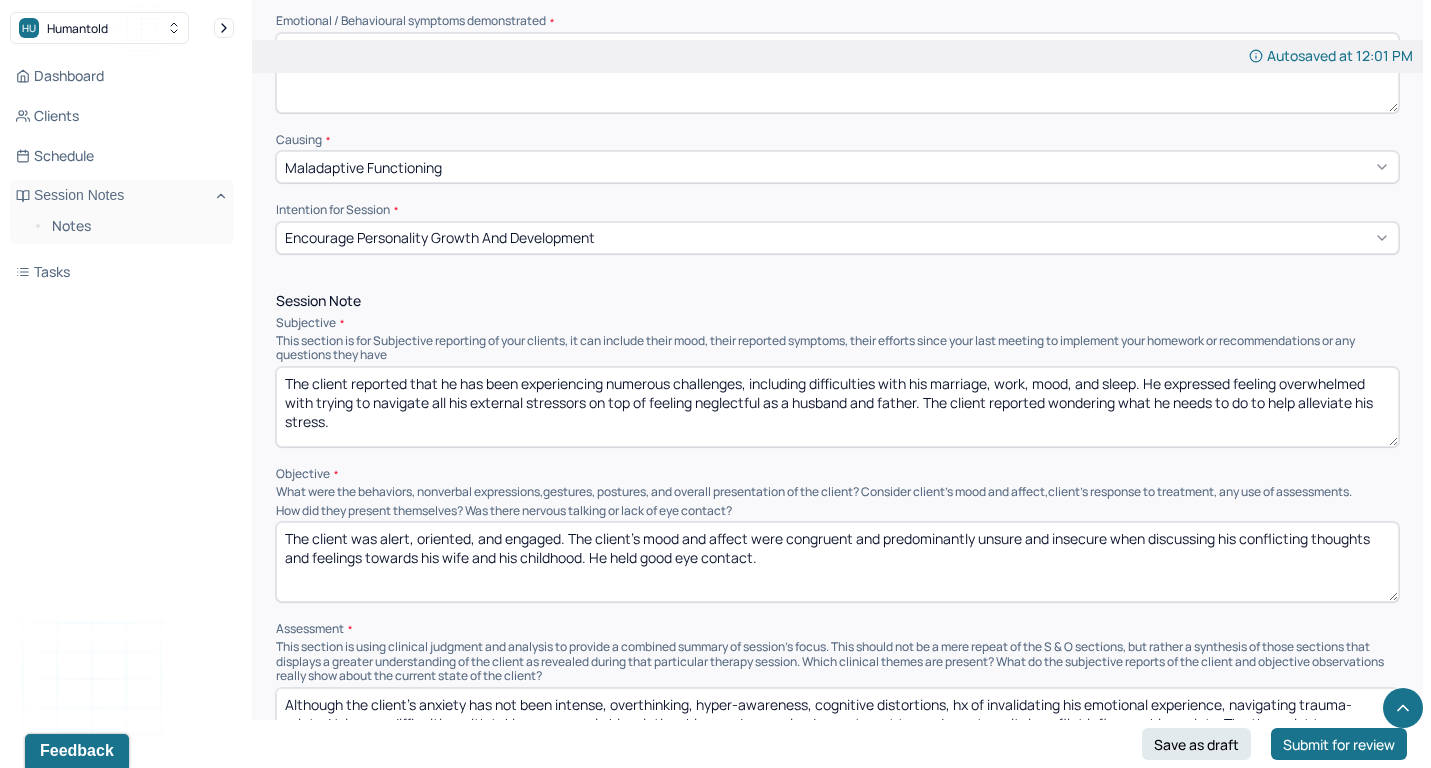 click on "The client was alert, oriented, and engaged. The client's mood and affect were congruent and predominantly unsure and insecure when discussing his conflicting thoughts and feelings towards his wife and his childhood. He held good eye contact." at bounding box center (837, 562) 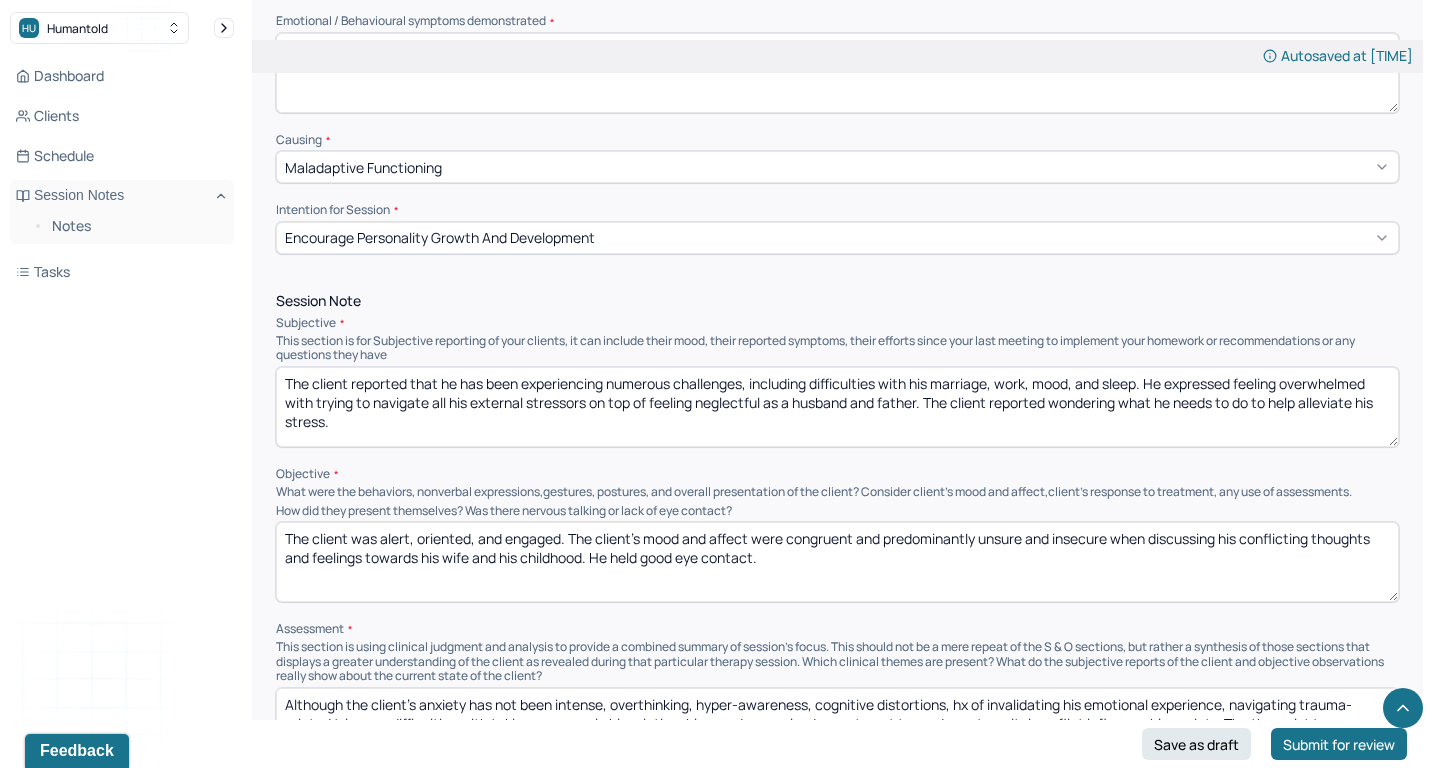 click on "The client reported that he has been experiencing numerous challenges, including difficulties with his marriage, work, mood, and sleep. He expressed feeling overwhelmed with trying to navigate all his external stressors on top of feeling neglectful as a husband and father. The client reported wondering what he needs to do to help alleviate his stress." at bounding box center (837, 407) 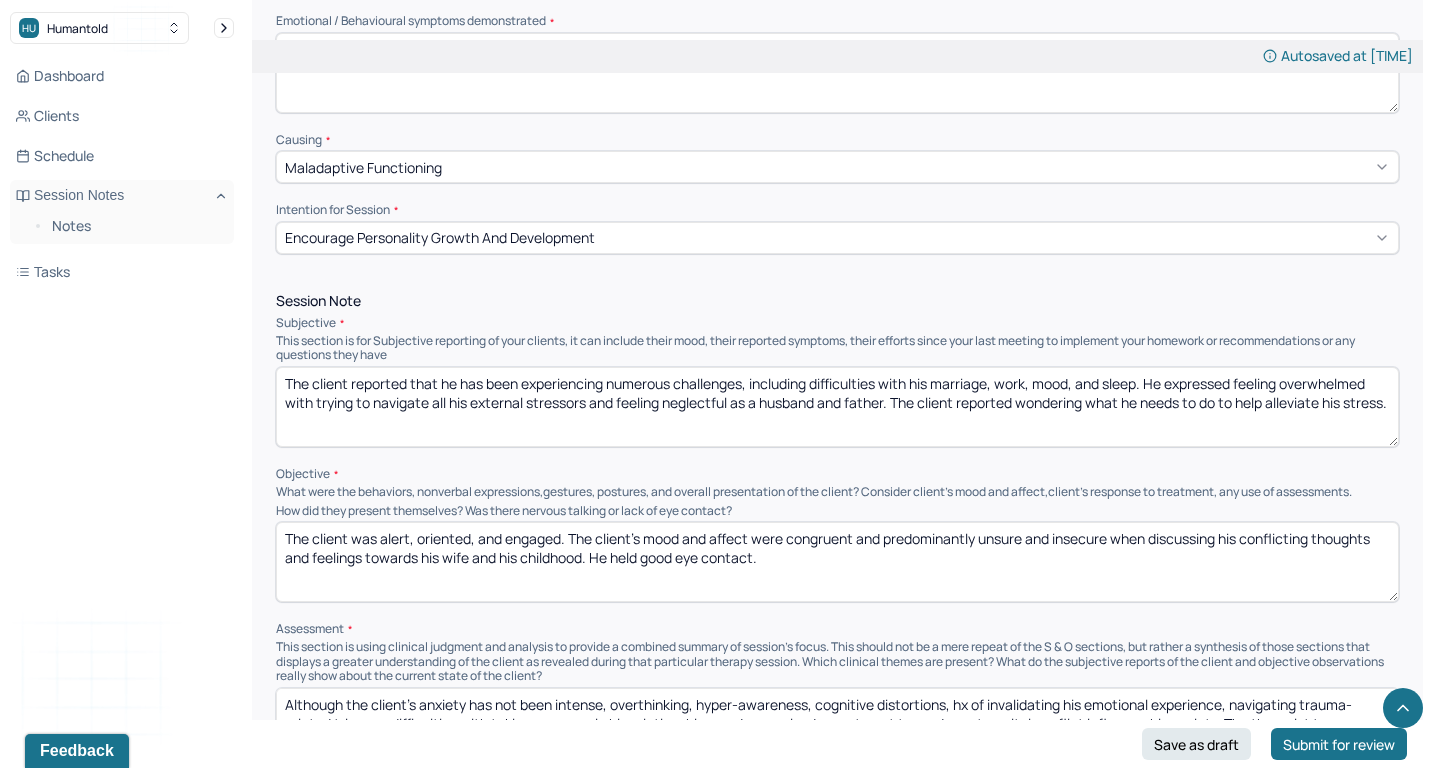 type on "The client reported that he has been experiencing numerous challenges, including difficulties with his marriage, work, mood, and sleep. He expressed feeling overwhelmed with trying to navigate all his external stressors and feeling neglectful as a husband and father. The client reported wondering what he needs to do to help alleviate his stress." 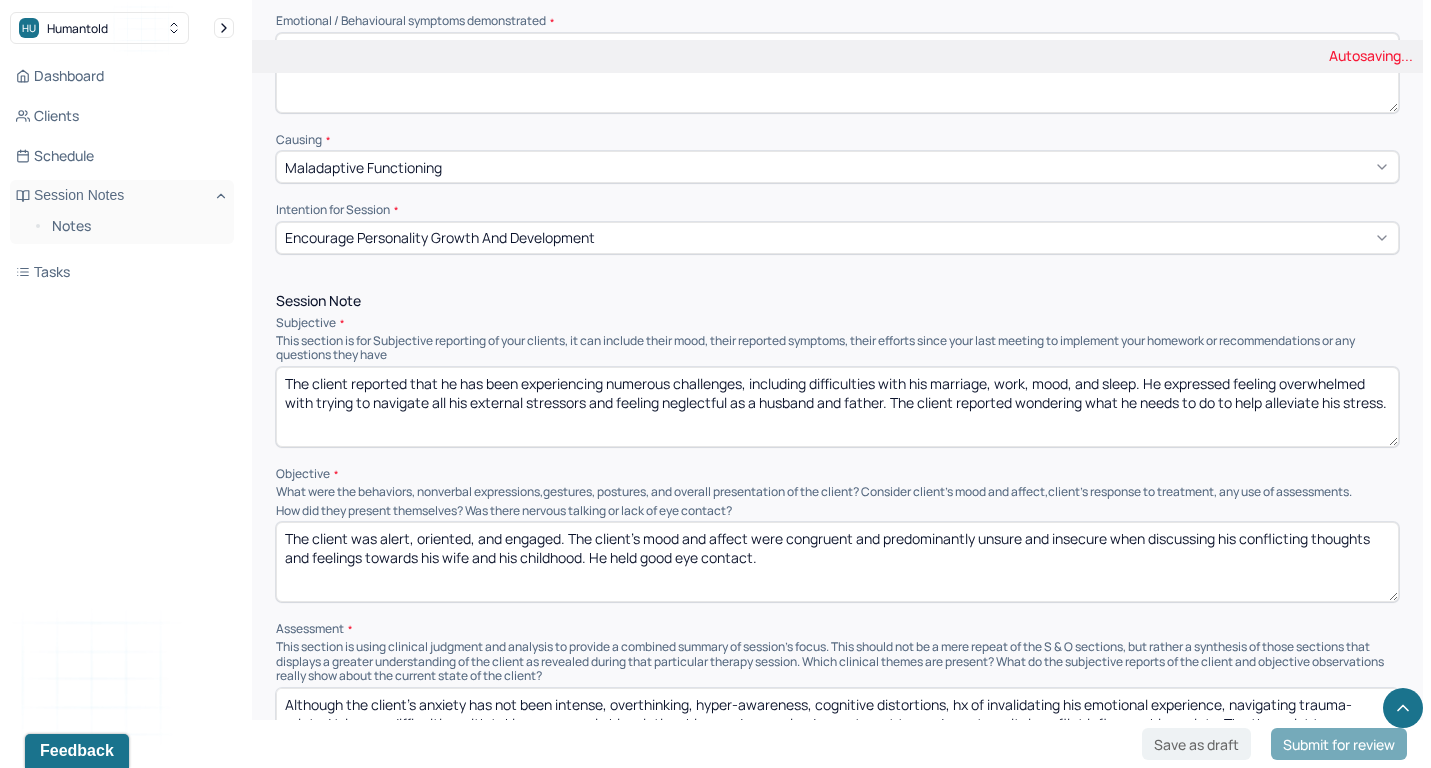 click on "The client was alert, oriented, and engaged. The client's mood and affect were congruent and predominantly unsure and insecure when discussing his conflicting thoughts and feelings towards his wife and his childhood. He held good eye contact." at bounding box center (837, 562) 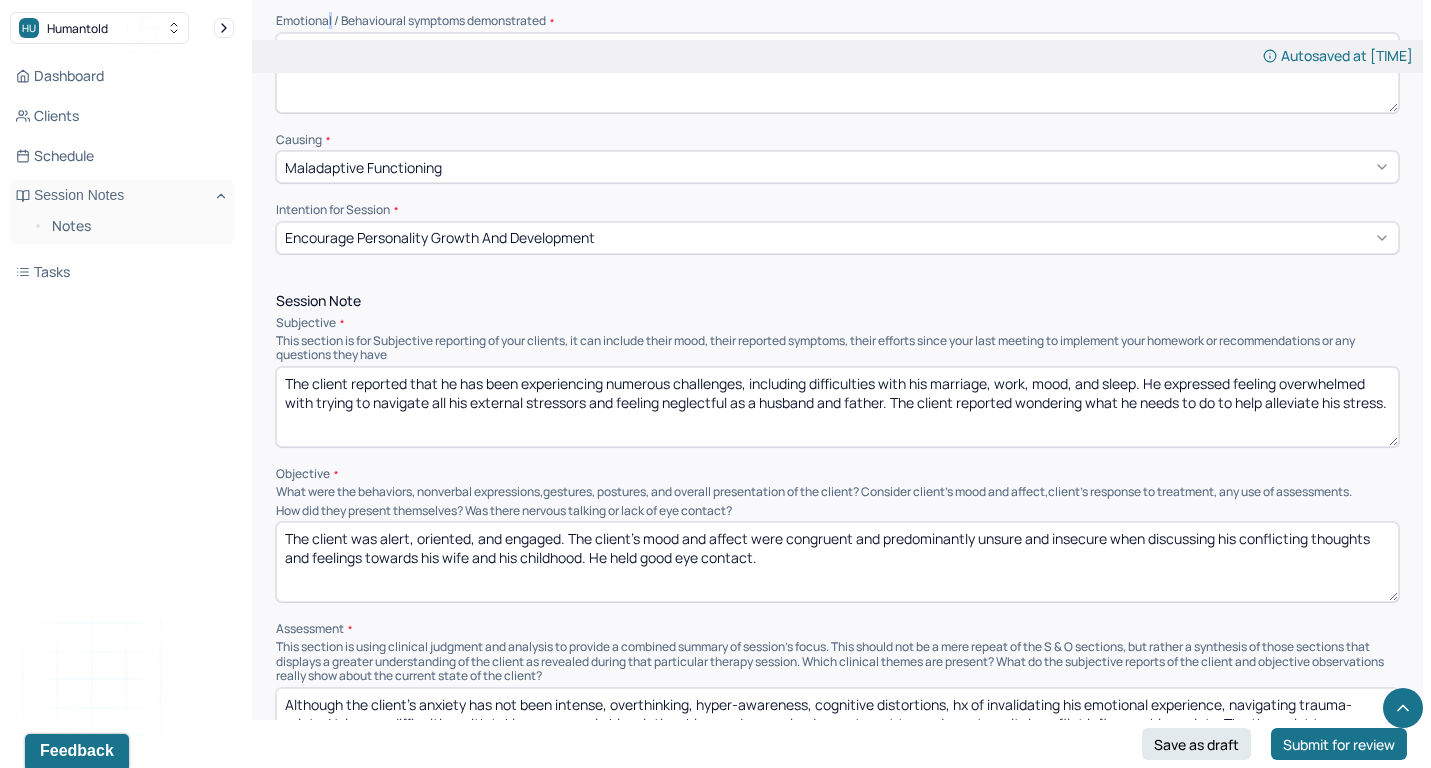 click on "Emotional / Behavioural symptoms demonstrated *" at bounding box center (837, 21) 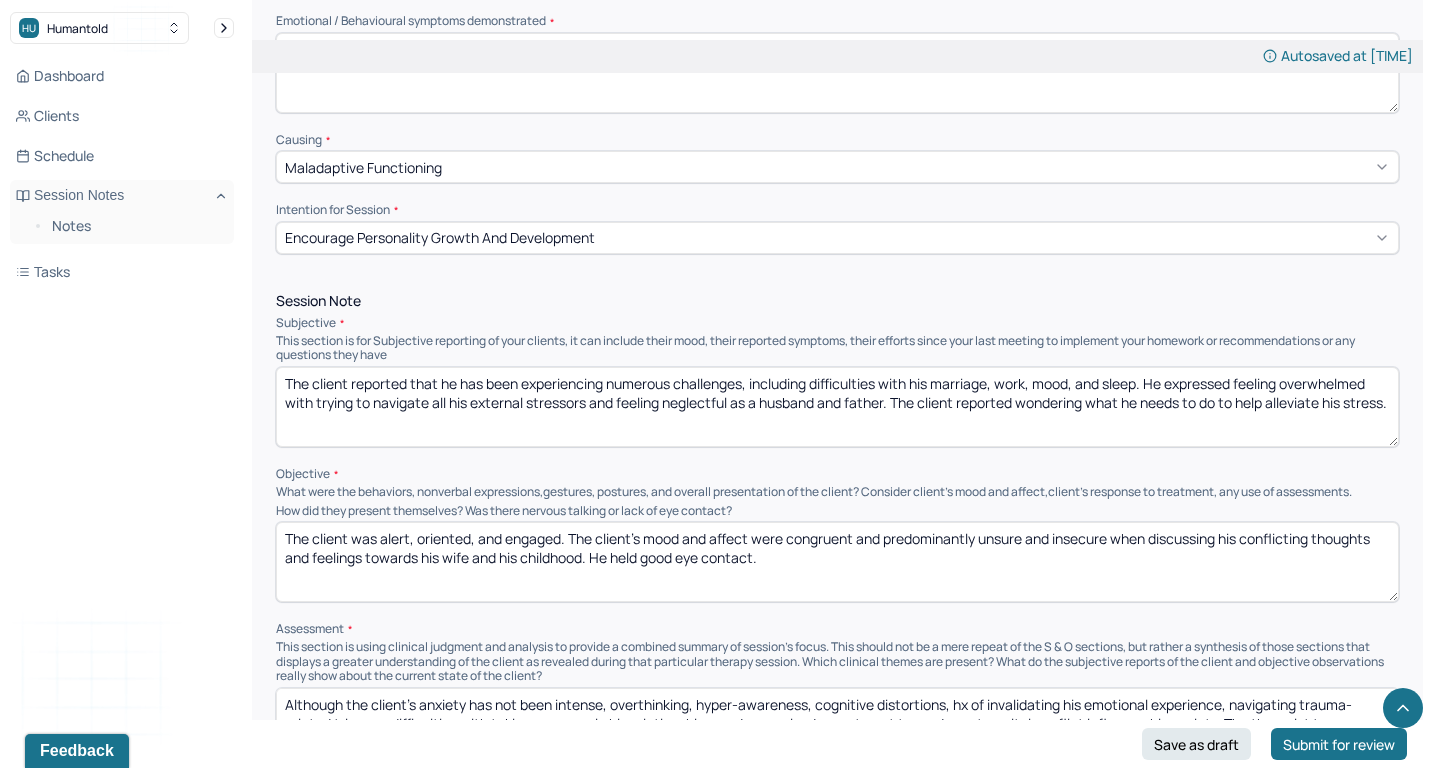 click on "The client was alert, oriented, and engaged. The client's mood and affect were congruent and predominantly unsure and insecure when discussing his conflicting thoughts and feelings towards his wife and his childhood. He held good eye contact." at bounding box center (837, 562) 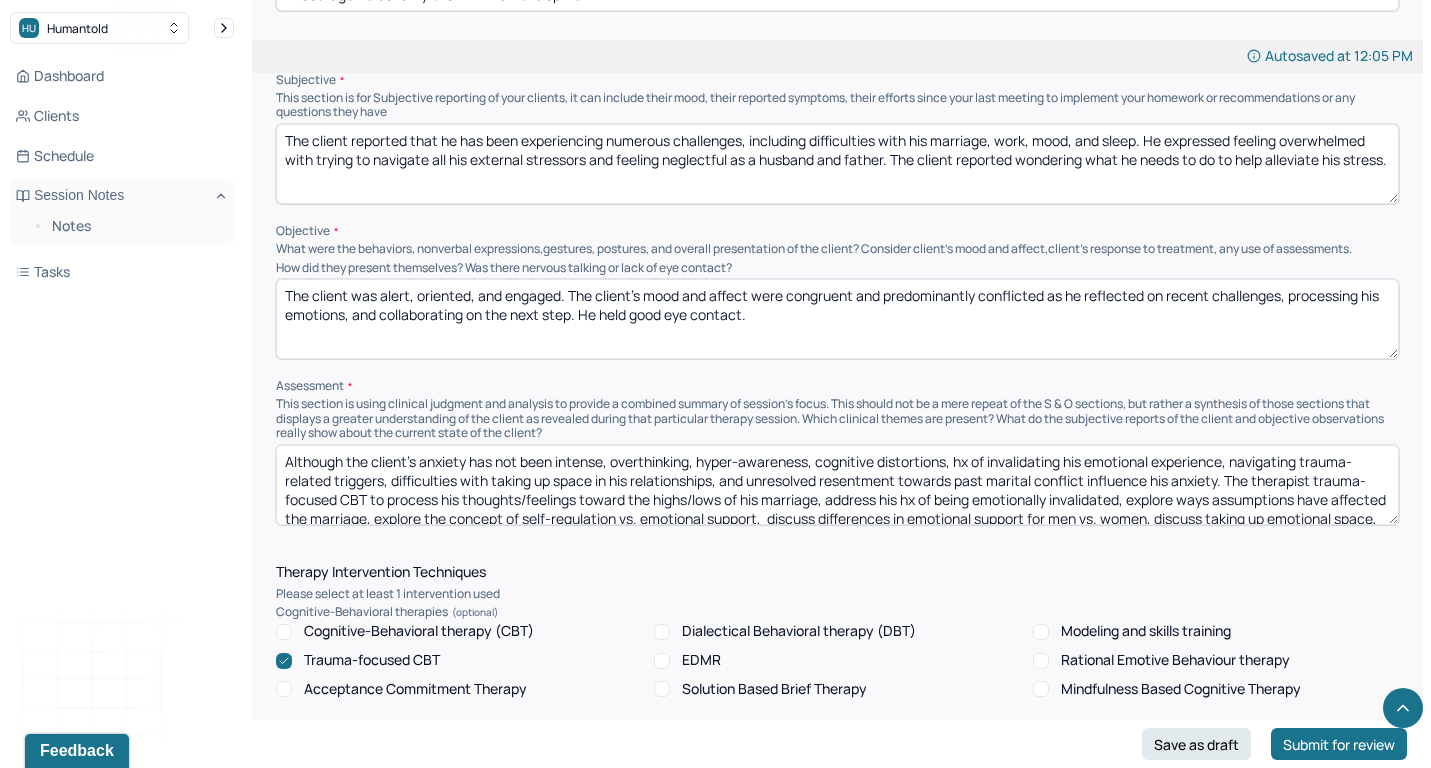 scroll, scrollTop: 1208, scrollLeft: 0, axis: vertical 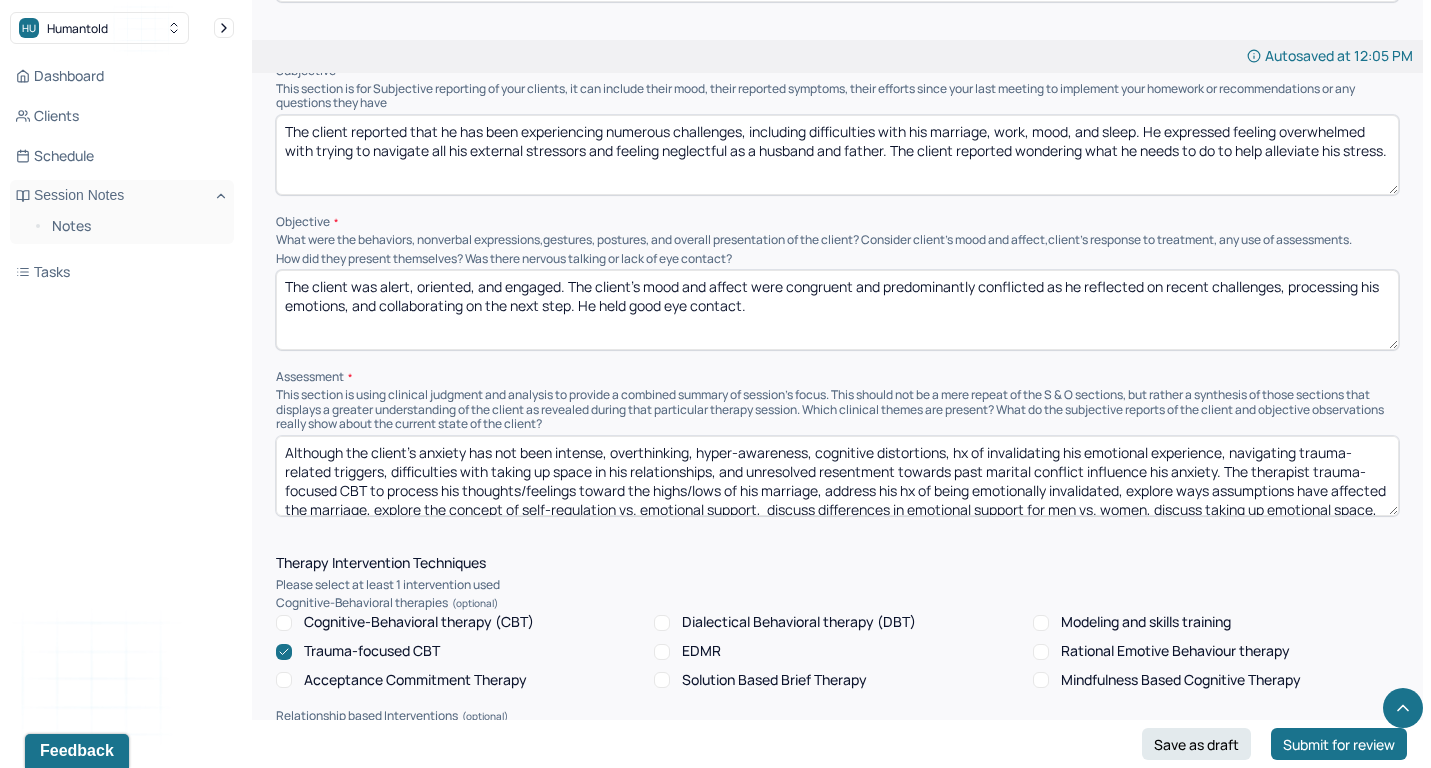 type on "The client was alert, oriented, and engaged. The client's mood and affect were congruent and predominantly conflicted as he reflected on recent challenges, processing his emotions, and collaborating on the next step. He held good eye contact." 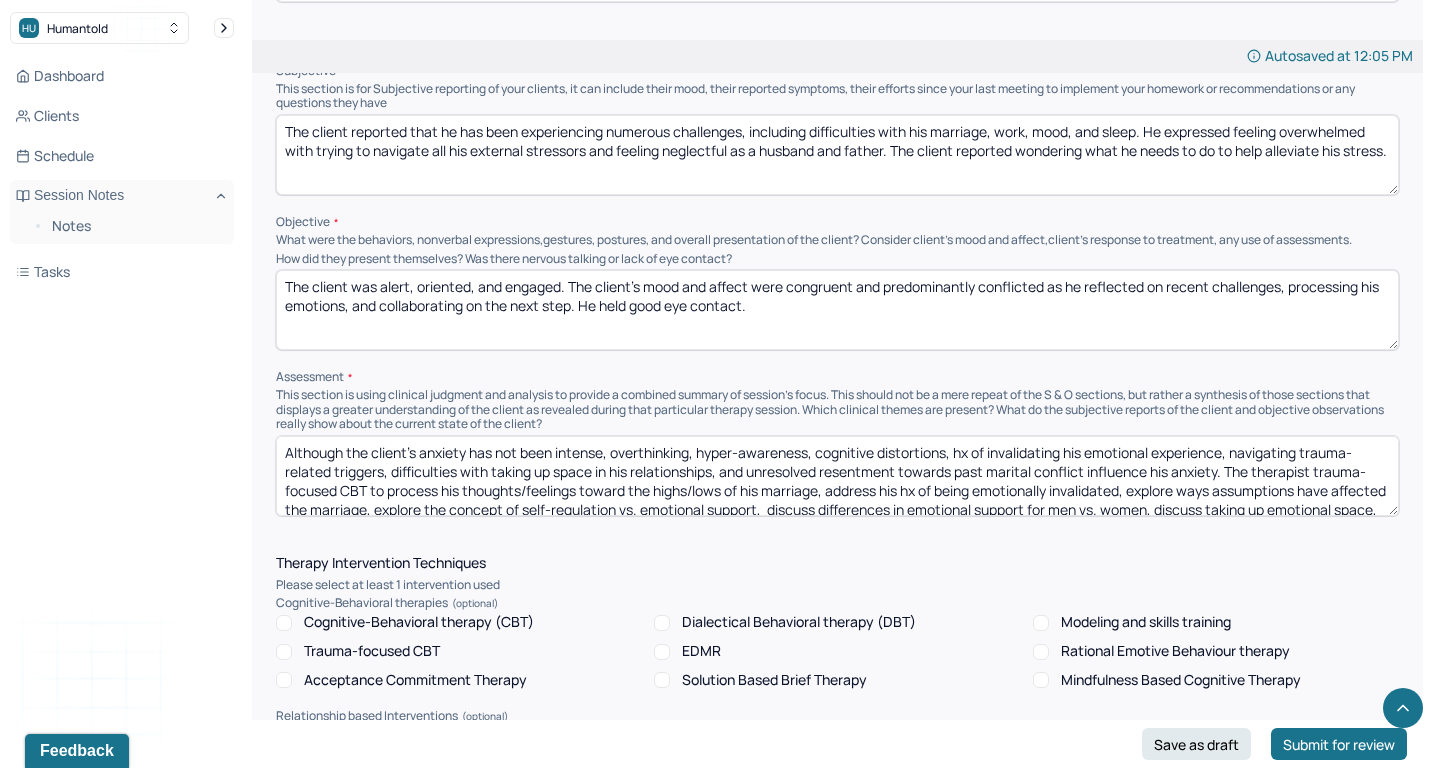 click on "Cognitive-Behavioral therapy (CBT)" at bounding box center [419, 622] 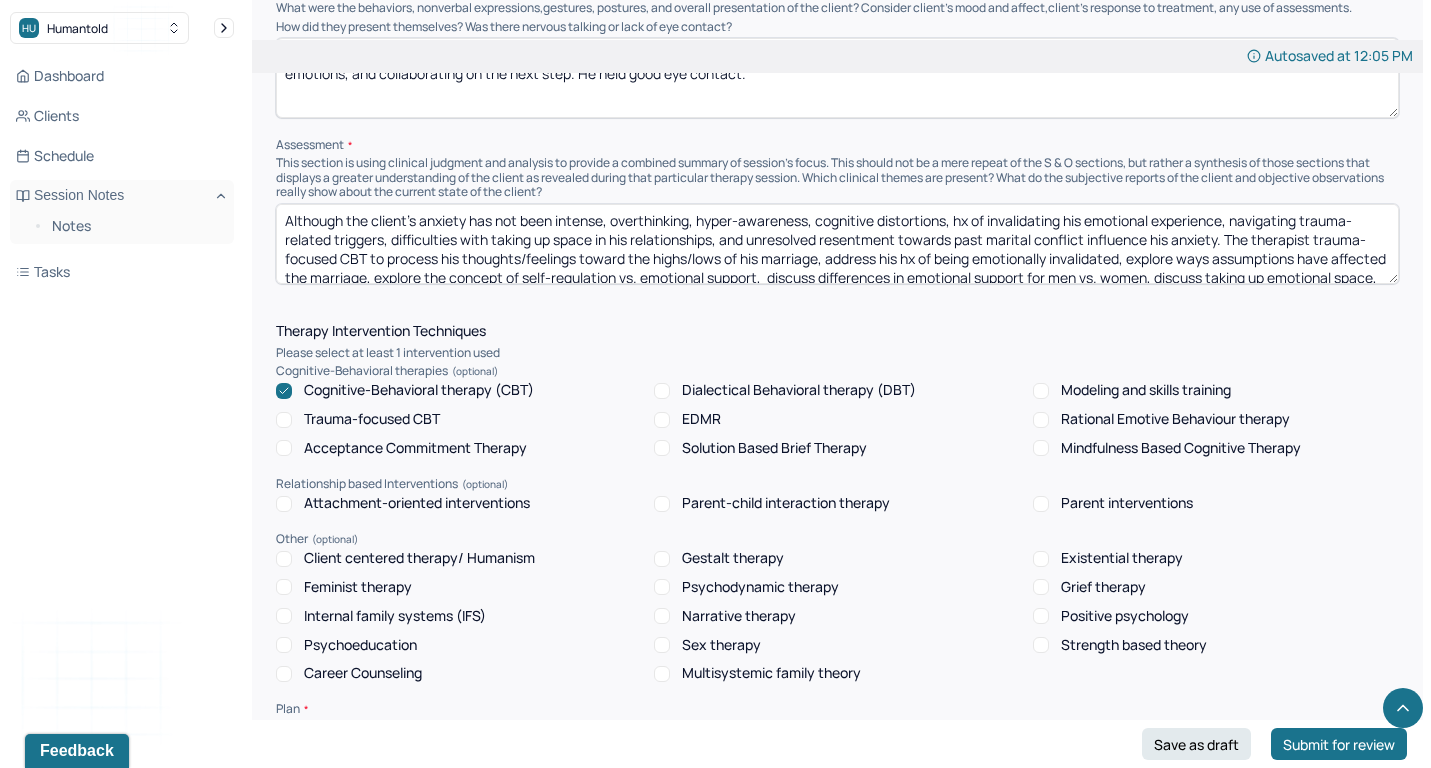 scroll, scrollTop: 1554, scrollLeft: 0, axis: vertical 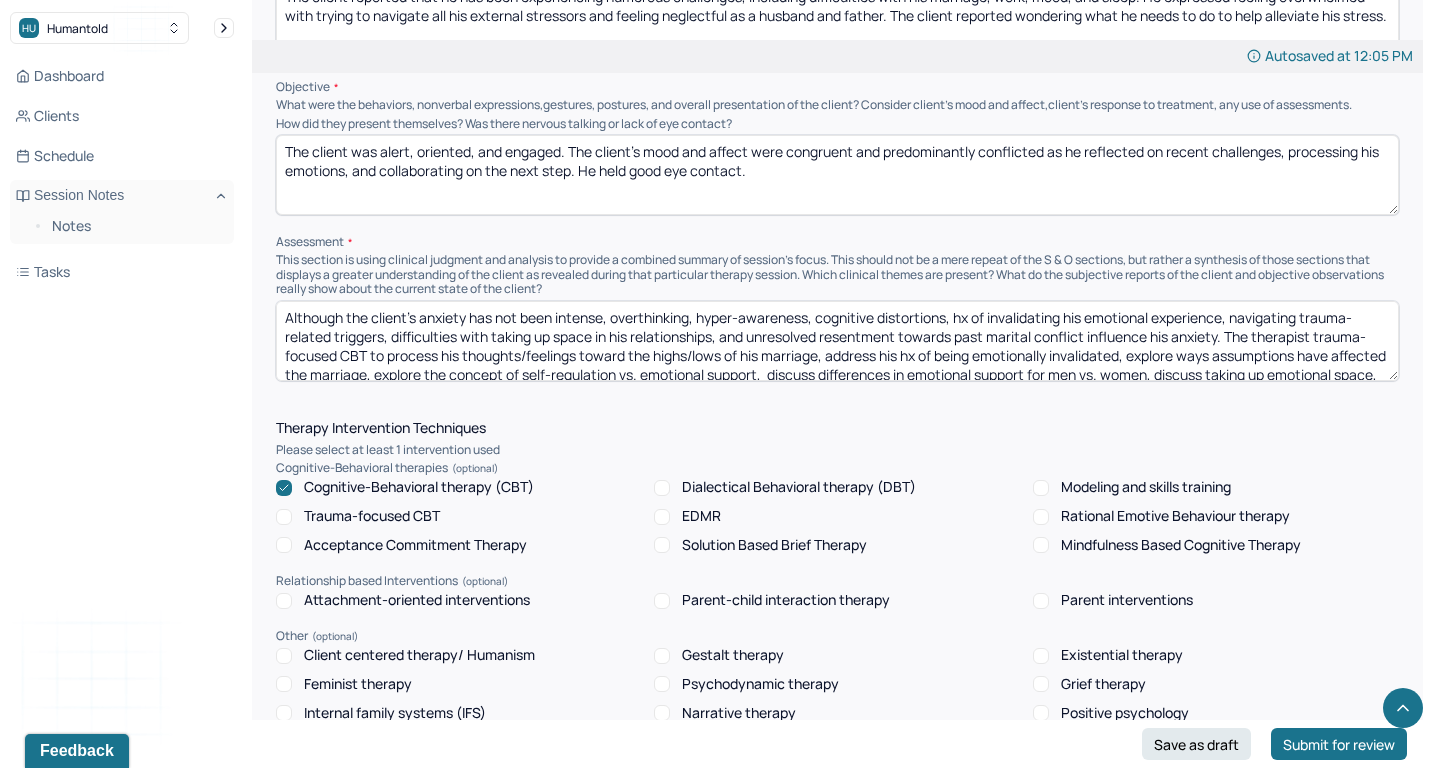 click on "Although the client's anxiety has not been intense, overthinking, hyper-awareness, cognitive distortions, hx of invalidating his emotional experience, navigating trauma-related triggers, difficulties with taking up space in his relationships, and unresolved resentment towards past marital conflict influence his anxiety. The therapist trauma-focused CBT to process his thoughts/feelings toward the highs/lows of his marriage, address his hx of being emotionally invalidated, explore ways assumptions have affected the marriage, explore the concept of self-regulation vs. emotional support,  discuss differences in emotional support for men vs. women, discuss taking up emotional space, challenge maladaptive thought process, and collaborate ways to practice taking up space." at bounding box center (837, 341) 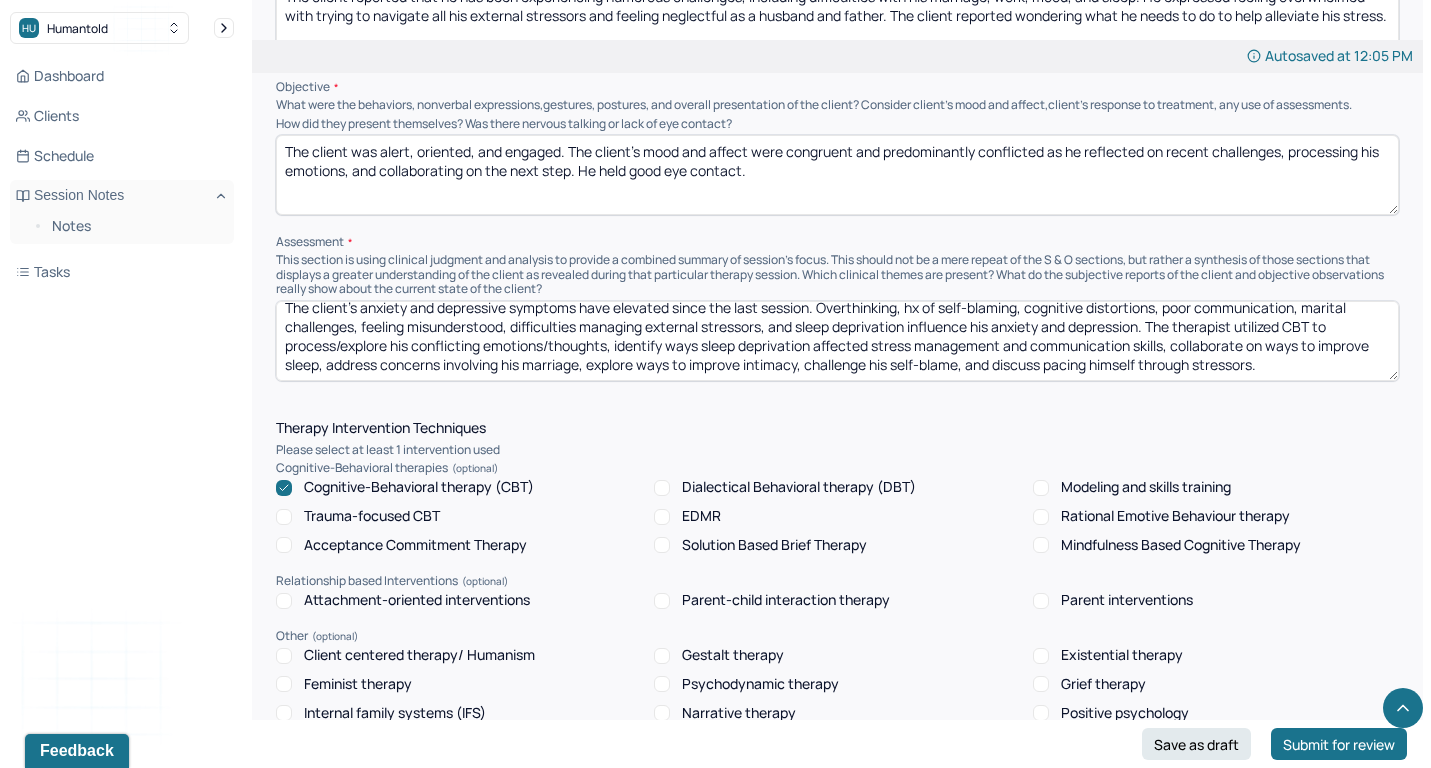 scroll, scrollTop: 9, scrollLeft: 0, axis: vertical 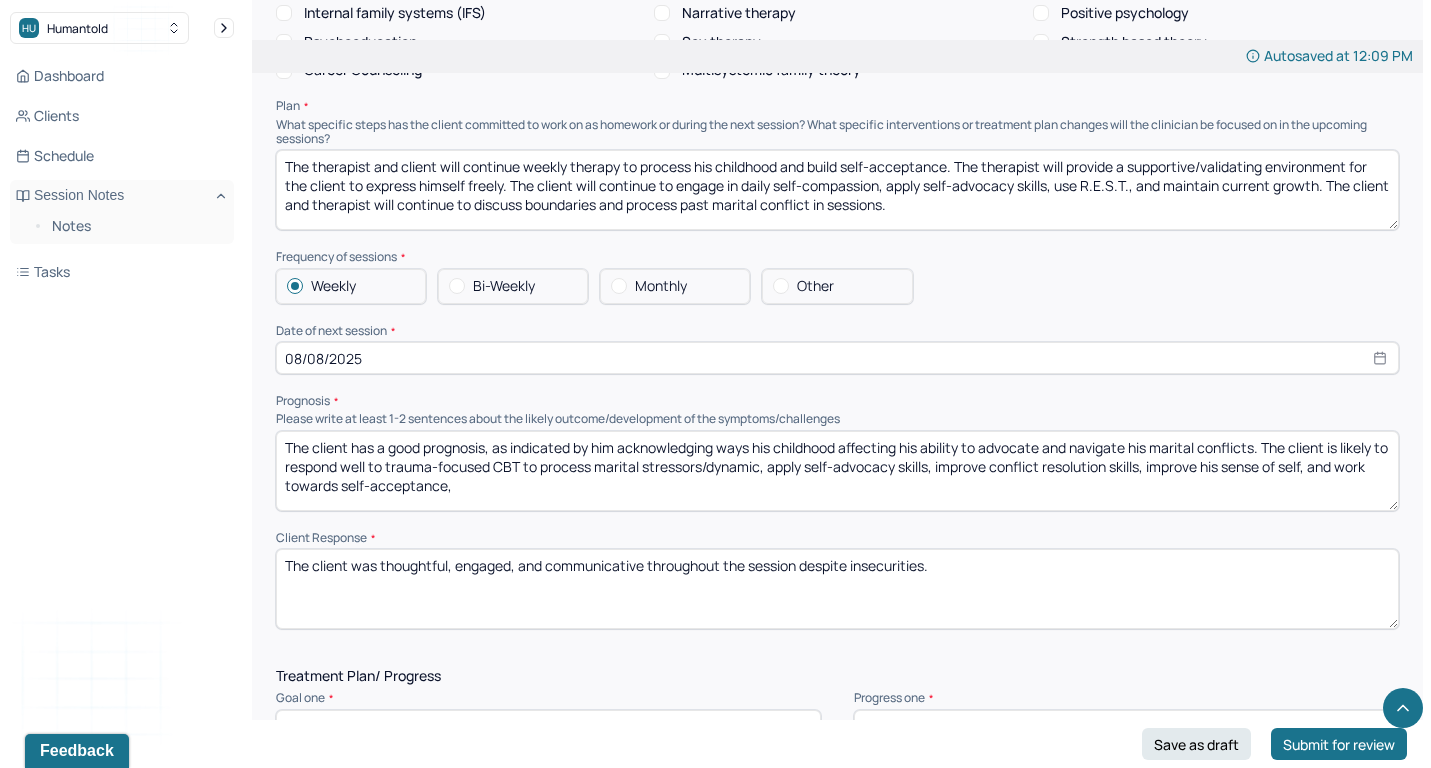 type on "The client's anxiety and depressive symptoms have elevated since the last session. Overthinking, hx of self-blaming, cognitive distortions, poor communication, marital challenges, feeling misunderstood, difficulties managing external stressors, and sleep deprivation influence his anxiety and depression. The therapist utilized CBT to process/explore his conflicting emotions/thoughts, identify ways sleep deprivation affected stress management and communication skills, collaborate on ways to improve sleep, address concerns involving his marriage, explore ways to improve intimacy, challenge his self-blame, and discuss pacing himself through stressors." 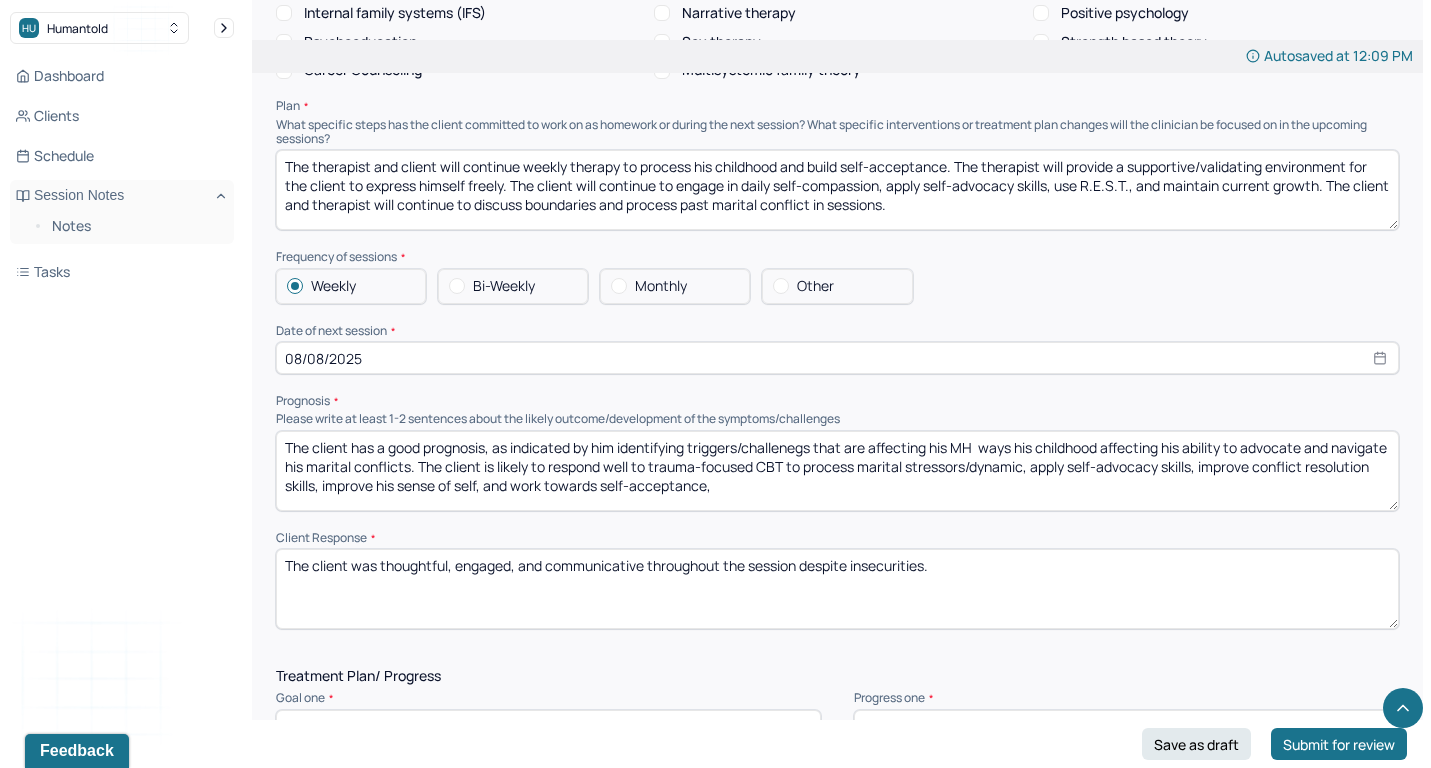 click on "The client has a good prognosis, as indicated by him acknowledging ways his childhood affecting his ability to advocate and navigate his marital conflicts. The client is likely to respond well to trauma-focused CBT to process marital stressors/dynamic, apply self-advocacy skills, improve conflict resolution skills, improve his sense of self, and work towards self-acceptance," at bounding box center [837, 471] 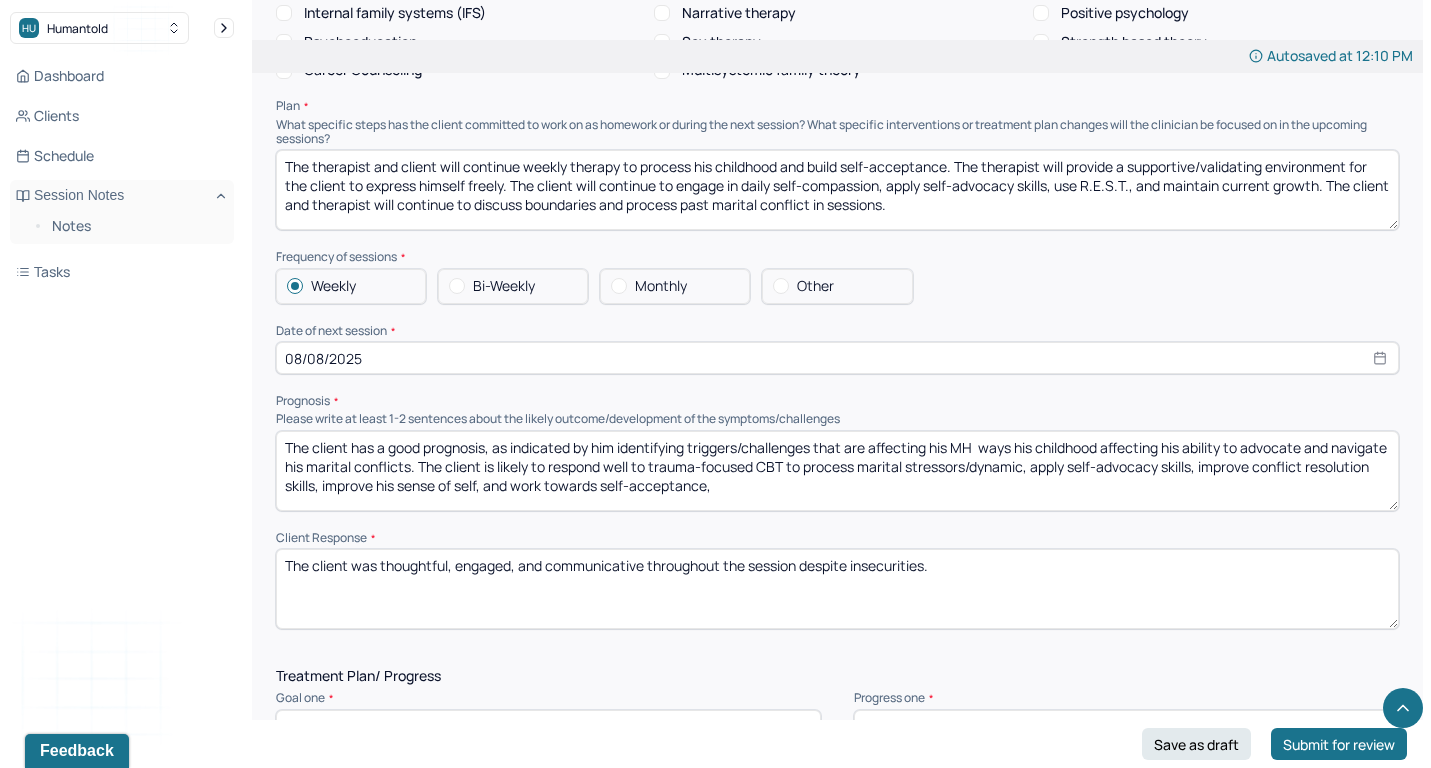 click on "The client has a good prognosis, as indicated by him identifying triggers/challenegs that are affecting his MH  ways his childhood affecting his ability to advocate and navigate his marital conflicts. The client is likely to respond well to trauma-focused CBT to process marital stressors/dynamic, apply self-advocacy skills, improve conflict resolution skills, improve his sense of self, and work towards self-acceptance," at bounding box center [837, 471] 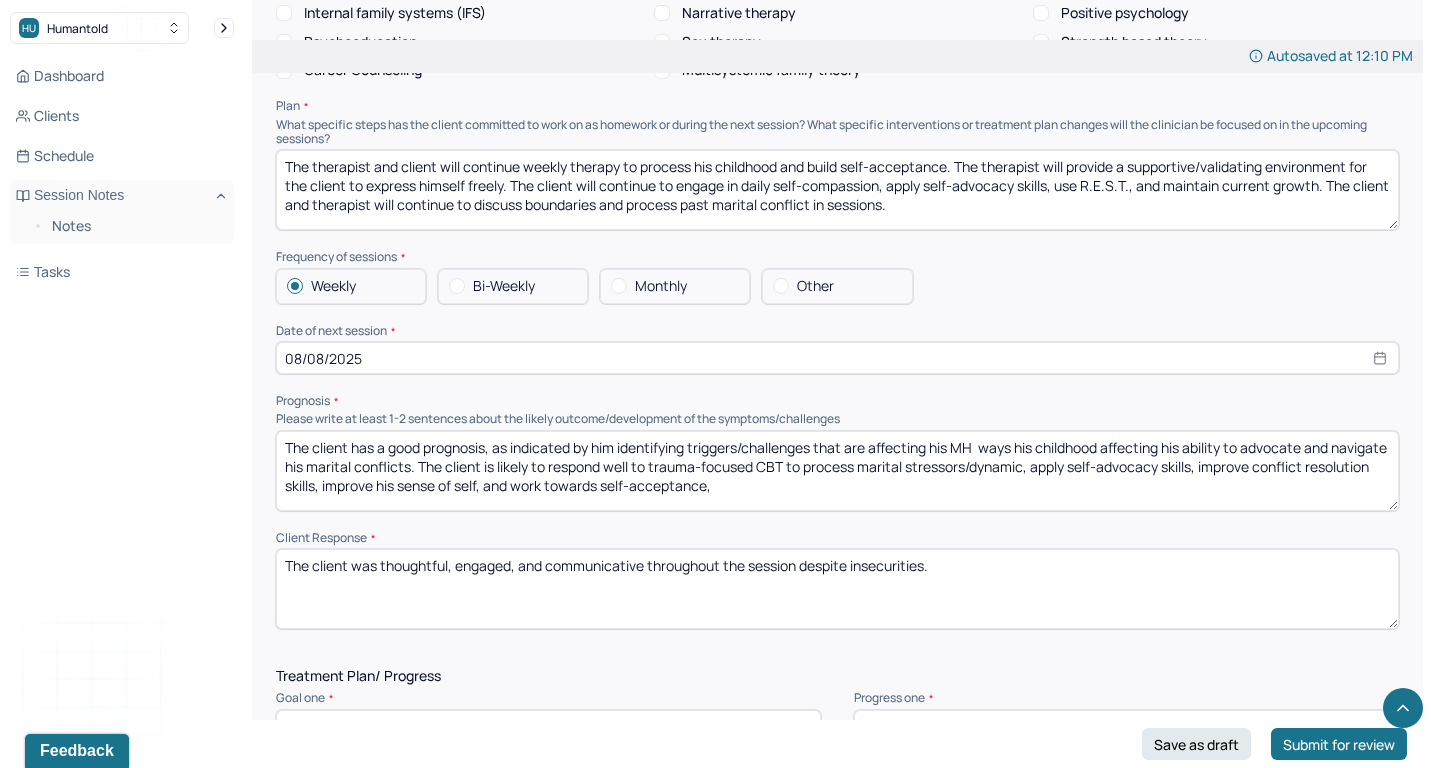 drag, startPoint x: 983, startPoint y: 410, endPoint x: 467, endPoint y: 432, distance: 516.46875 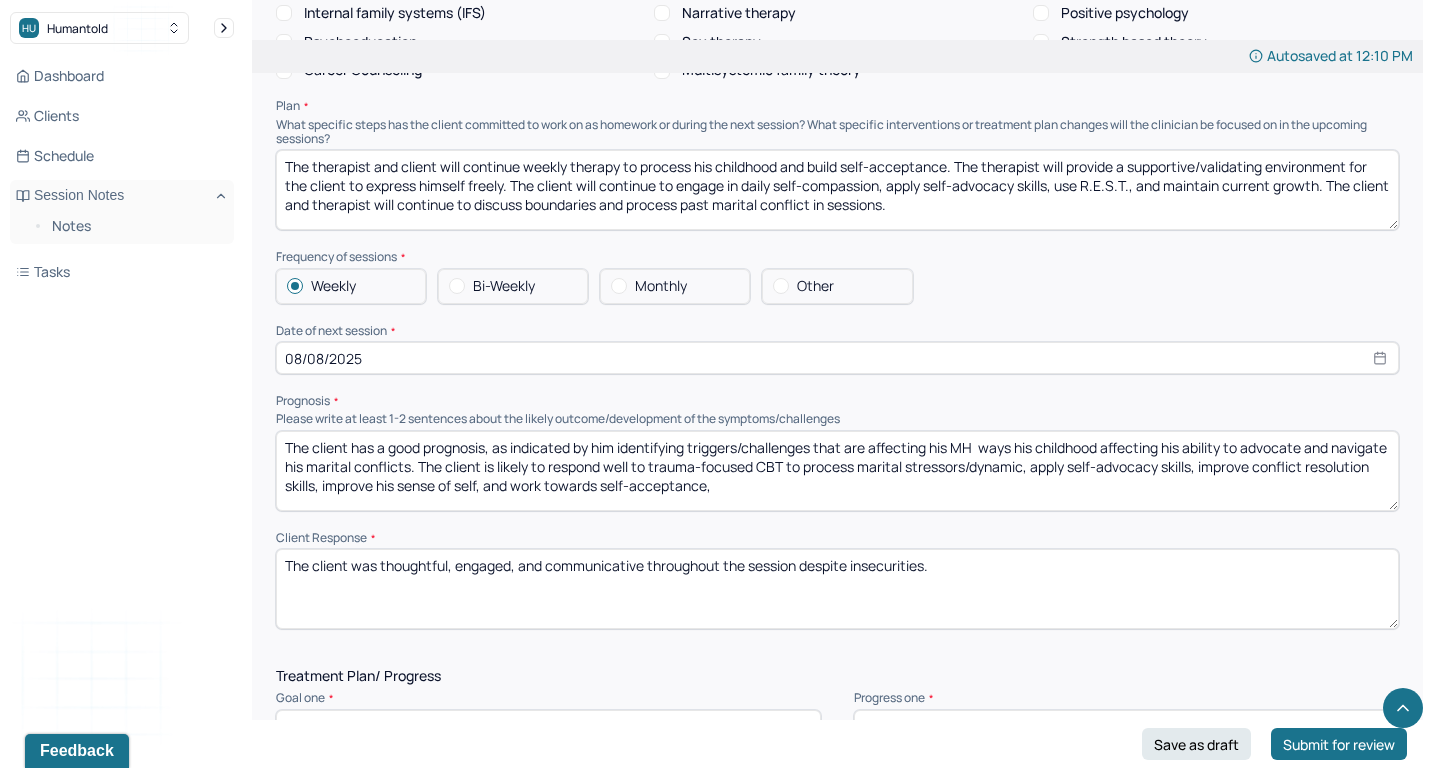 click on "The client has a good prognosis, as indicated by him identifying triggers/challenegs that are affecting his MH  ways his childhood affecting his ability to advocate and navigate his marital conflicts. The client is likely to respond well to trauma-focused CBT to process marital stressors/dynamic, apply self-advocacy skills, improve conflict resolution skills, improve his sense of self, and work towards self-acceptance," at bounding box center (837, 471) 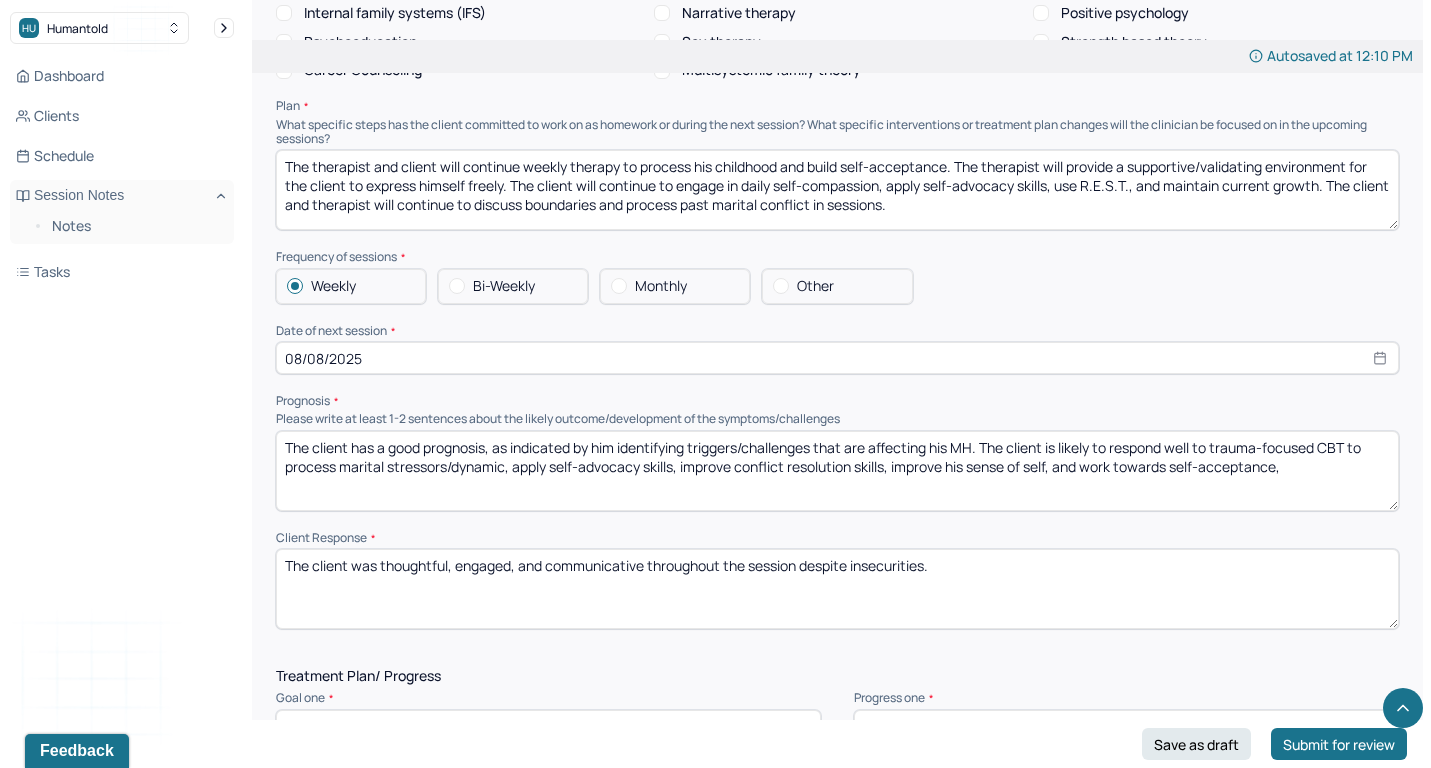 drag, startPoint x: 1213, startPoint y: 411, endPoint x: 1319, endPoint y: 410, distance: 106.004715 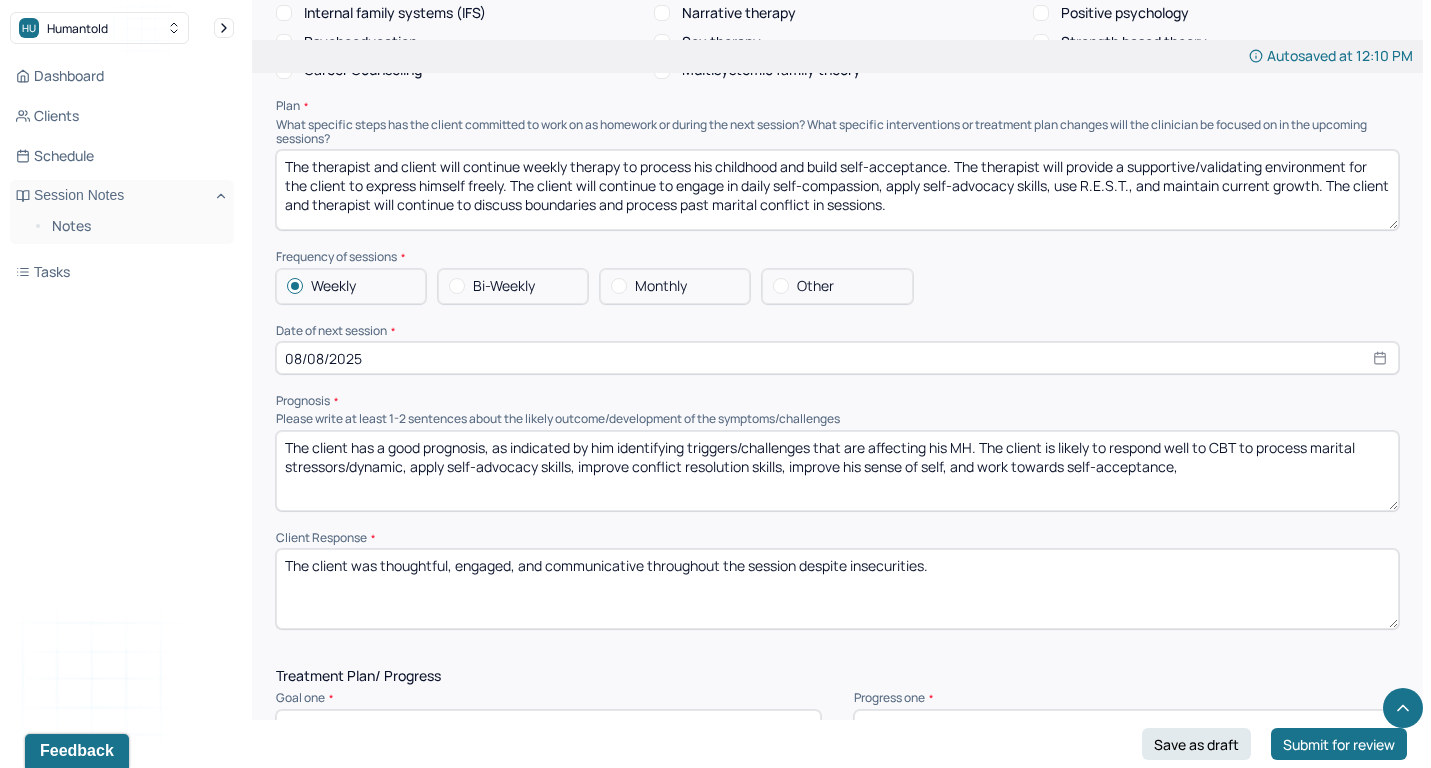 click on "The client has a good prognosis, as indicated by him identifying triggers/challenges that are affecting his MH. The client is likely to respond well to CBT to process marital stressors/dynamic, apply self-advocacy skills, improve conflict resolution skills, improve his sense of self, and work towards self-acceptance," at bounding box center [837, 471] 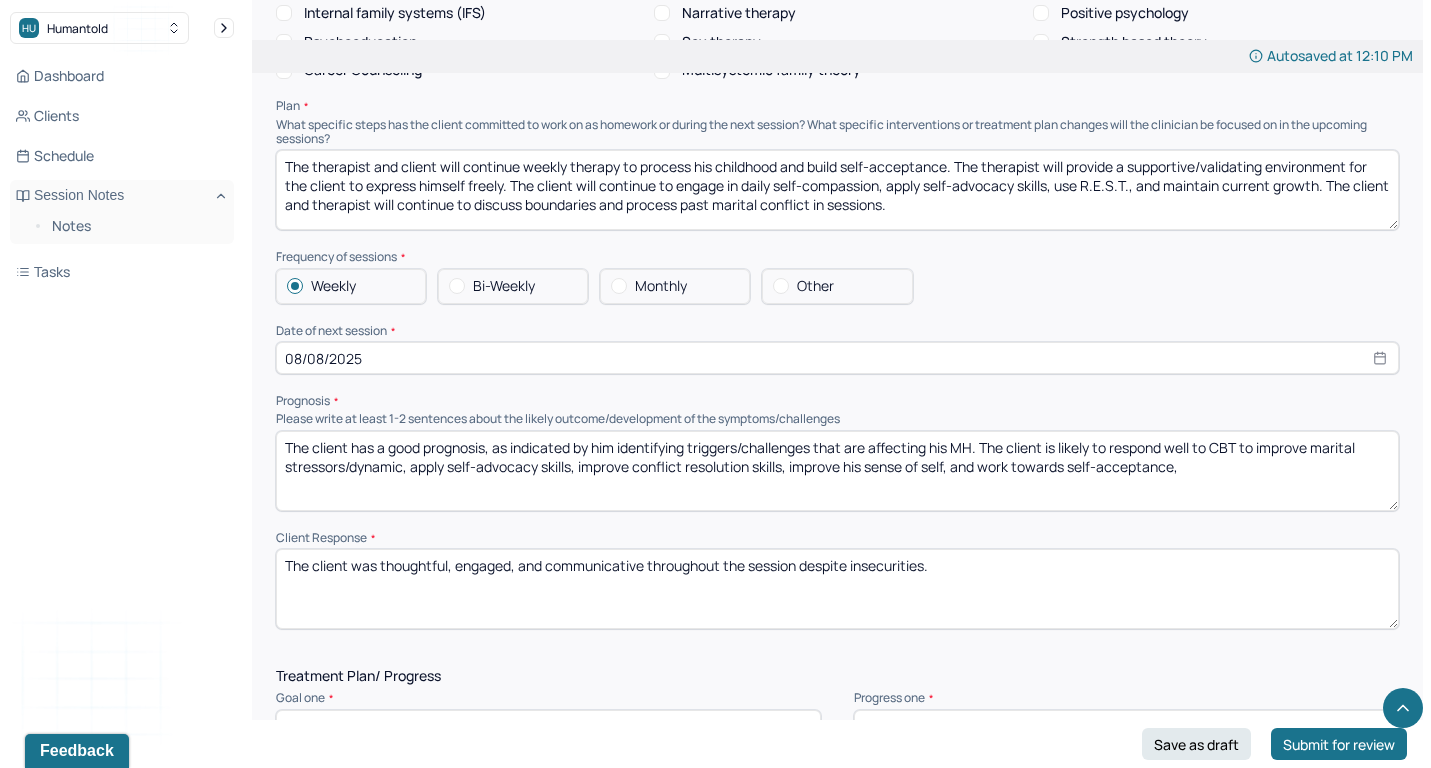 click on "The client has a good prognosis, as indicated by him identifying triggers/challenges that are affecting his MH. The client is likely to respond well to CBT to improve marital stressors/dynamic, apply self-advocacy skills, improve conflict resolution skills, improve his sense of self, and work towards self-acceptance," at bounding box center (837, 471) 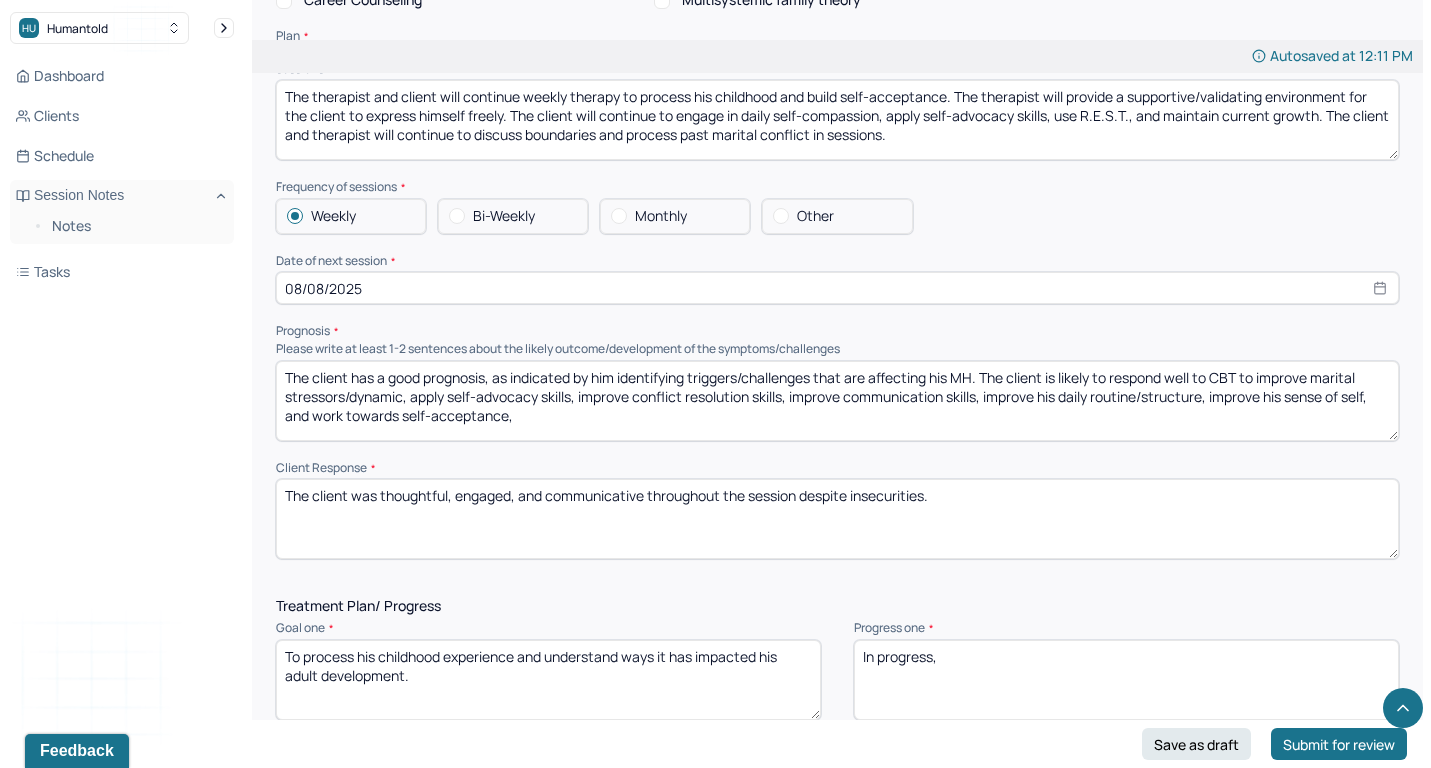 scroll, scrollTop: 2183, scrollLeft: 0, axis: vertical 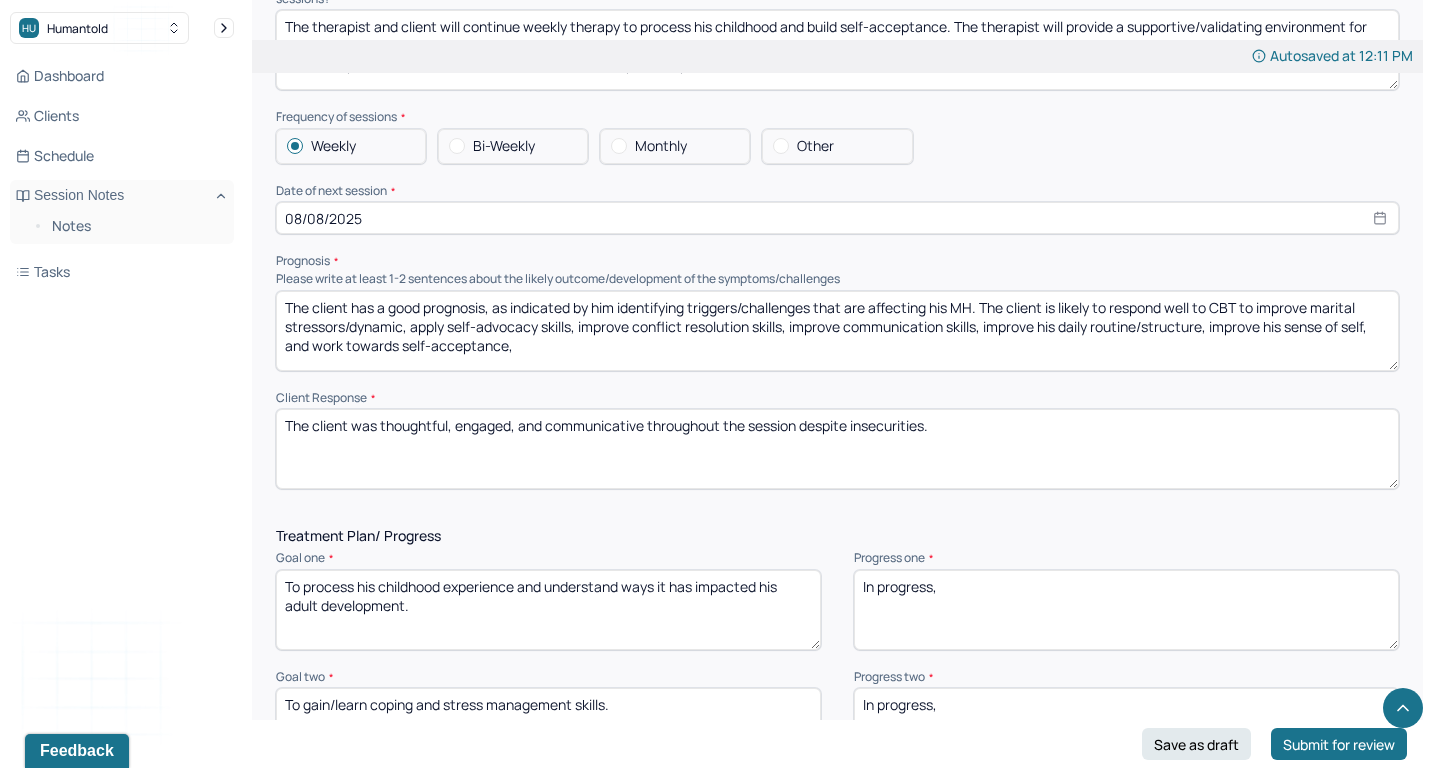 type on "The client has a good prognosis, as indicated by him identifying triggers/challenges that are affecting his MH. The client is likely to respond well to CBT to improve marital stressors/dynamic, apply self-advocacy skills, improve conflict resolution skills, improve communication skills, improve his daily routine/structure, improve his sense of self, and work towards self-acceptance," 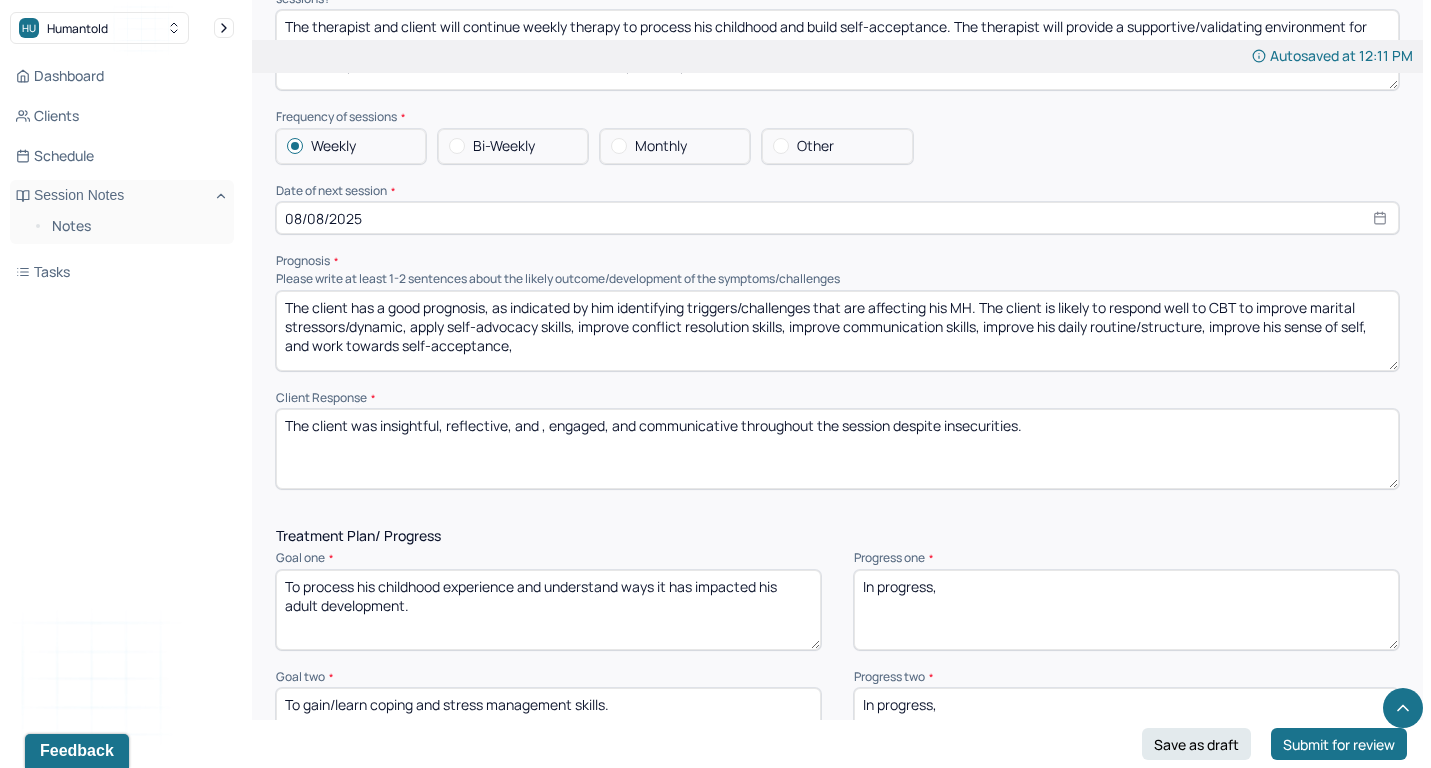 drag, startPoint x: 538, startPoint y: 400, endPoint x: 606, endPoint y: 392, distance: 68.46897 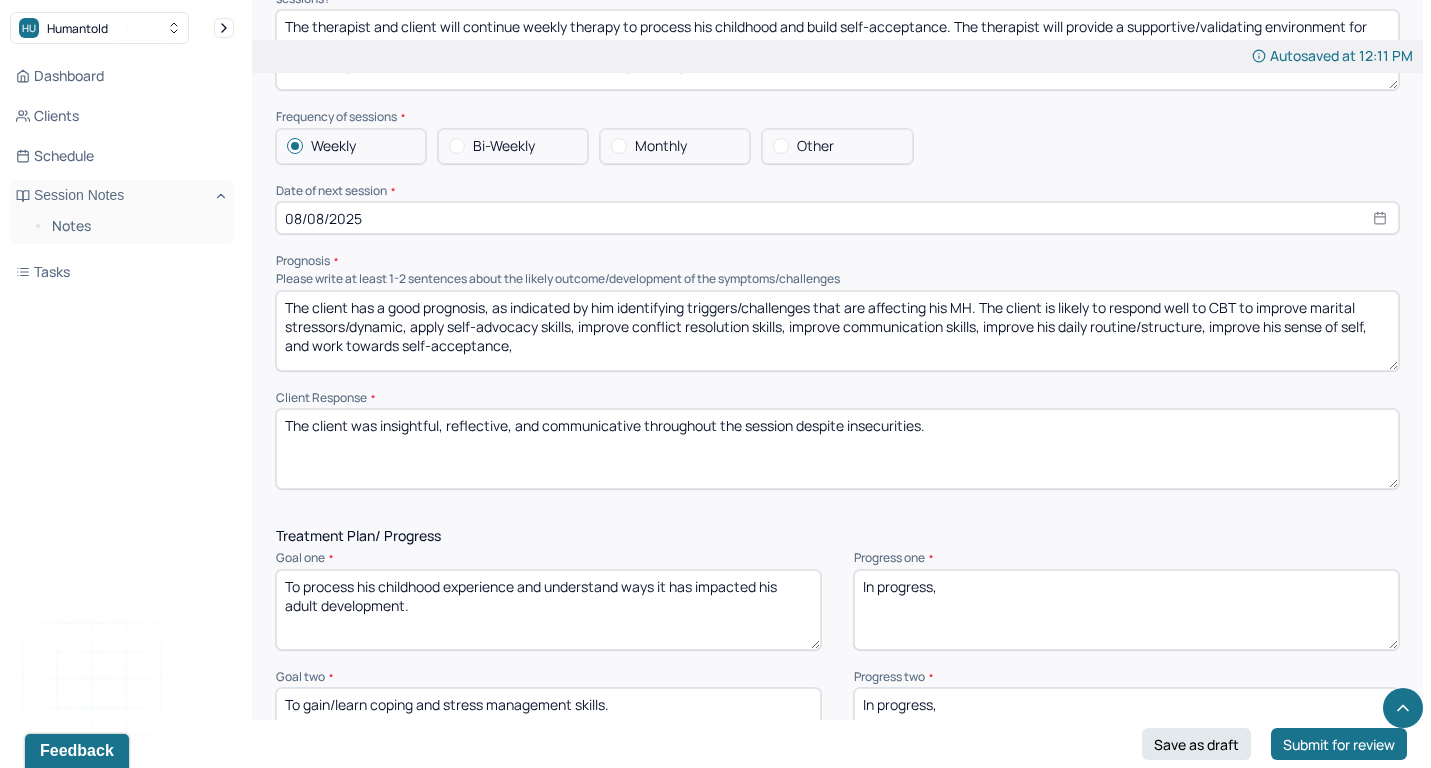 drag, startPoint x: 800, startPoint y: 391, endPoint x: 1064, endPoint y: 415, distance: 265.08865 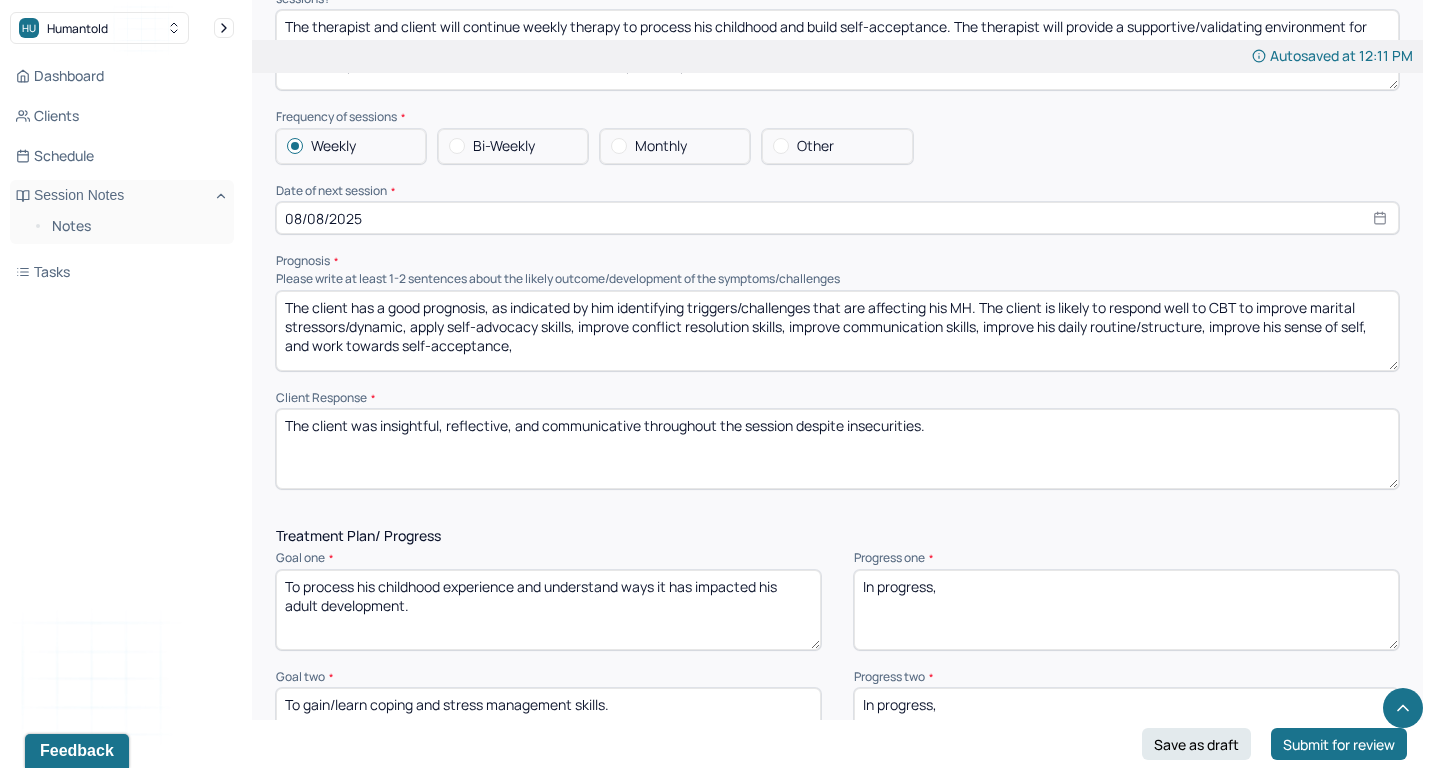 click on "The client was insightful, reflective, and , engaged, and communicative throughout the session despite insecurities." at bounding box center [837, 449] 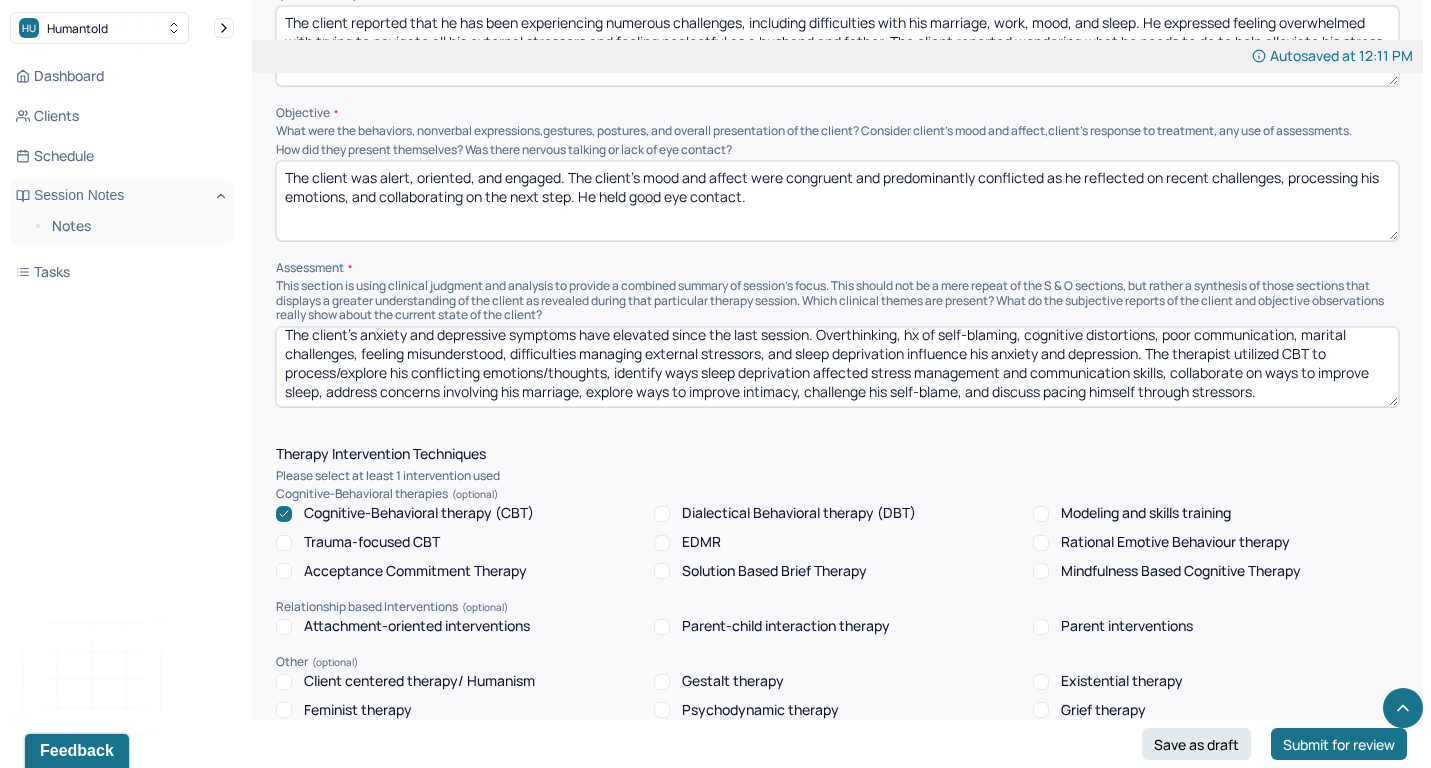 scroll, scrollTop: 1280, scrollLeft: 0, axis: vertical 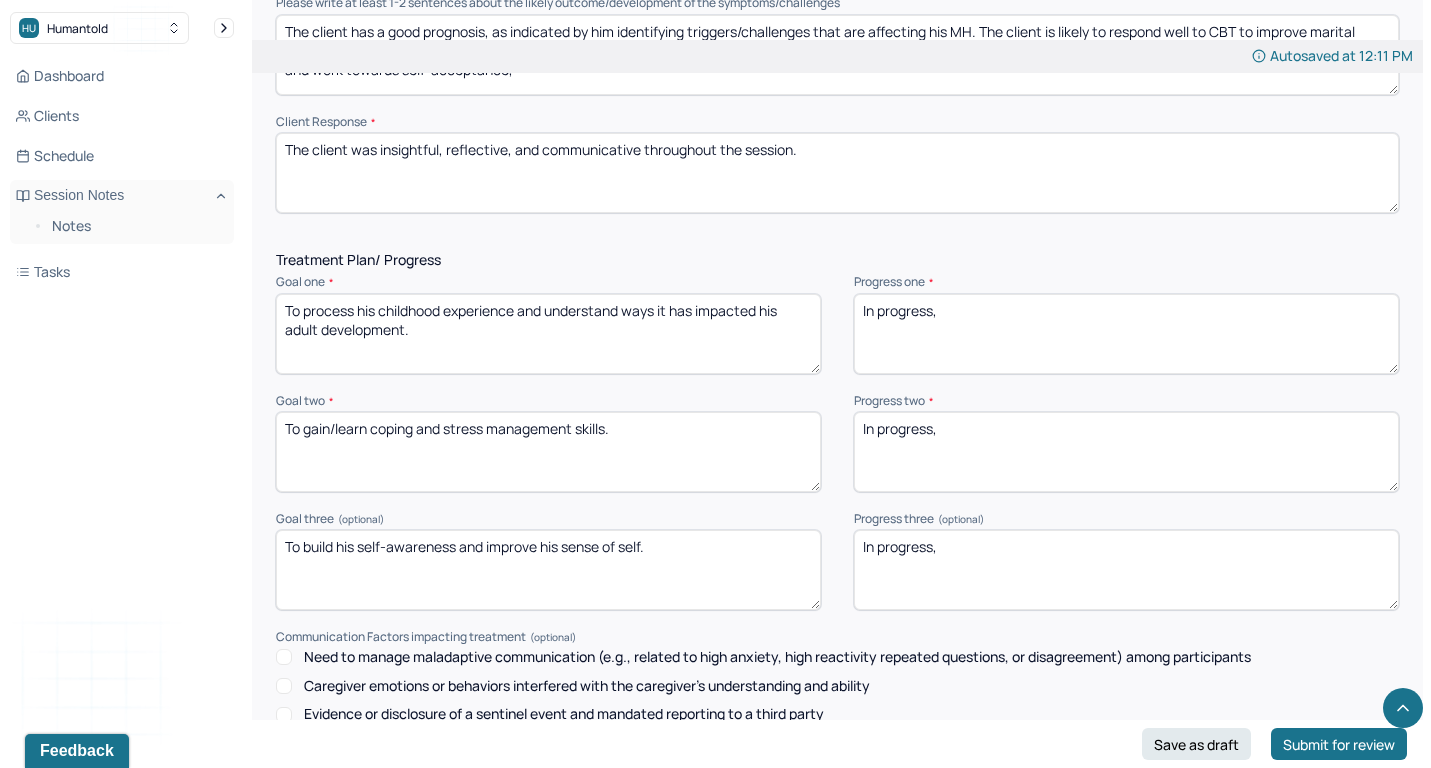 type on "The client was insightful, reflective, and communicative throughout the session." 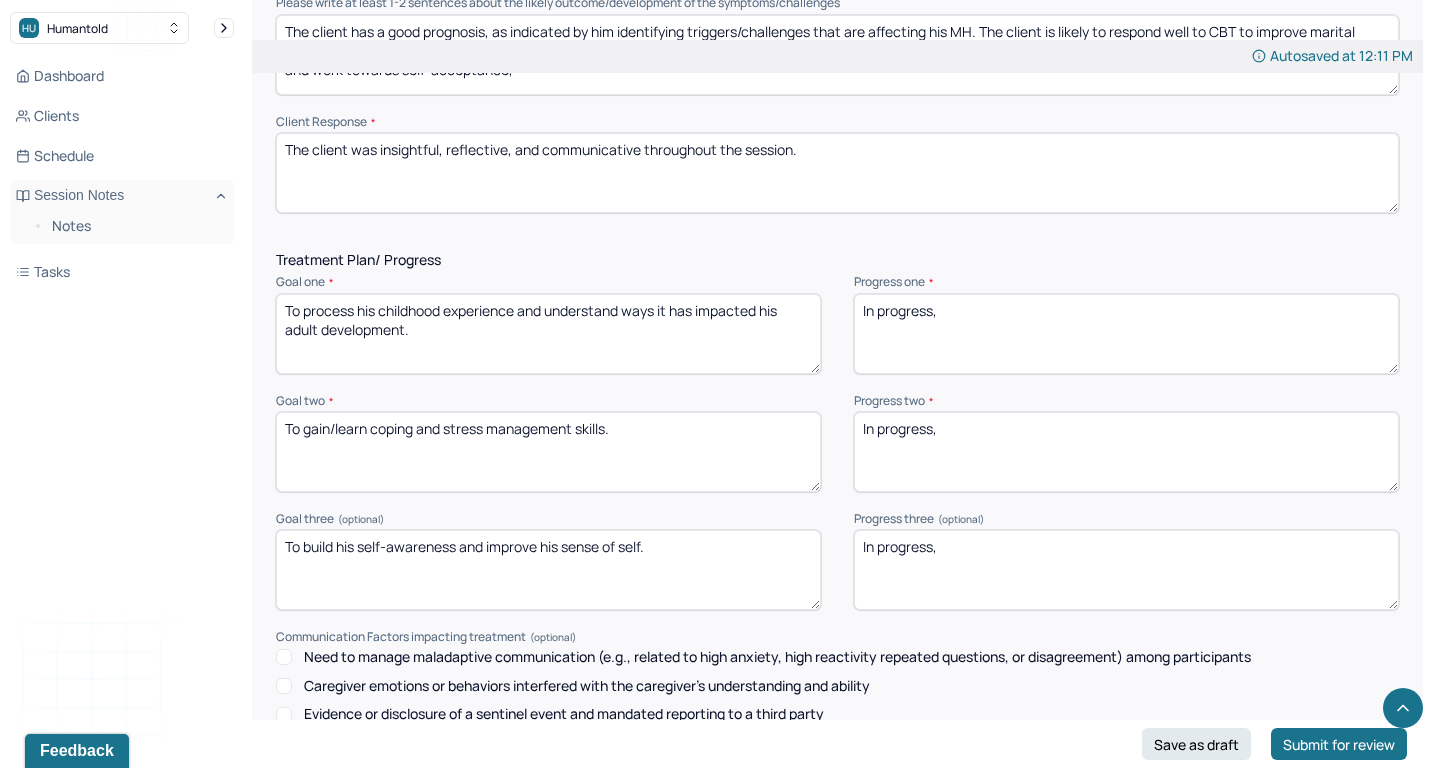 scroll, scrollTop: 2460, scrollLeft: 0, axis: vertical 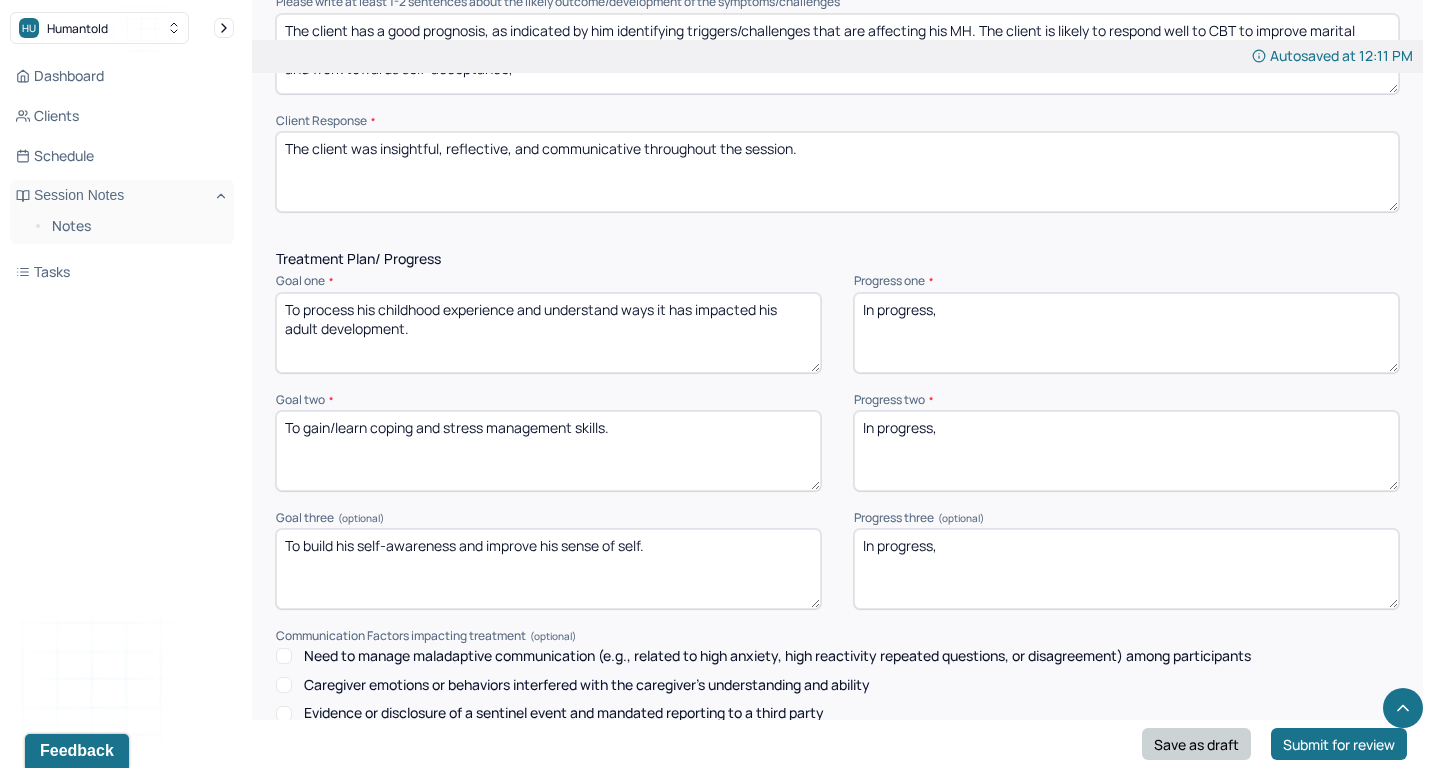 click on "Save as draft" at bounding box center [1196, 744] 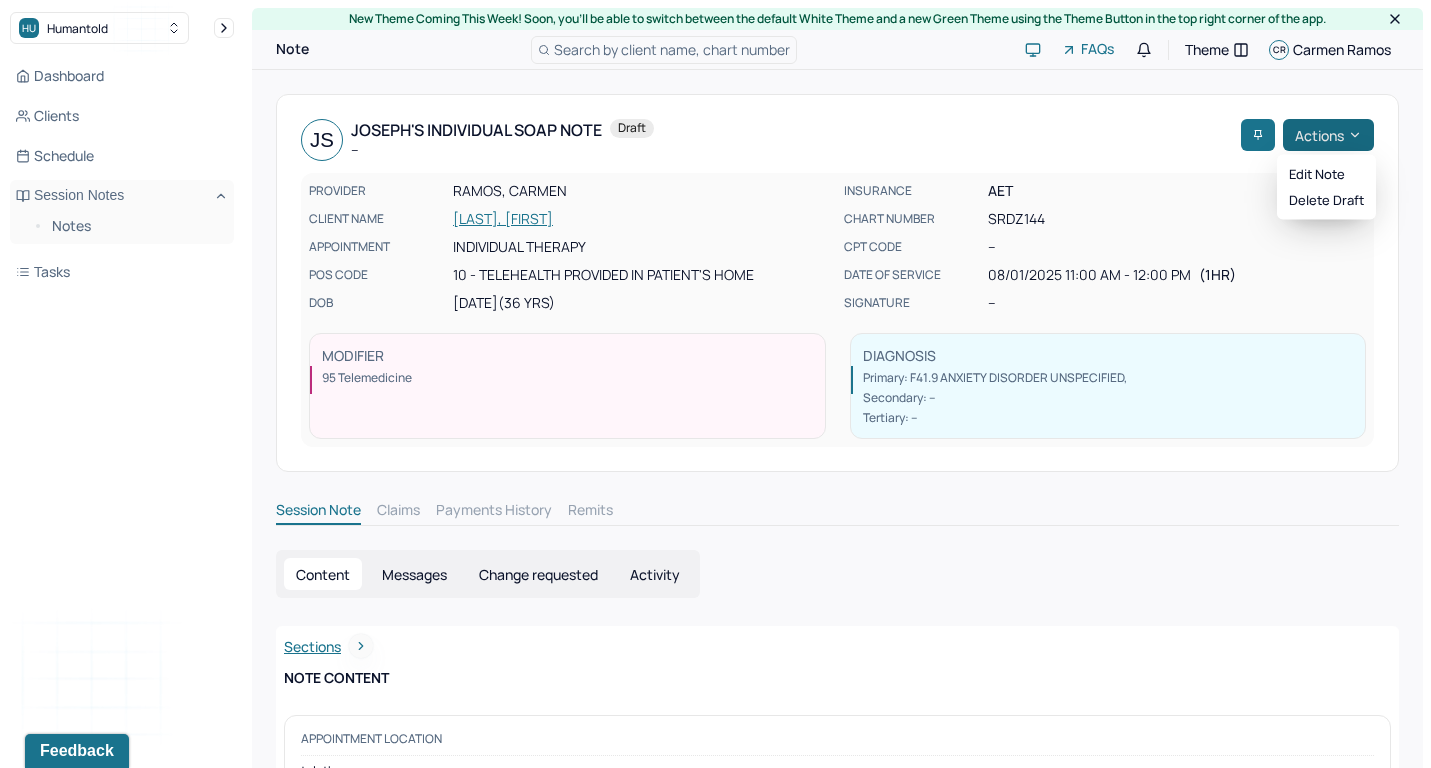 scroll, scrollTop: 0, scrollLeft: 0, axis: both 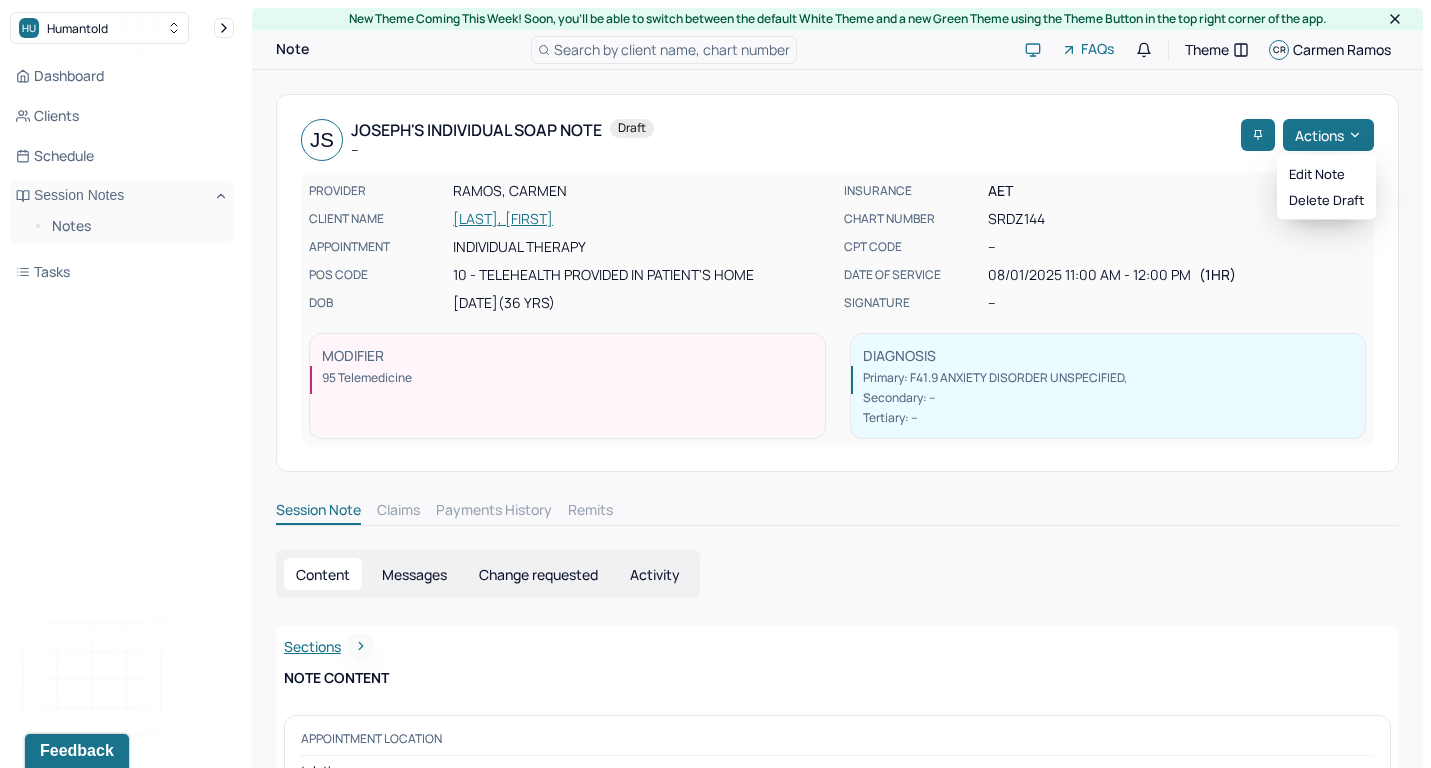 click on "Edit note Delete draft" at bounding box center [1326, 187] 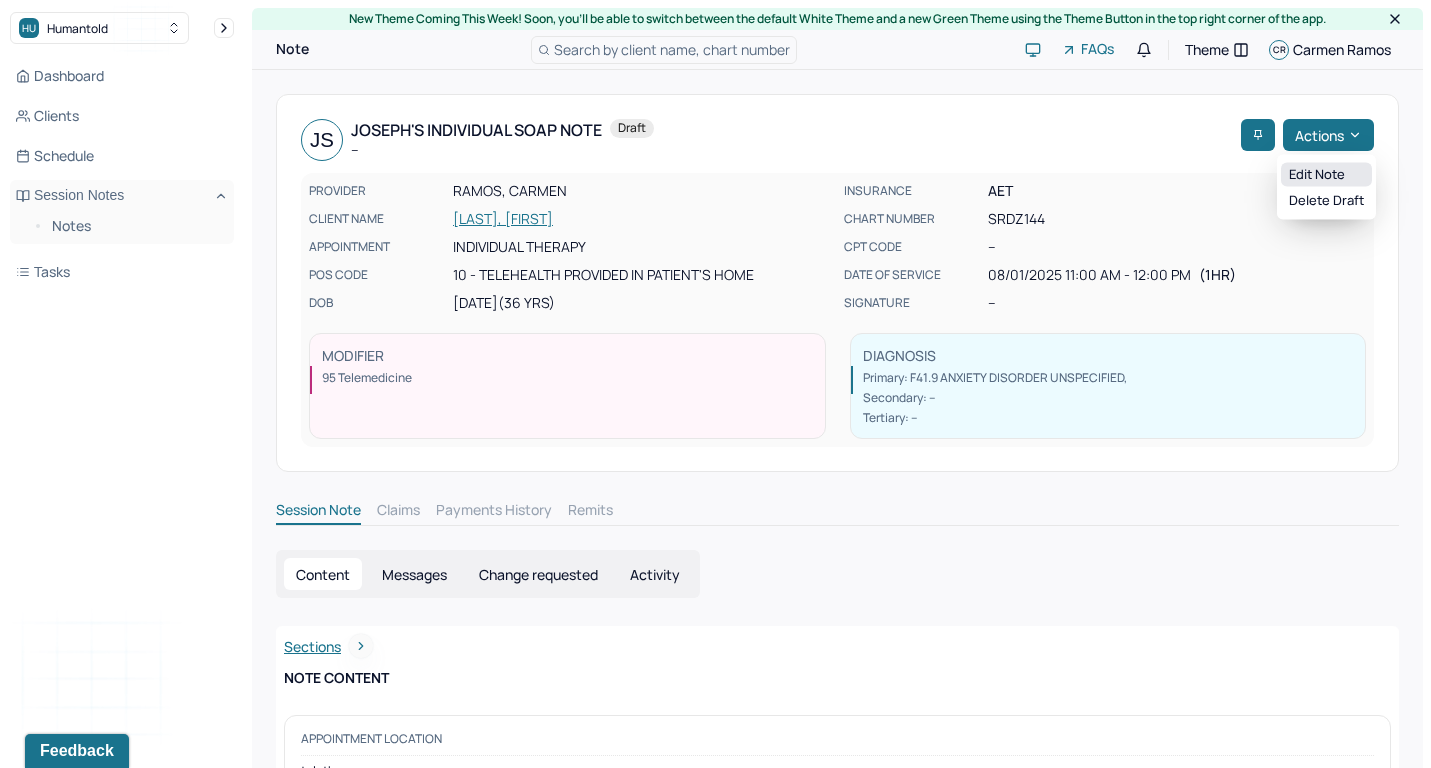 click on "Edit note" at bounding box center [1326, 175] 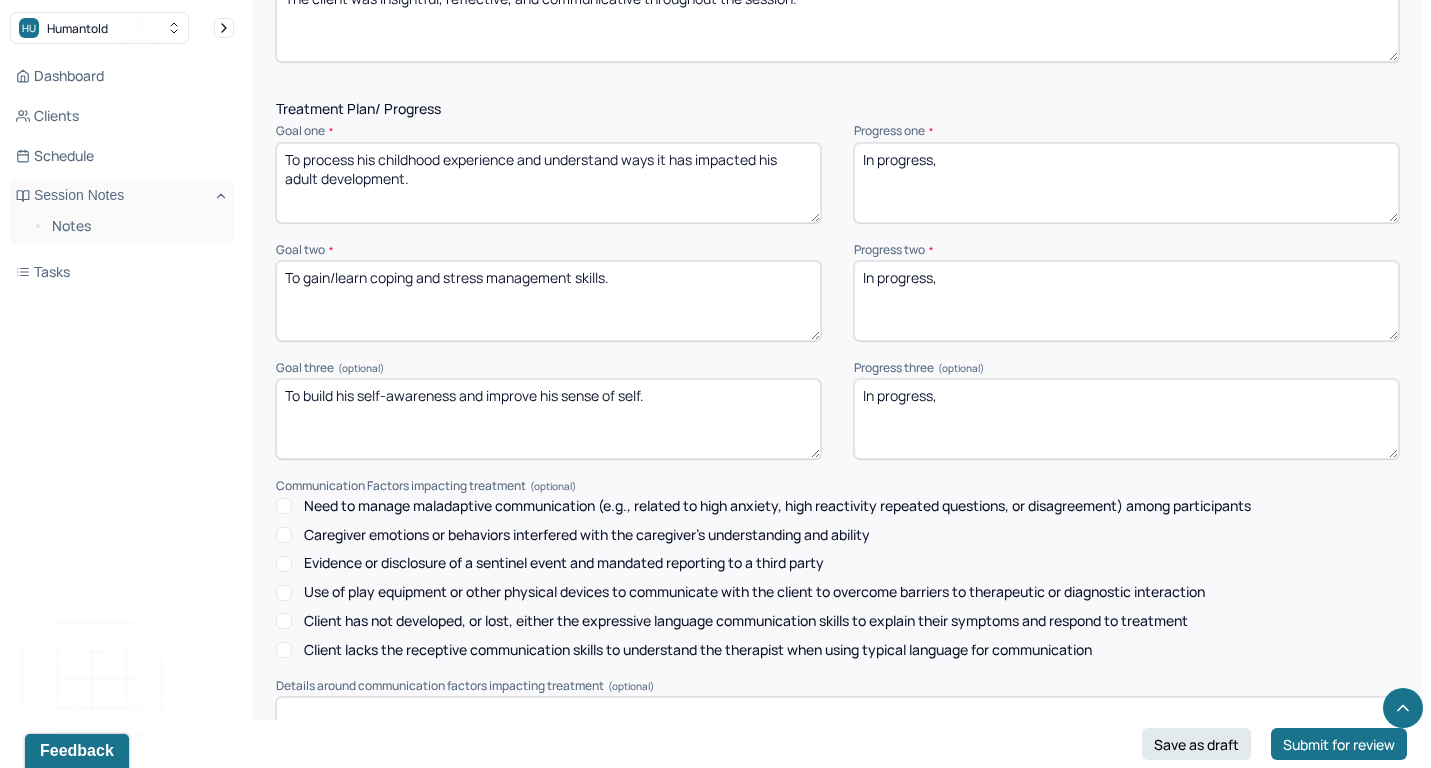 scroll, scrollTop: 2603, scrollLeft: 0, axis: vertical 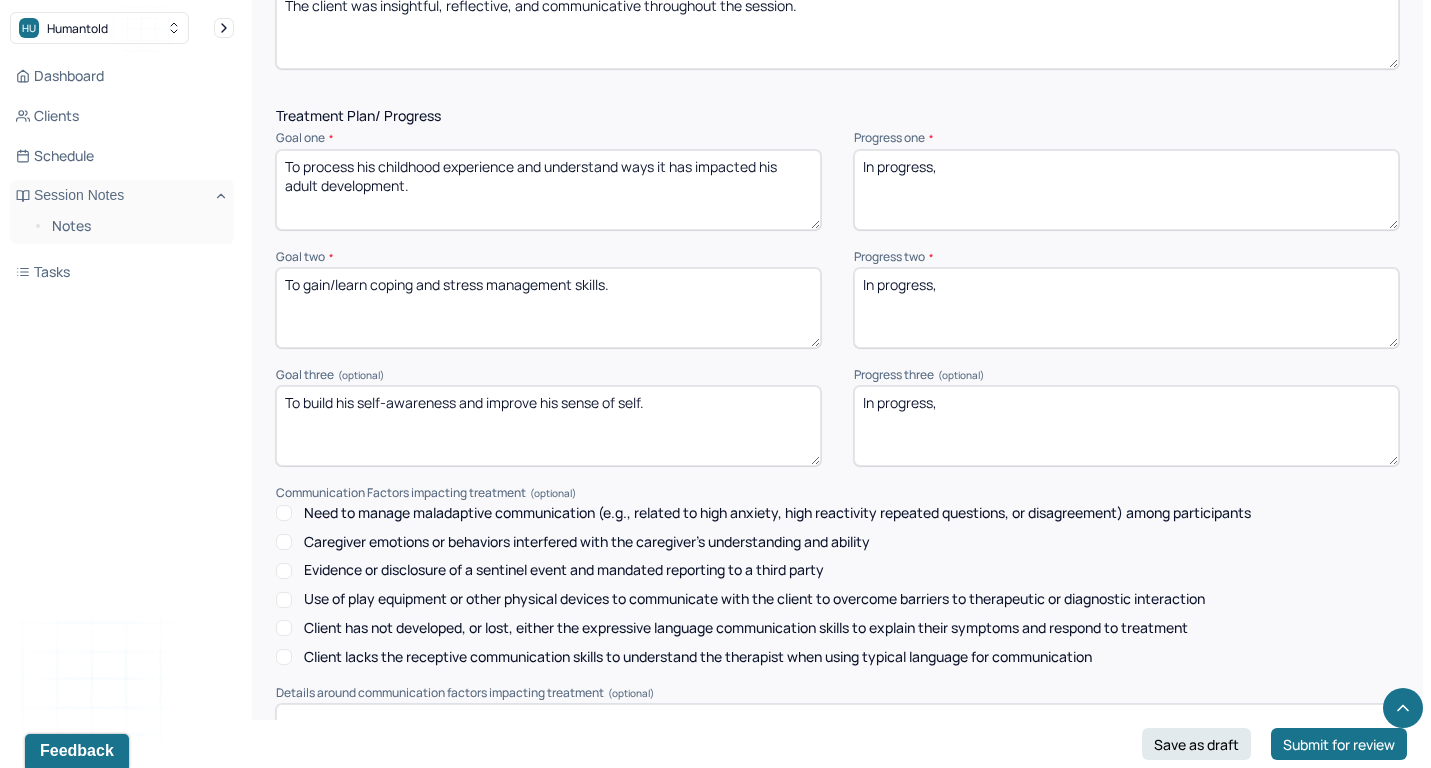 click on "To process his childhood experience and understand ways it has impacted his adult development." at bounding box center (548, 190) 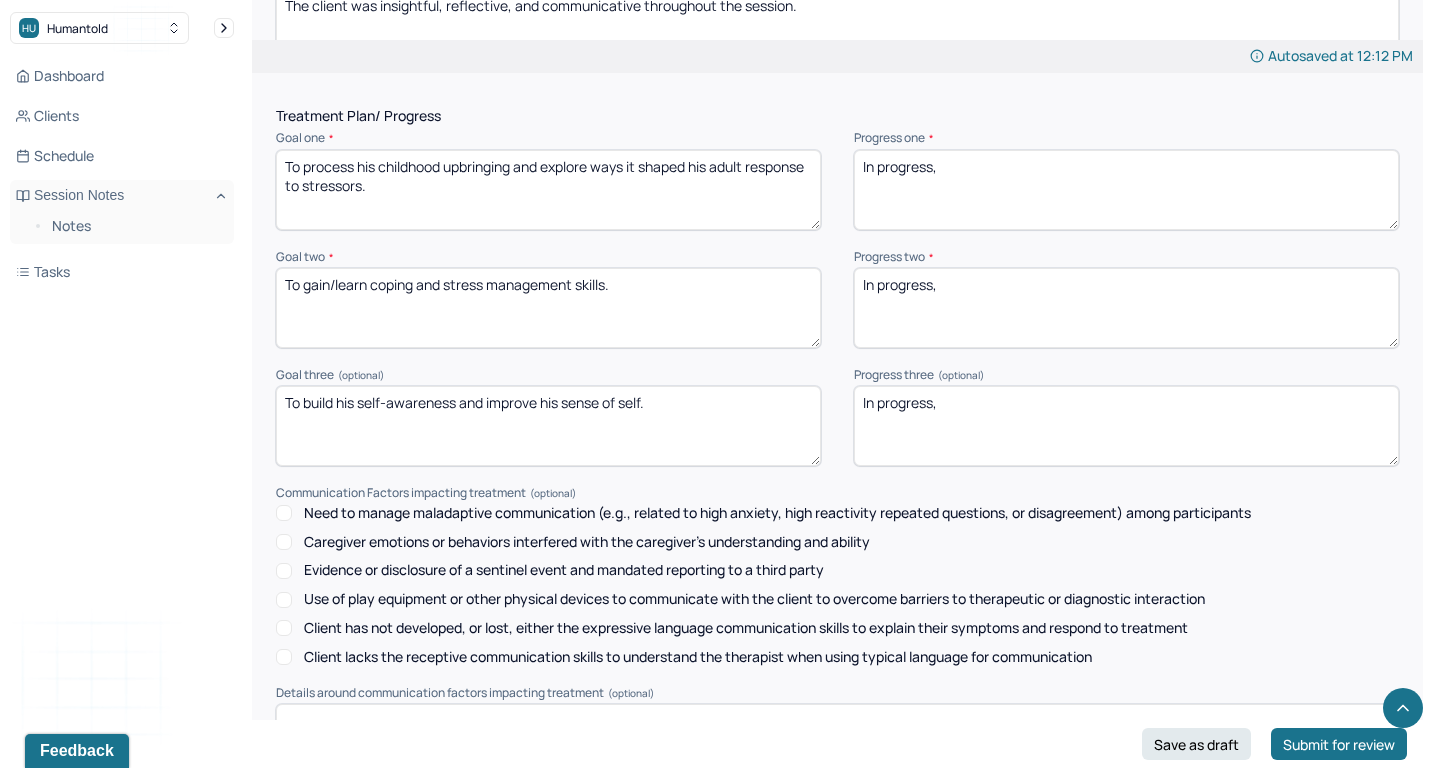 type on "To process his childhood upbringing and explore ways it shaped his adult response to stressors." 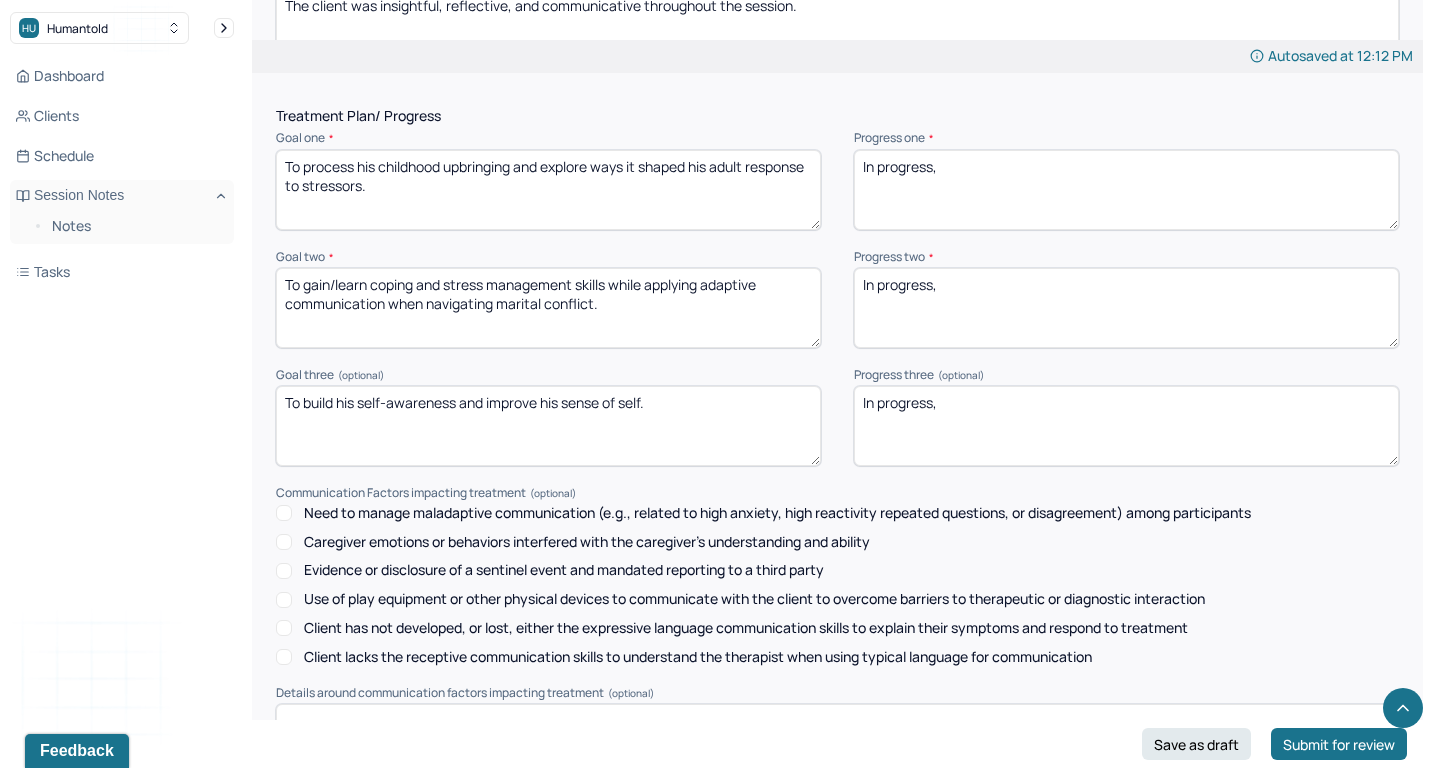 type on "To gain/learn coping and stress management skills while applying adaptive communication when navigating marital conflict." 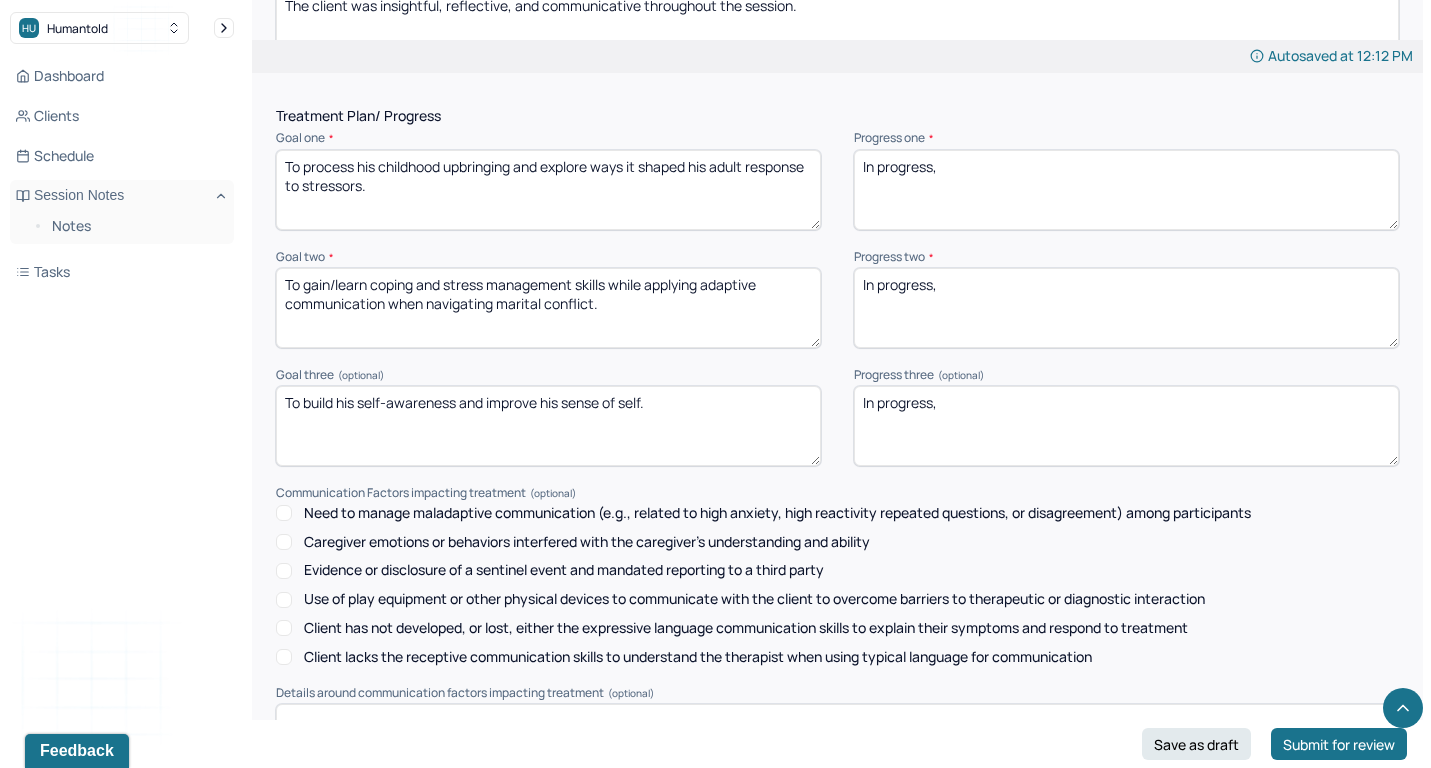 click on "To build his self-awareness and improve his sense of self." at bounding box center (548, 426) 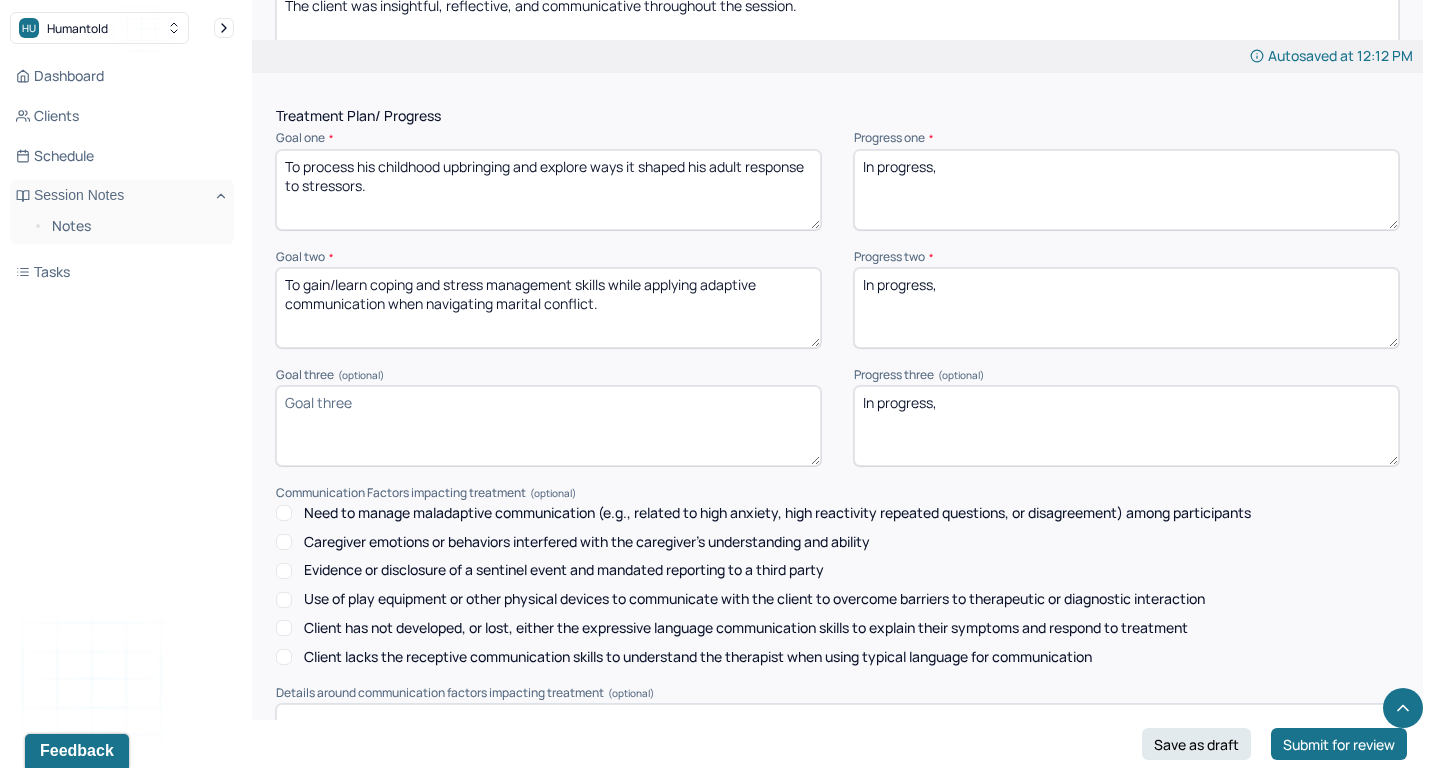 click on "Goal three (optional)" at bounding box center [548, 426] 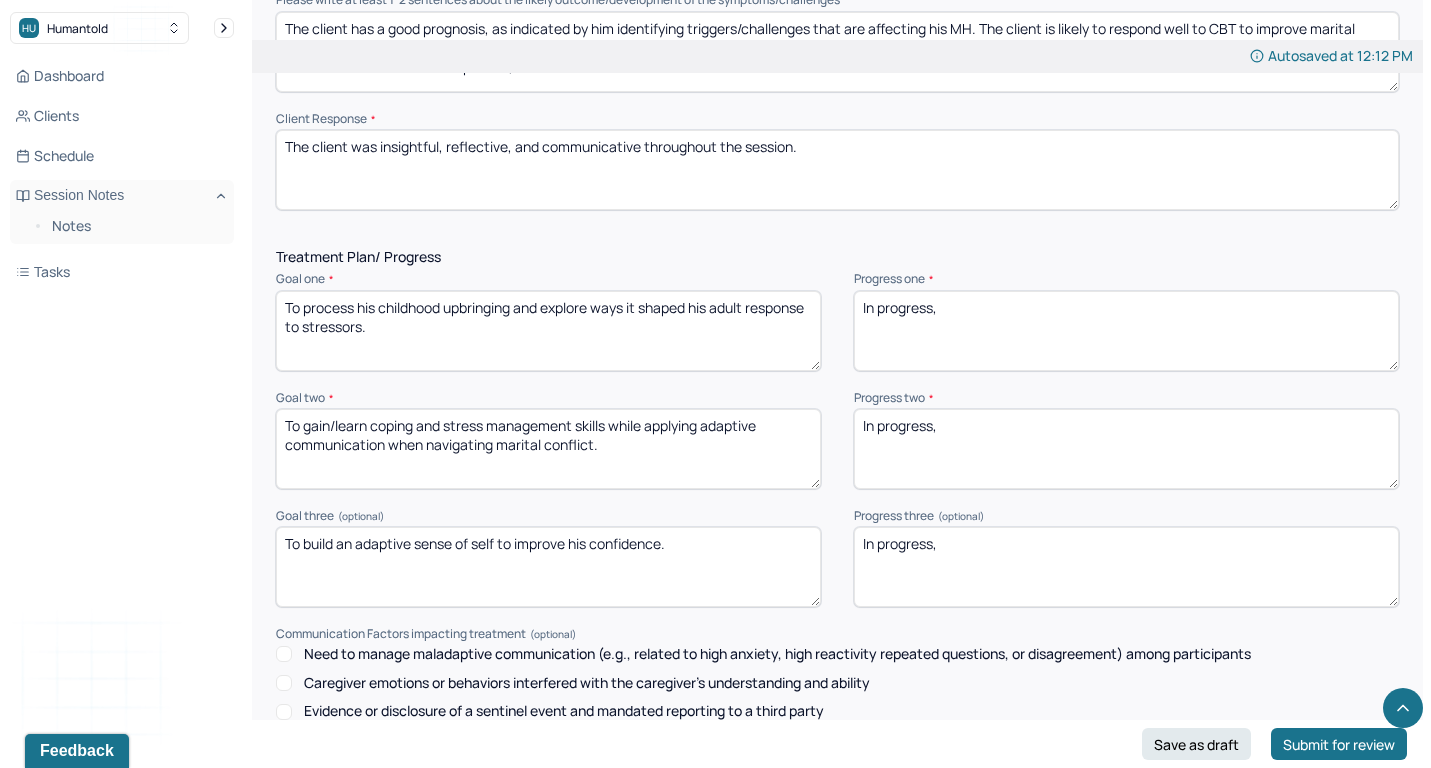 scroll, scrollTop: 2460, scrollLeft: 0, axis: vertical 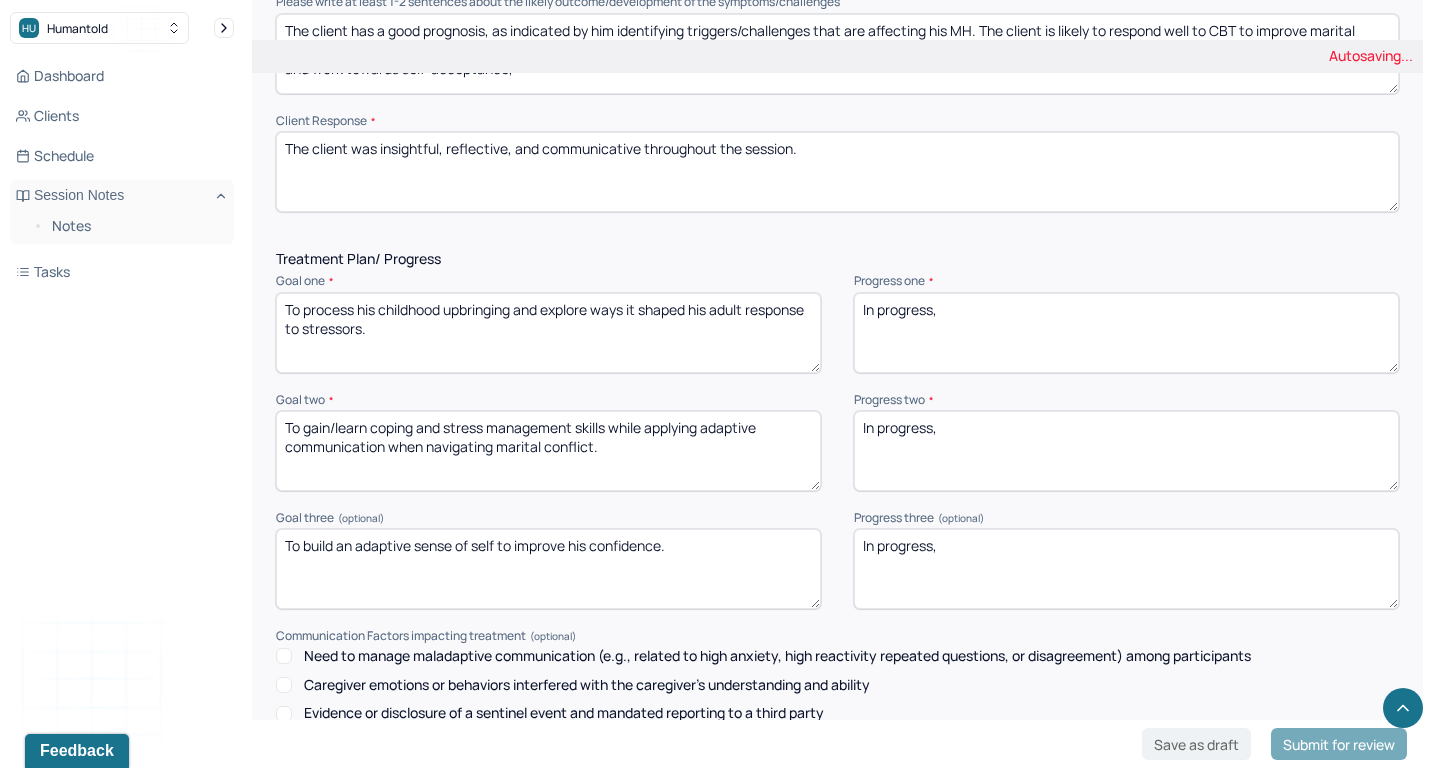 type on "To build an adaptive sense of self to improve his confidence." 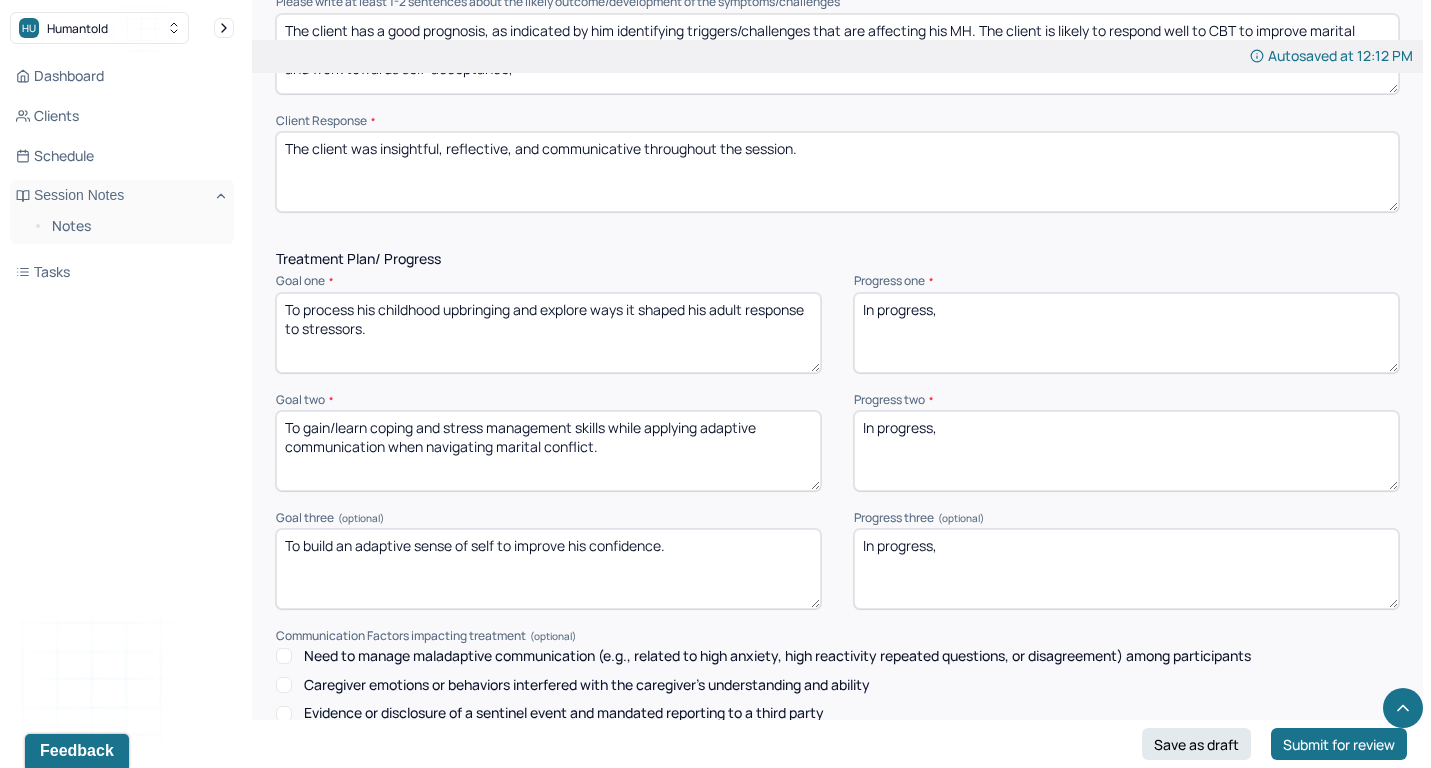 click on "In progress," at bounding box center [1126, 333] 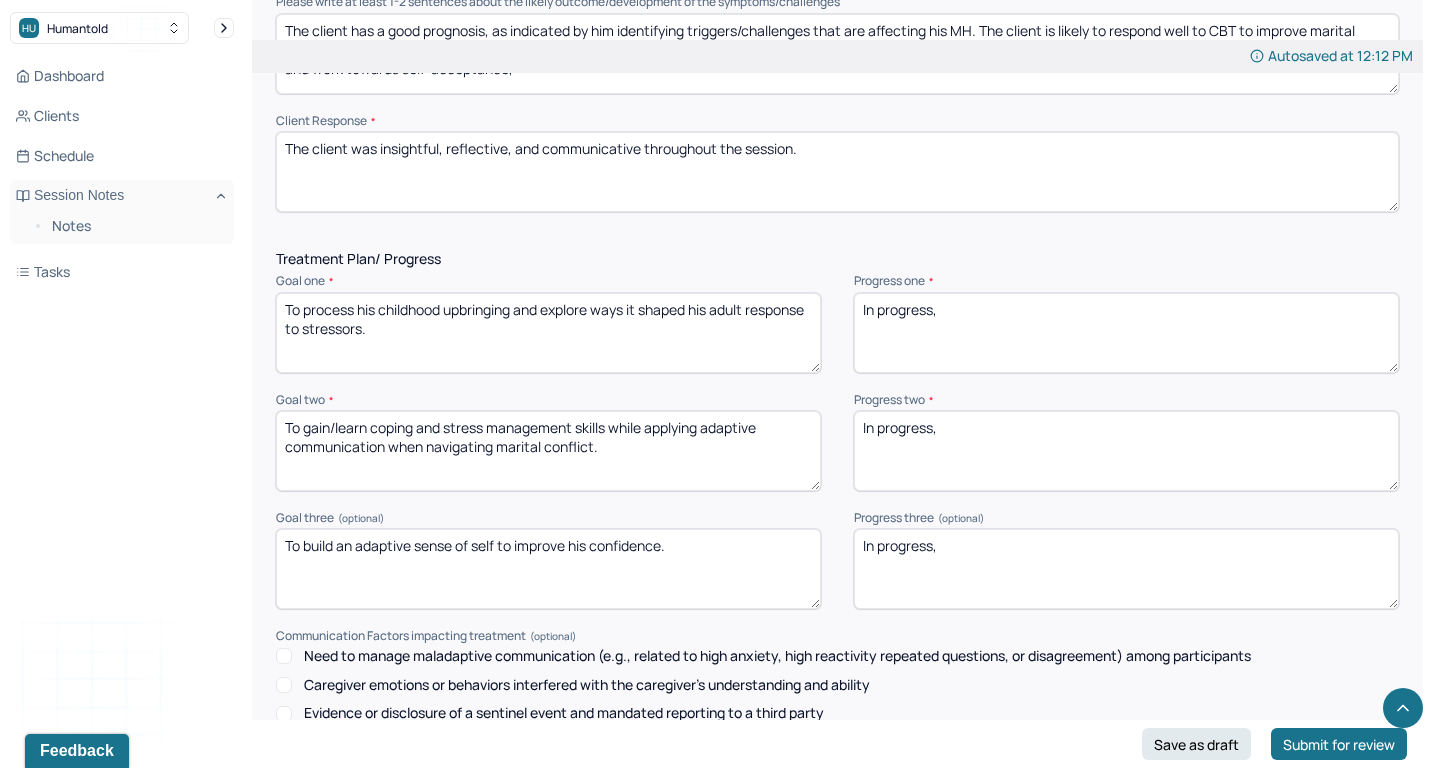 drag, startPoint x: 932, startPoint y: 293, endPoint x: 775, endPoint y: 276, distance: 157.9177 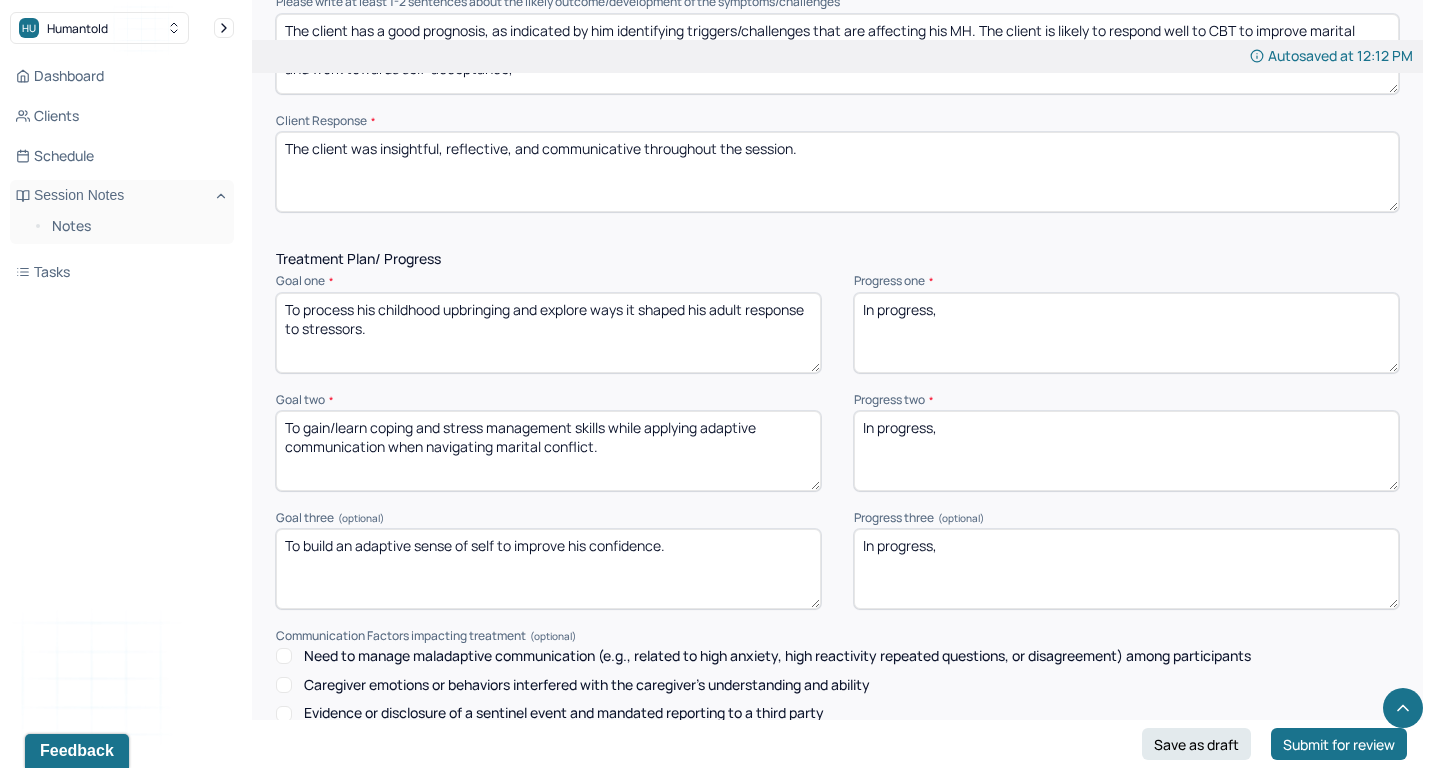 click on "Goal one * To process his childhood upbringing and explore ways it shaped his adult response to stressors. Progress one * In progress," at bounding box center [837, 323] 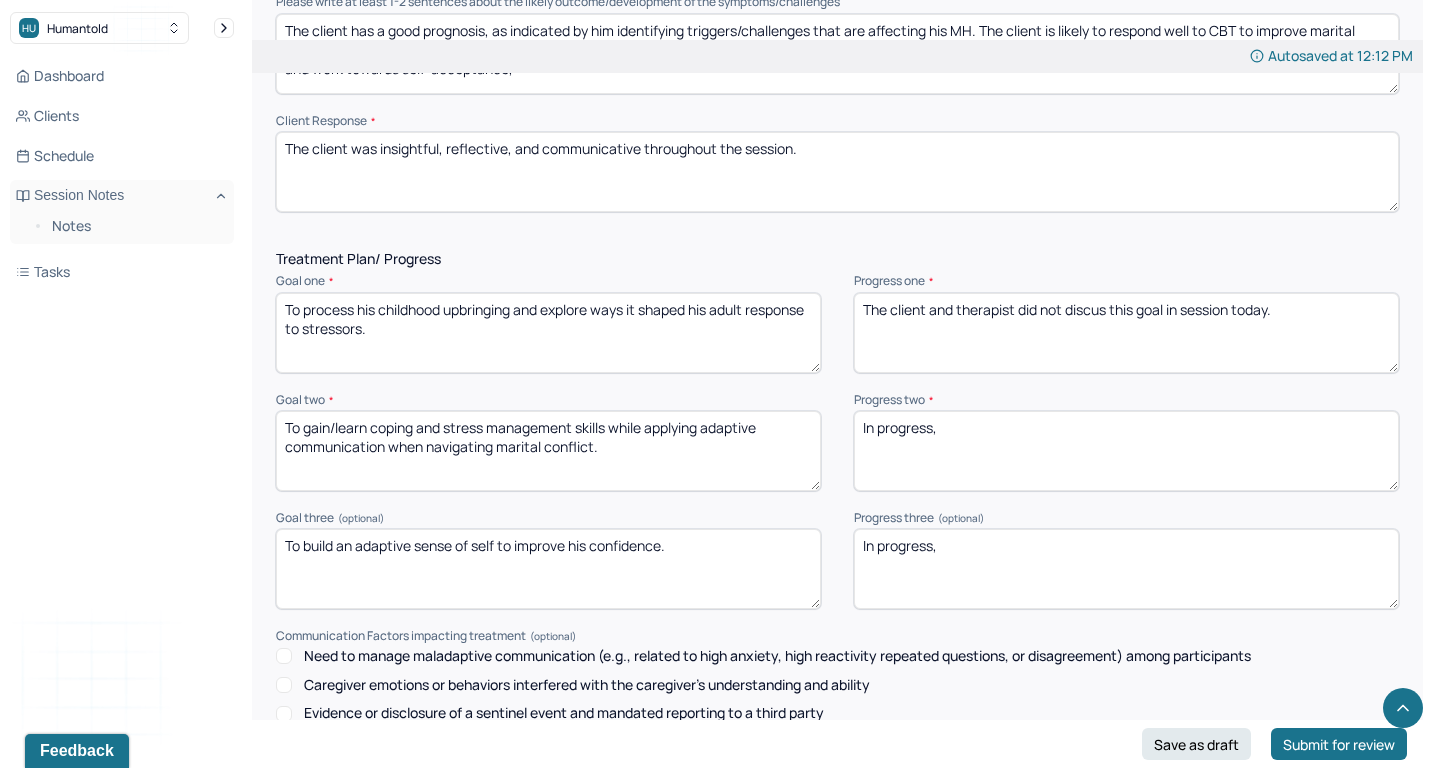 type on "The client and therapist did not discus this goal in session today." 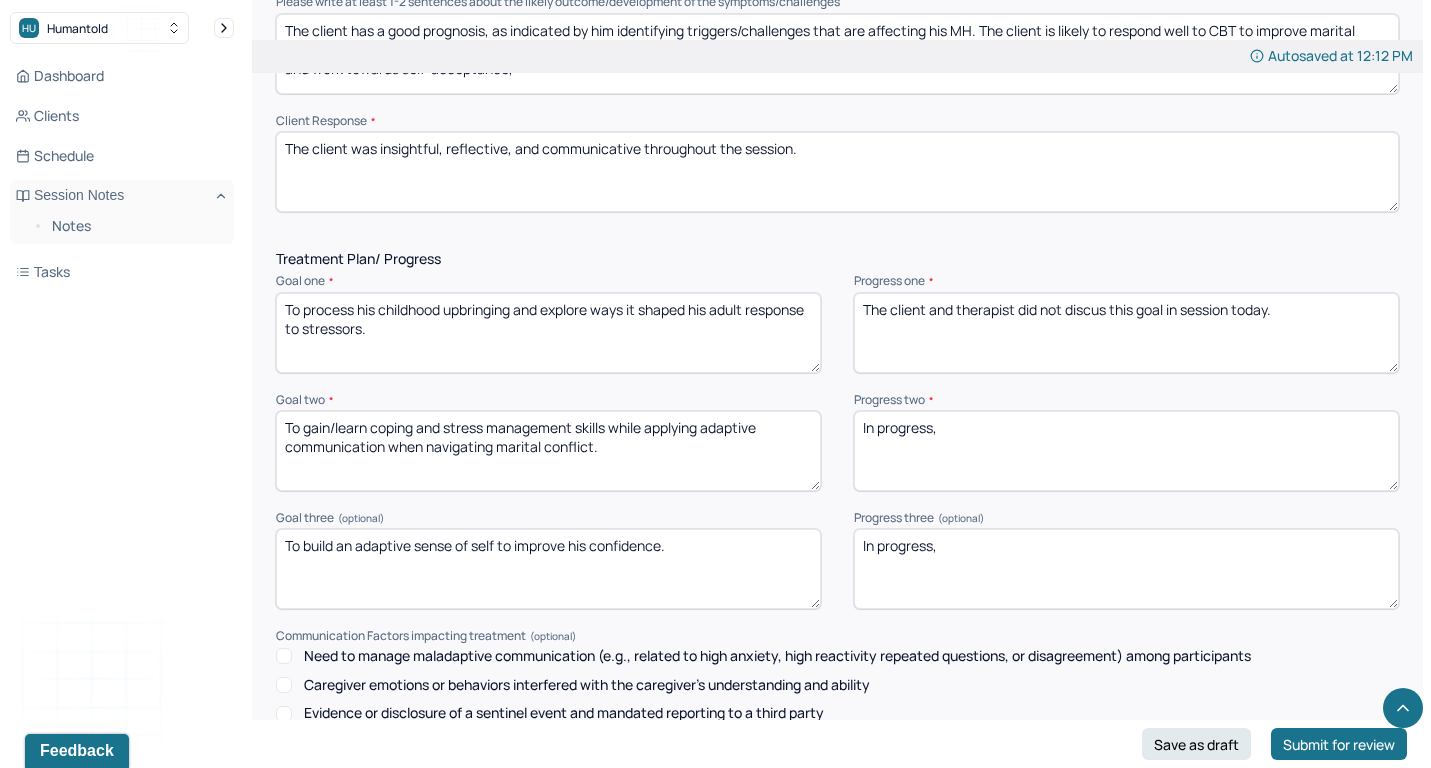 click on "In progress," at bounding box center [1126, 451] 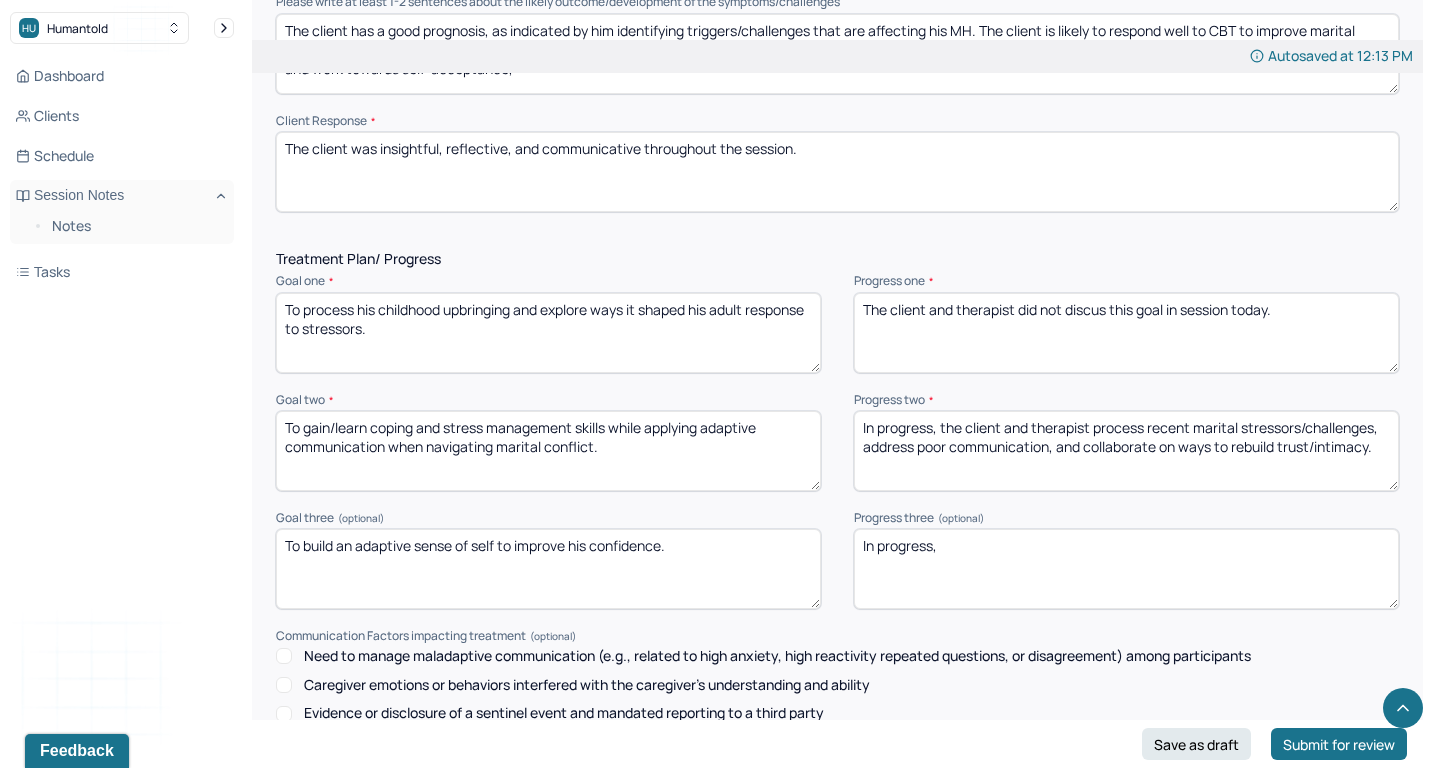 click on "In progress," at bounding box center [1126, 569] 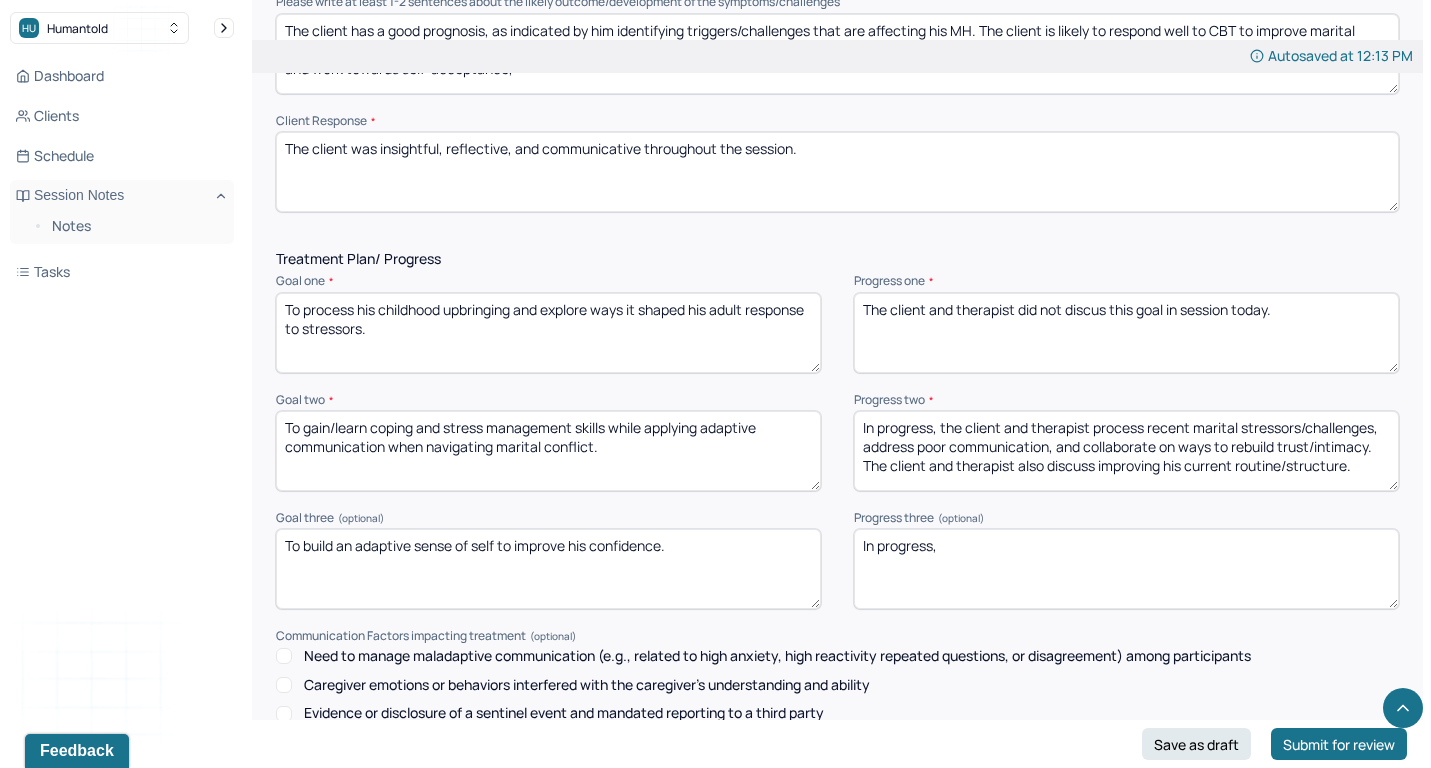 type on "In progress, the client and therapist process recent marital stressors/challenges, address poor communication, and collaborate on ways to rebuild trust/intimacy. The client and therapist also discuss improving his current routine/structure." 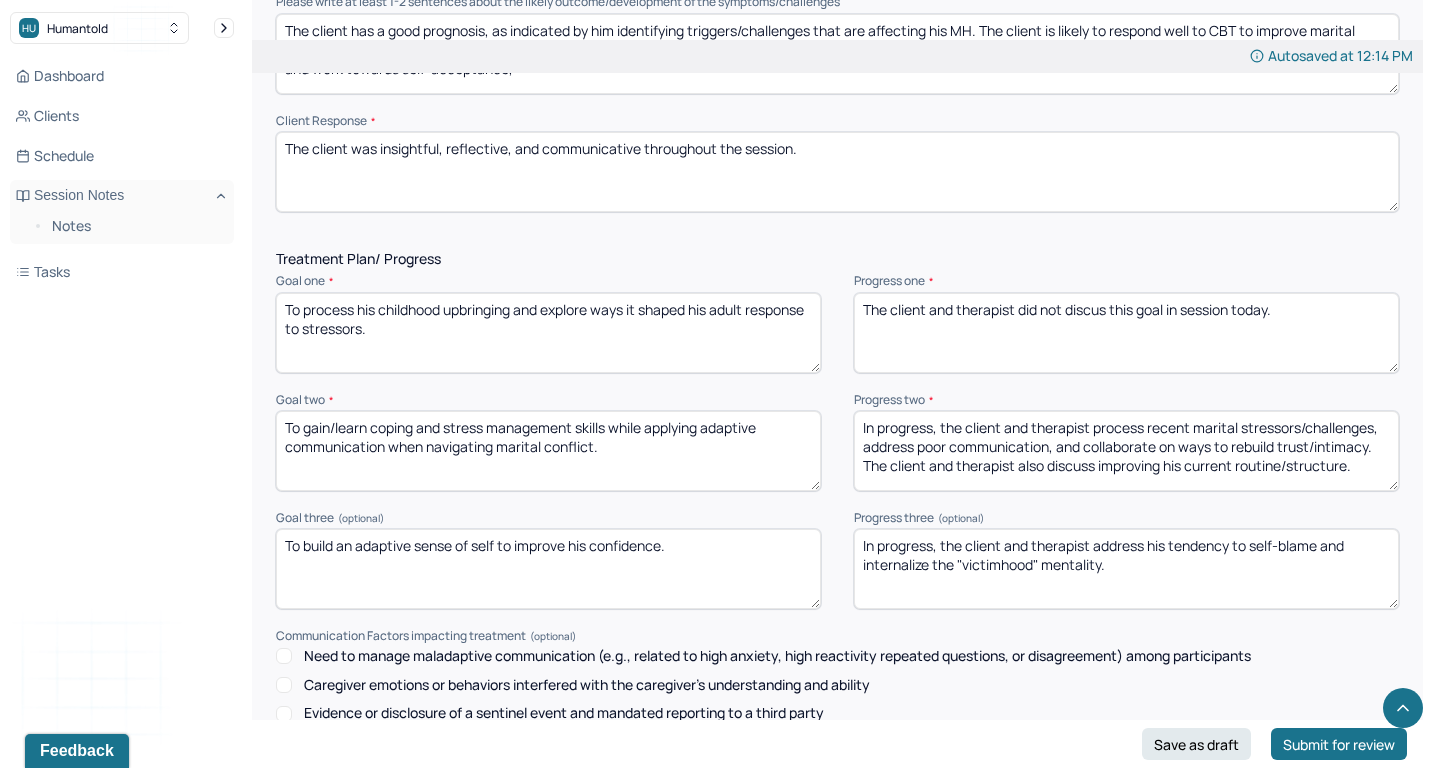 click on "In progress, the client and therapist address his tendency to self-blame and internalize the "victimhood" mentality." at bounding box center (1126, 569) 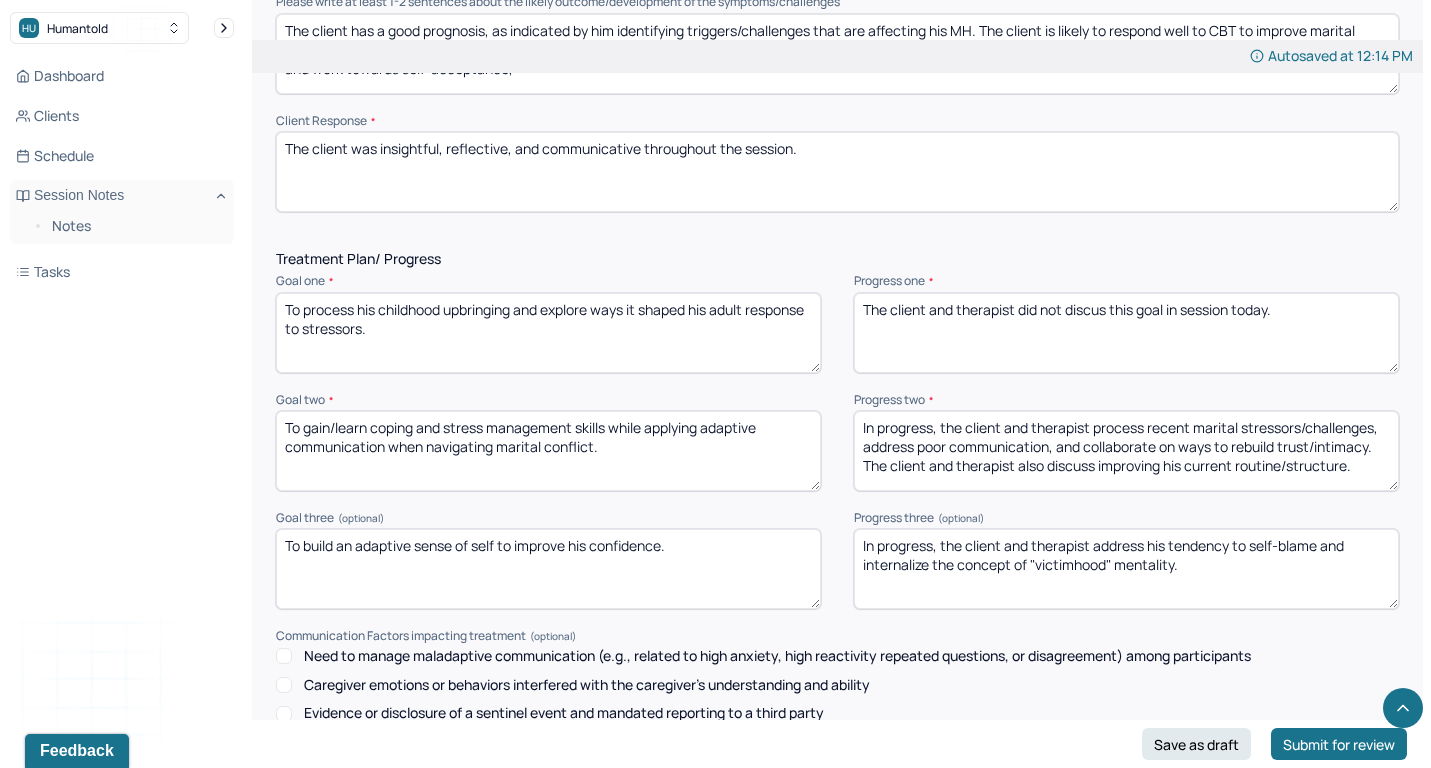 click on "In progress, the client and therapist address his tendency to self-blame and internalize the "victimhood" mentality." at bounding box center [1126, 569] 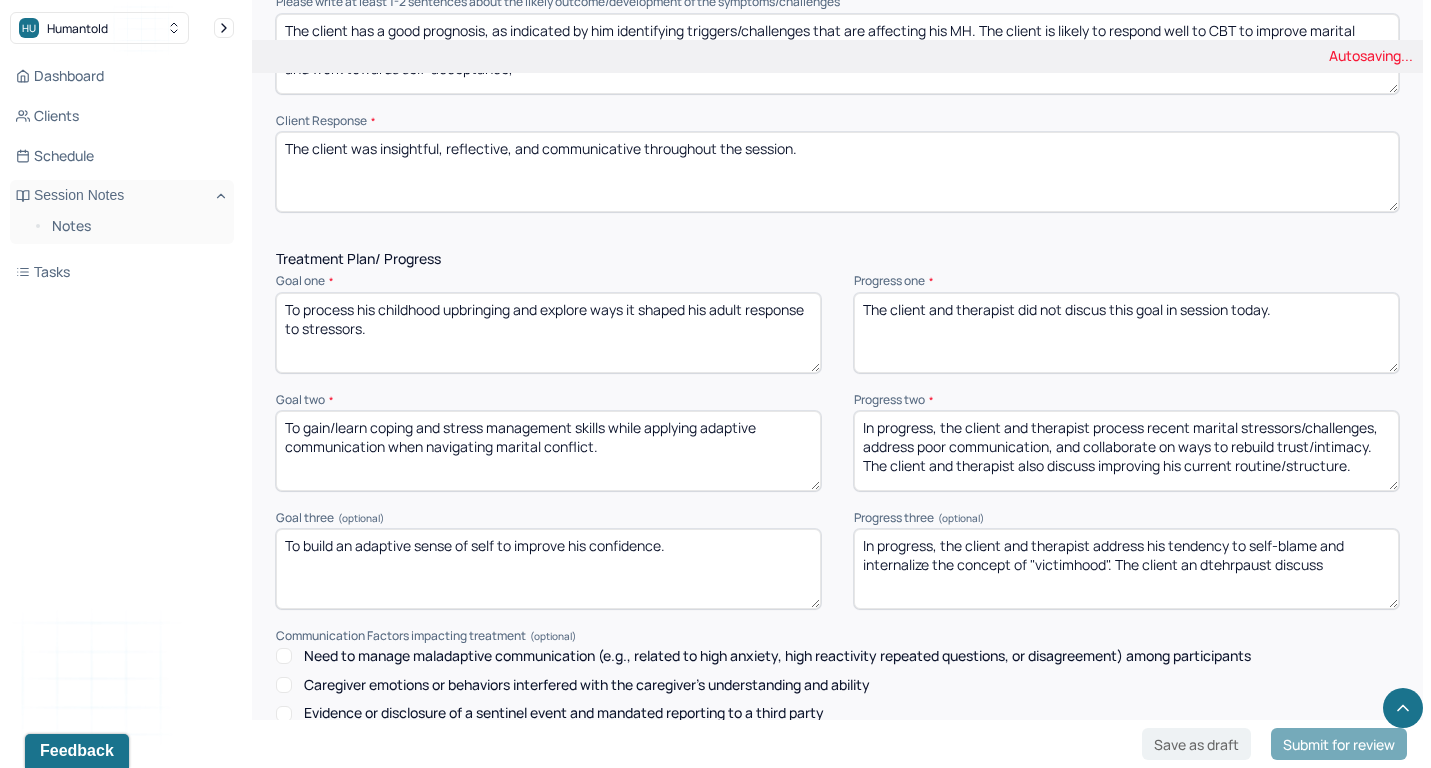 drag, startPoint x: 1201, startPoint y: 528, endPoint x: 1412, endPoint y: 528, distance: 211 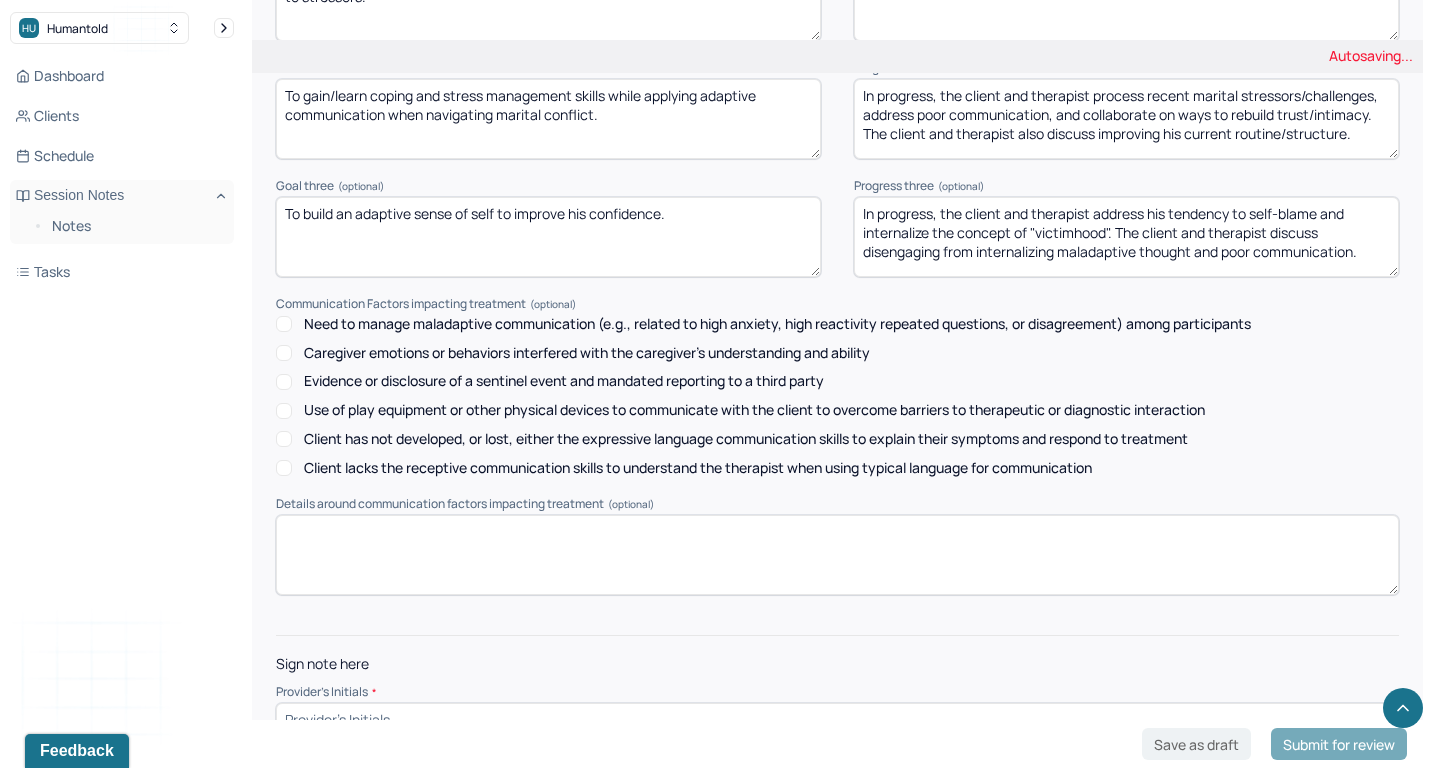 type on "In progress, the client and therapist address his tendency to self-blame and internalize the concept of "victimhood". The client and therapist discuss disengaging from internalizing maladaptive thought and poor communication." 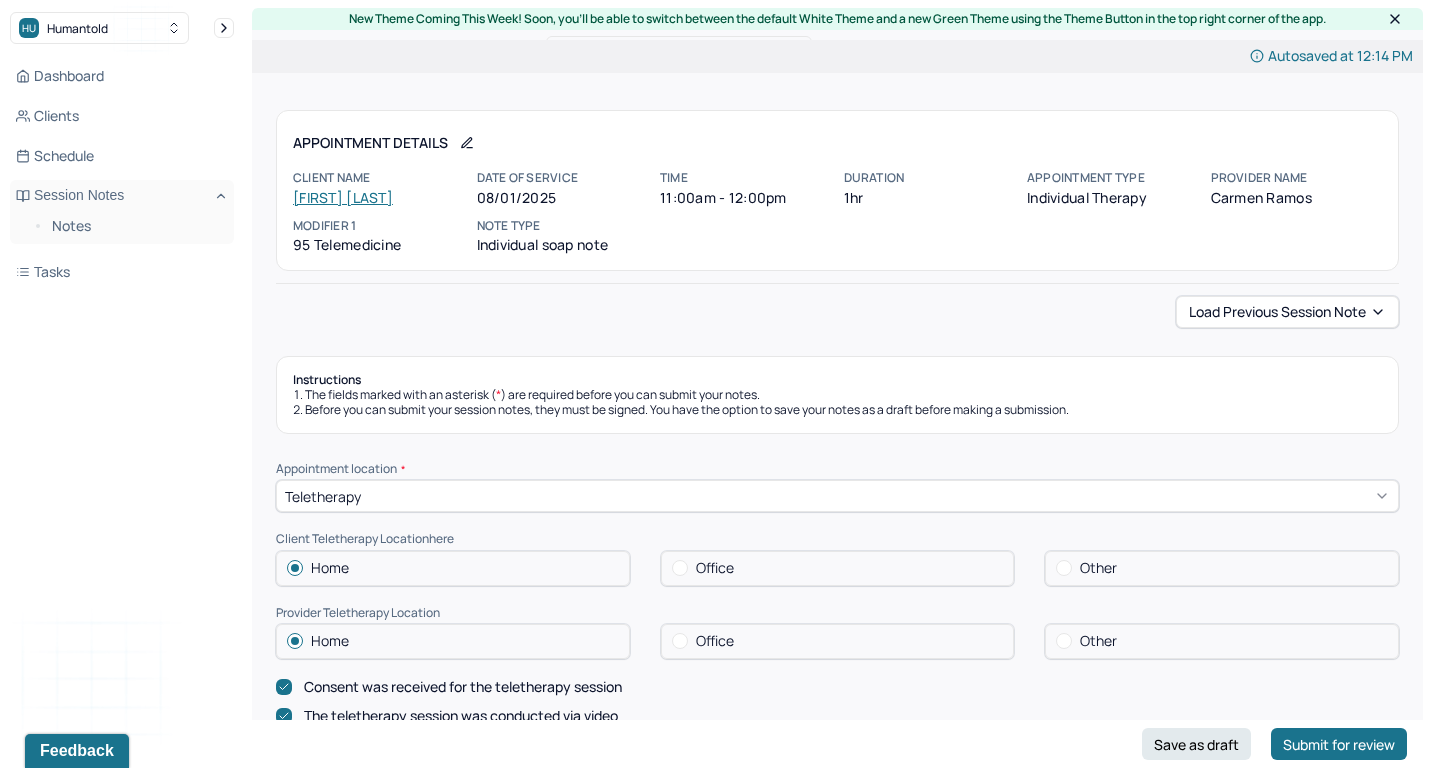 scroll, scrollTop: 0, scrollLeft: 0, axis: both 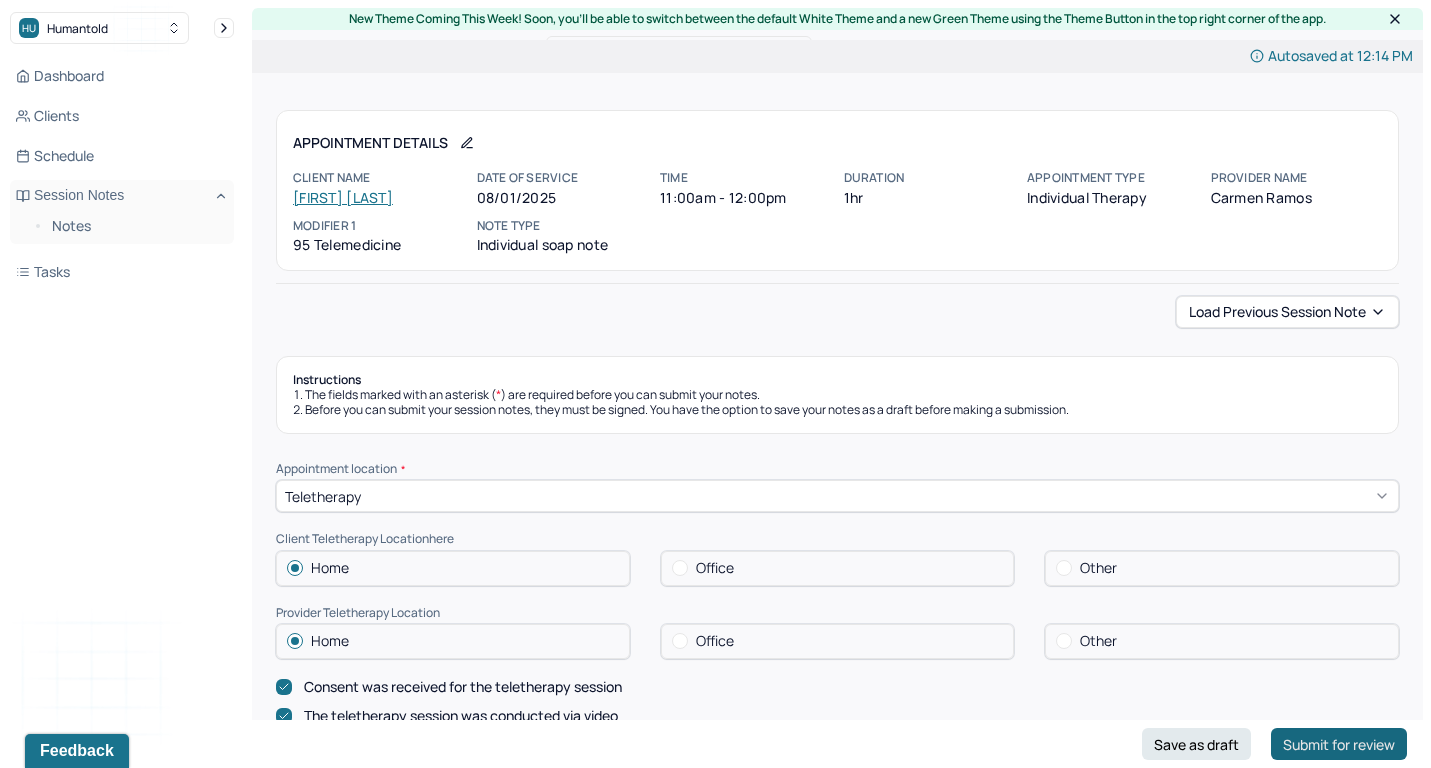 type on "cr" 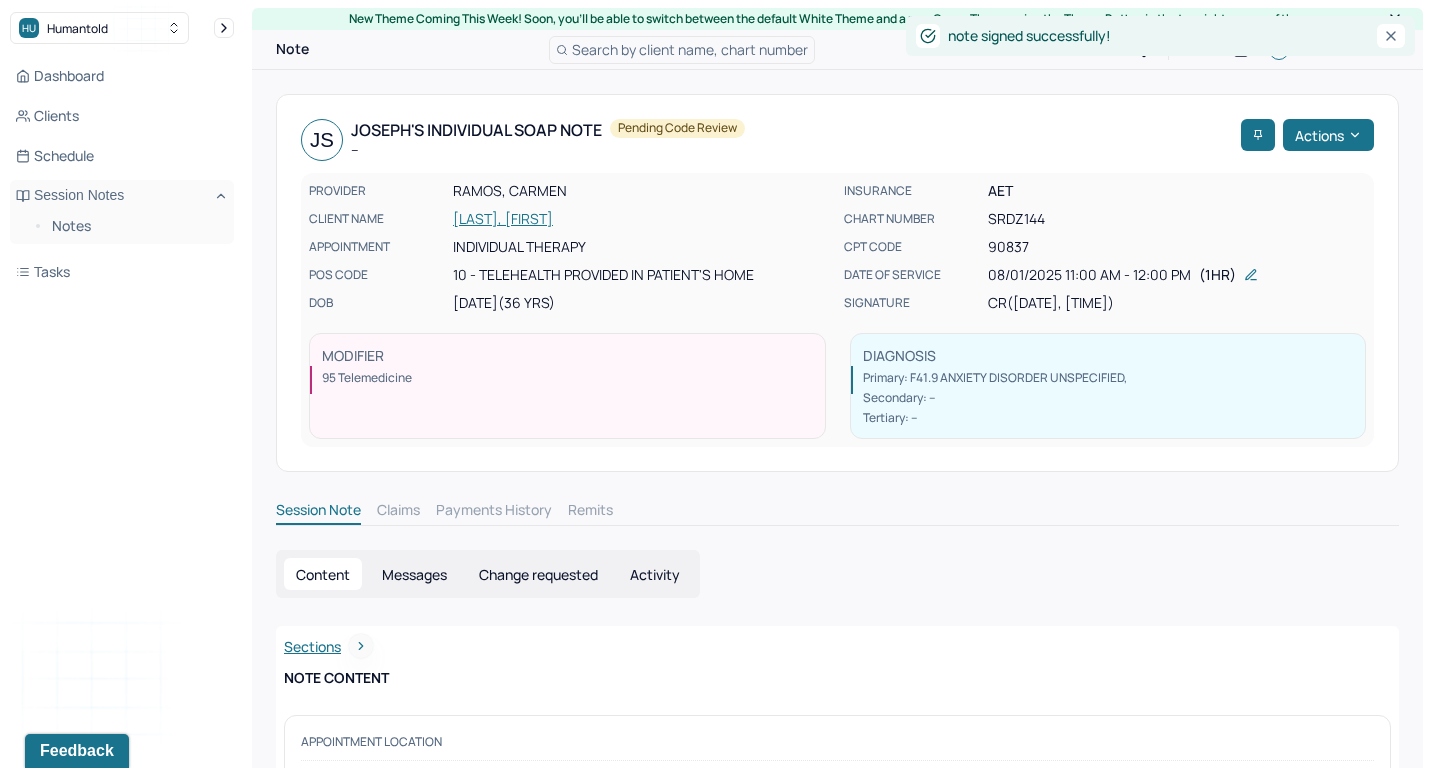 click on "Notes" at bounding box center [122, 228] 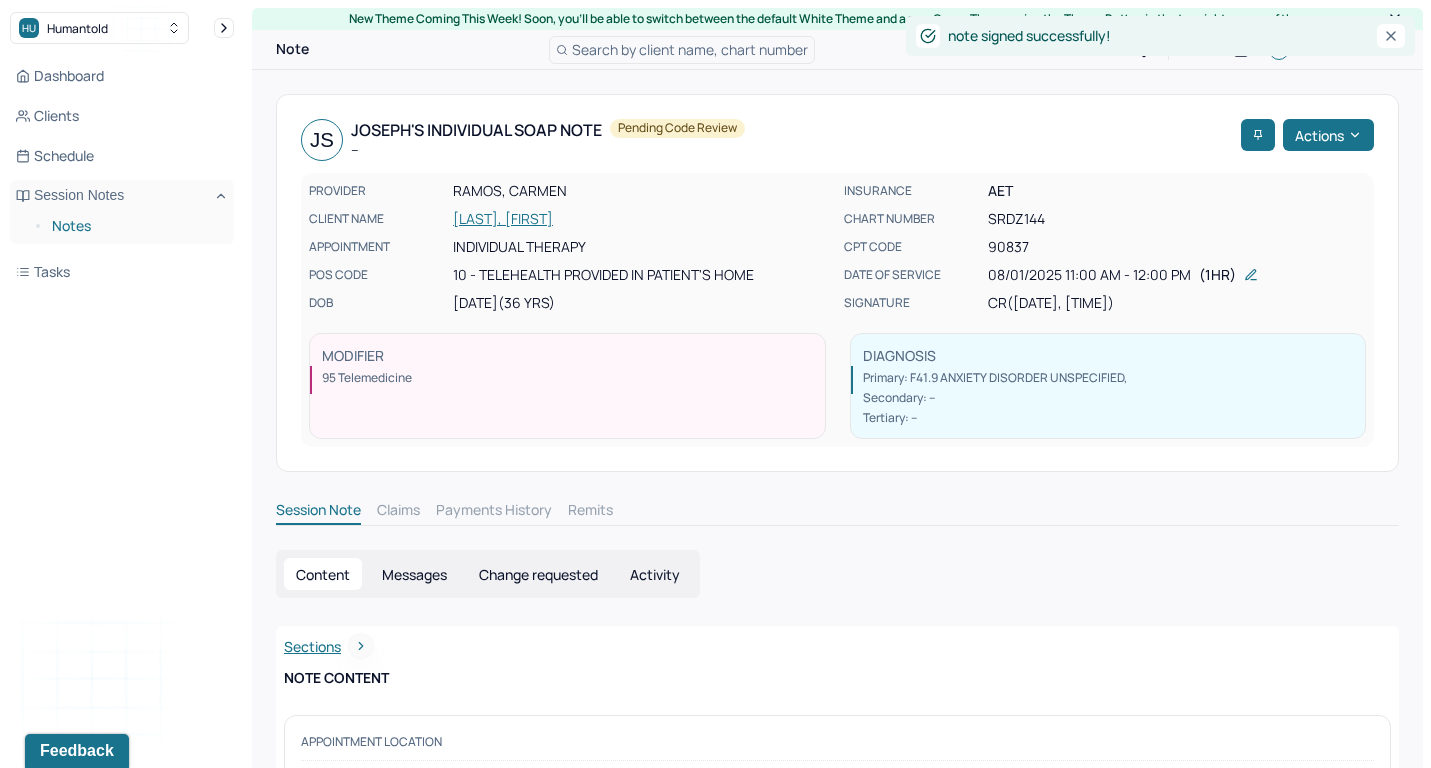 click on "Notes" at bounding box center (135, 226) 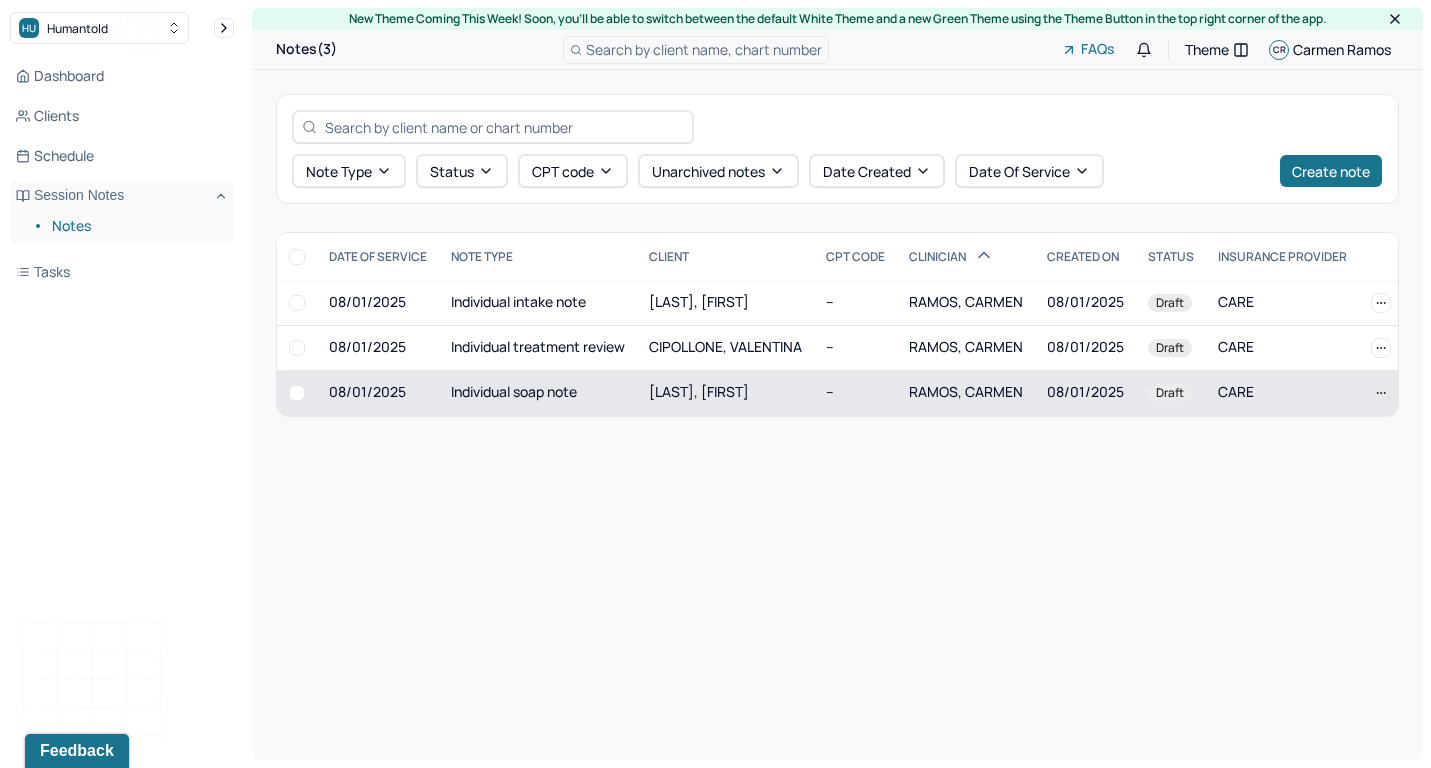 click on "[LAST], [FIRST]" at bounding box center (699, 391) 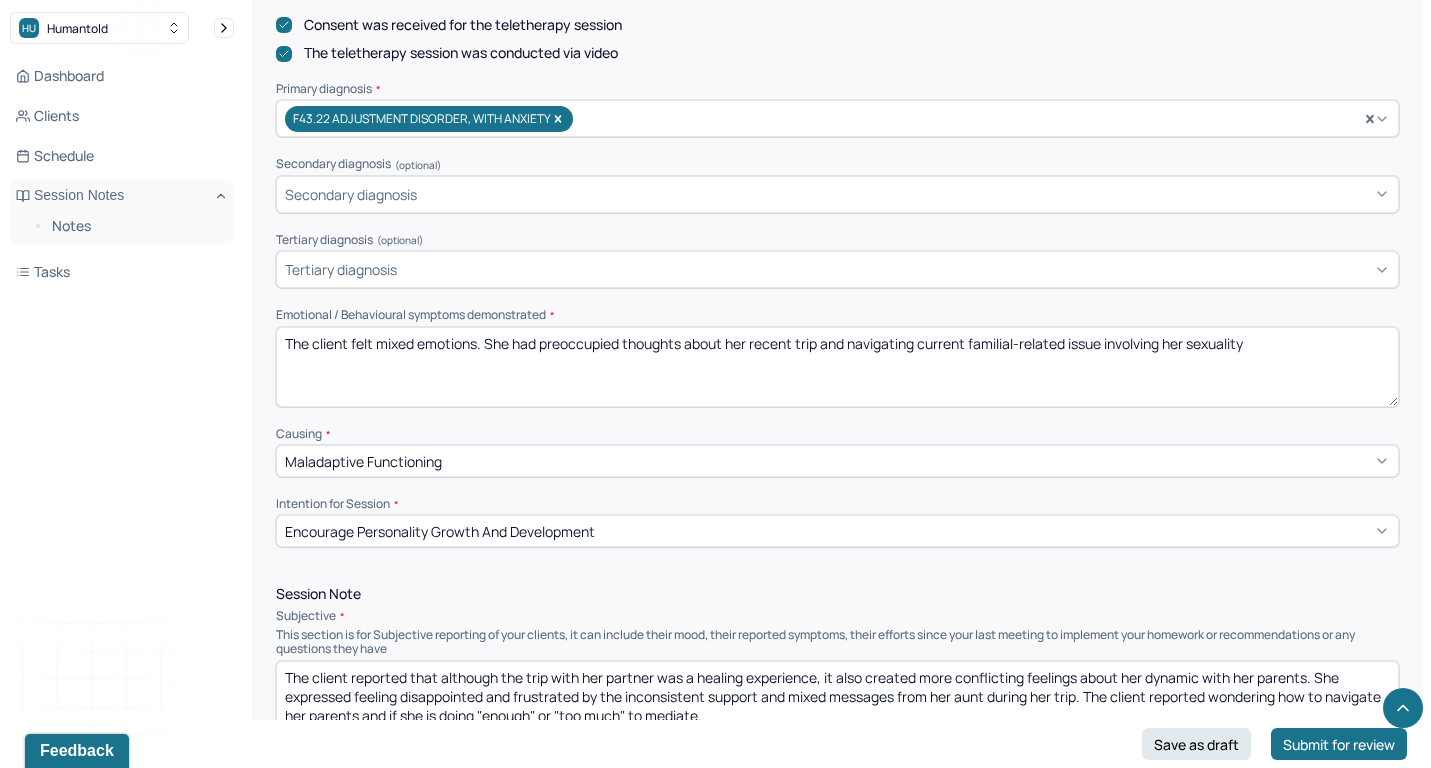 scroll, scrollTop: 688, scrollLeft: 0, axis: vertical 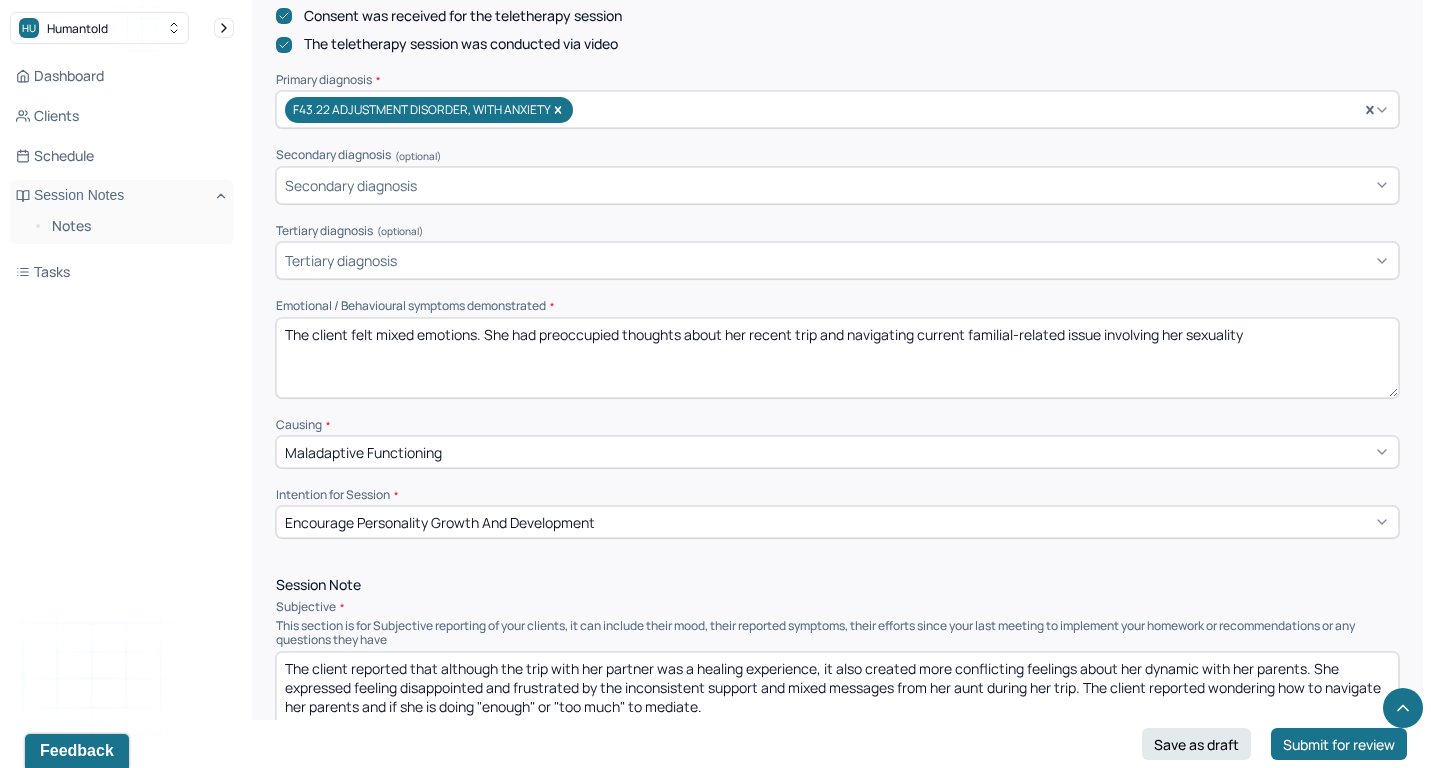 click on "The client felt mixed emotions. She had preoccupied thoughts about her recent trip and navigating current familial-related issue involving her sexuality" at bounding box center (837, 358) 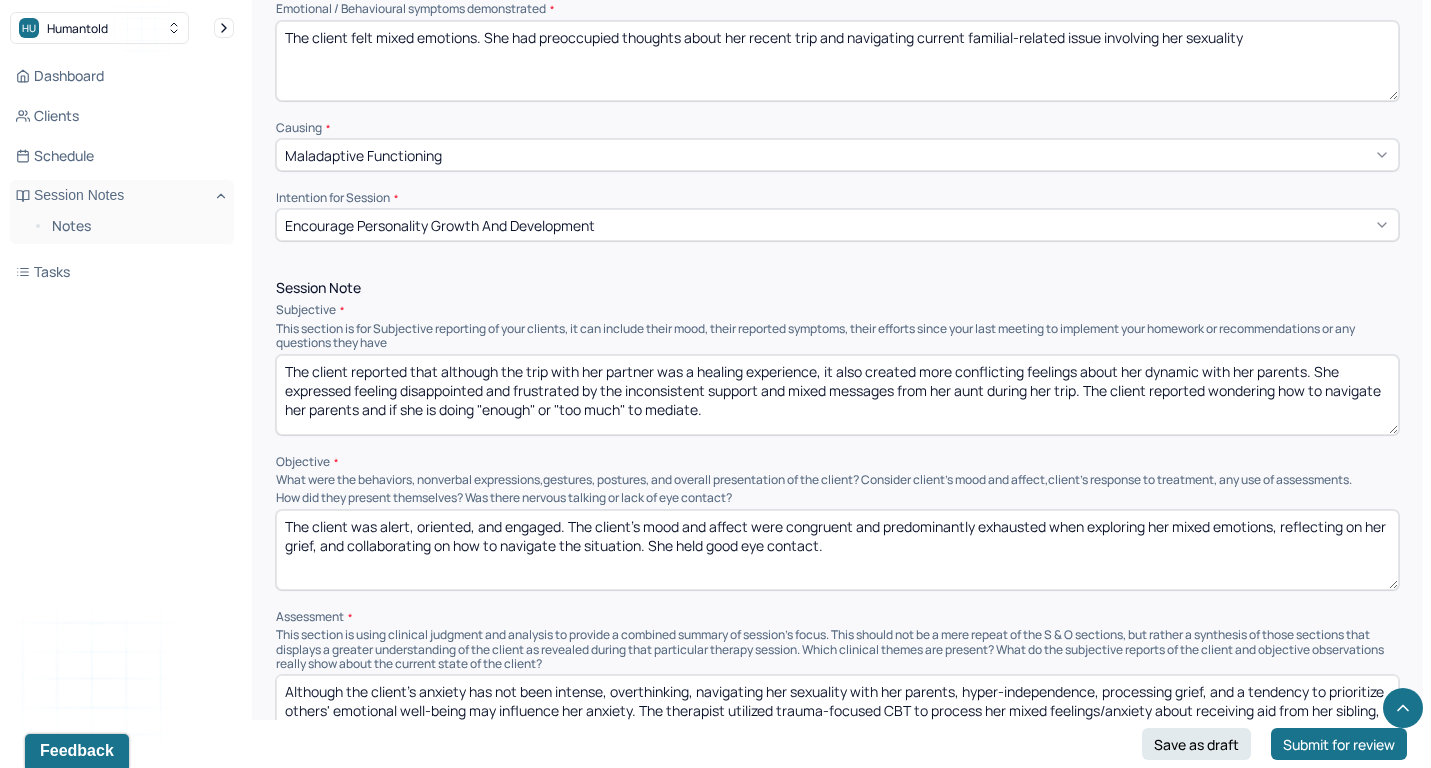 scroll, scrollTop: 1103, scrollLeft: 0, axis: vertical 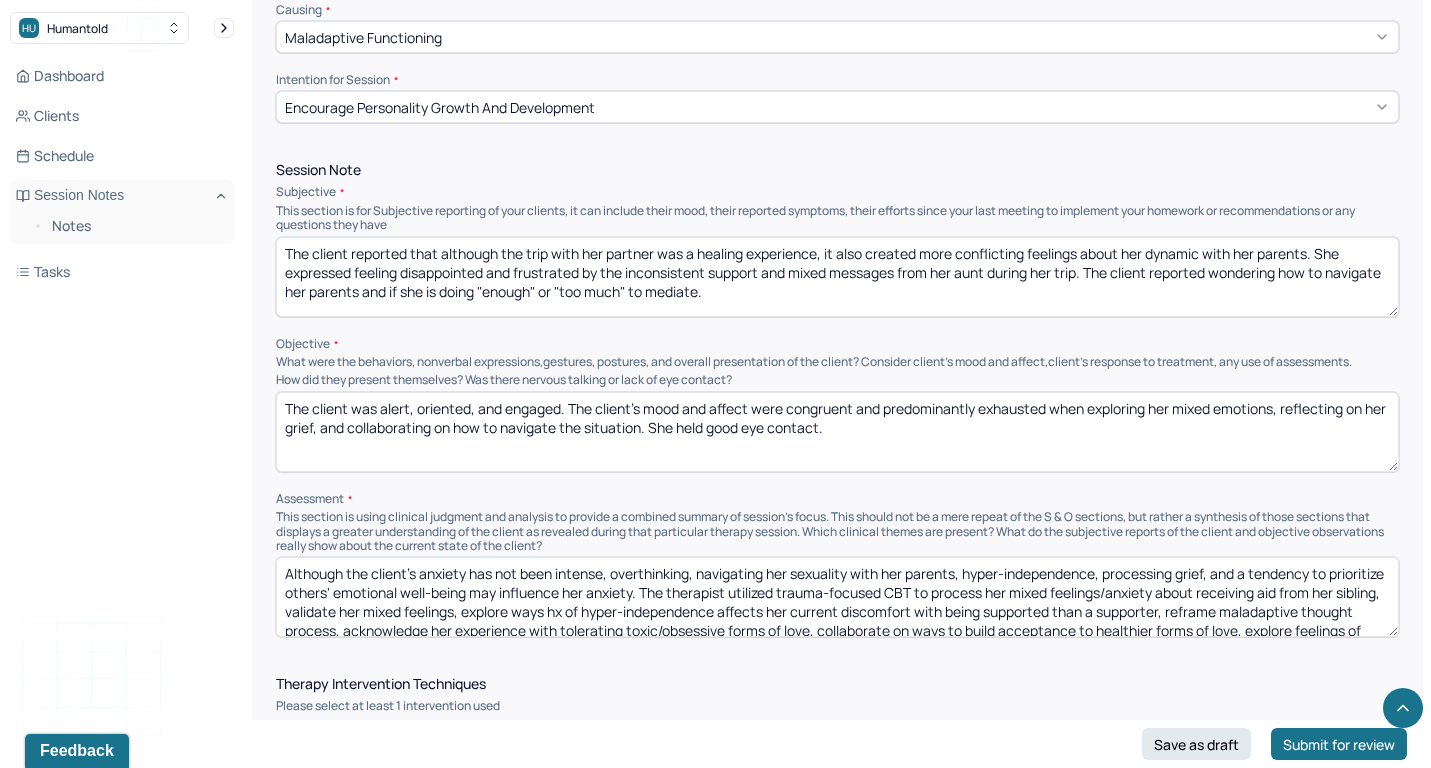 click on "The client was alert, oriented, and engaged. The client's mood and affect were congruent and predominantly exhausted when exploring her mixed emotions, reflecting on her grief, and collaborating on how to navigate the situation. She held good eye contact." at bounding box center [837, 432] 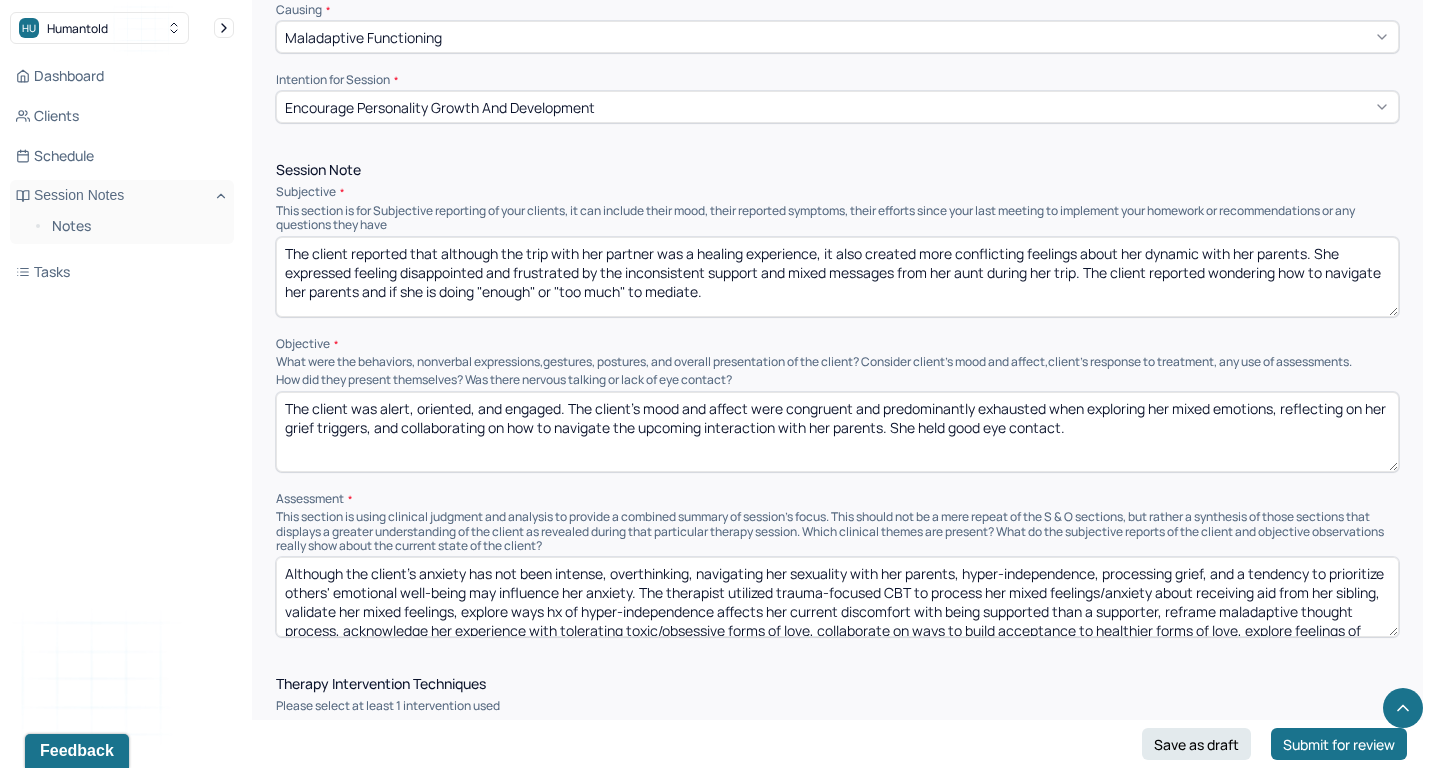 type on "The client was alert, oriented, and engaged. The client's mood and affect were congruent and predominantly exhausted when exploring her mixed emotions, reflecting on her grief triggers, and collaborating on how to navigate the upcoming interaction with her parents. She held good eye contact." 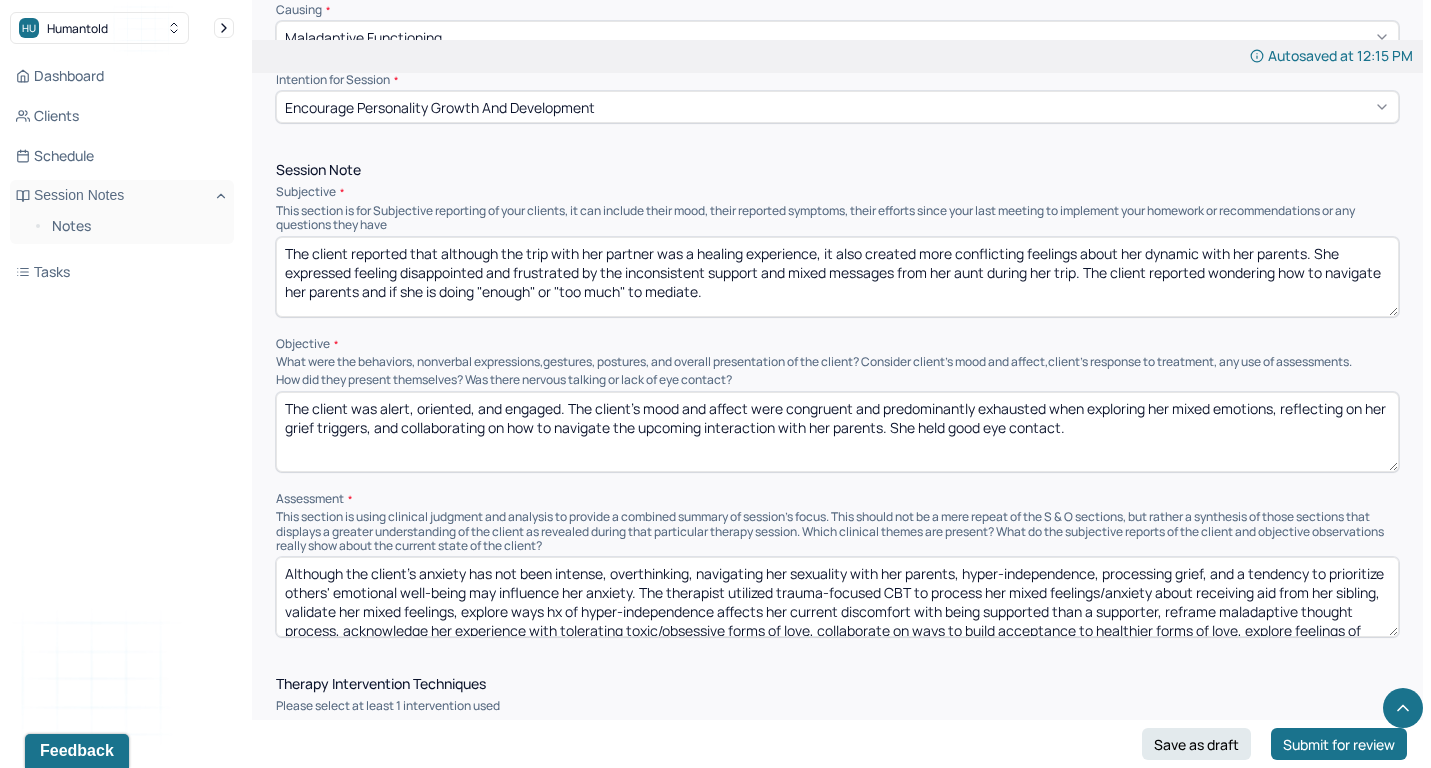 paste on "The client's anxiety has elevated since the last session. Navigating grief-related triggers, overthinking, hx of trying to predict parents' behavior/reactions, and navigating her sexuality with her parents. The therapist utilized trauma-focused CBT and grief therapy to acknowledge the positive experience during her trip, acknowledge her grief triggers, process her grief, process/validate her mixed feelings towards her aunt, provide reassurance of her efforts, acknowlege ways the interactions trigger childhood traumas, collaborate on ways to navigate upcoming visit with the parents, address her overthinking, challenge maladaptive thought process, and collaborate on engaging in self-care post interactions" 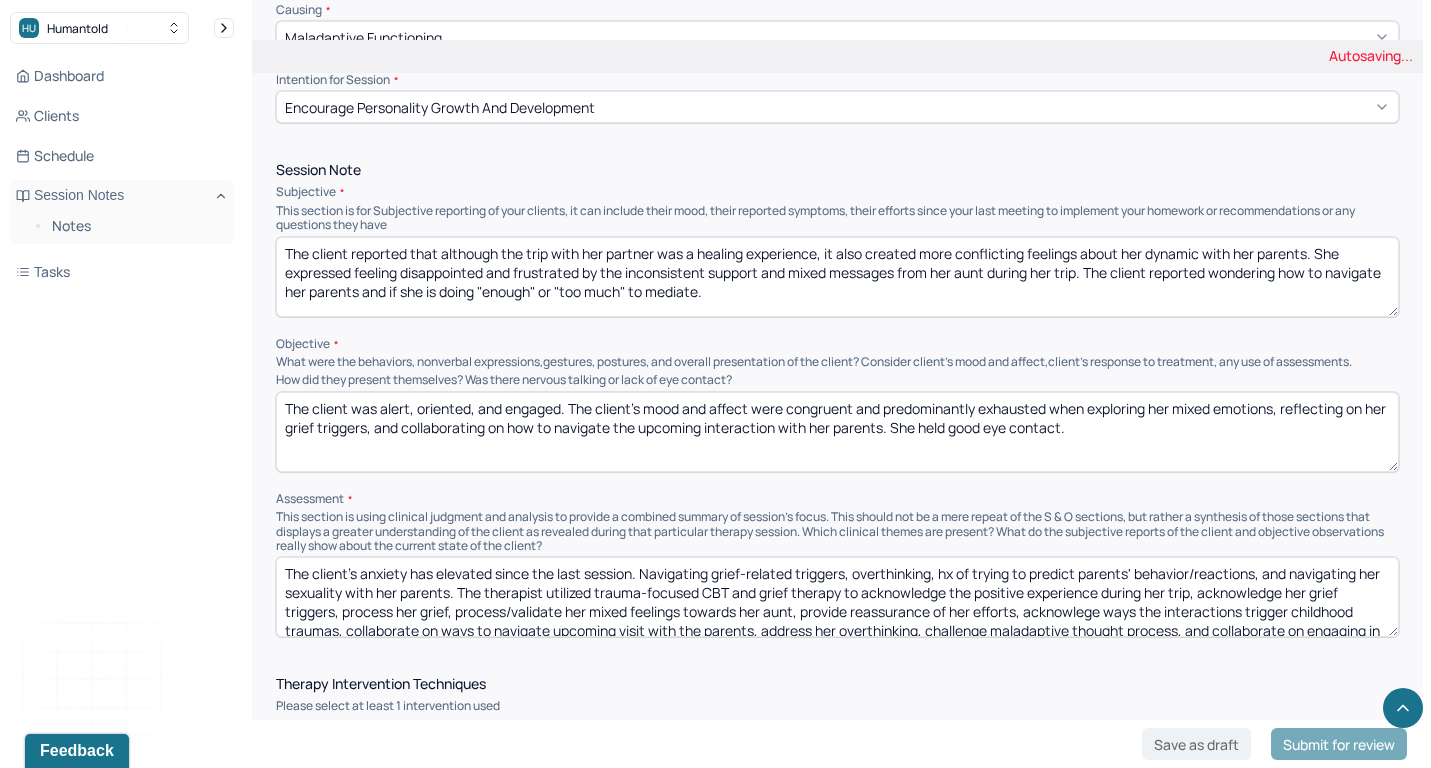 scroll, scrollTop: 0, scrollLeft: 0, axis: both 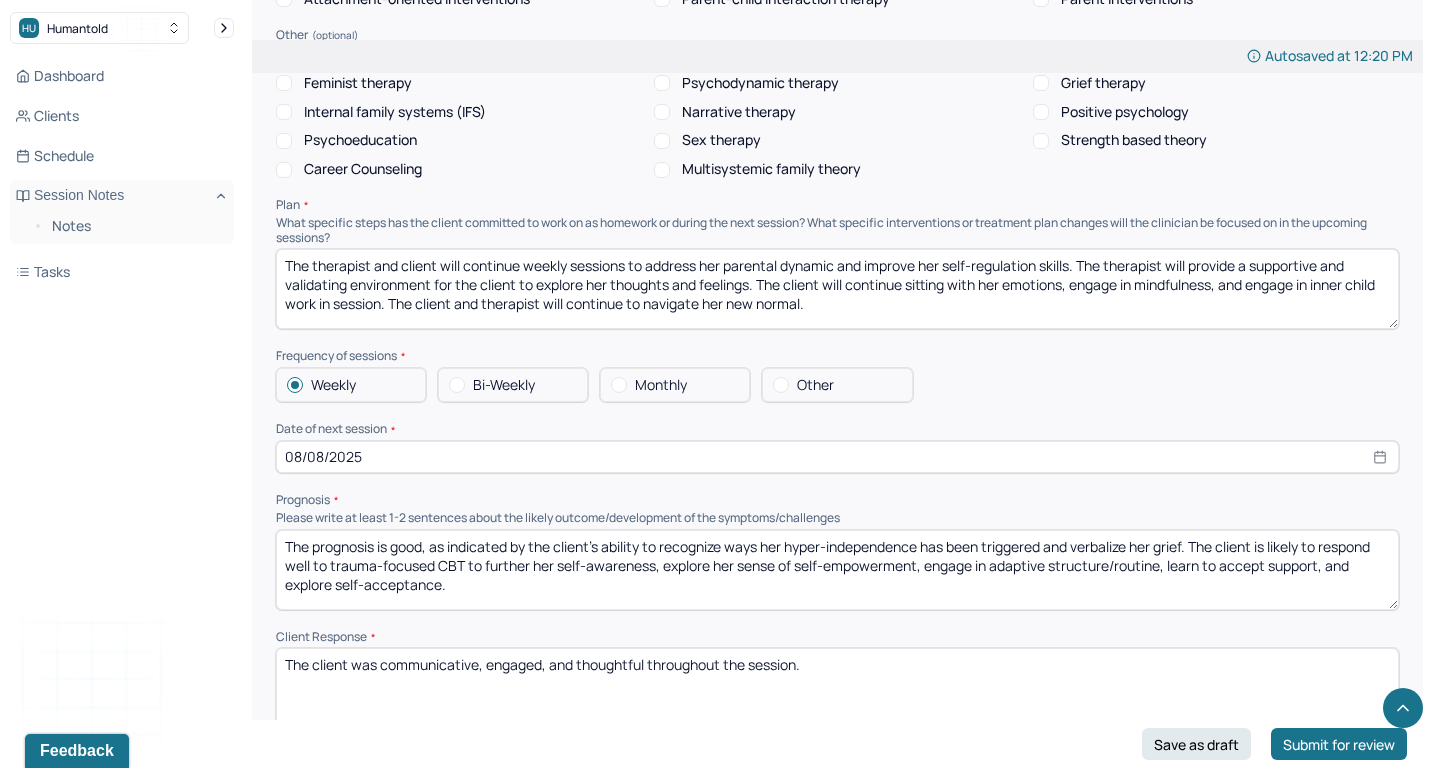 type on "The client's anxiety has elevated since the last session. Navigating grief-related triggers, overthinking, hx of trying to predict parents' behavior/reactions, and navigating her sexuality with her parents. The therapist utilized trauma-focused CBT and grief therapy to acknowledge the positive experience during her trip, acknowledge her grief triggers, process her grief, process/validate her mixed feelings towards her aunt, provide reassurance of her efforts, acknowlege ways the interactions trigger childhood traumas, collaborate on ways to navigate upcoming visit with the parents, address her overthinking, challenge maladaptive thought process, and collaborate on engaging in self-care post interactions." 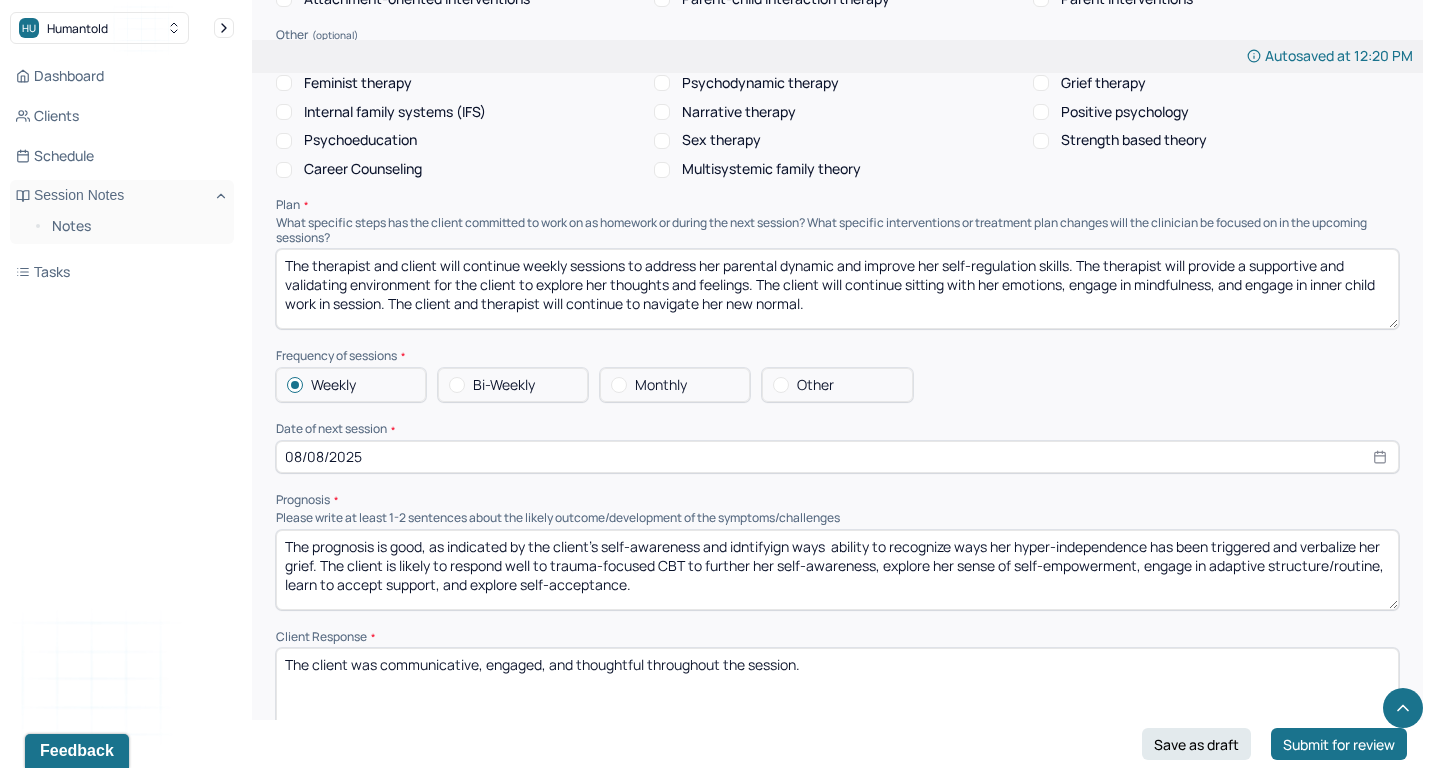 click on "The prognosis is good, as indicated by the client's ability to recognize ways her hyper-independence has been triggered and verbalize her grief. The client is likely to respond well to trauma-focused CBT to further her self-awareness, explore her sense of self-empowerment, engage in adaptive structure/routine, learn to accept support, and explore self-acceptance." at bounding box center (837, 570) 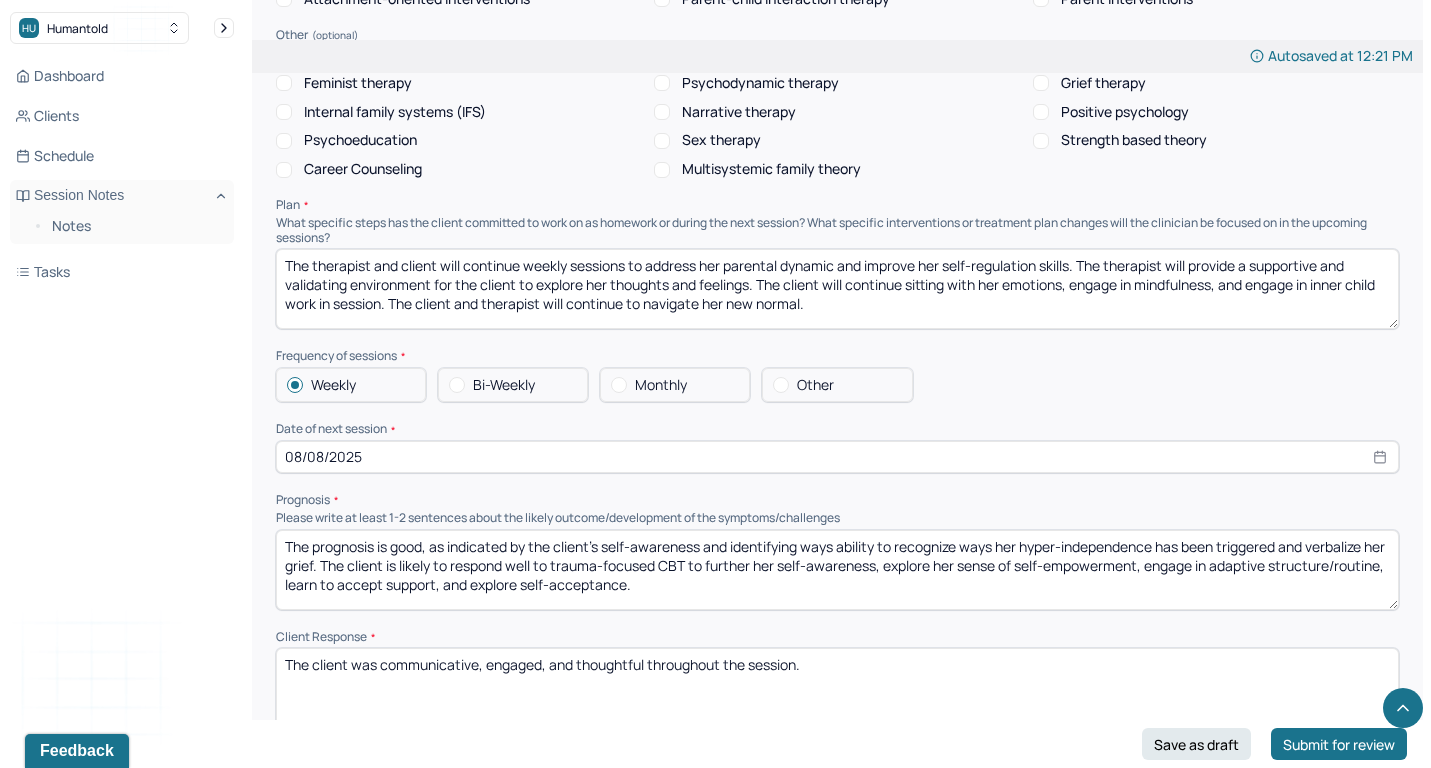 click on "The prognosis is good, as indicated by the client's self-awareness and idntifyign ways  ability to recognize ways her hyper-independence has been triggered and verbalize her grief. The client is likely to respond well to trauma-focused CBT to further her self-awareness, explore her sense of self-empowerment, engage in adaptive structure/routine, learn to accept support, and explore self-acceptance." at bounding box center (837, 570) 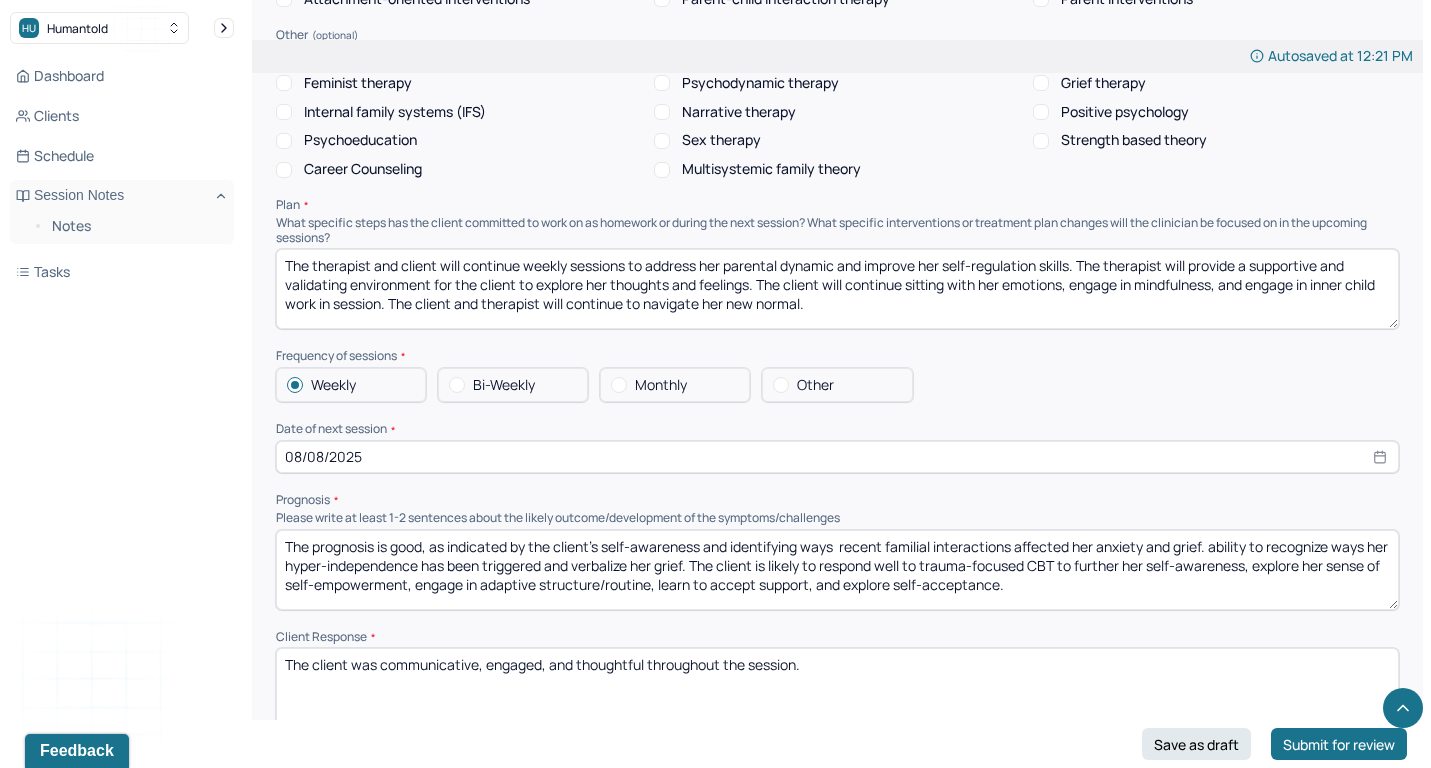 drag, startPoint x: 1213, startPoint y: 494, endPoint x: 720, endPoint y: 515, distance: 493.44705 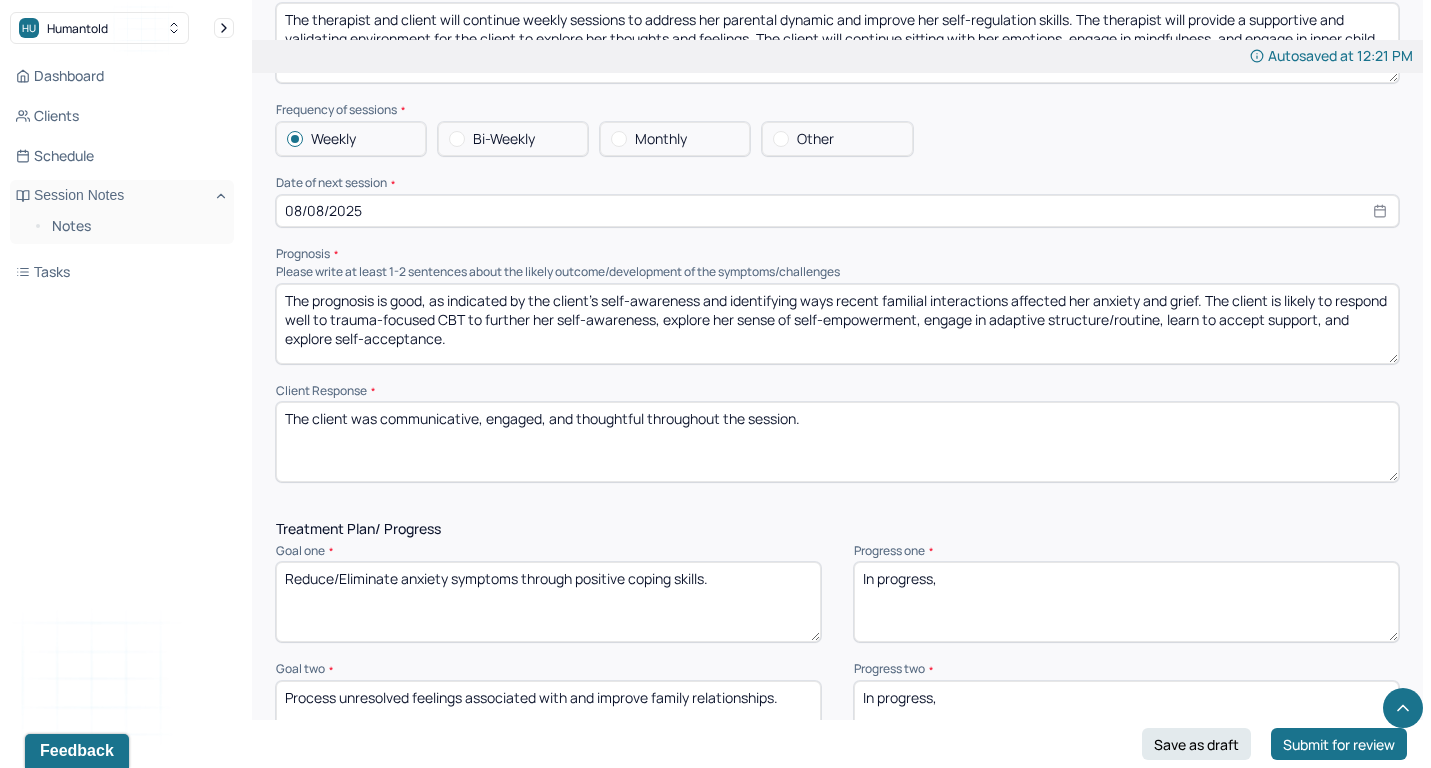 scroll, scrollTop: 2211, scrollLeft: 0, axis: vertical 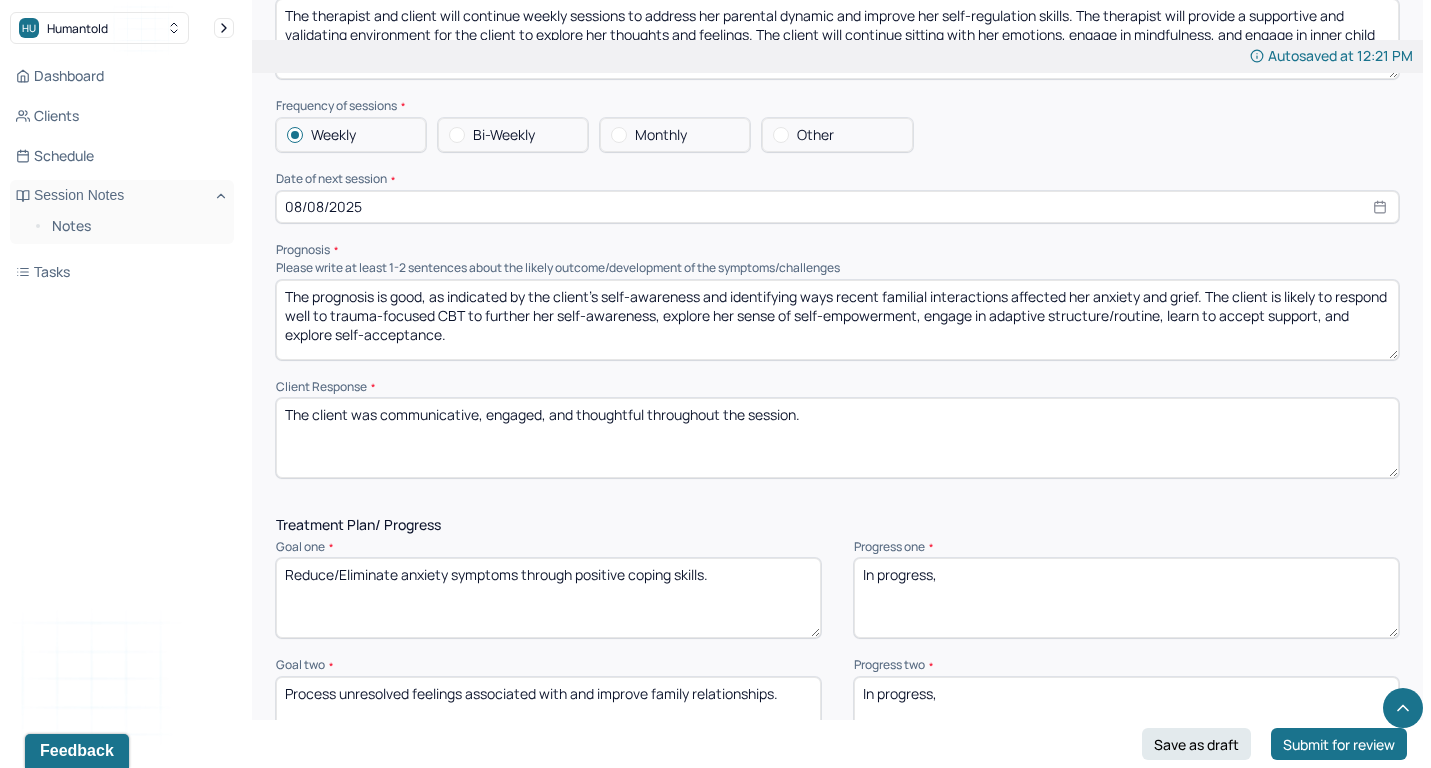 click on "The prognosis is good, as indicated by the client's self-awareness and identifying ways recent familial interactions affected her anxiety and grief. The client is likely to respond well to trauma-focused CBT to further her self-awareness, explore her sense of self-empowerment, engage in adaptive structure/routine, learn to accept support, and explore self-acceptance." at bounding box center [837, 320] 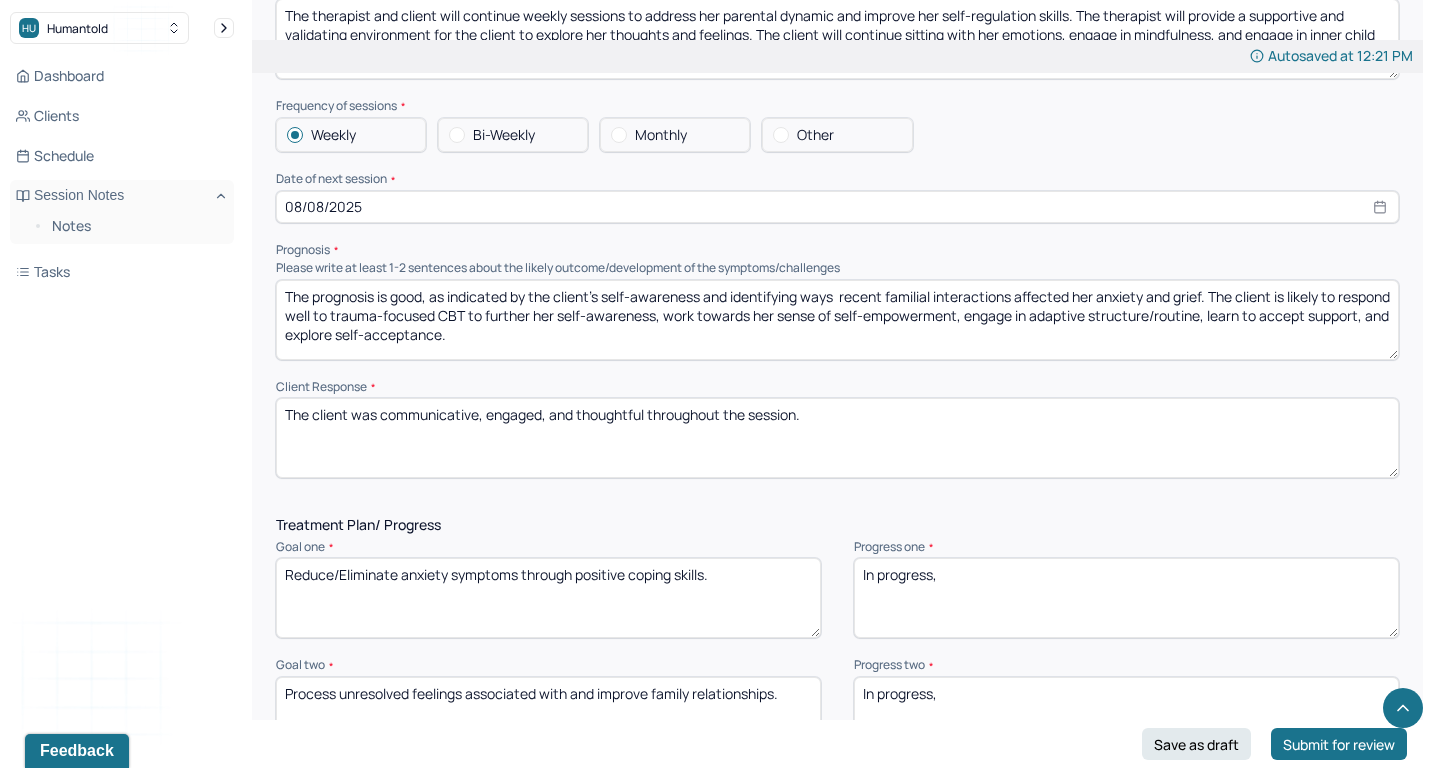 drag, startPoint x: 805, startPoint y: 265, endPoint x: 874, endPoint y: 266, distance: 69.00725 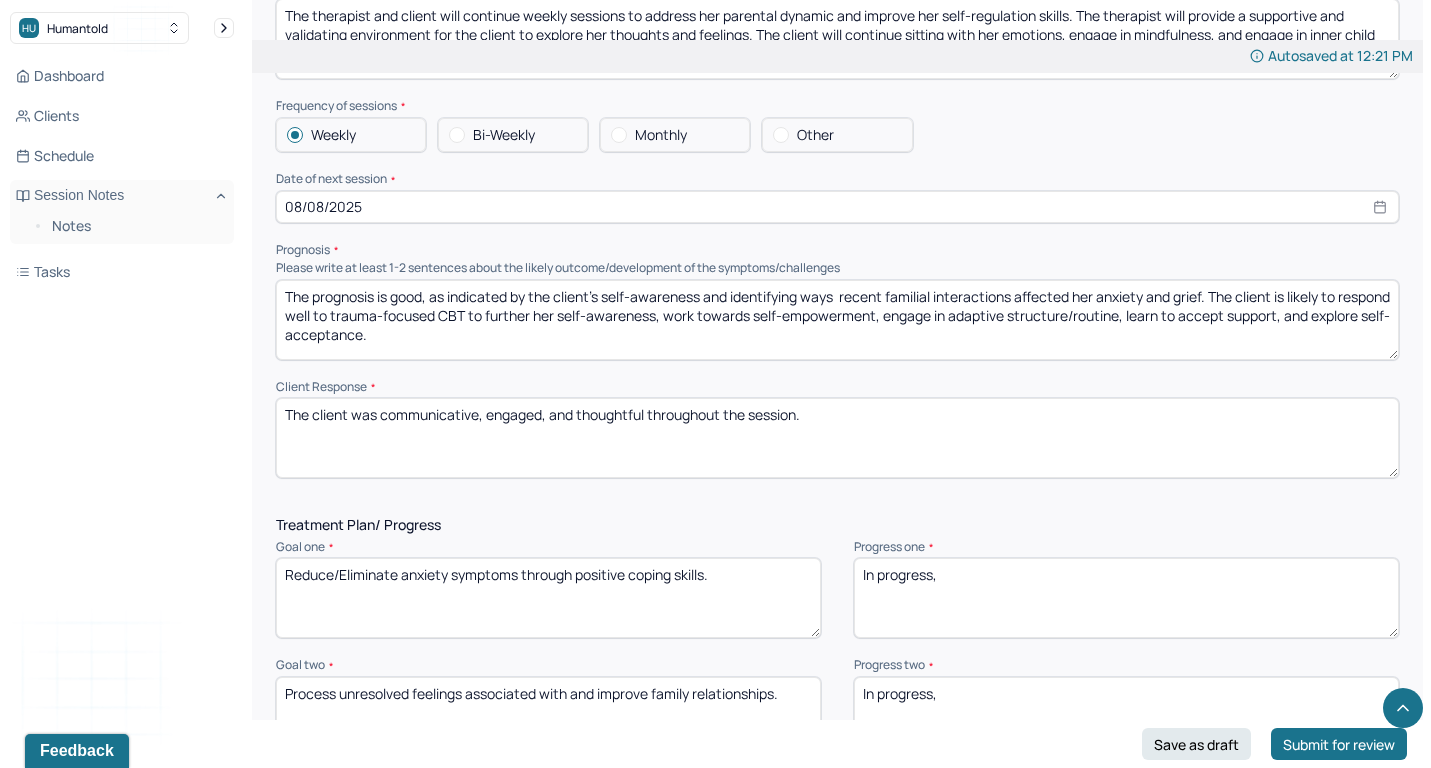 click on "The prognosis is good, as indicated by the client's self-awareness and identifying ways  recent familial interactions affected her anxiety and grief. The client is likely to respond well to trauma-focused CBT to further her self-awareness, work towards her sense of self-empowerment, engage in adaptive structure/routine, learn to accept support, and explore self-acceptance." at bounding box center (837, 320) 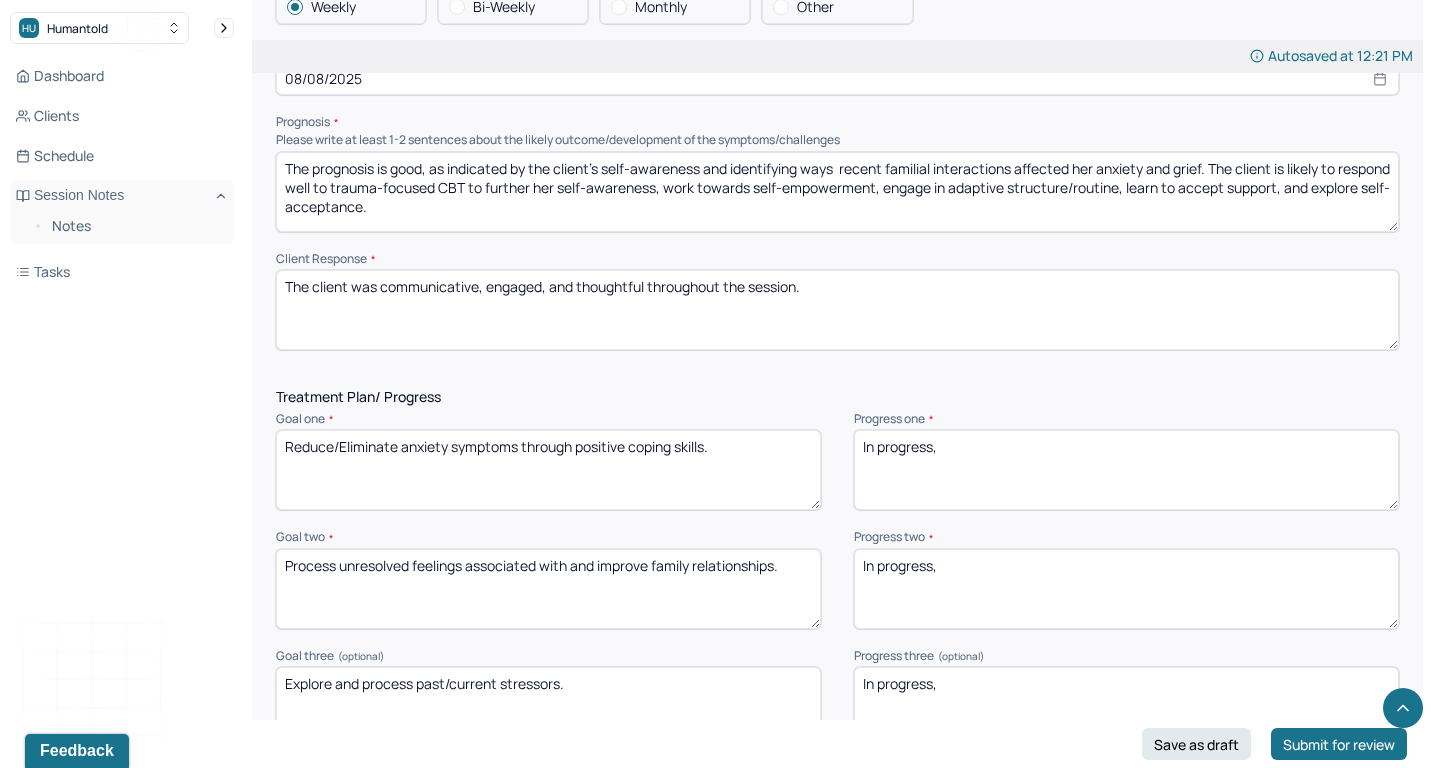 scroll, scrollTop: 2341, scrollLeft: 0, axis: vertical 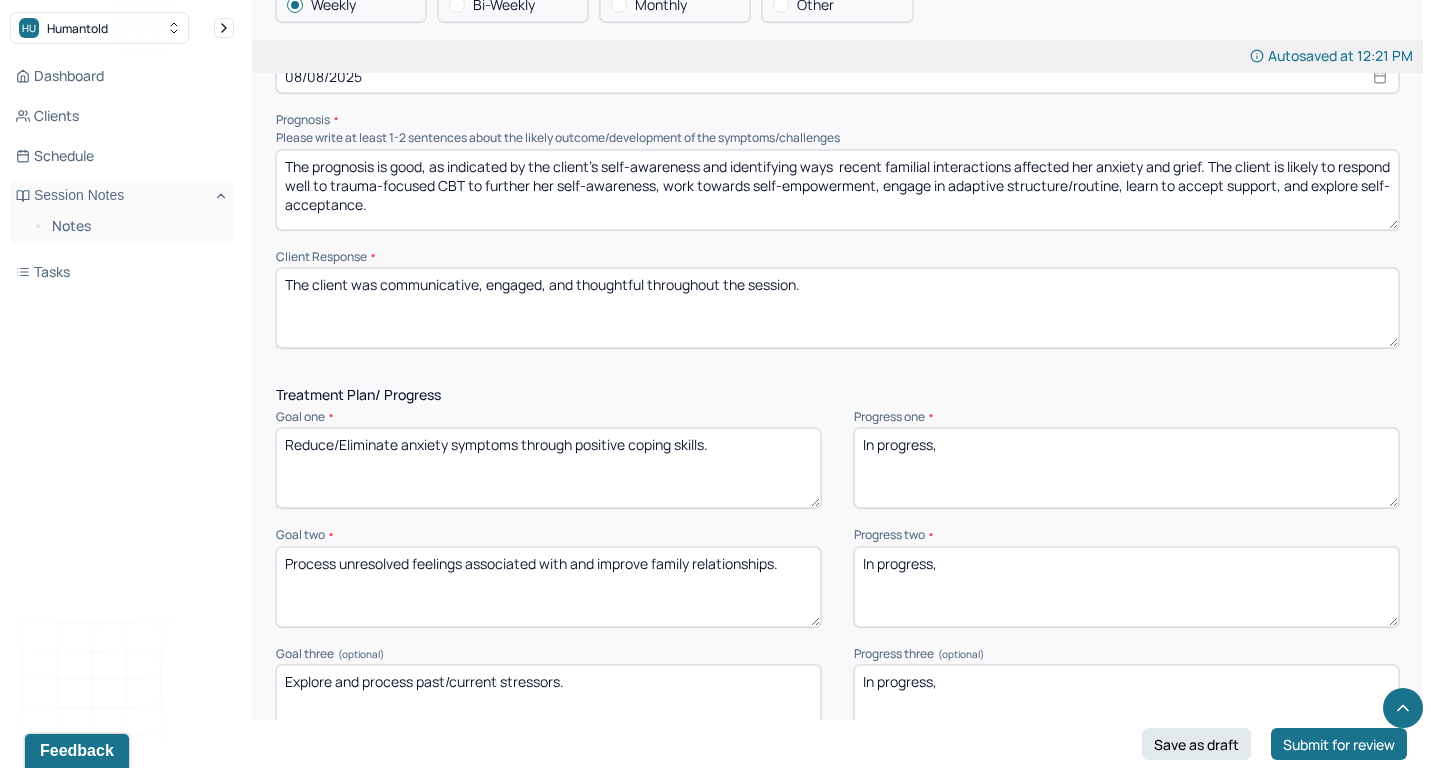 type on "The prognosis is good, as indicated by the client's self-awareness and identifying ways  recent familial interactions affected her anxiety and grief. The client is likely to respond well to trauma-focused CBT to further her self-awareness, work towards self-empowerment, engage in adaptive structure/routine, learn to accept support, and explore self-acceptance." 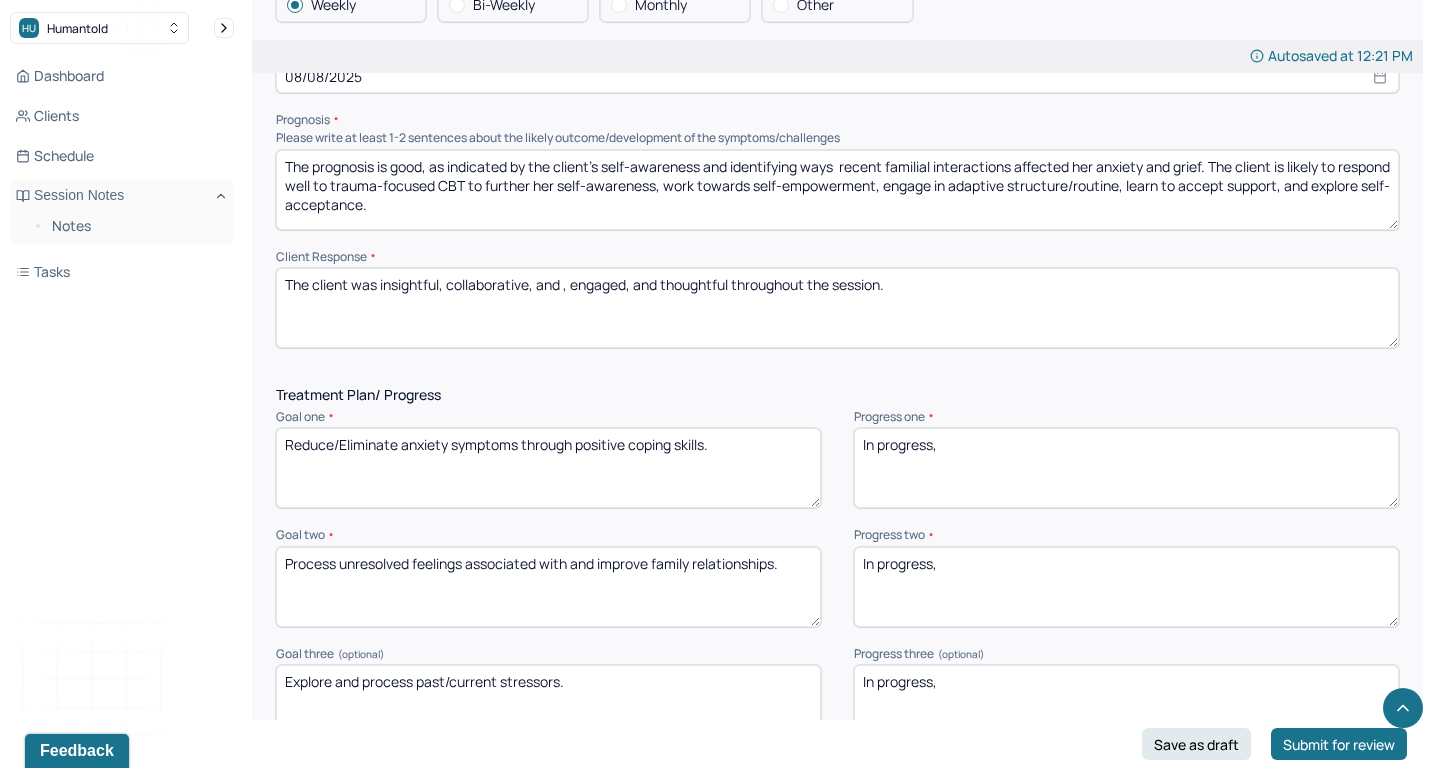 drag, startPoint x: 560, startPoint y: 235, endPoint x: 660, endPoint y: 235, distance: 100 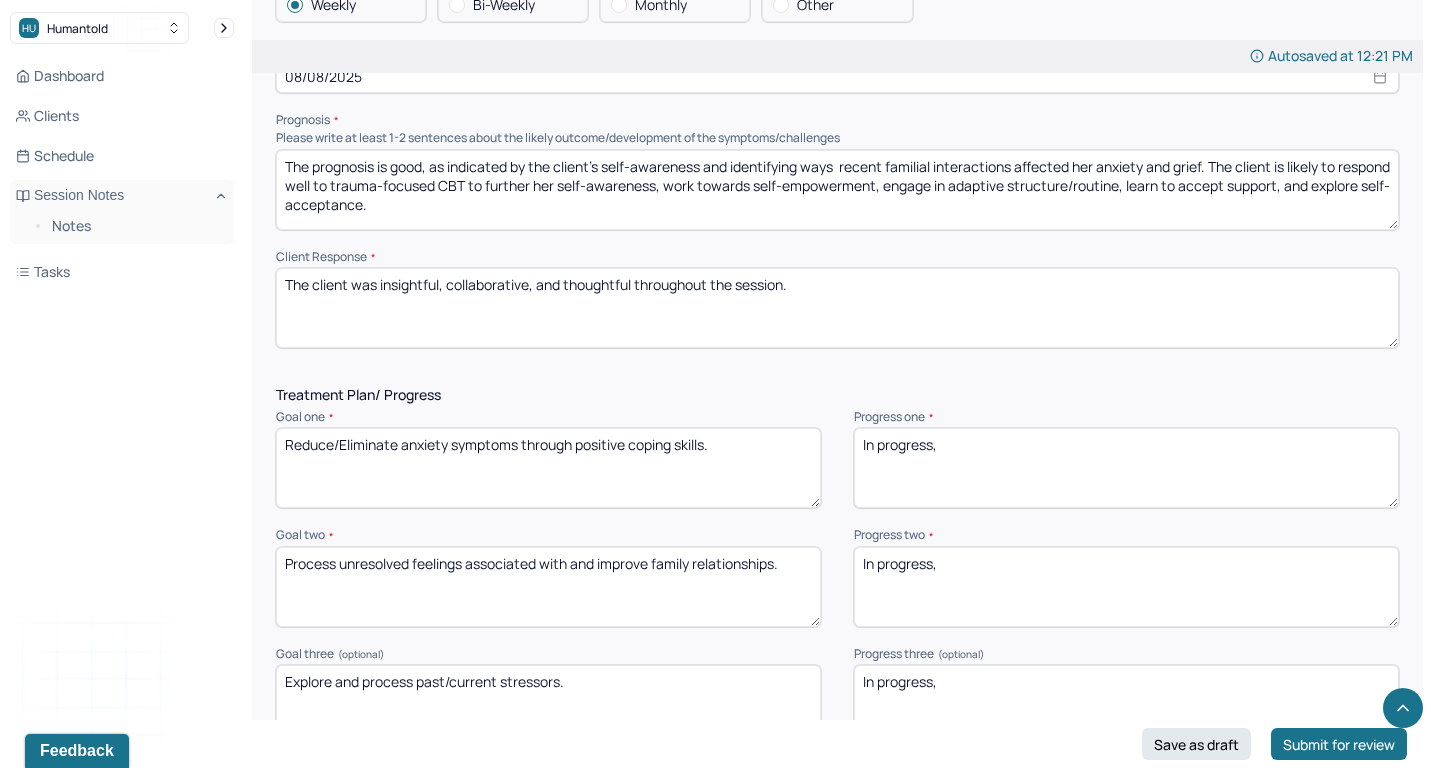 click on "The client was insightful, collaborative, and , engaged, and thoughtful throughout the session." at bounding box center (837, 308) 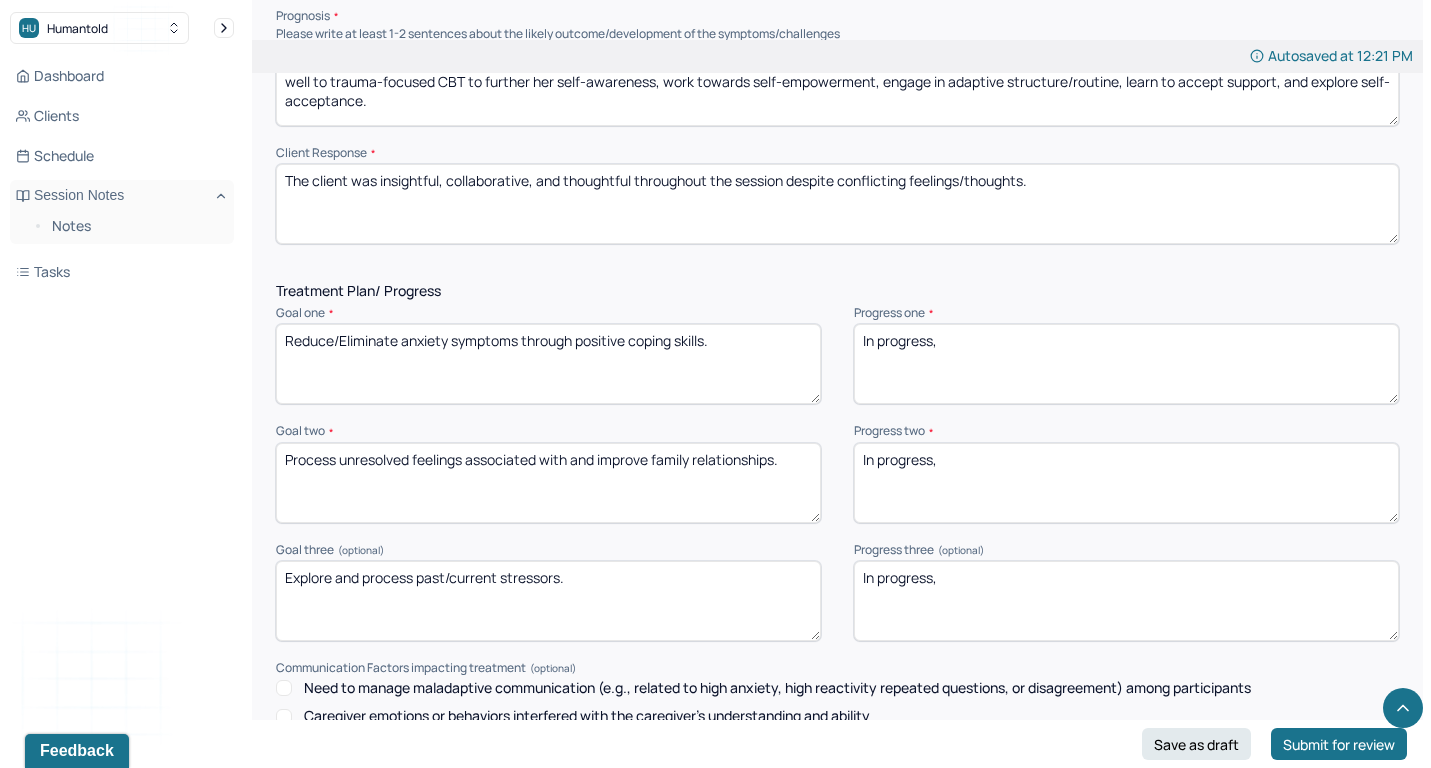scroll, scrollTop: 2445, scrollLeft: 0, axis: vertical 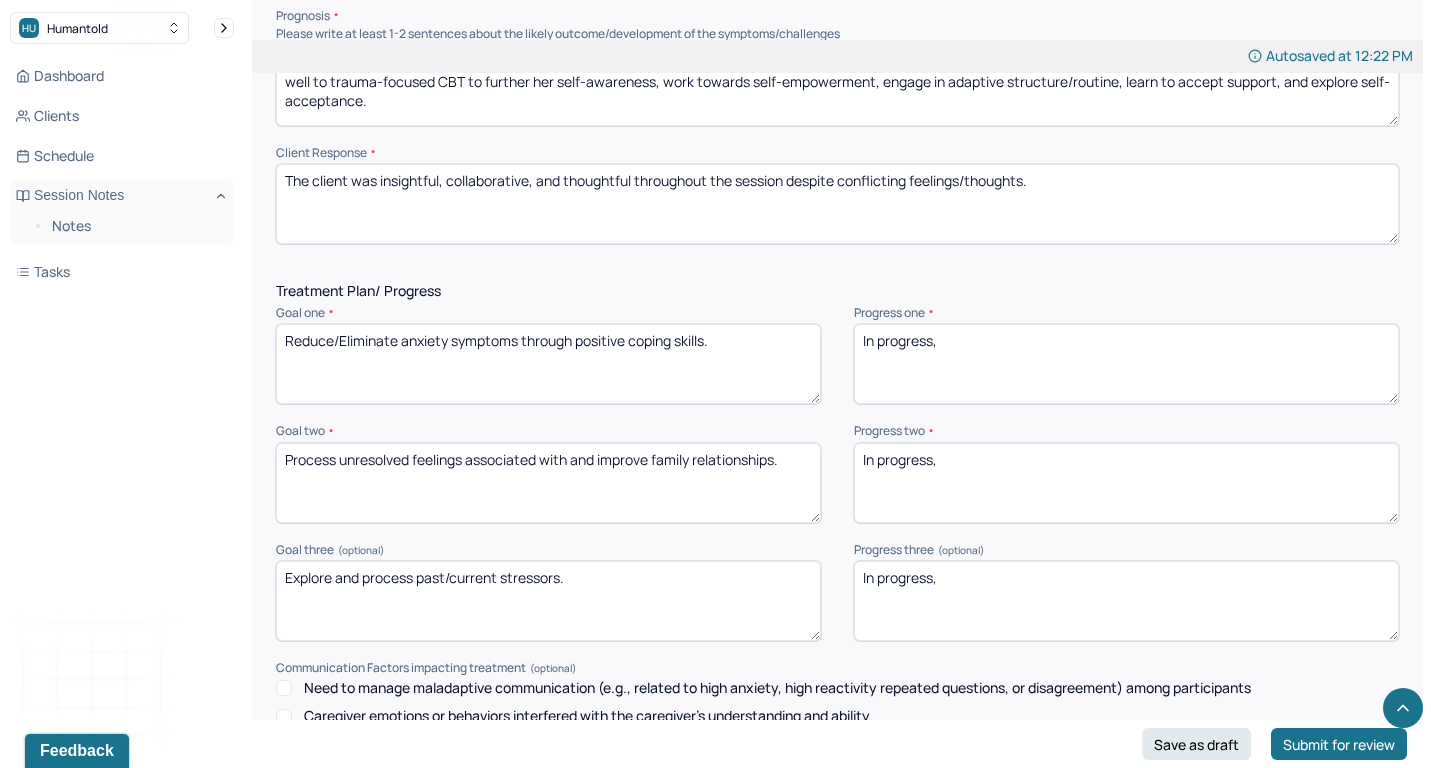 type on "The client was insightful, collaborative, and thoughtful throughout the session despite conflicting feelings/thoughts." 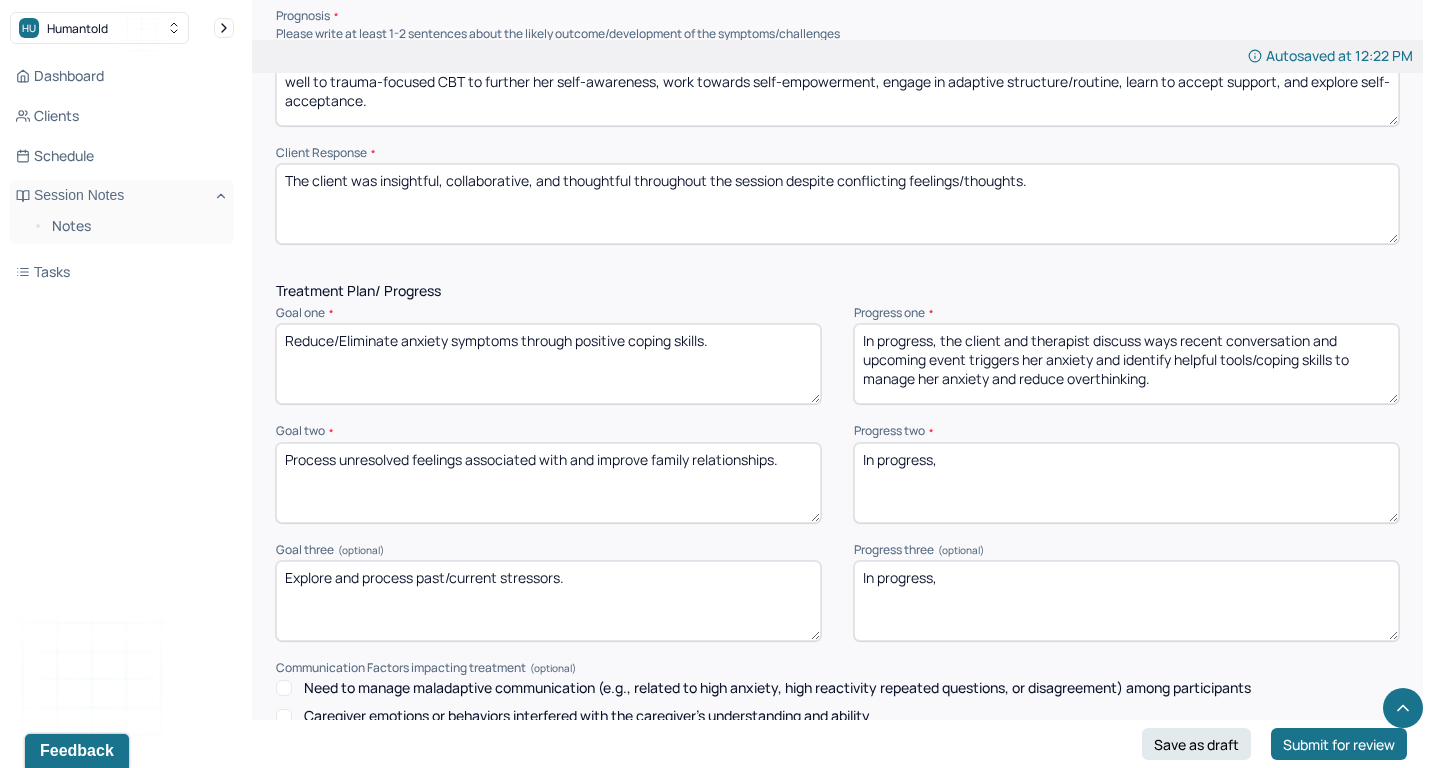 type on "In progress, the client and therapist discuss ways recent conversation and upcoming event triggers her anxiety and identify helpful tools/coping skills to manage her anxiety and reduce overthinking." 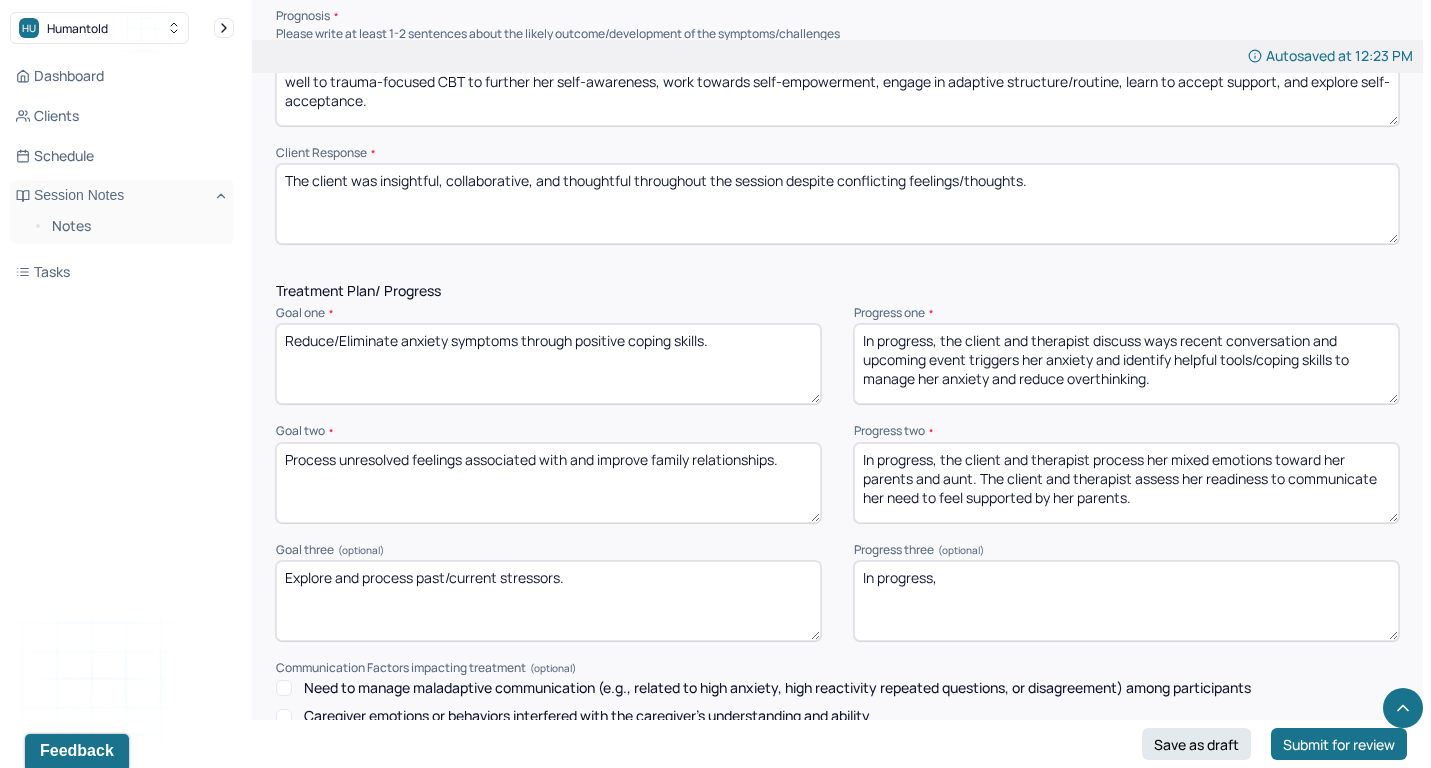 type on "In progress, the client and therapist process her mixed emotions toward her parents and aunt. The client and therapist assess her readiness to communicate her need to feel supported by her parents." 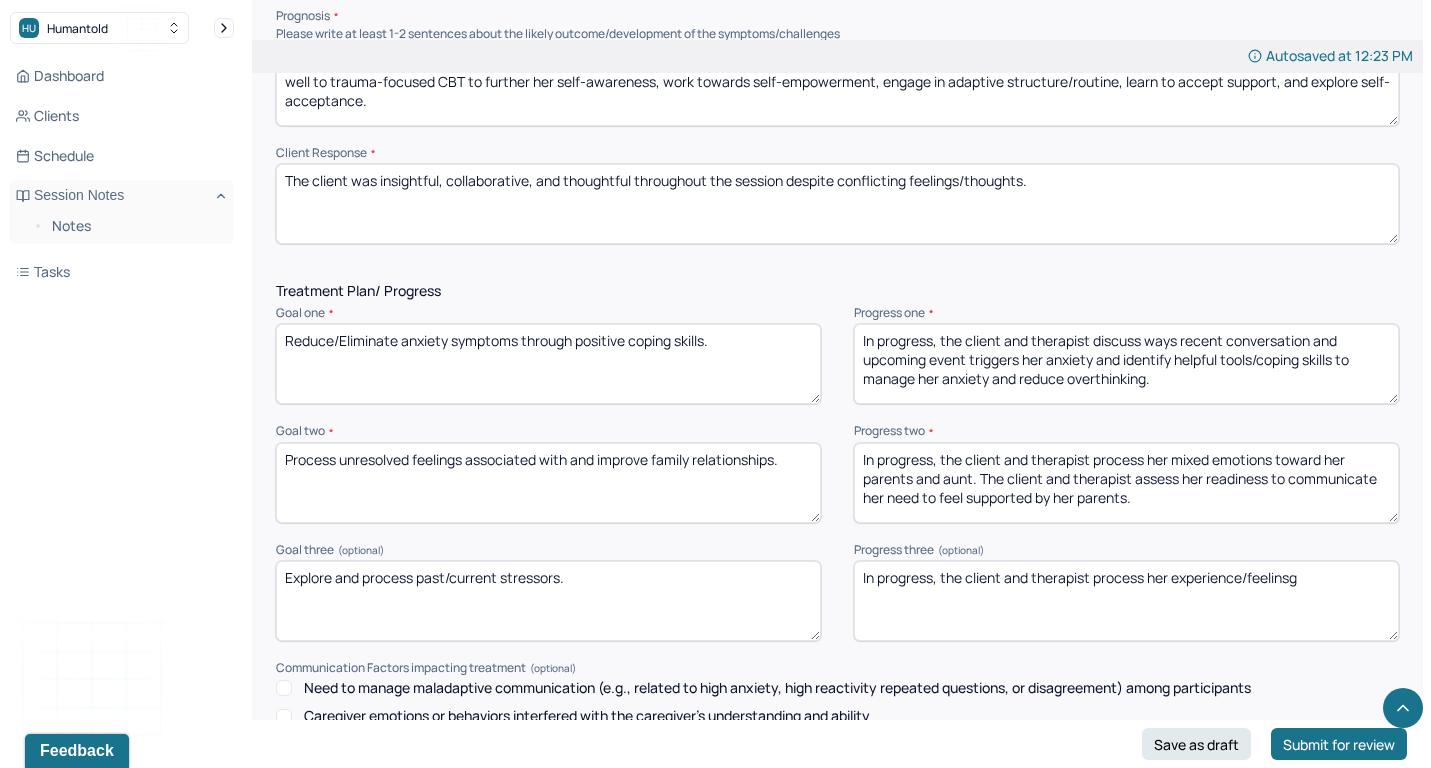 click on "In progress, the client and therapist process her expeirnece/feelings" at bounding box center [1126, 601] 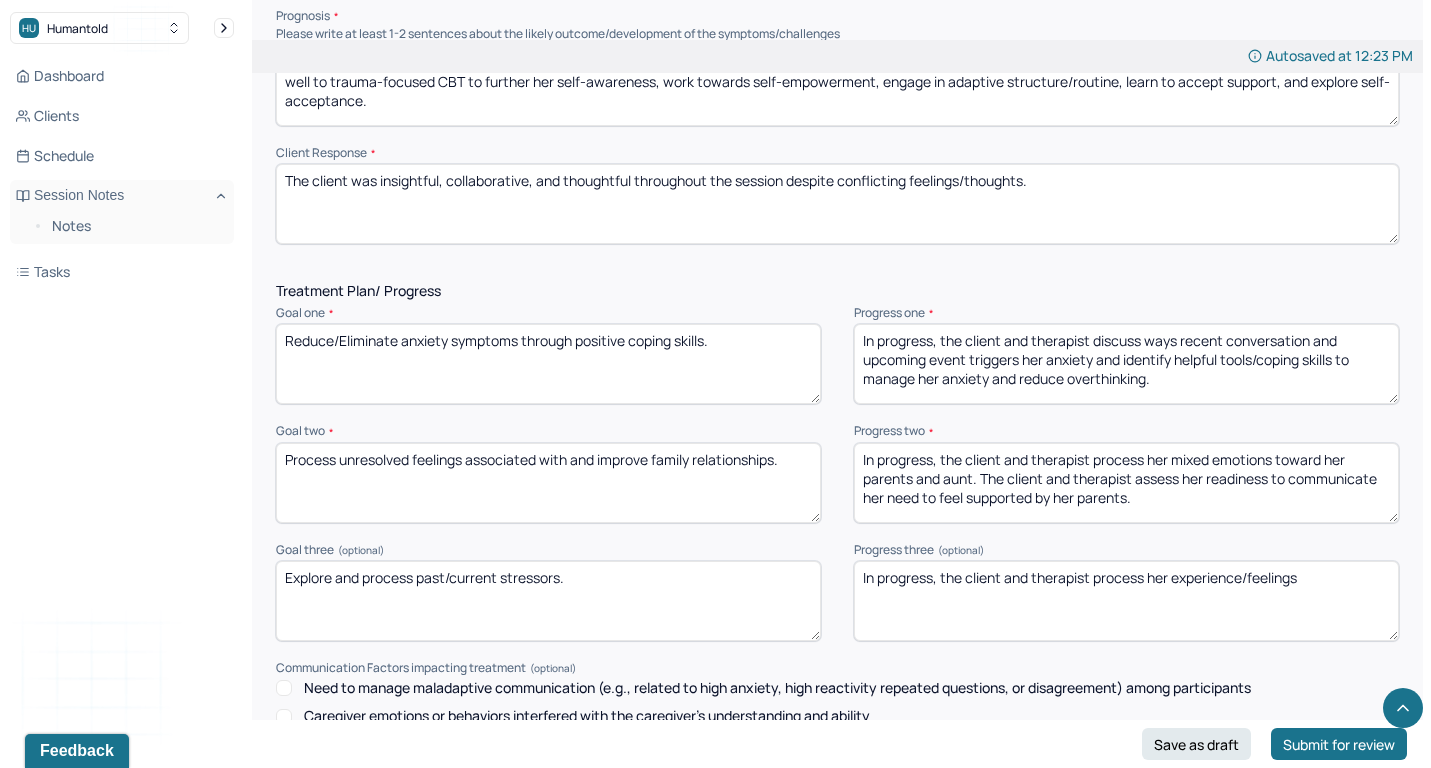 click on "In progress, the client and therapist process her experience/feelinsg" at bounding box center [1126, 601] 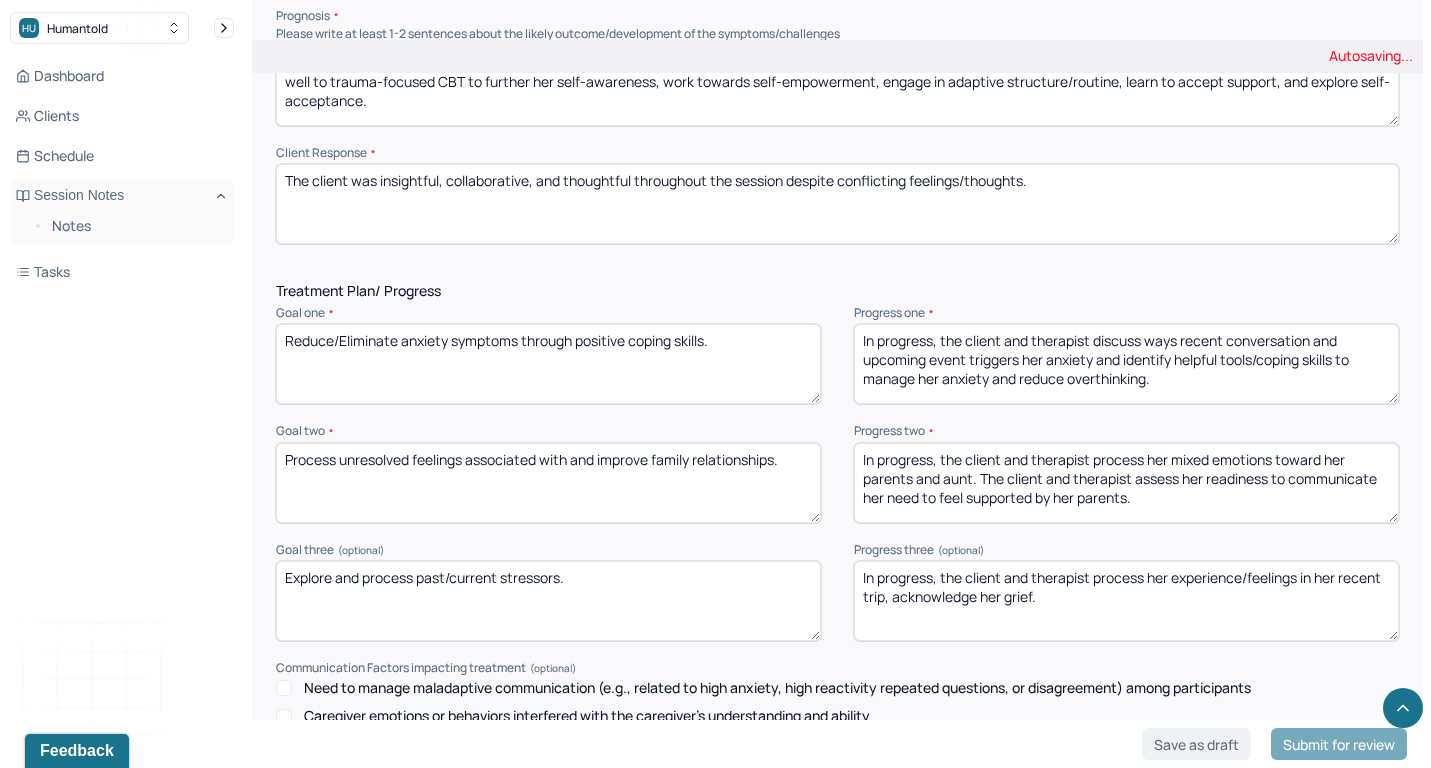 click on "In progress, the client and therapist process her experience/feelings in her recent trip, acknowledge her grief, and explore her" at bounding box center (1126, 601) 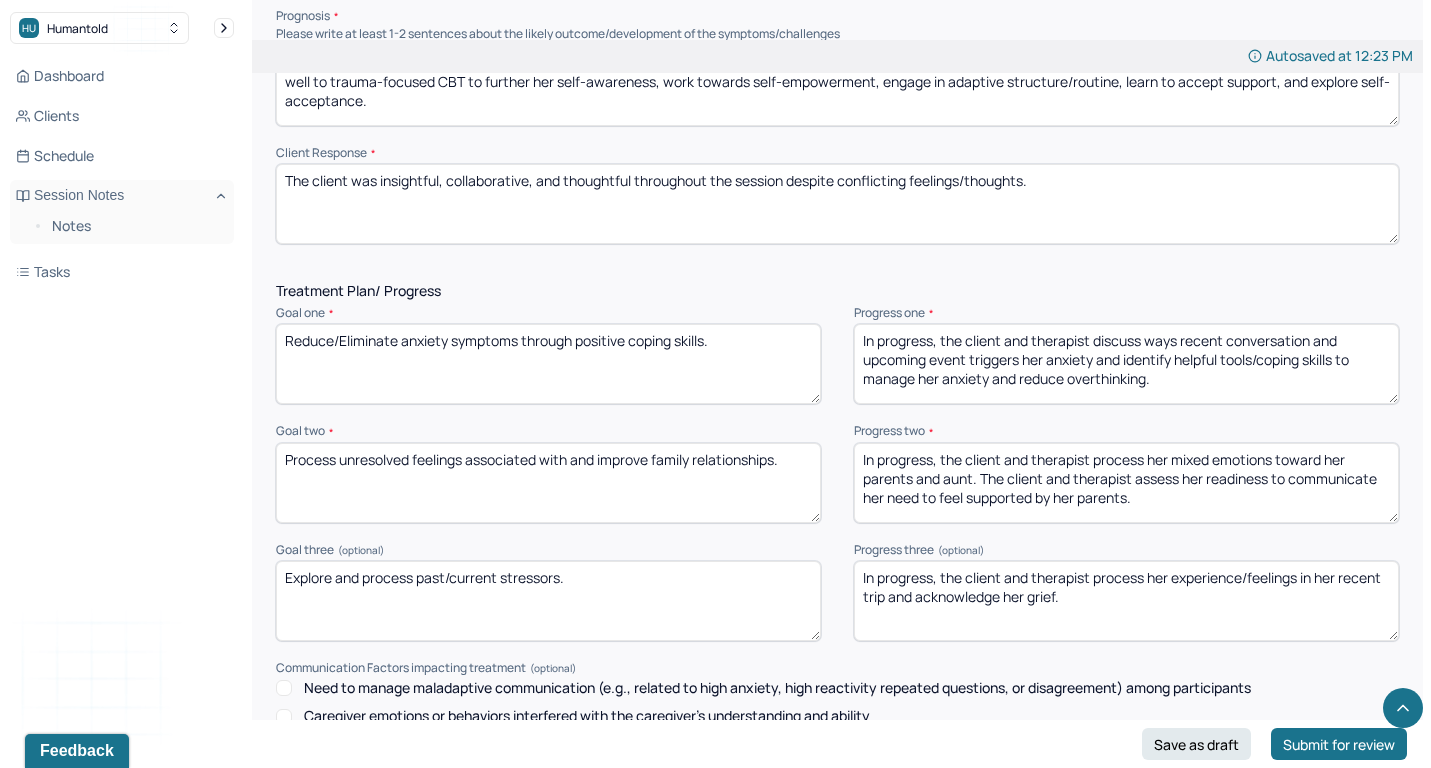 click on "In progress, the client and therapist process her experience/feelings in her recent trip, acknowledge her grief." at bounding box center (1126, 601) 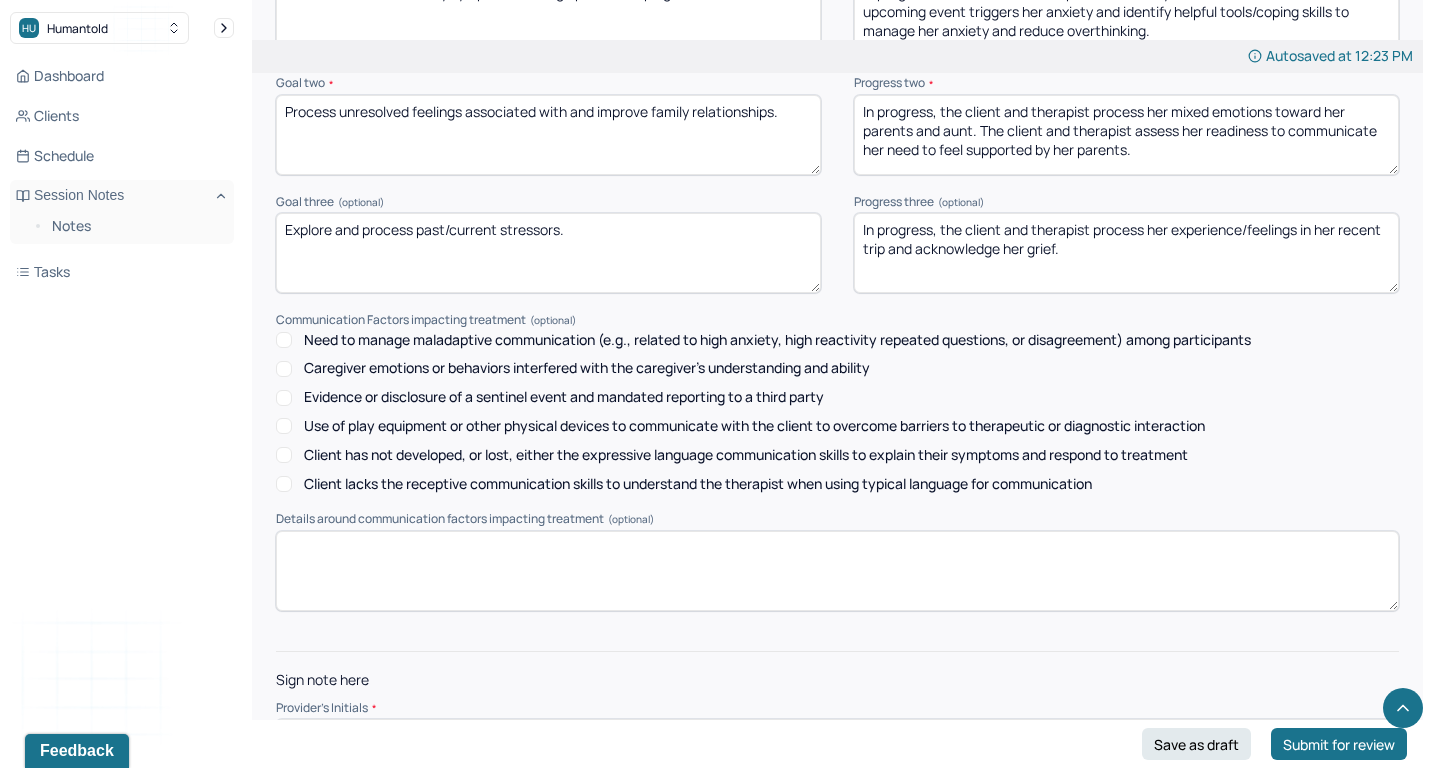 type on "In progress, the client and therapist process her experience/feelings in her recent trip and acknowledge her grief." 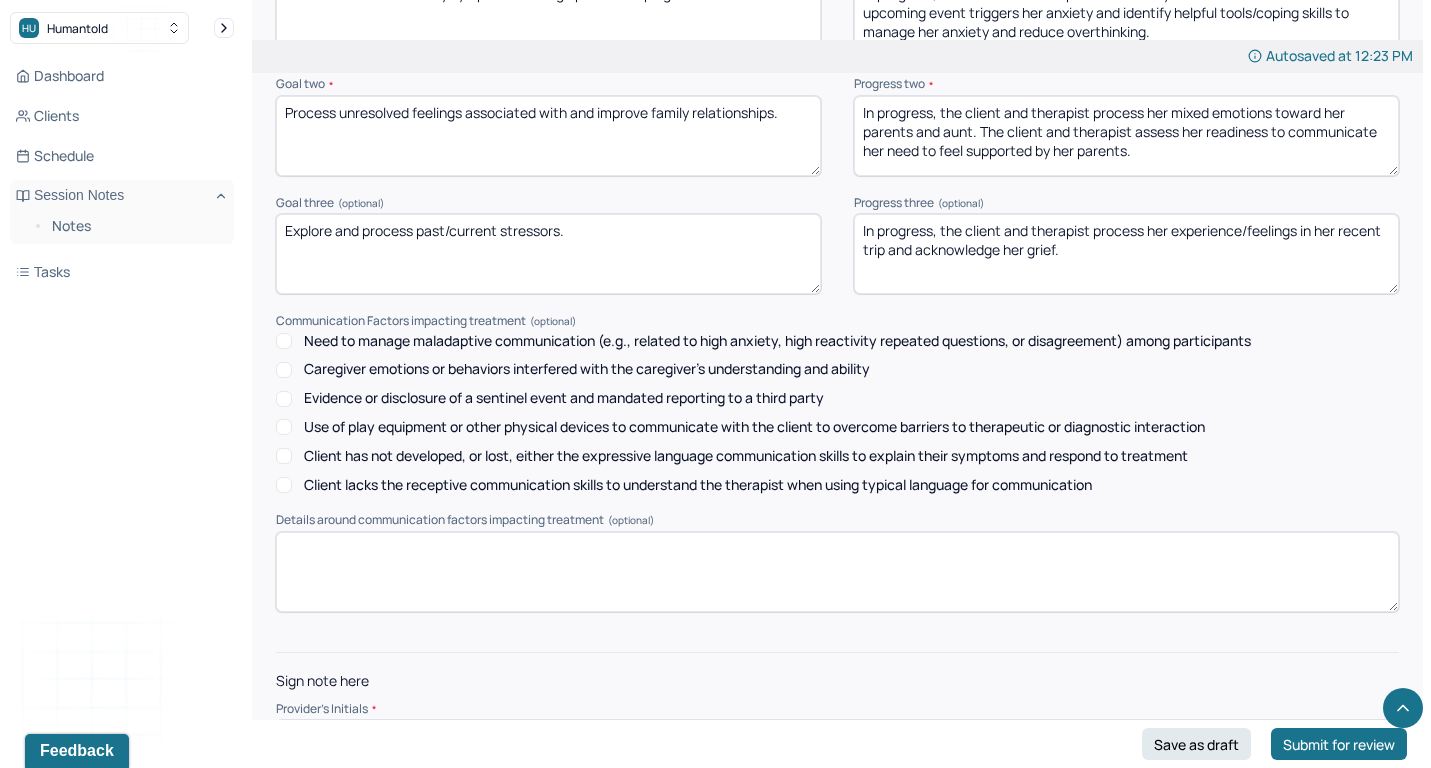 click at bounding box center (837, 736) 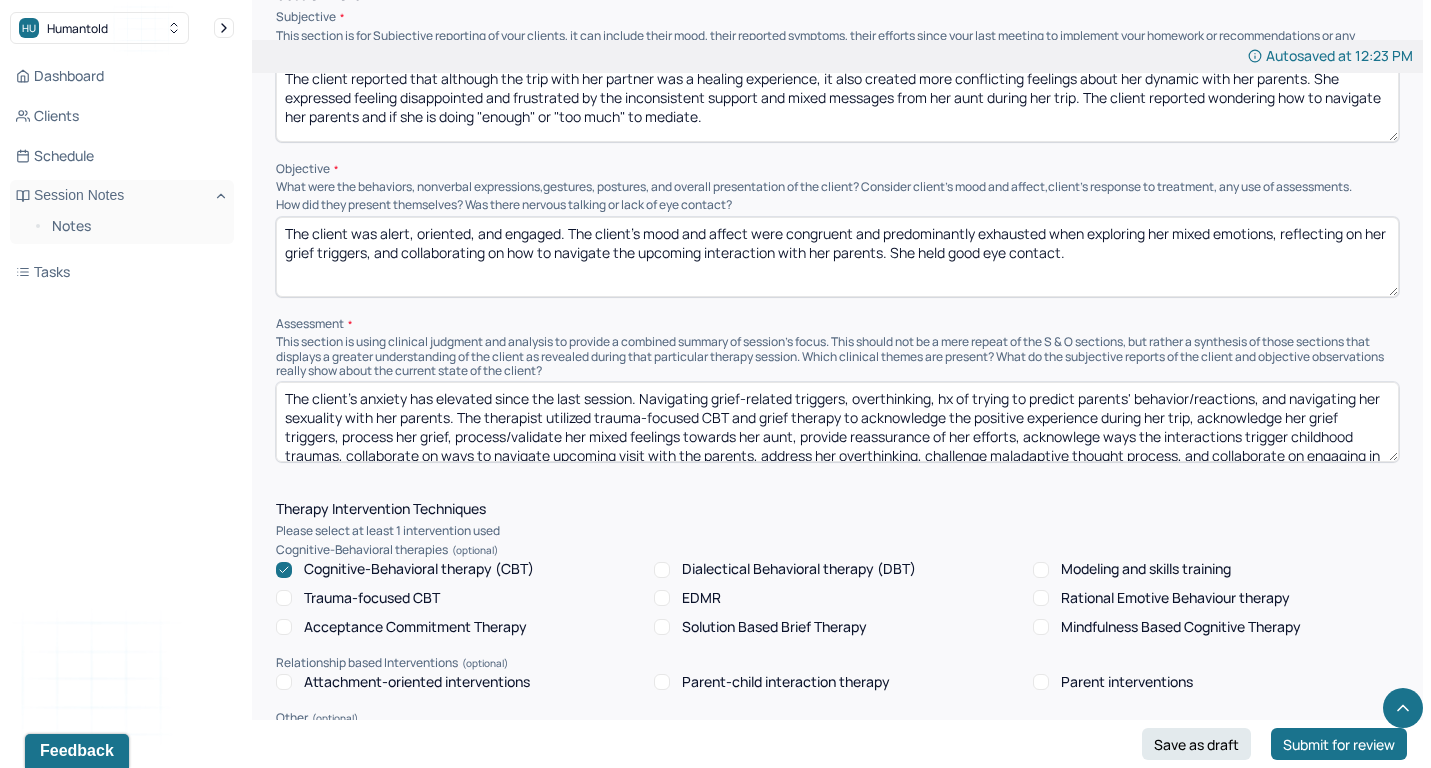 scroll, scrollTop: 1275, scrollLeft: 0, axis: vertical 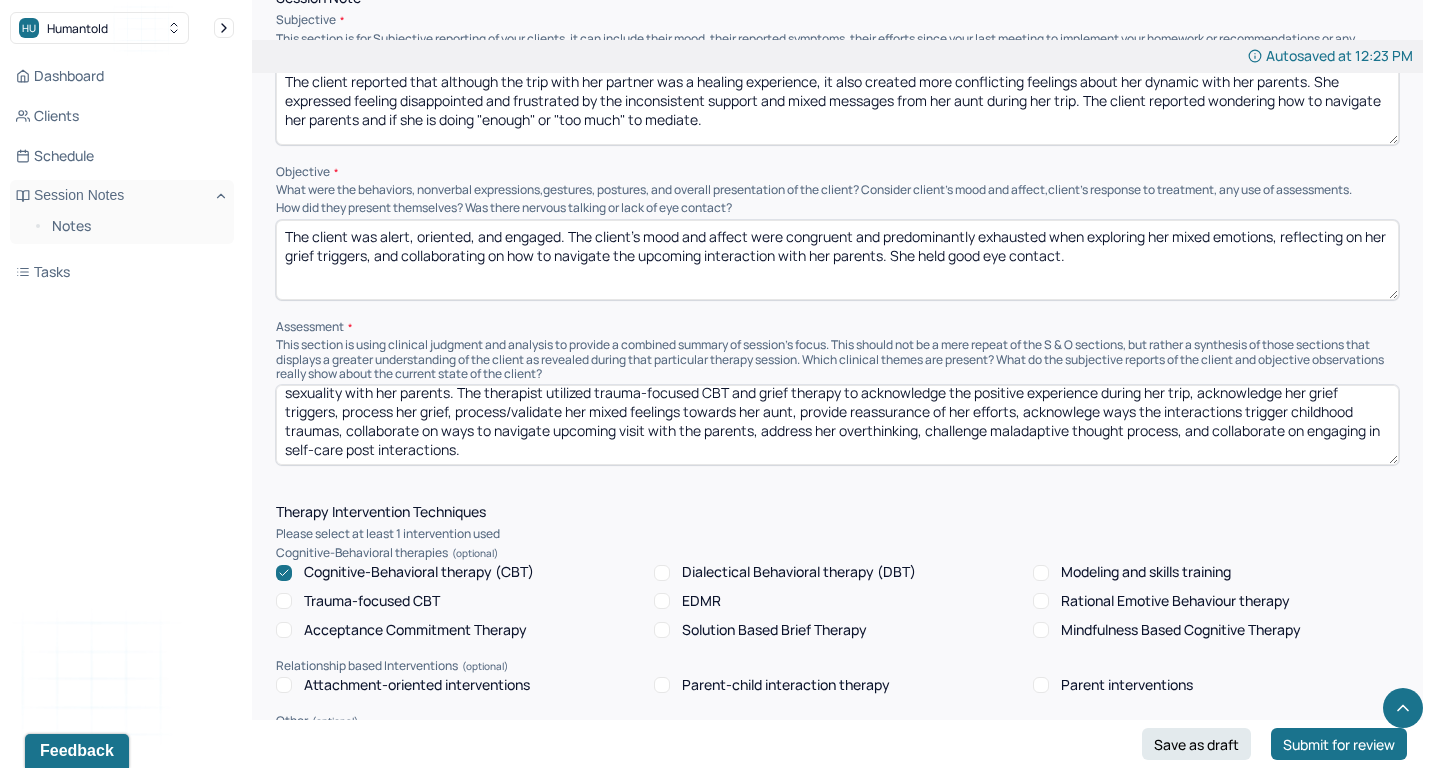 type on "cr" 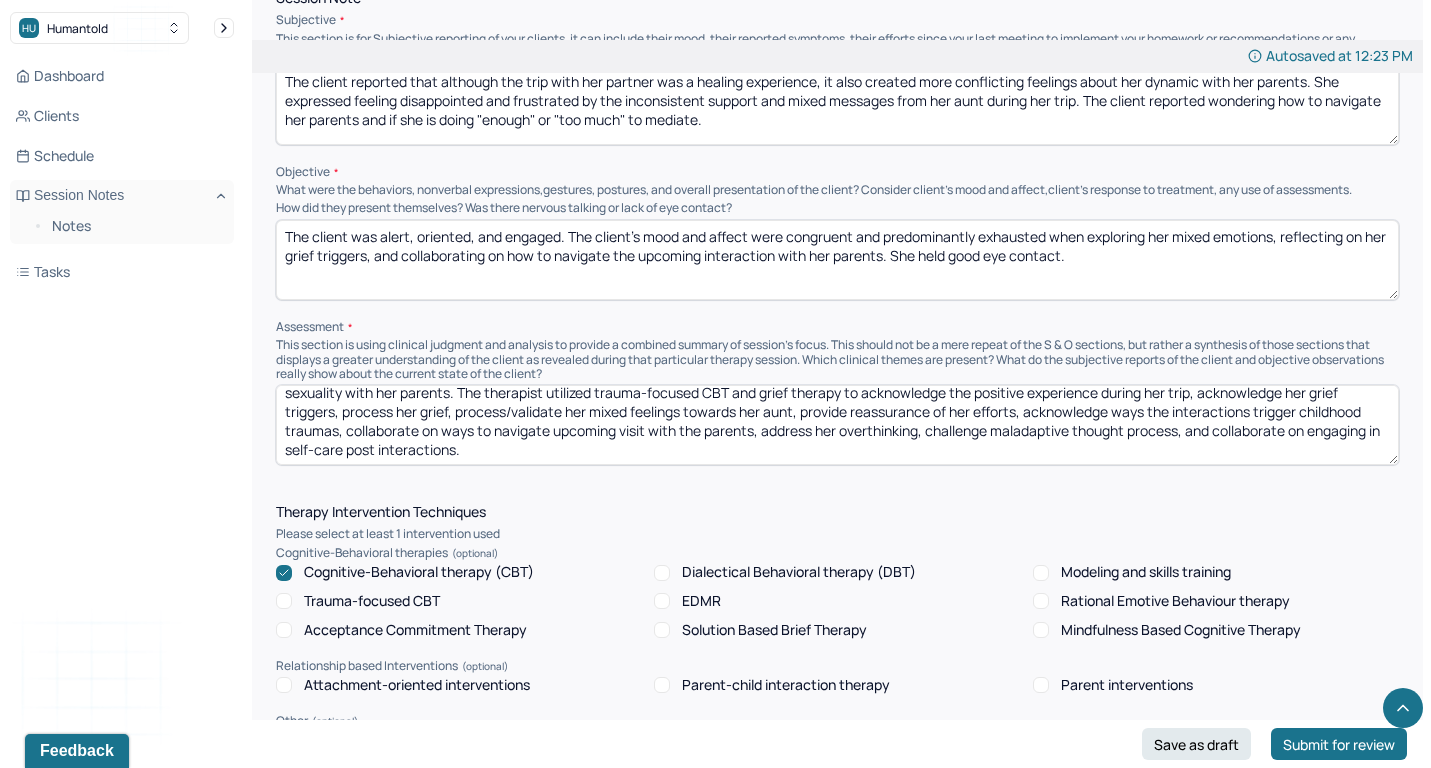 scroll, scrollTop: 0, scrollLeft: 0, axis: both 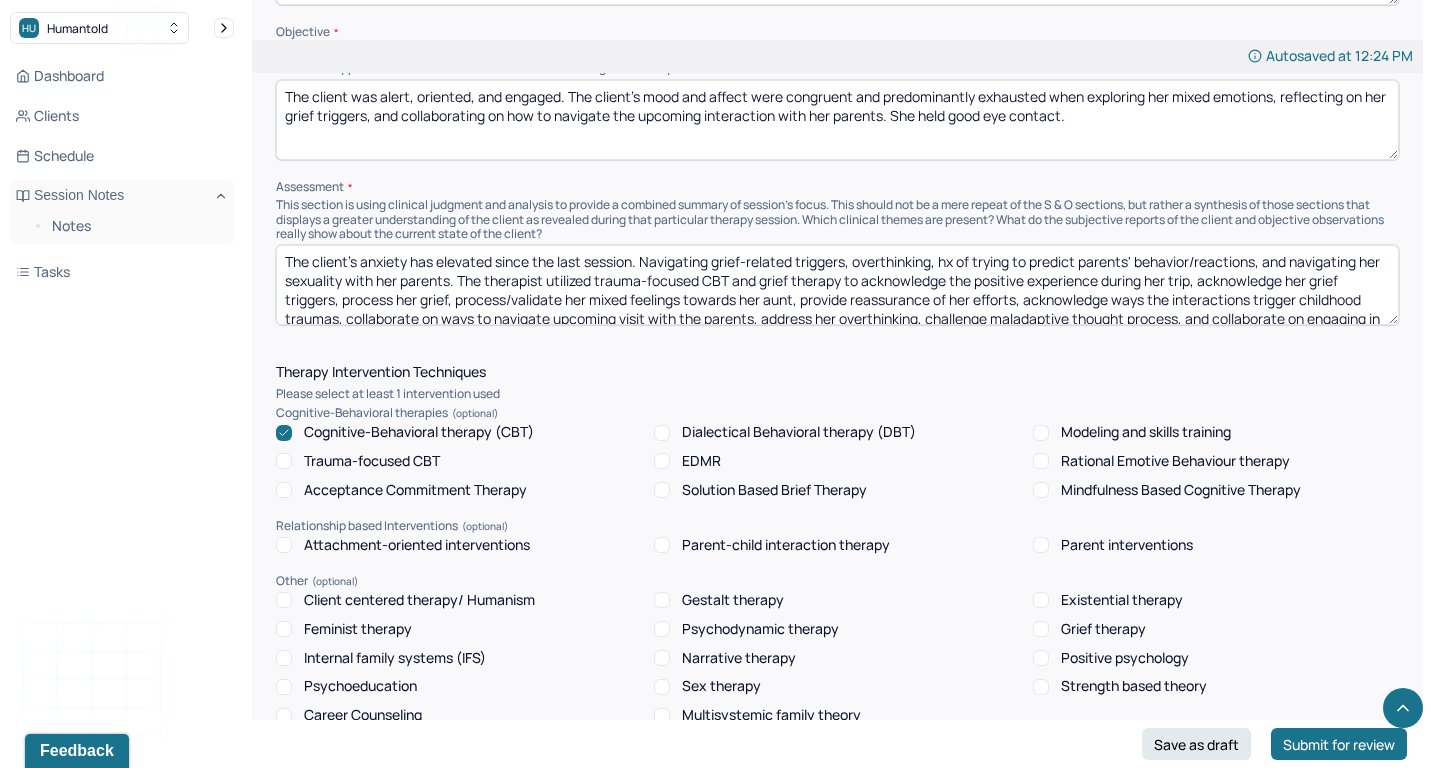 type on "The client's anxiety has elevated since the last session. Navigating grief-related triggers, overthinking, hx of trying to predict parents' behavior/reactions, and navigating her sexuality with her parents. The therapist utilized trauma-focused CBT and grief therapy to acknowledge the positive experience during her trip, acknowledge her grief triggers, process her grief, process/validate her mixed feelings towards her aunt, provide reassurance of her efforts, acknowledge ways the interactions trigger childhood traumas, collaborate on ways to navigate upcoming visit with the parents, address her overthinking, challenge maladaptive thought process, and collaborate on engaging in self-care post interactions." 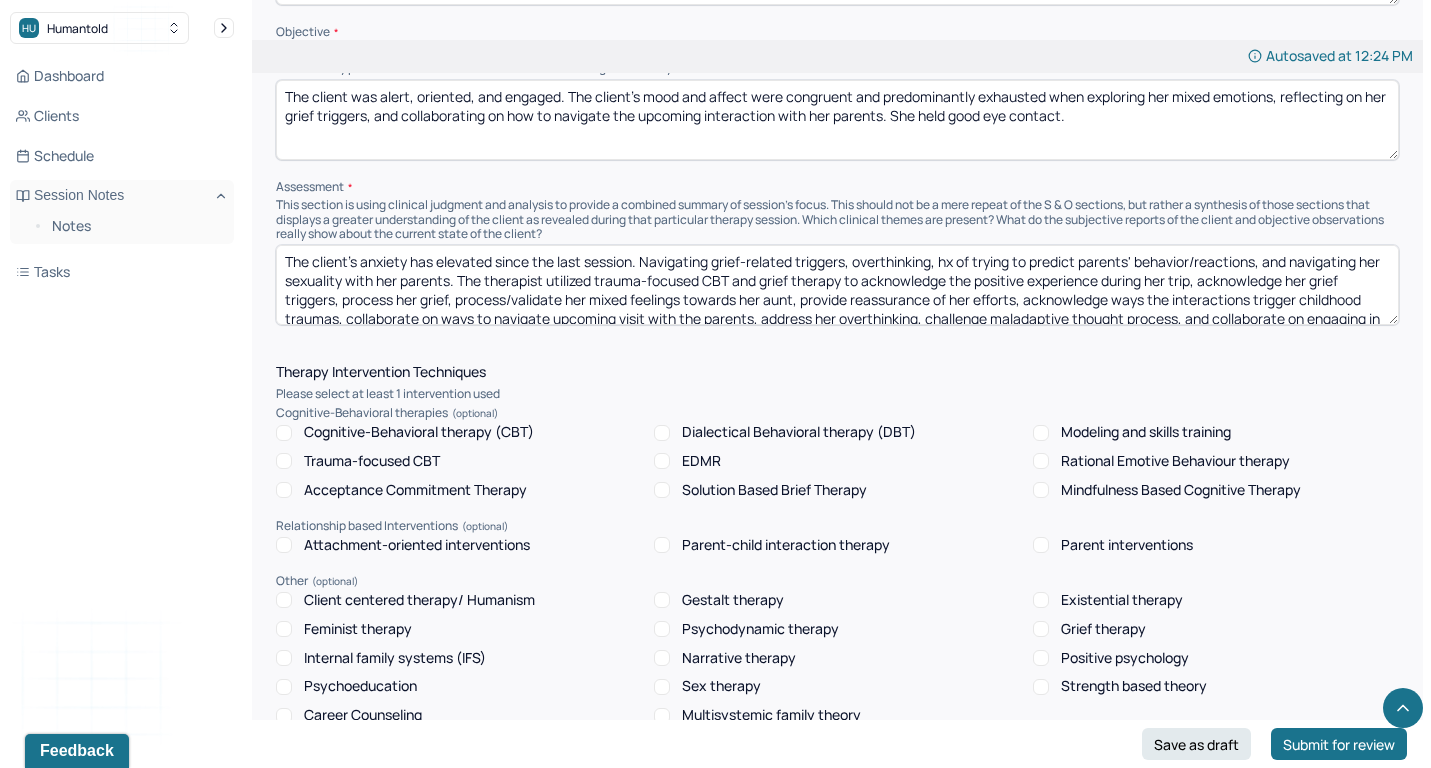 click on "Trauma-focused CBT" at bounding box center [372, 461] 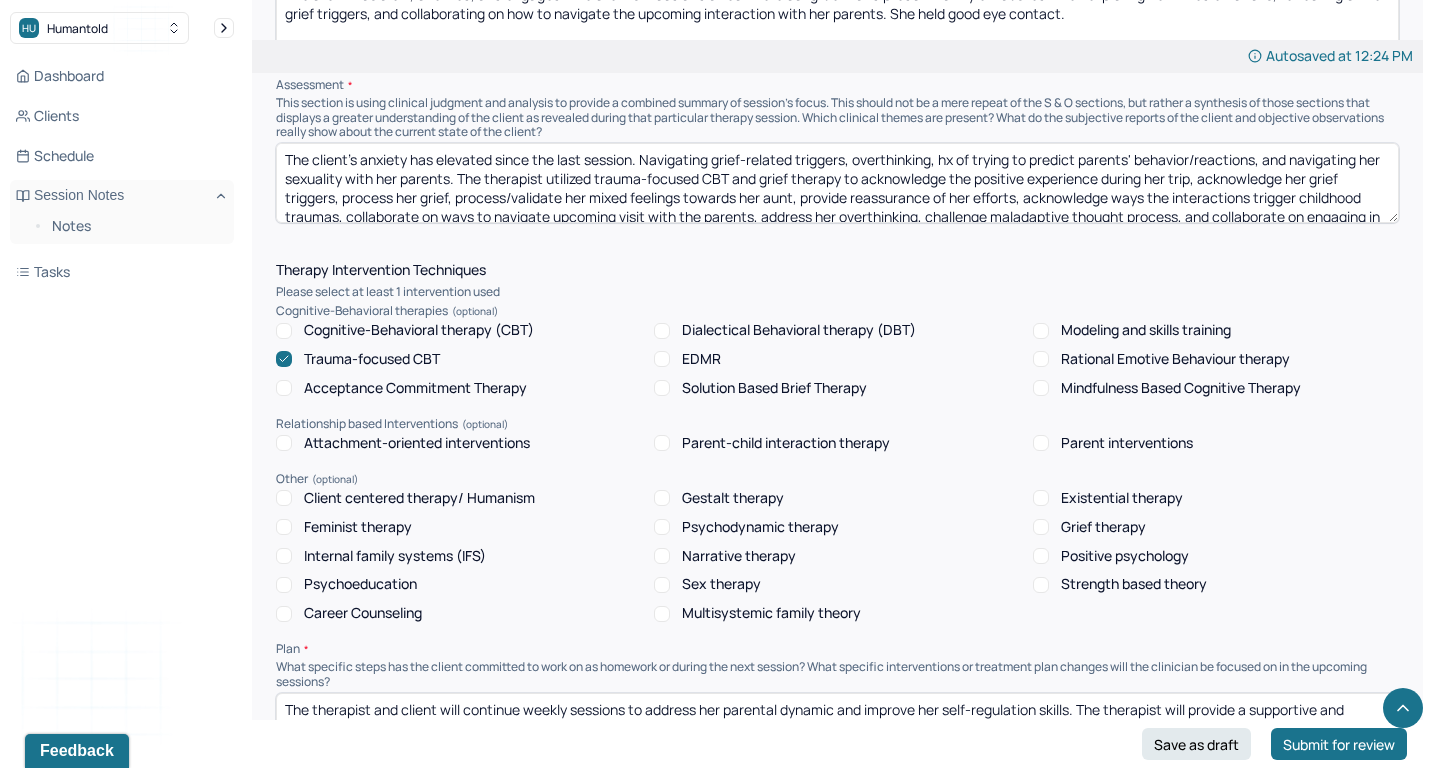 scroll, scrollTop: 1560, scrollLeft: 0, axis: vertical 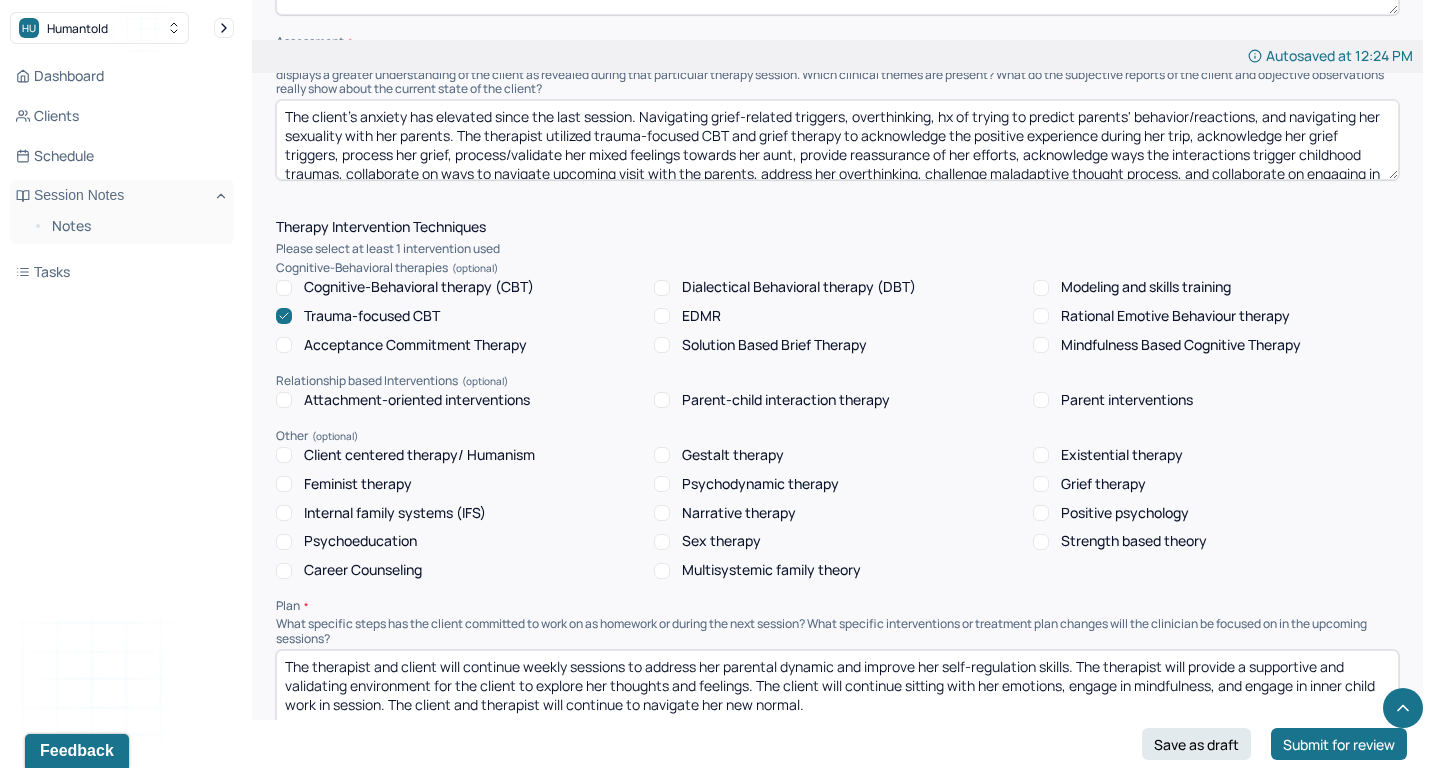 click on "Grief therapy" at bounding box center [1103, 484] 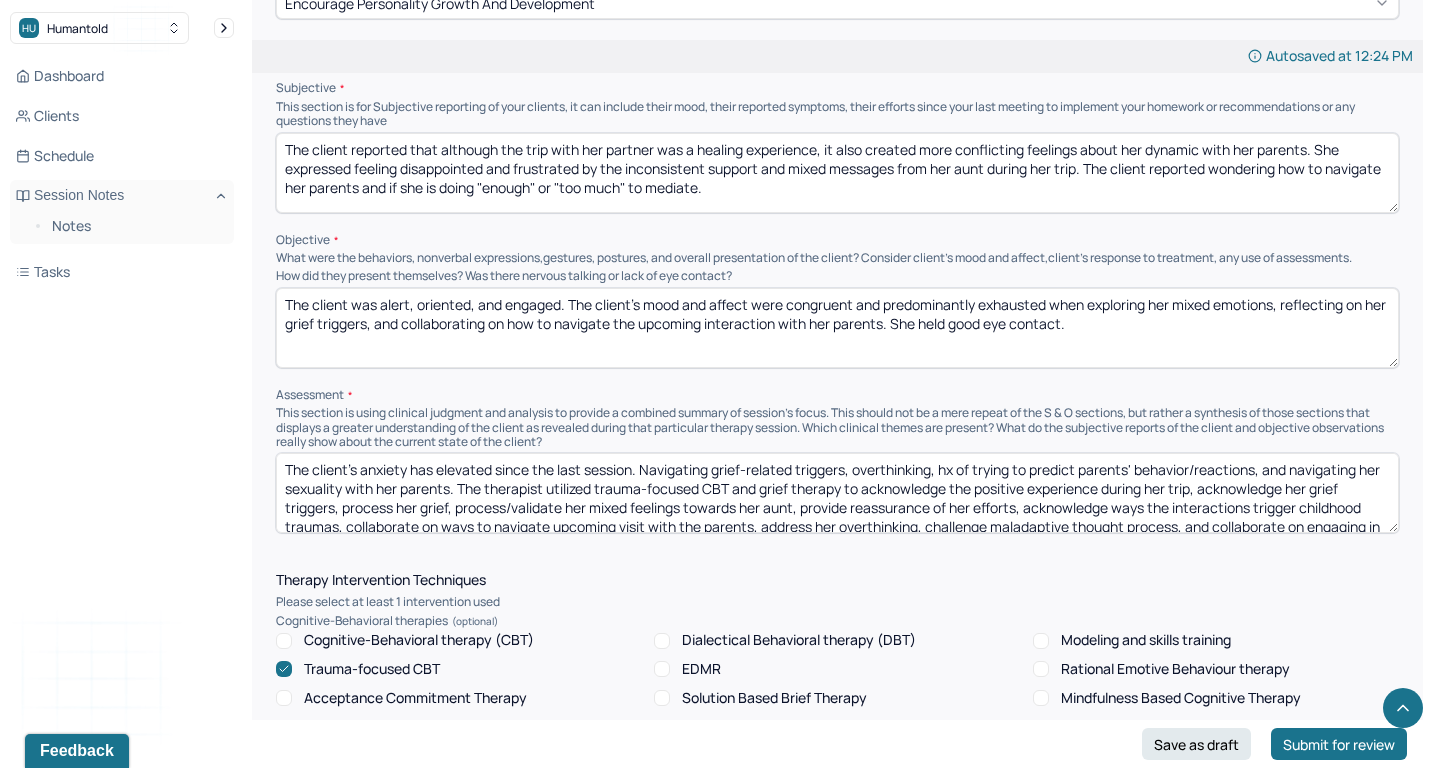 scroll, scrollTop: 1221, scrollLeft: 0, axis: vertical 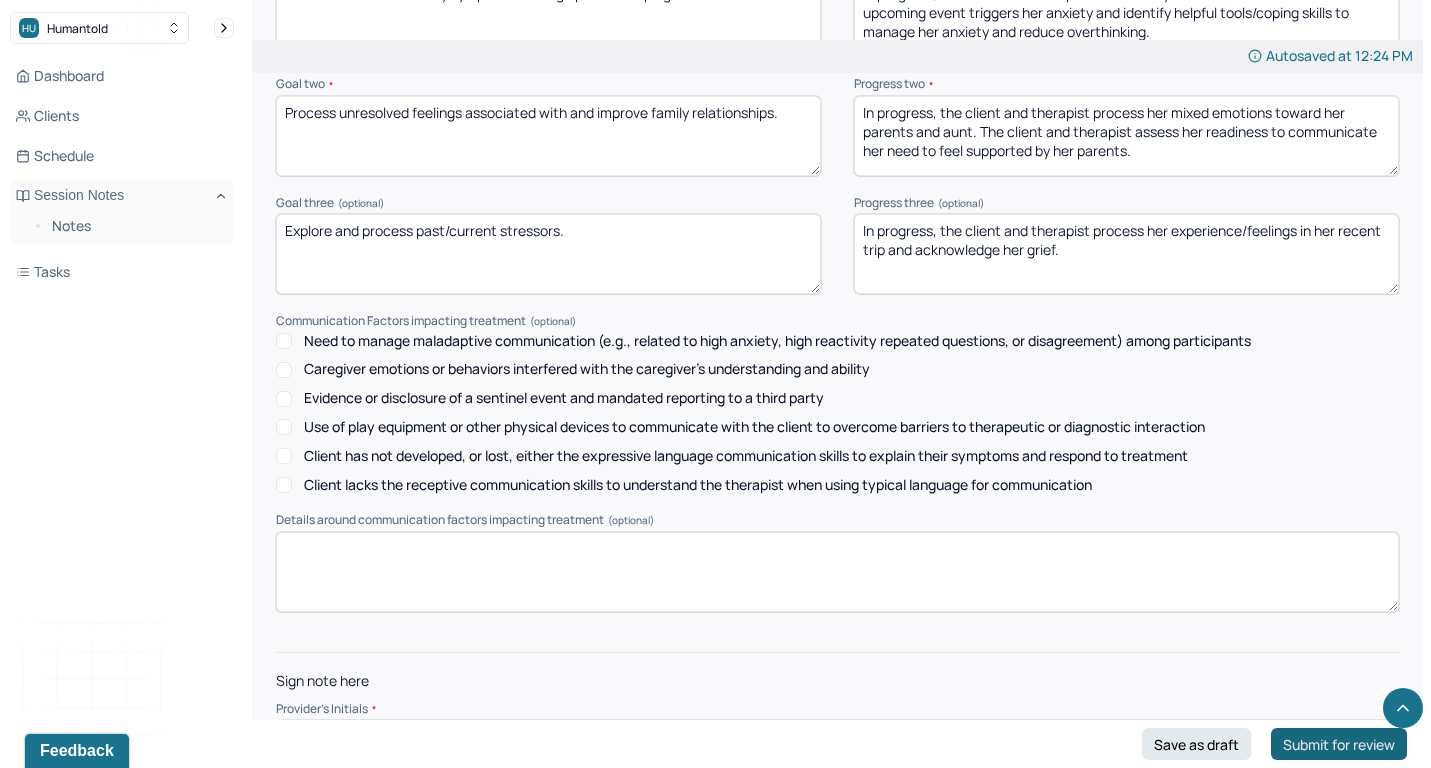 click on "Submit for review" at bounding box center (1339, 744) 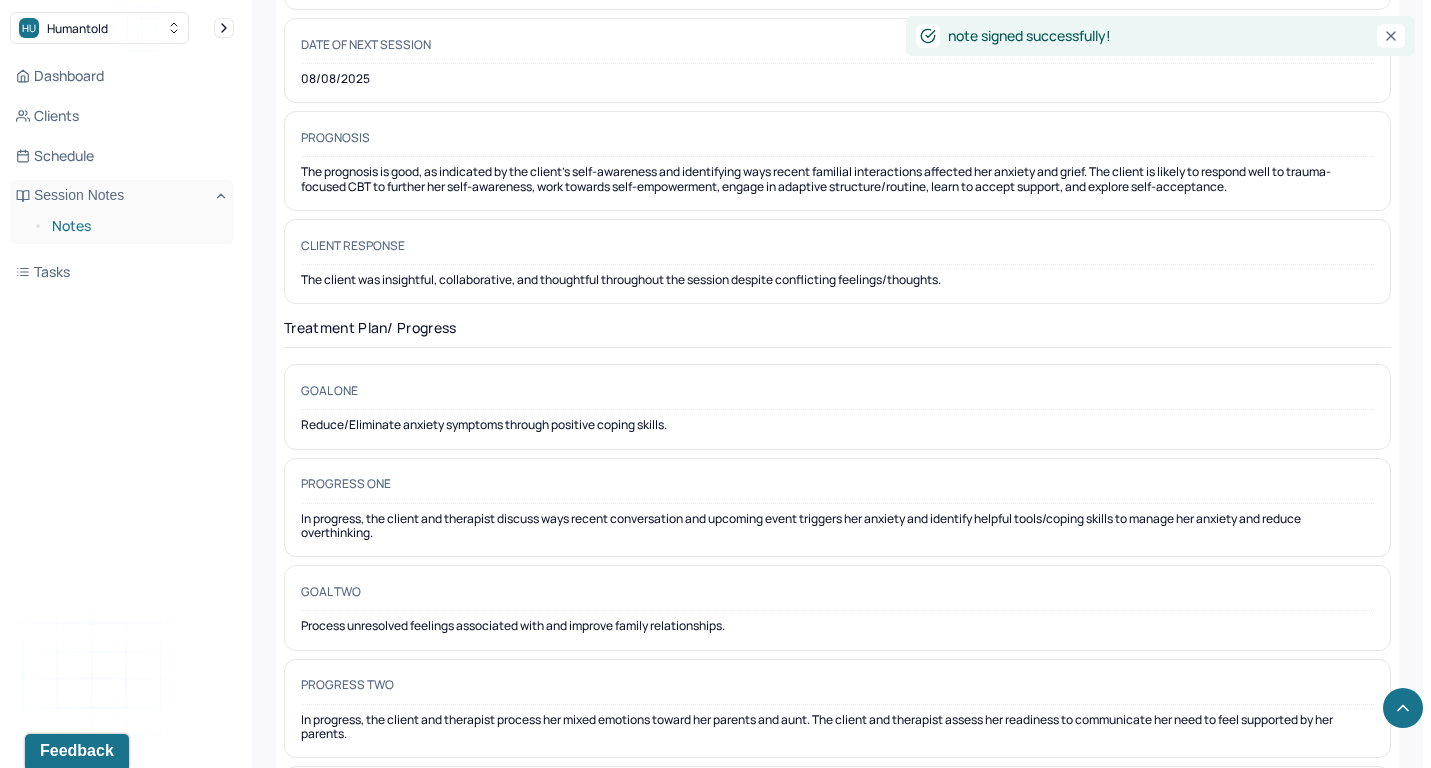 click on "Notes" at bounding box center (135, 226) 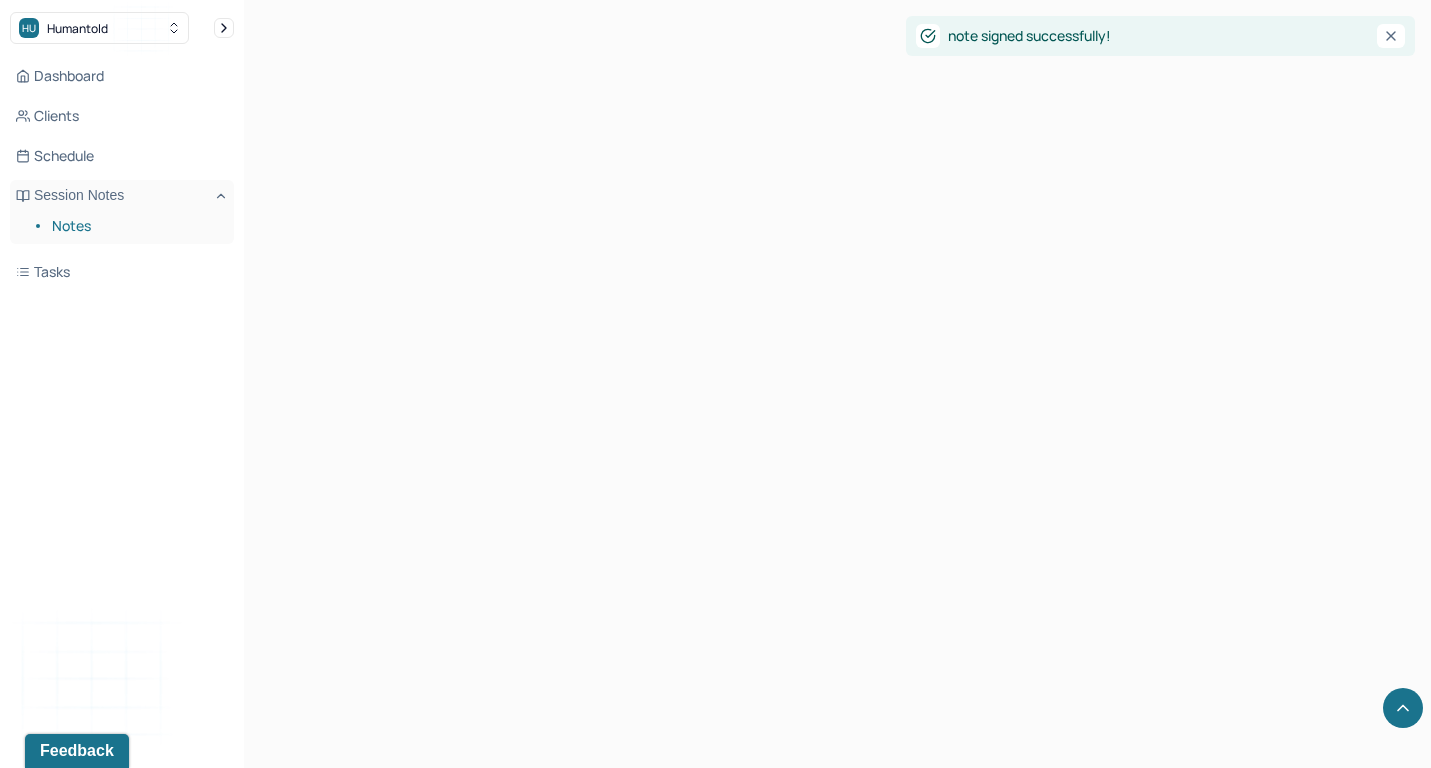 scroll, scrollTop: 0, scrollLeft: 0, axis: both 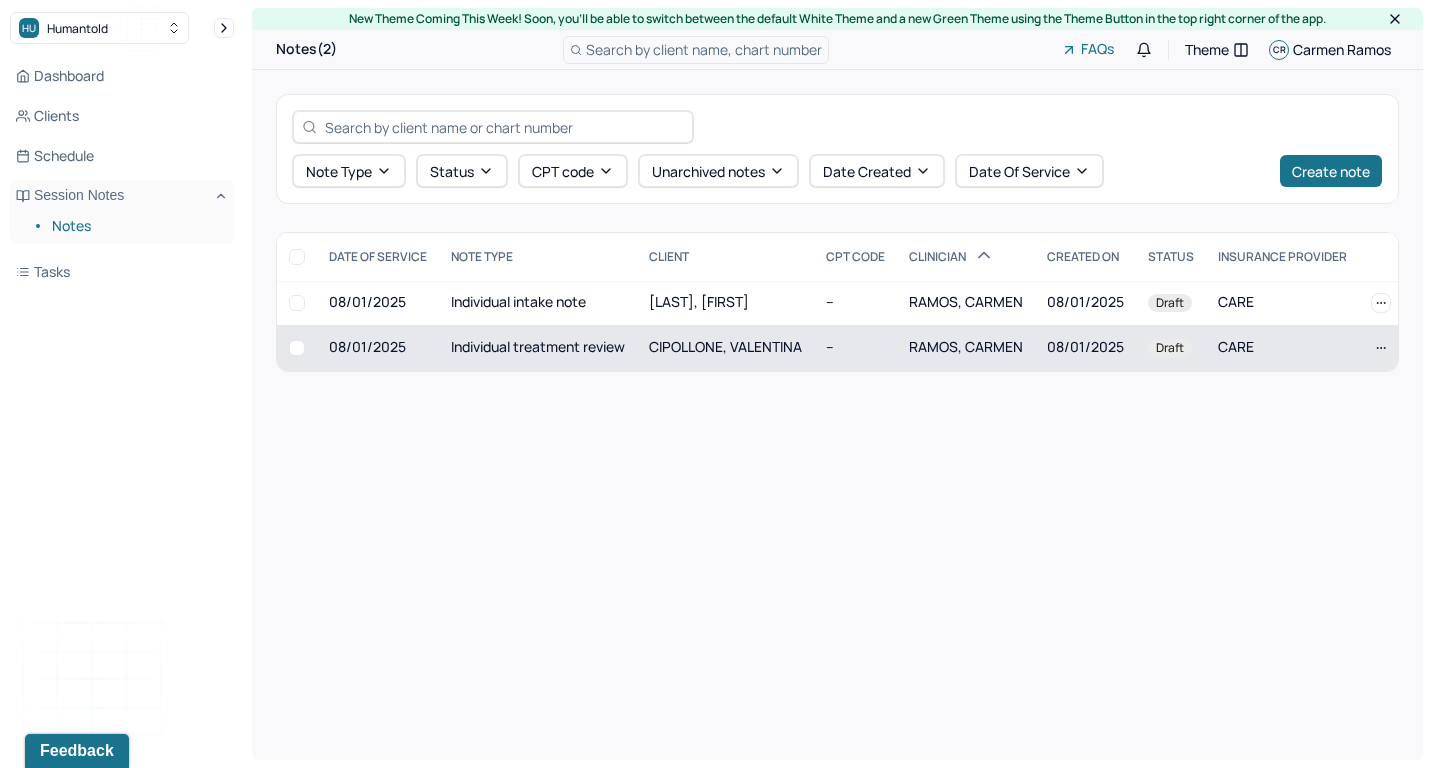 click on "08/01/2025" at bounding box center (1085, 347) 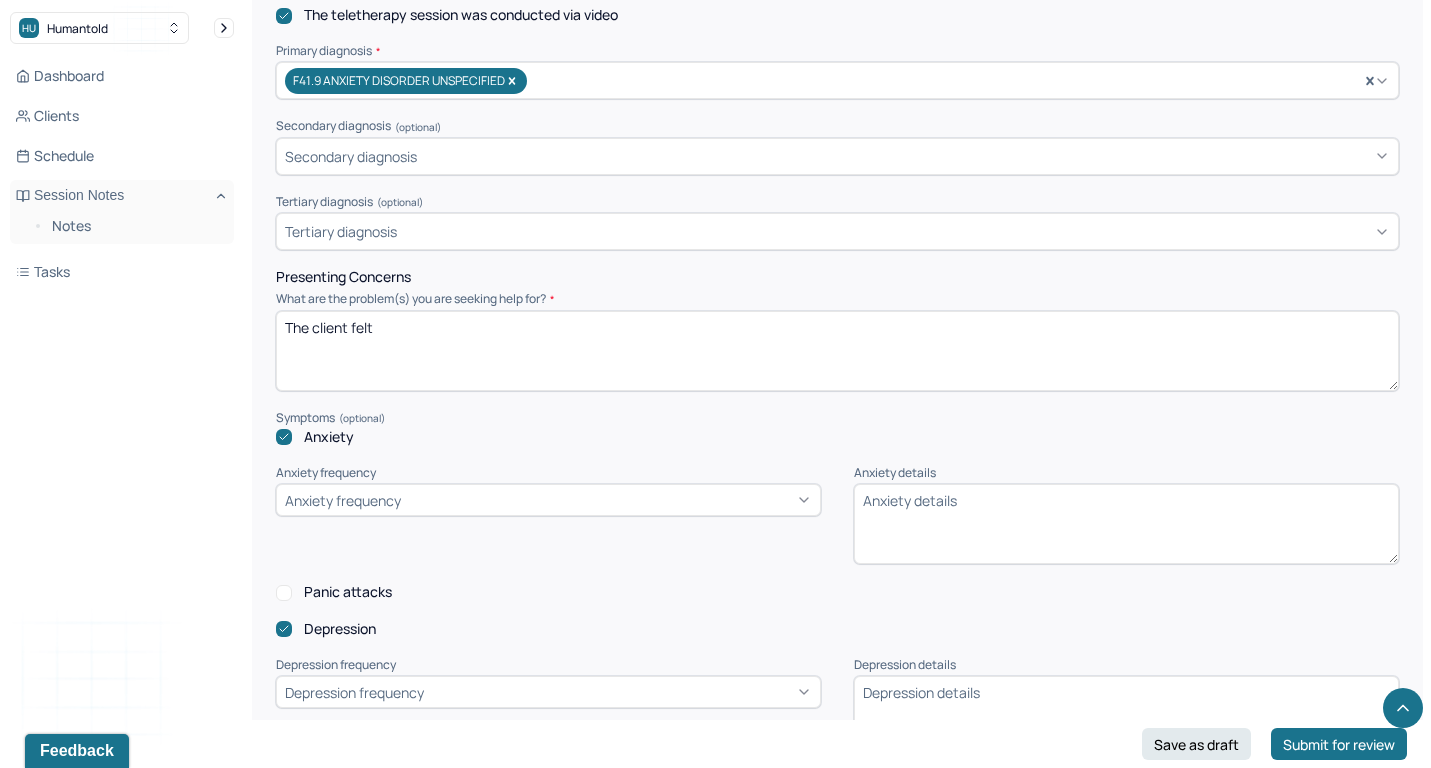 scroll, scrollTop: 671, scrollLeft: 0, axis: vertical 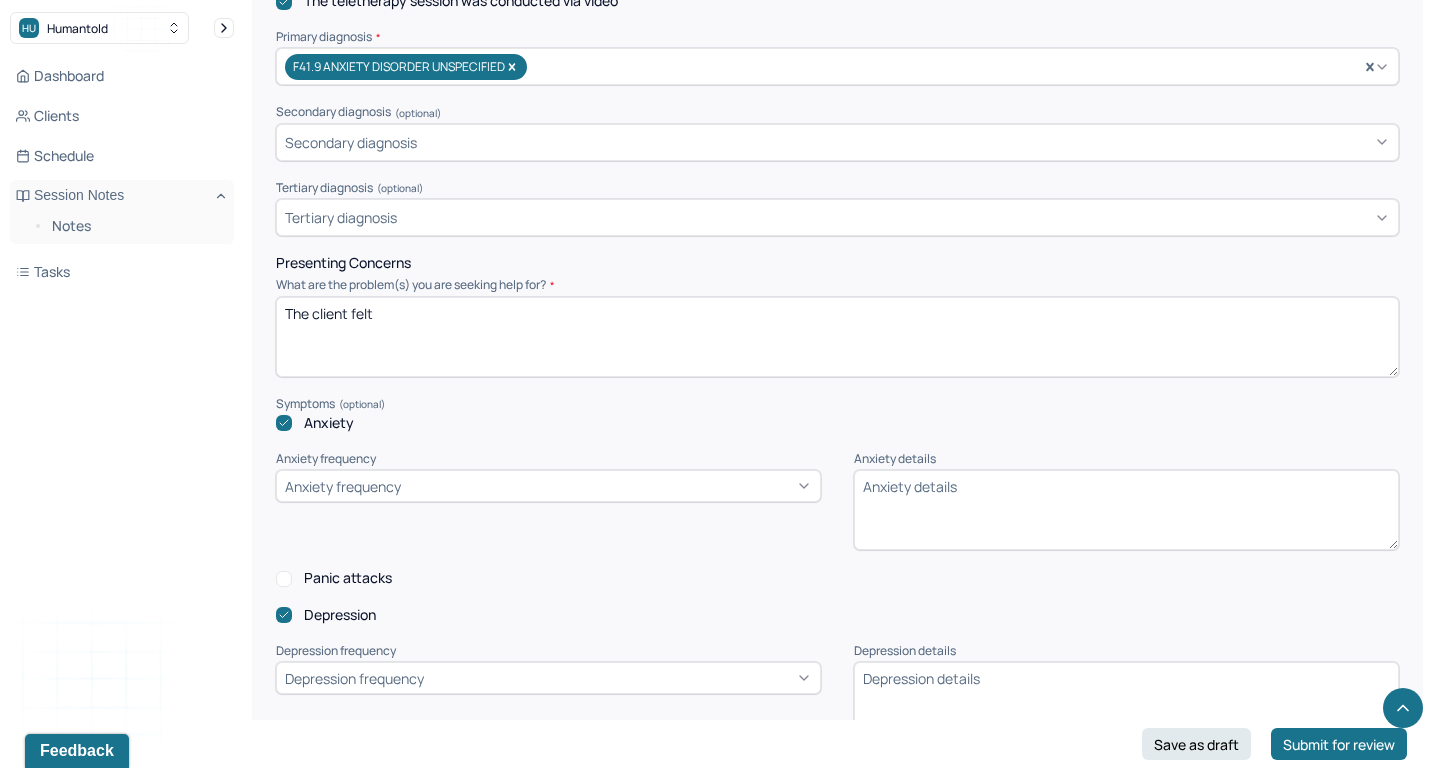 click on "The client felt" at bounding box center (837, 337) 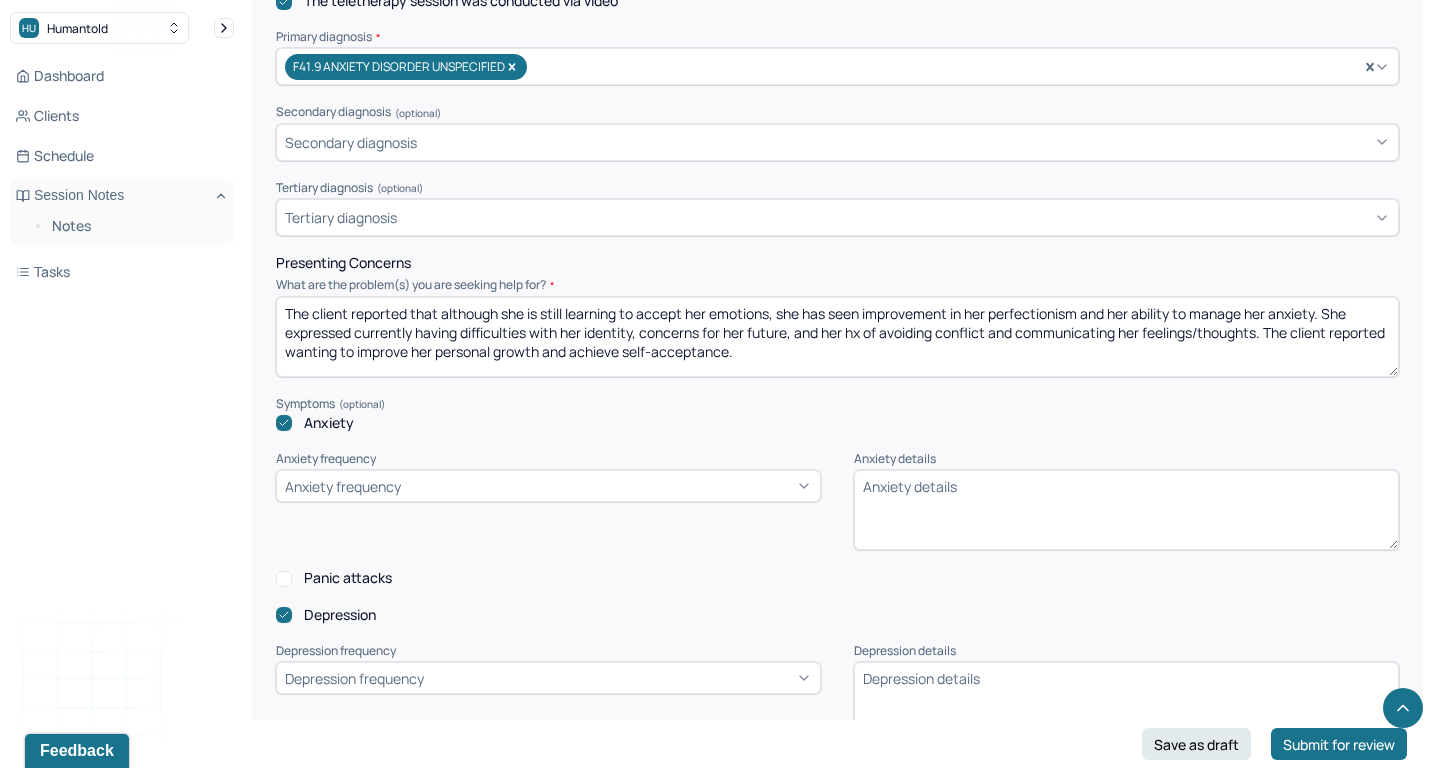scroll, scrollTop: 0, scrollLeft: 0, axis: both 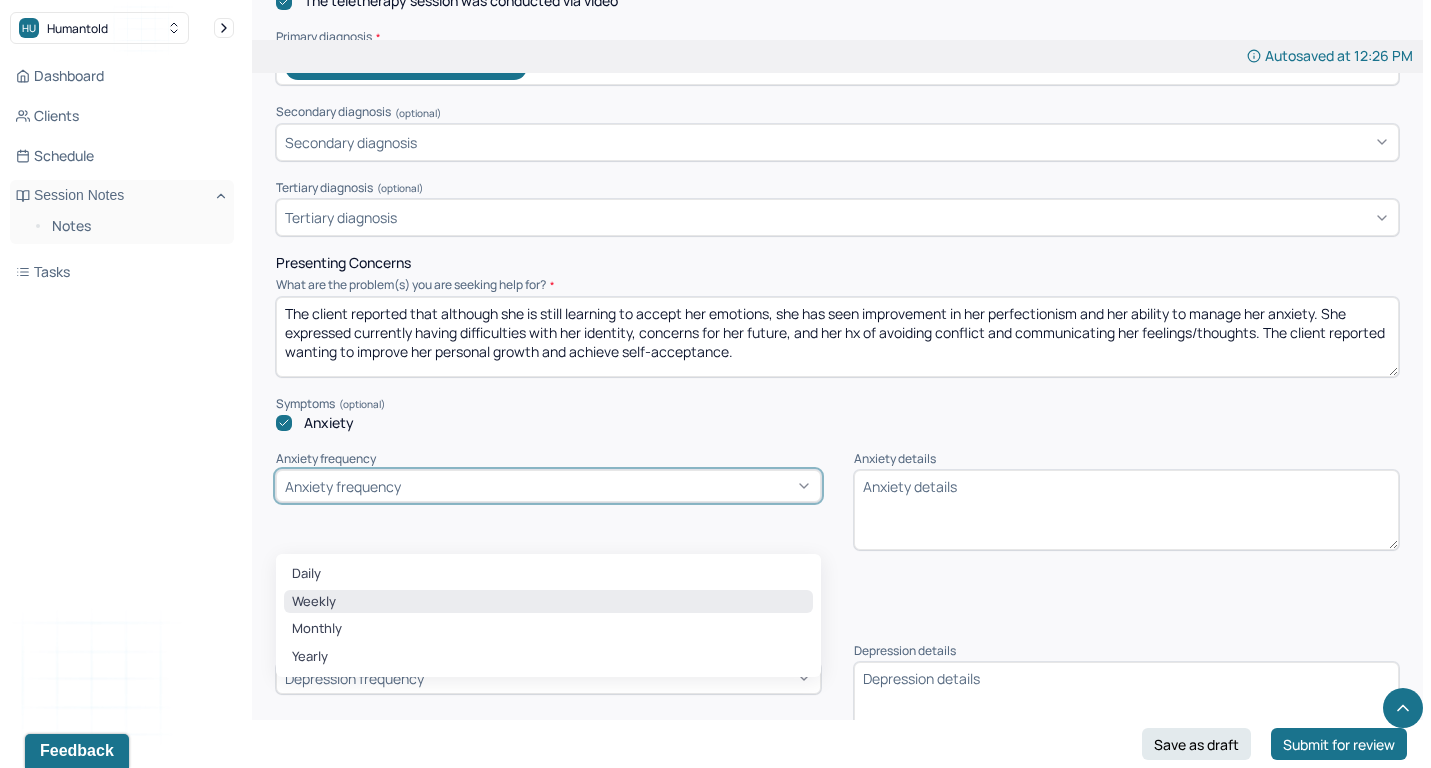 click on "Weekly" at bounding box center [548, 602] 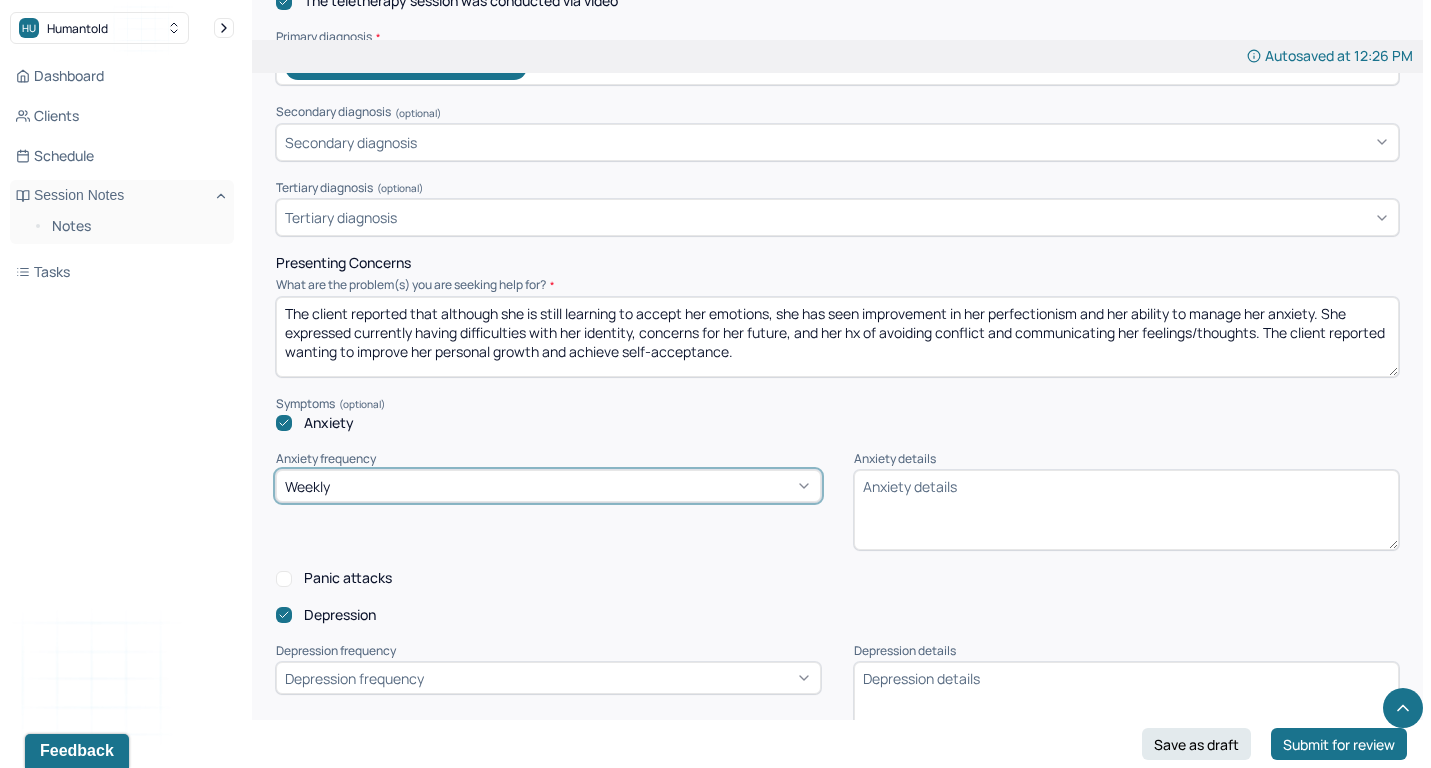 click on "Depression frequency" at bounding box center [548, 702] 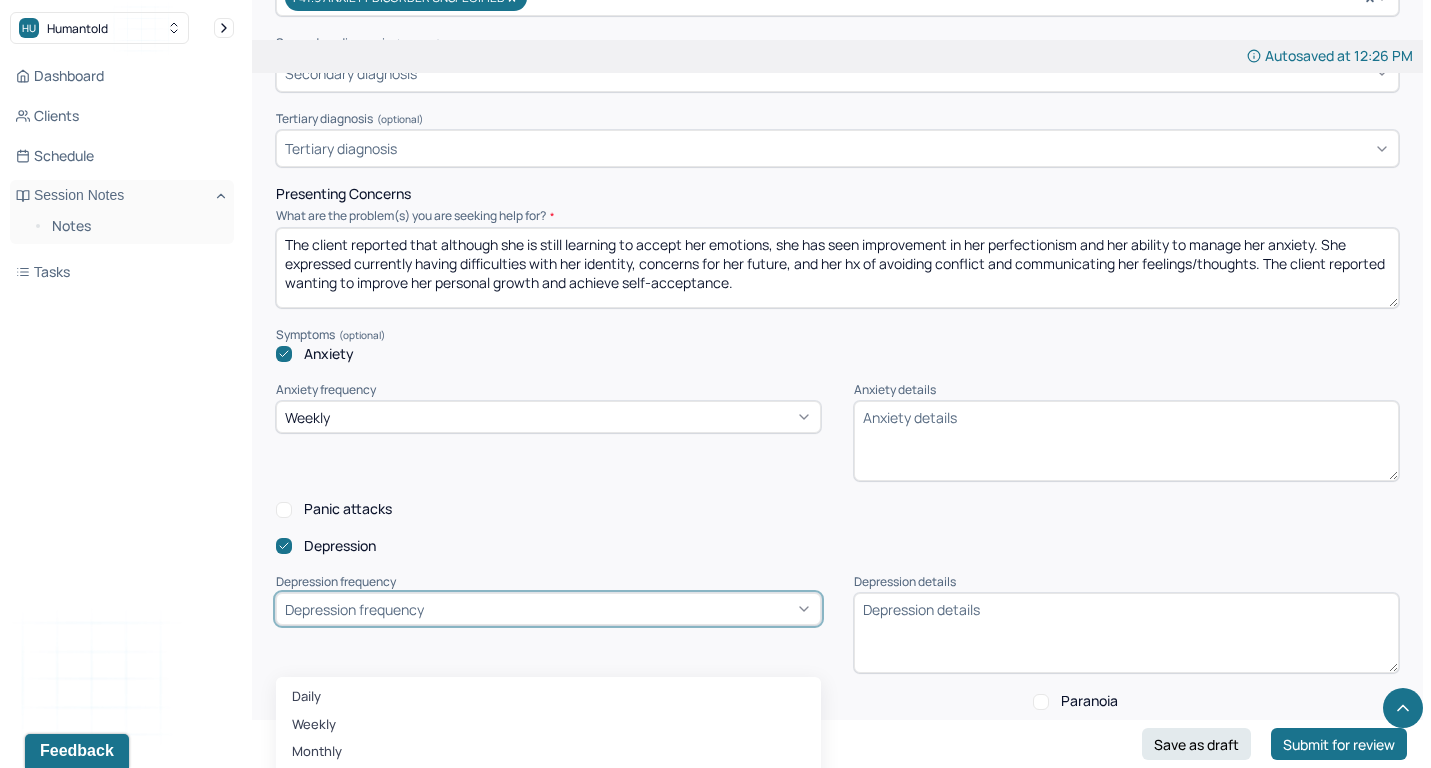scroll, scrollTop: 756, scrollLeft: 0, axis: vertical 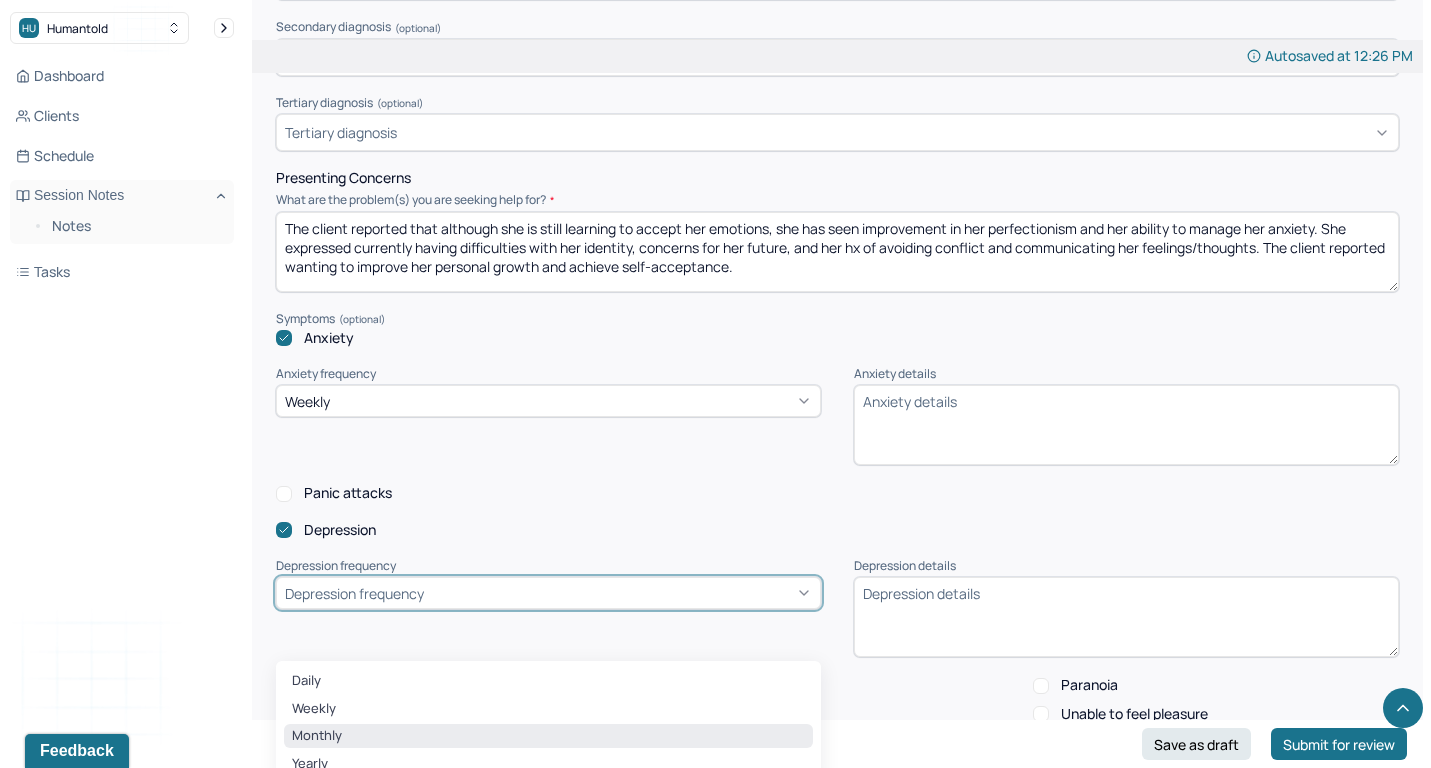 click on "Monthly" at bounding box center (548, 736) 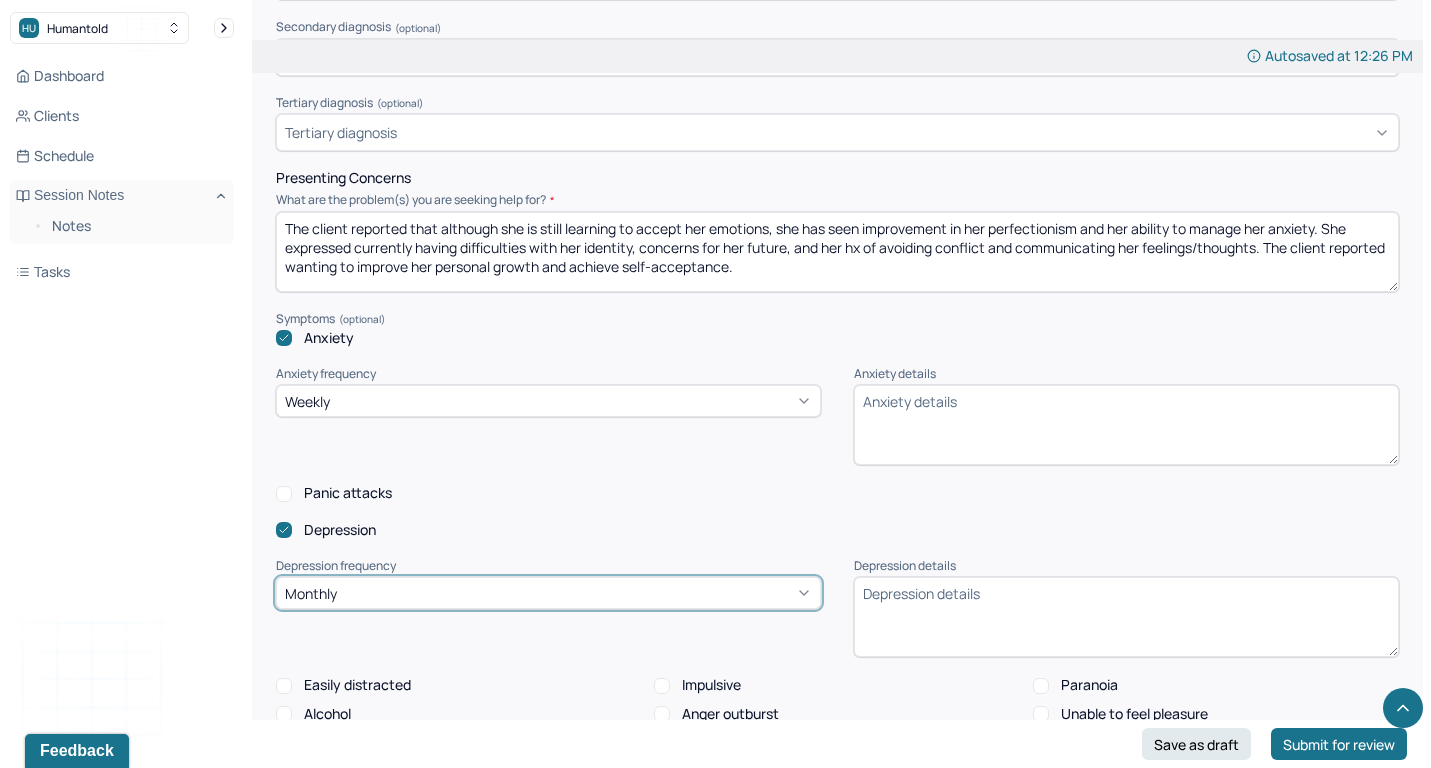 click on "Anxiety details" at bounding box center (1126, 425) 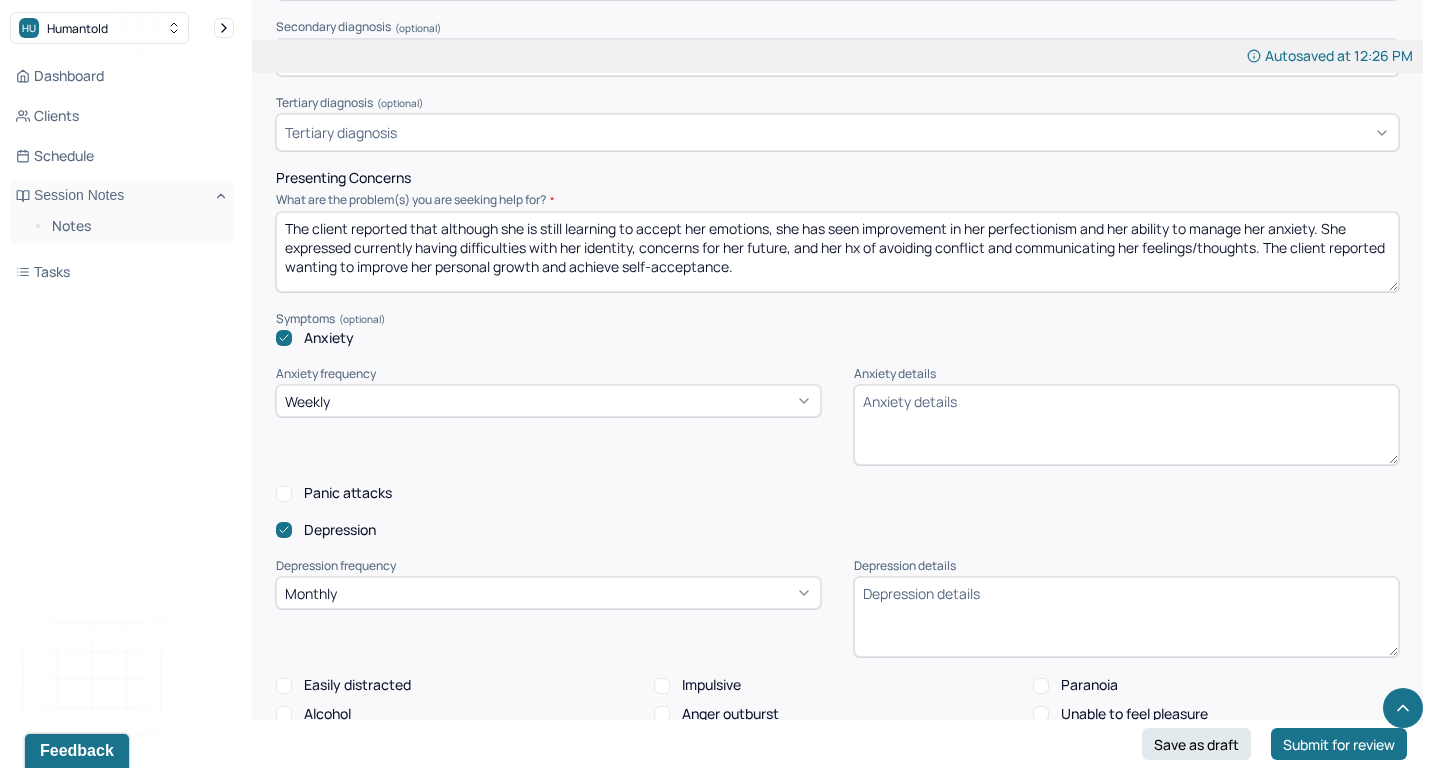 paste on "The client reported that her identity and sexuality tend to trigger her anxiety. She expressed that she tends to experience worry thought about her future and how others would perceive her. The client reported at times feeling restlessness, and that overthinking and self-doubt continue to trigger her anxiety." 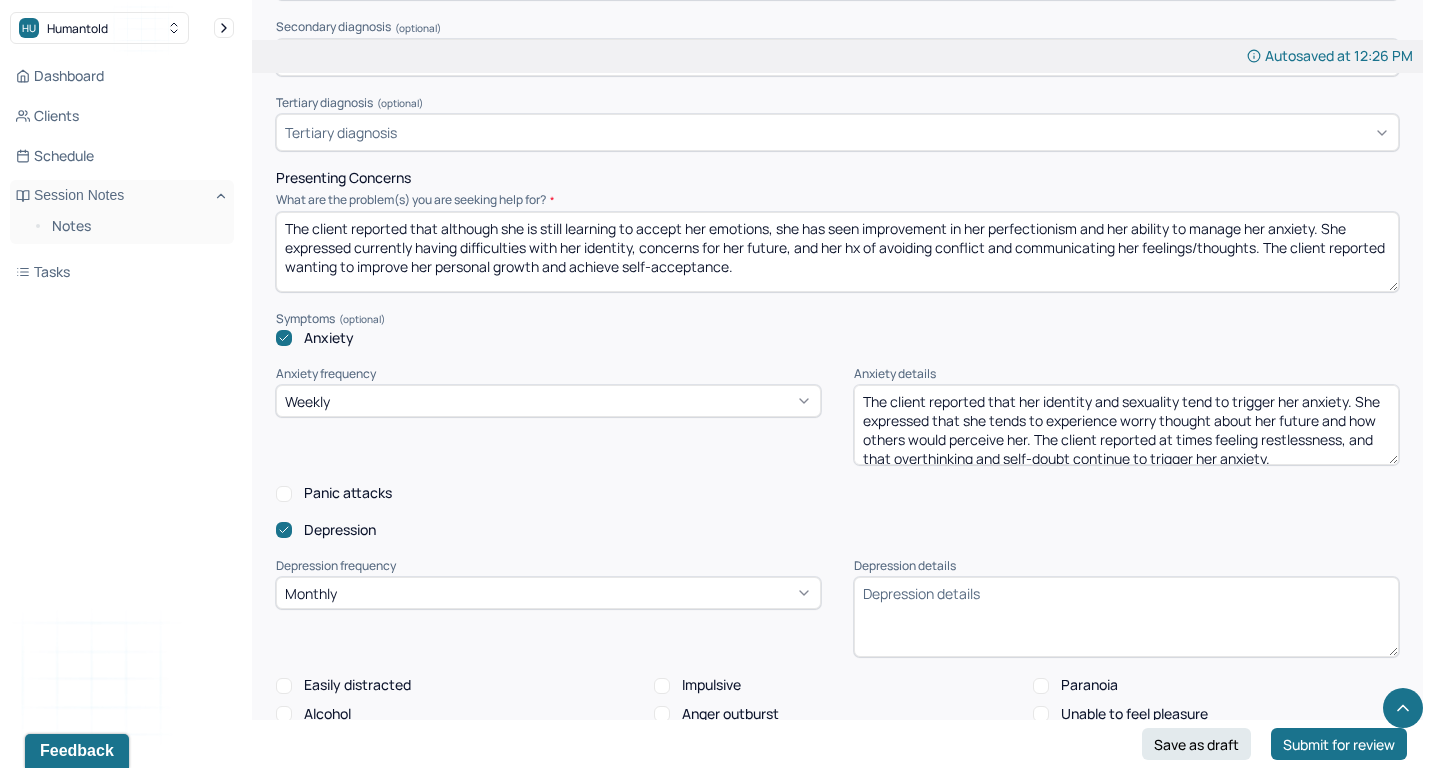 scroll, scrollTop: 28, scrollLeft: 0, axis: vertical 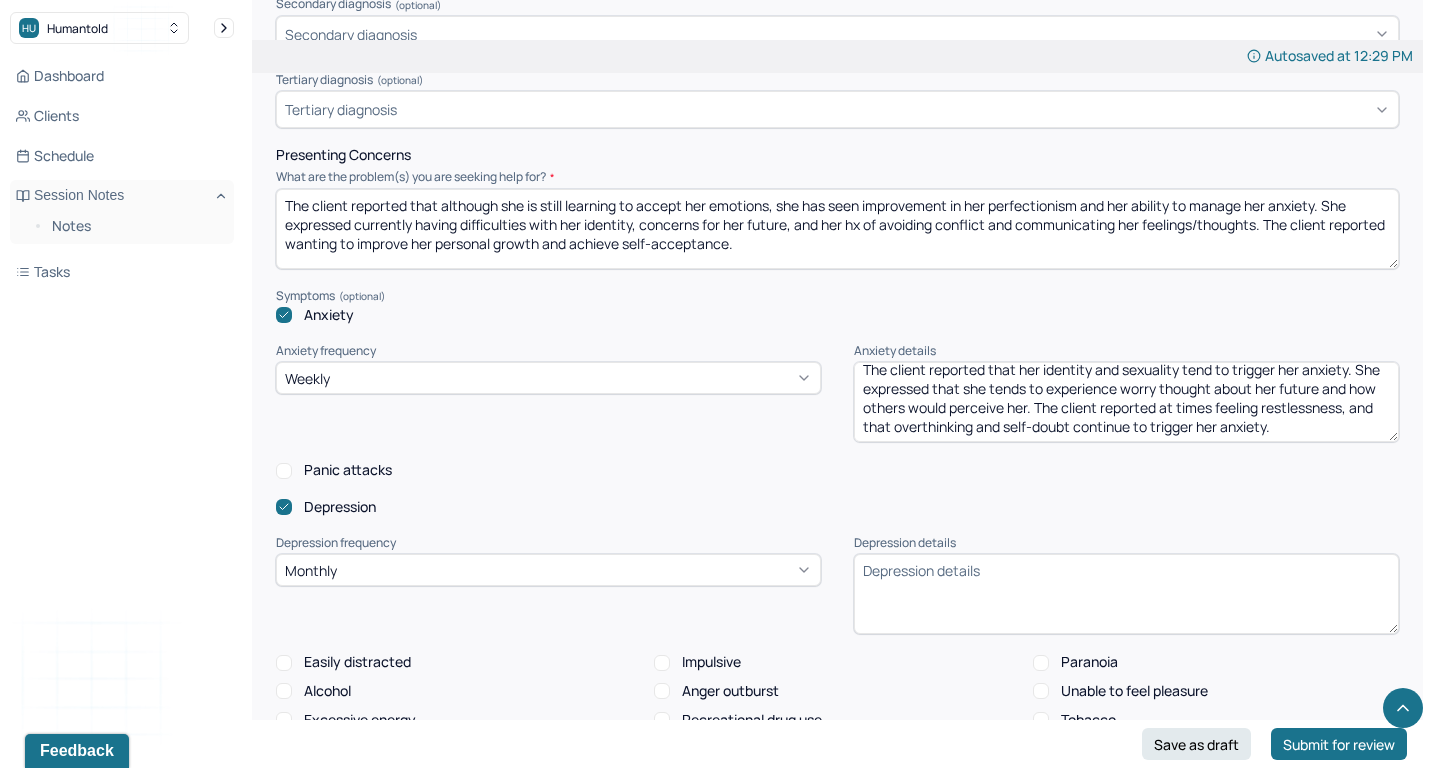type on "The client reported that her identity and sexuality tend to trigger her anxiety. She expressed that she tends to experience worry thought about her future and how others would perceive her. The client reported at times feeling restlessness, and that overthinking and self-doubt continue to trigger her anxiety." 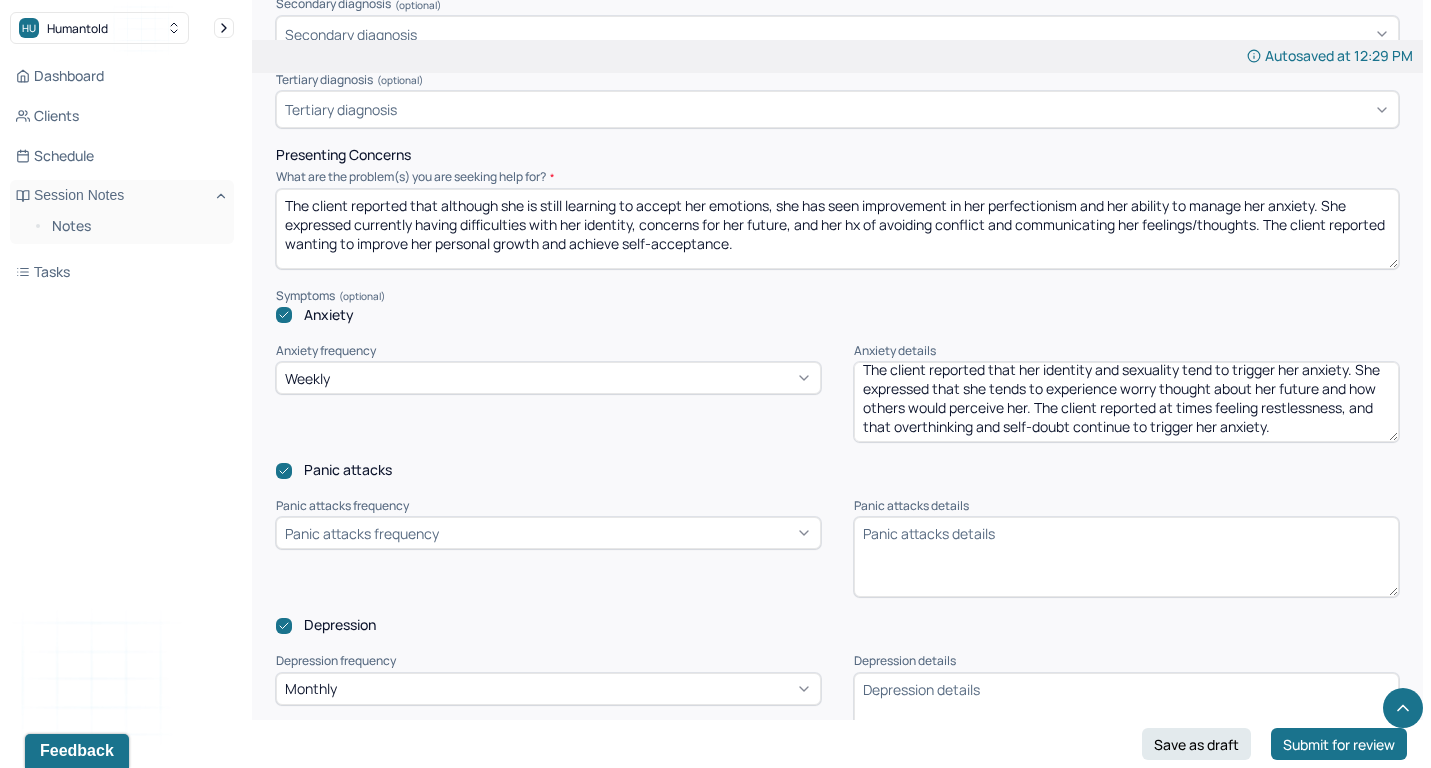 click 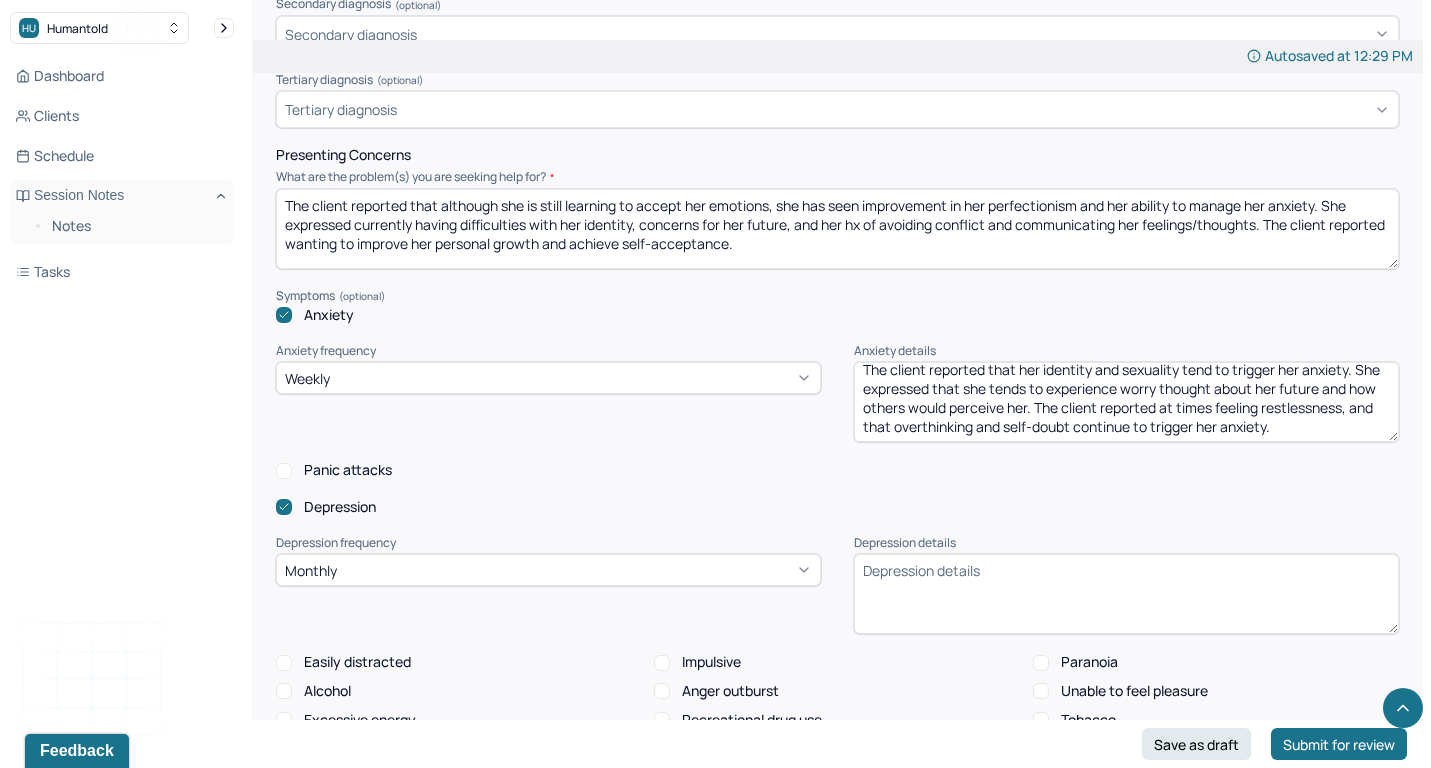 scroll, scrollTop: 790, scrollLeft: 0, axis: vertical 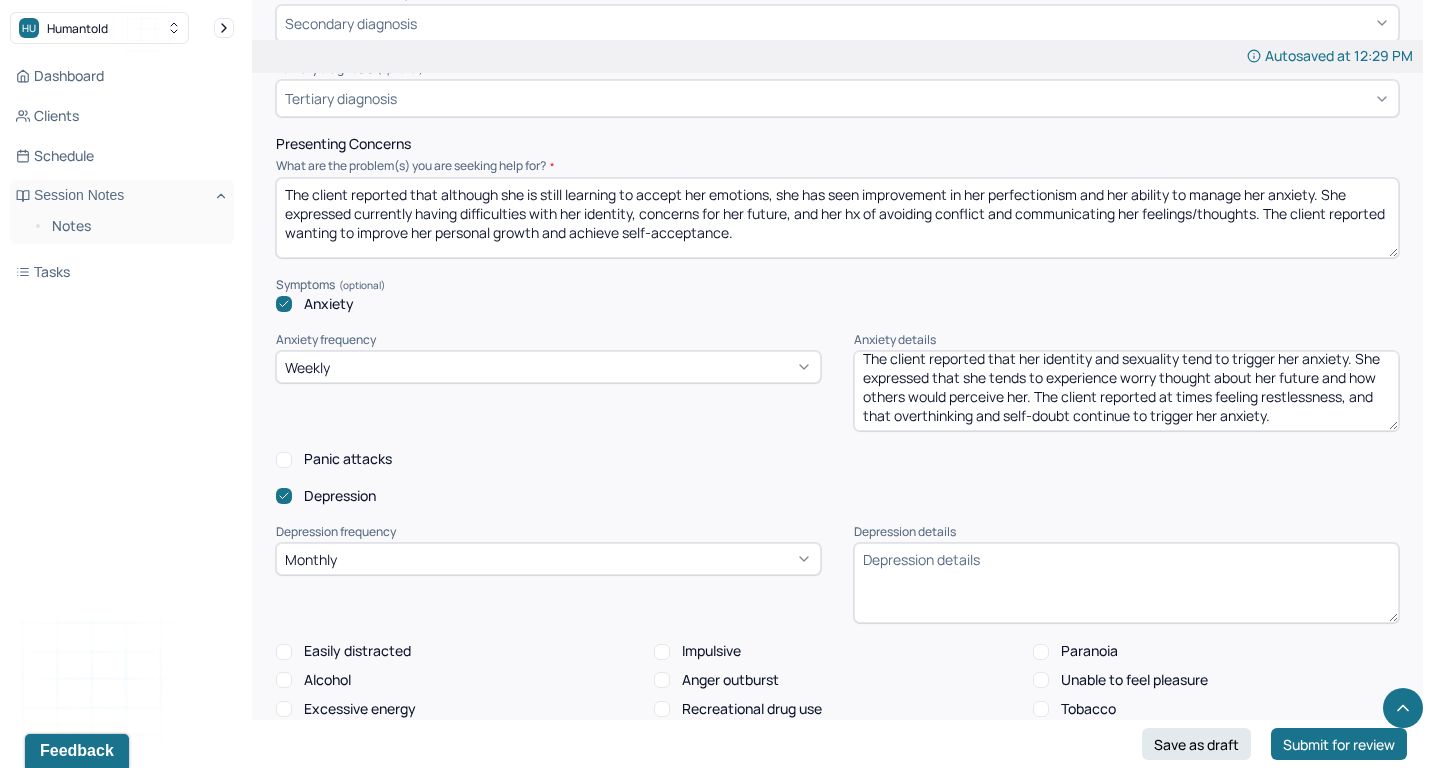 click on "Depression details" at bounding box center (1126, 583) 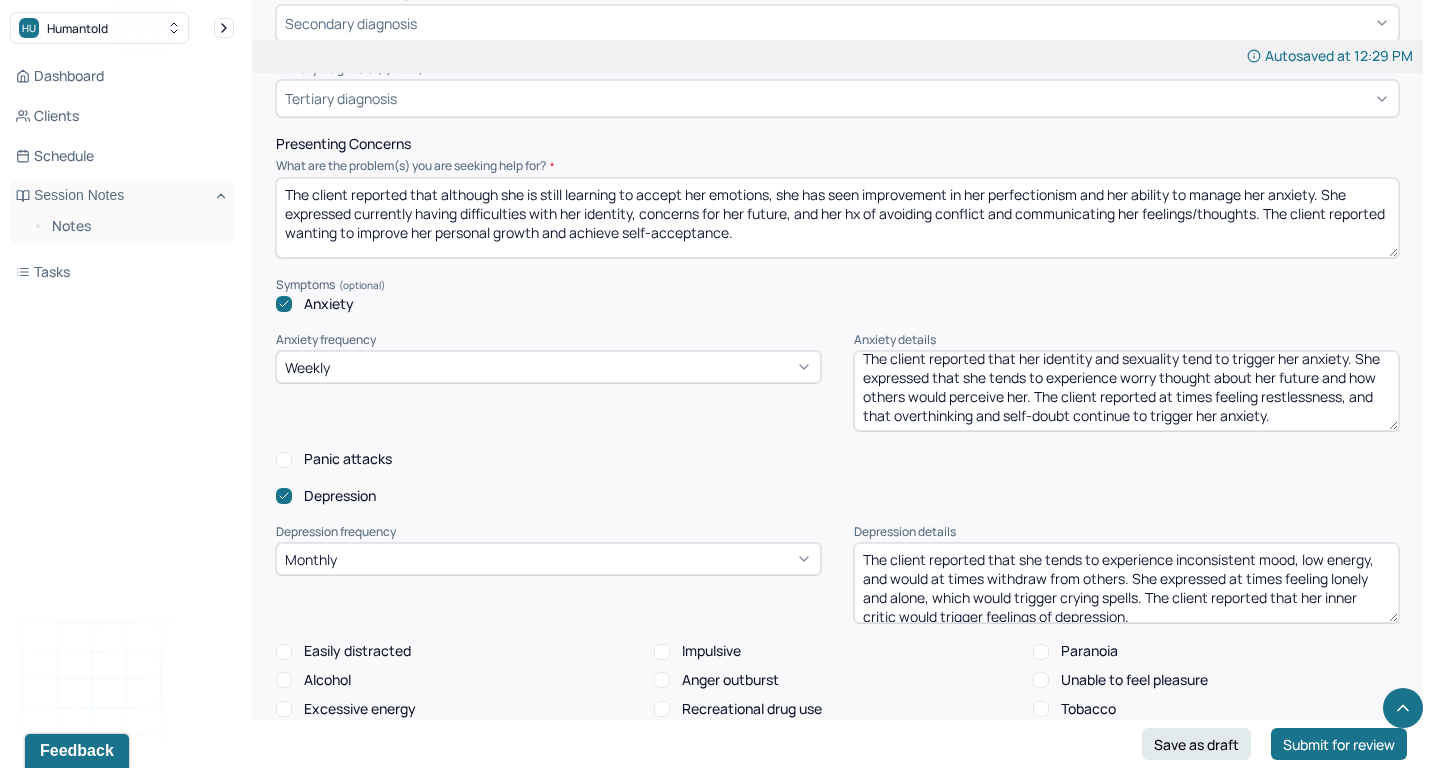 scroll, scrollTop: 28, scrollLeft: 0, axis: vertical 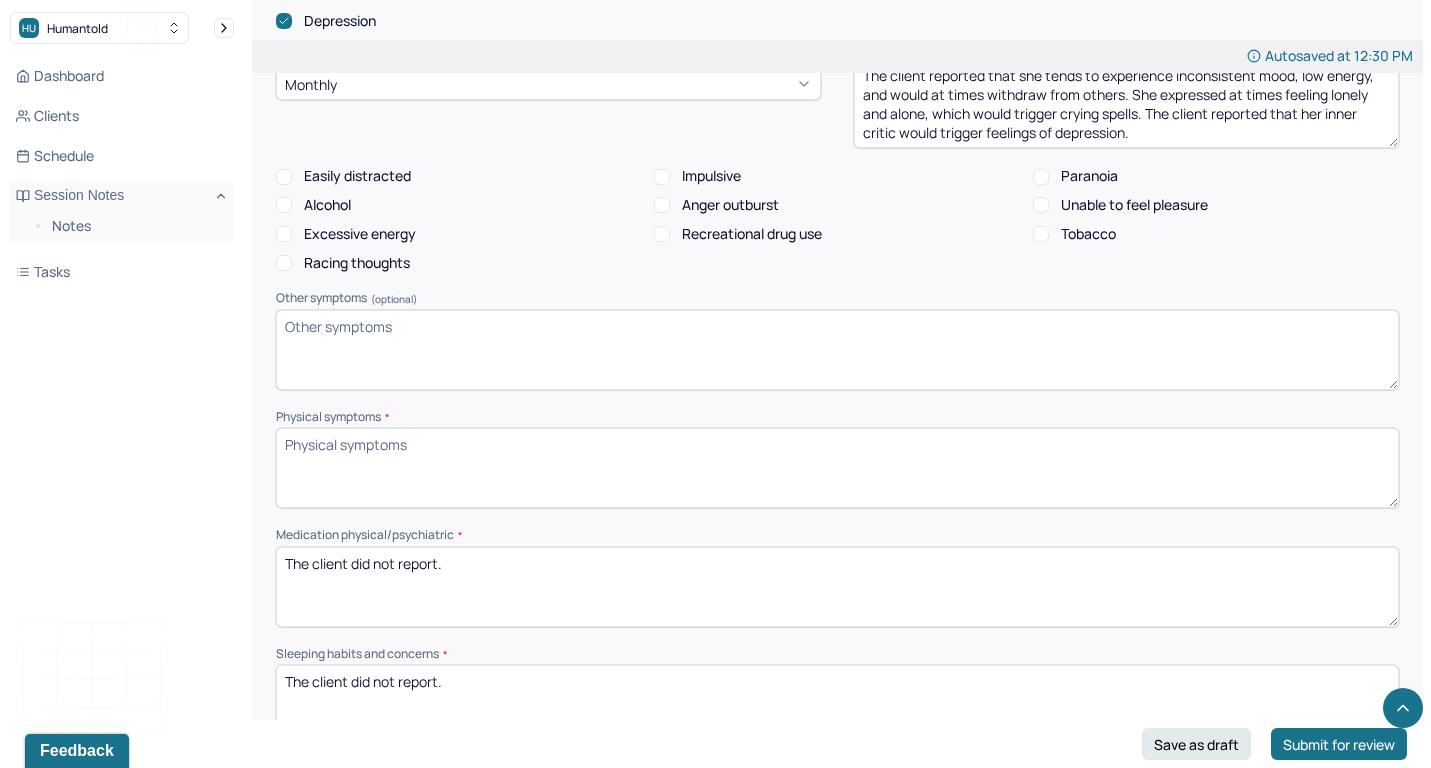 type on "The client reported that she tends to experience inconsistent mood, low energy, and would at times withdraw from others. She expressed at times feeling lonely and alone, which would trigger crying spells. The client reported that her inner critic would trigger feelings of depression." 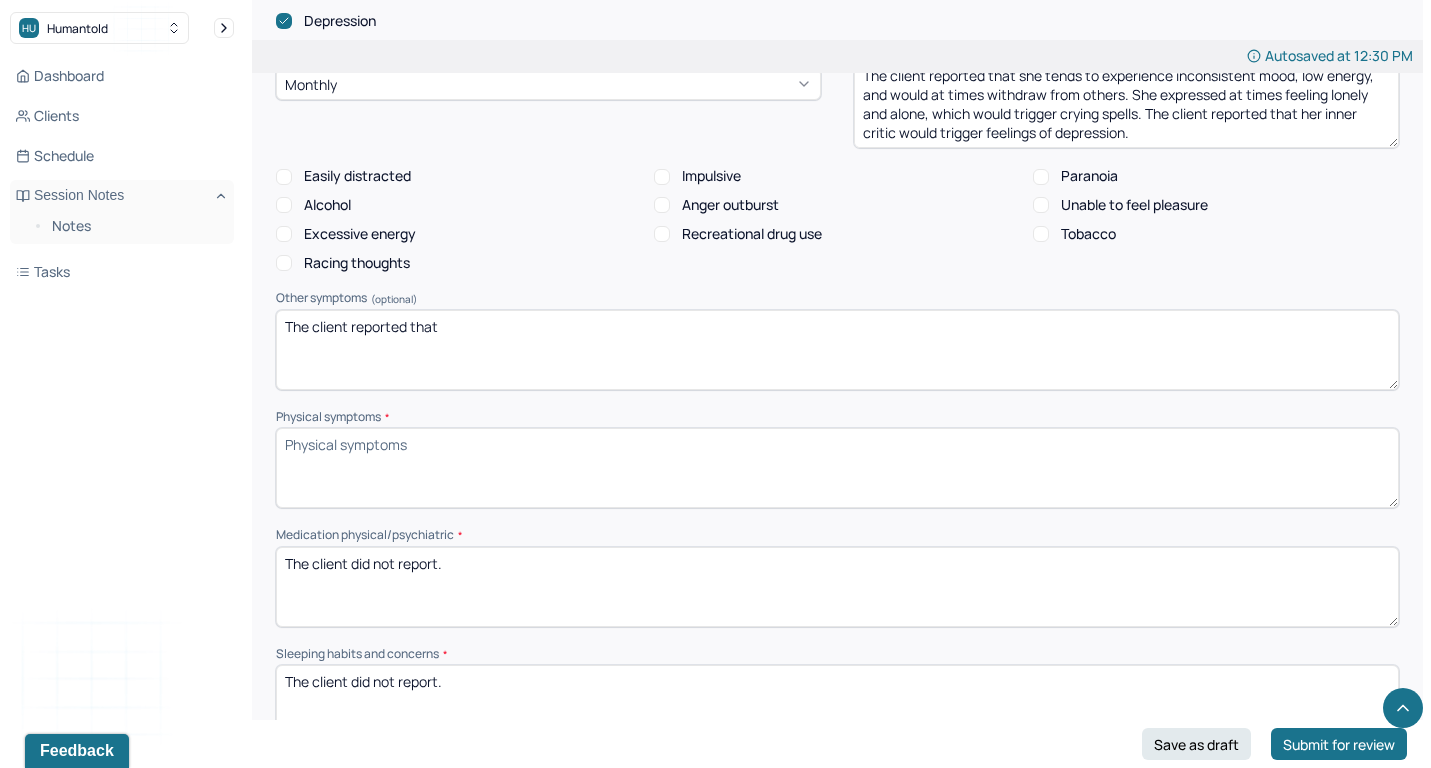 click on "The client reported that" at bounding box center (837, 350) 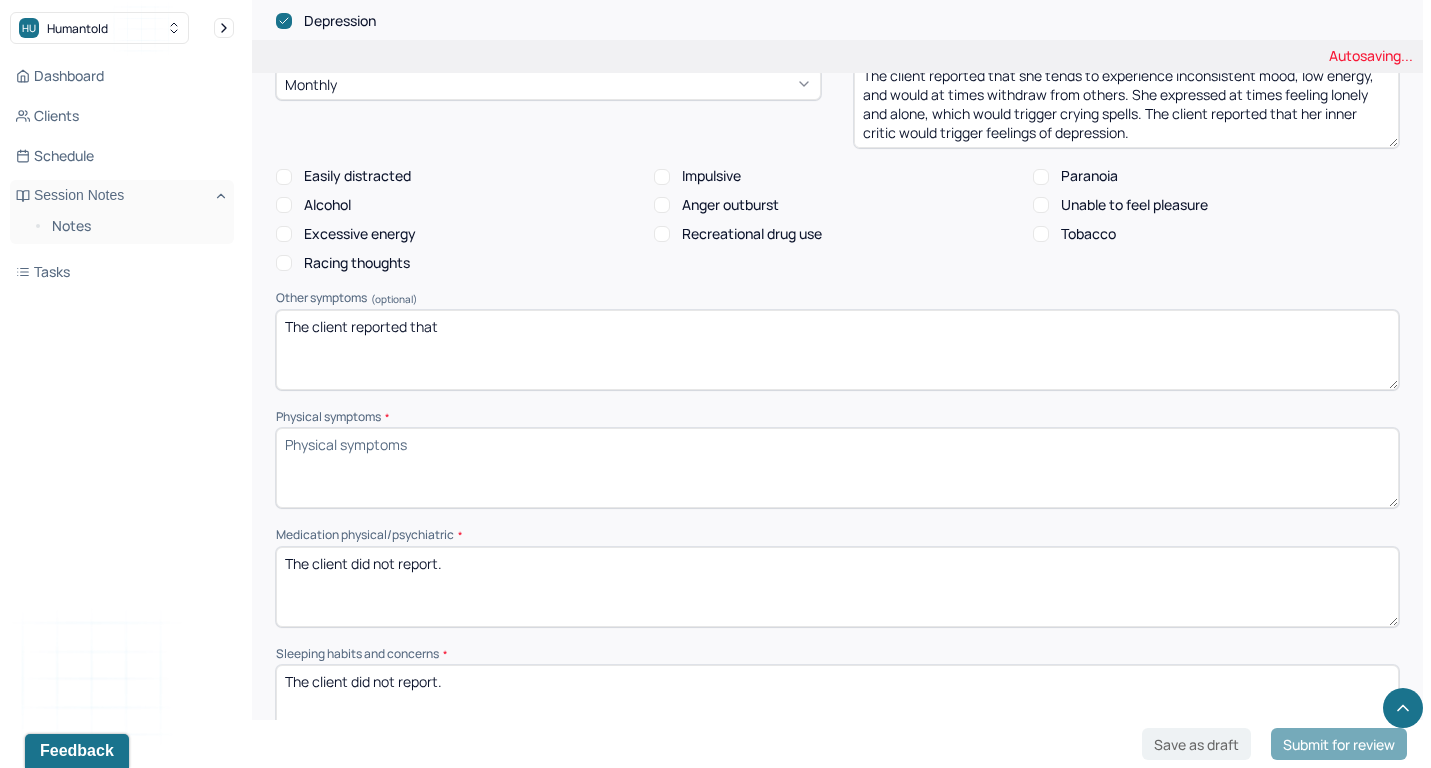 click on "The client reported that" at bounding box center [837, 350] 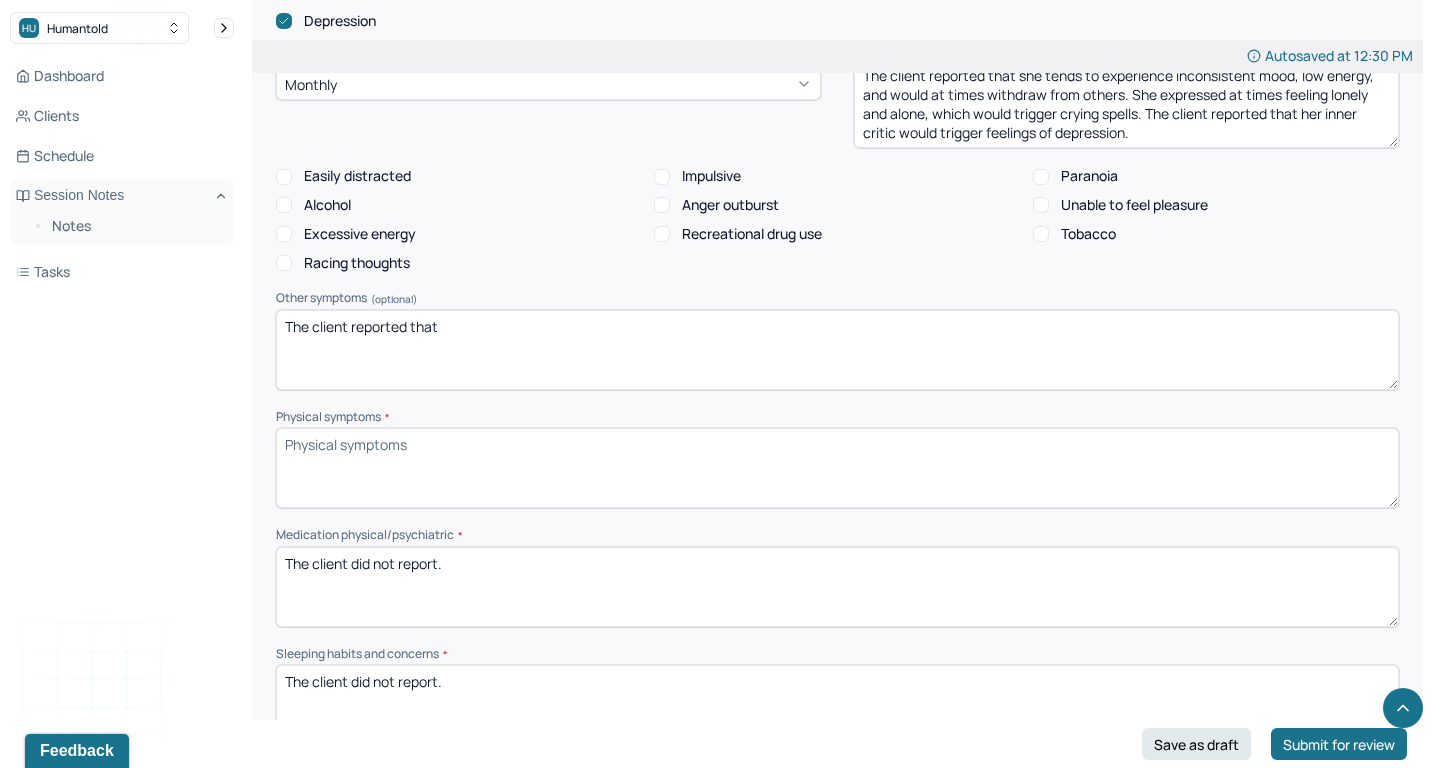 click on "The client reported that" at bounding box center [837, 350] 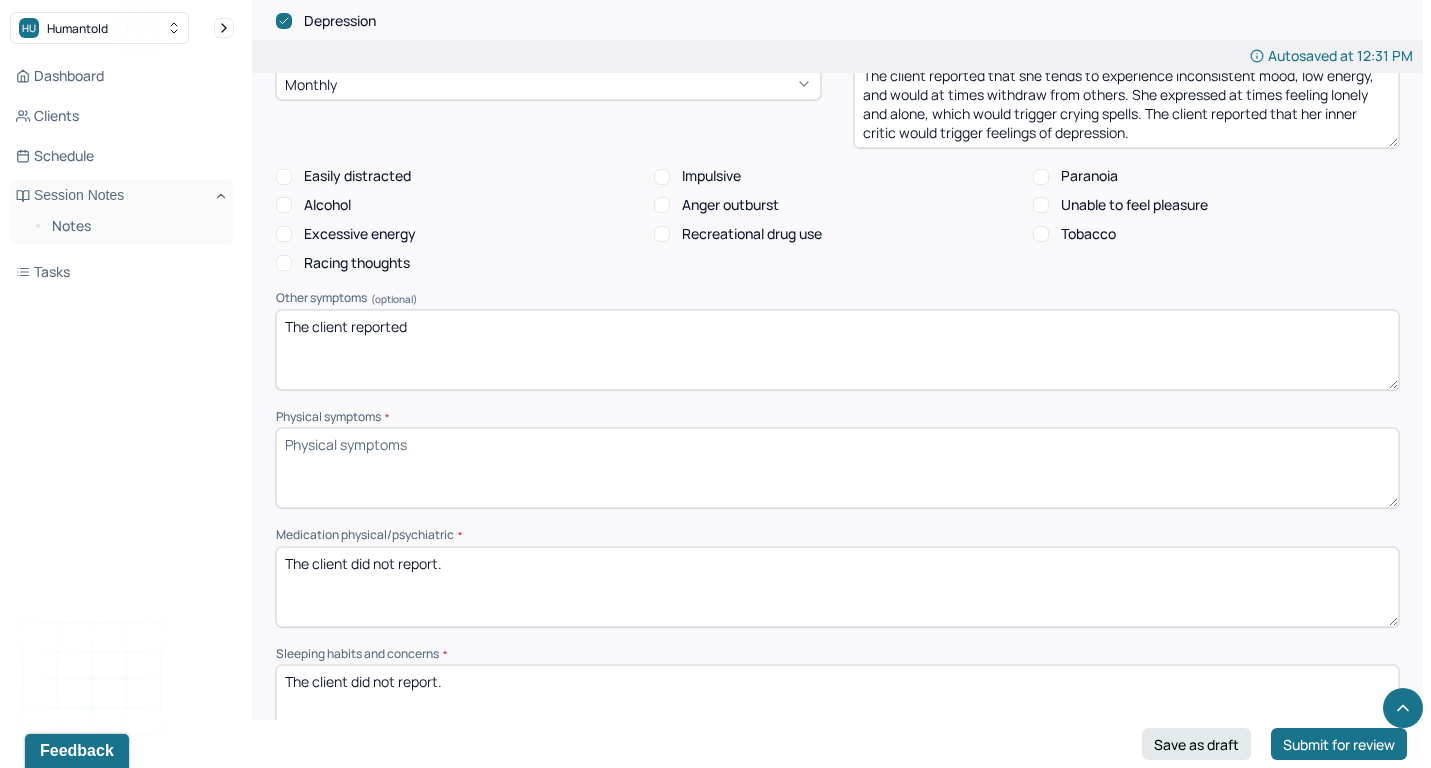 click on "The client reported" at bounding box center [837, 350] 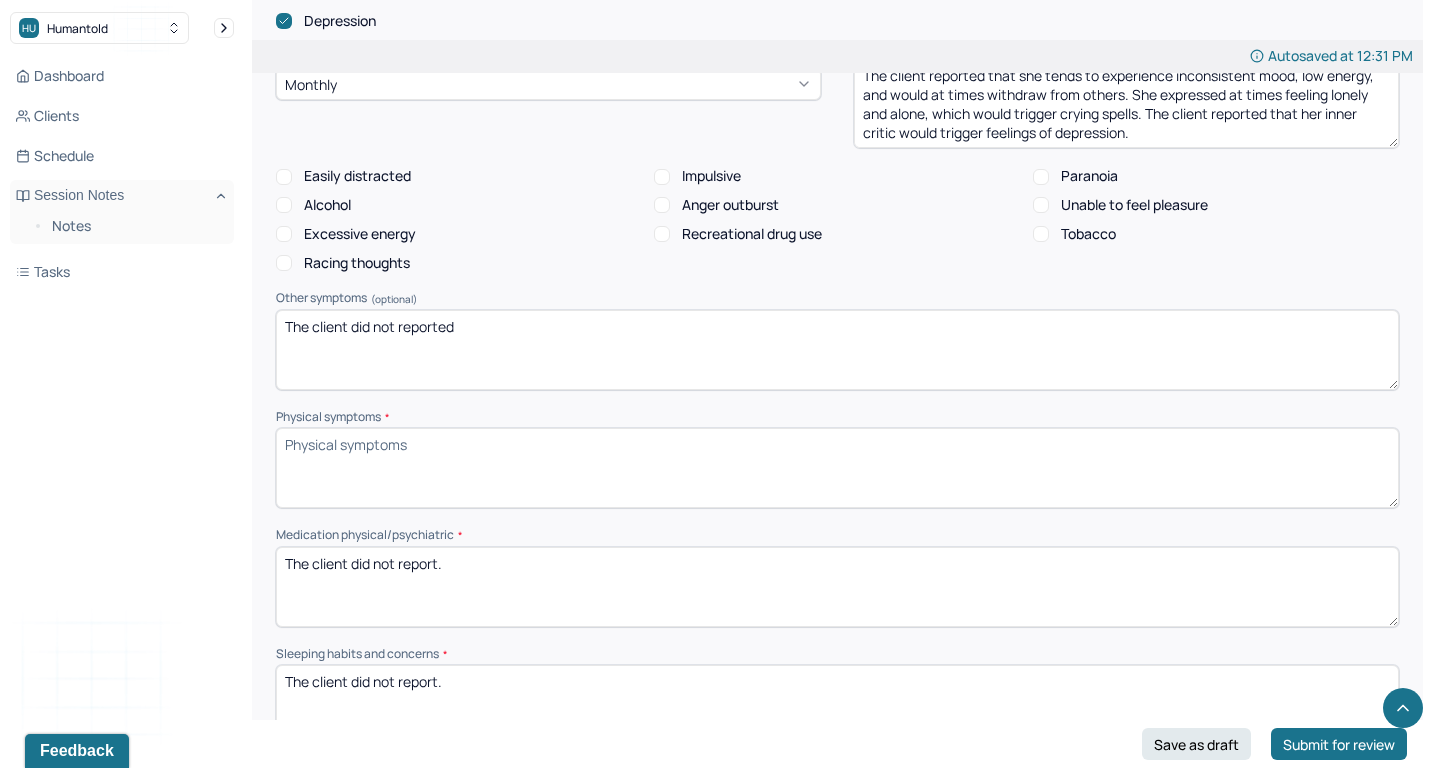 click on "The client reported" at bounding box center [837, 350] 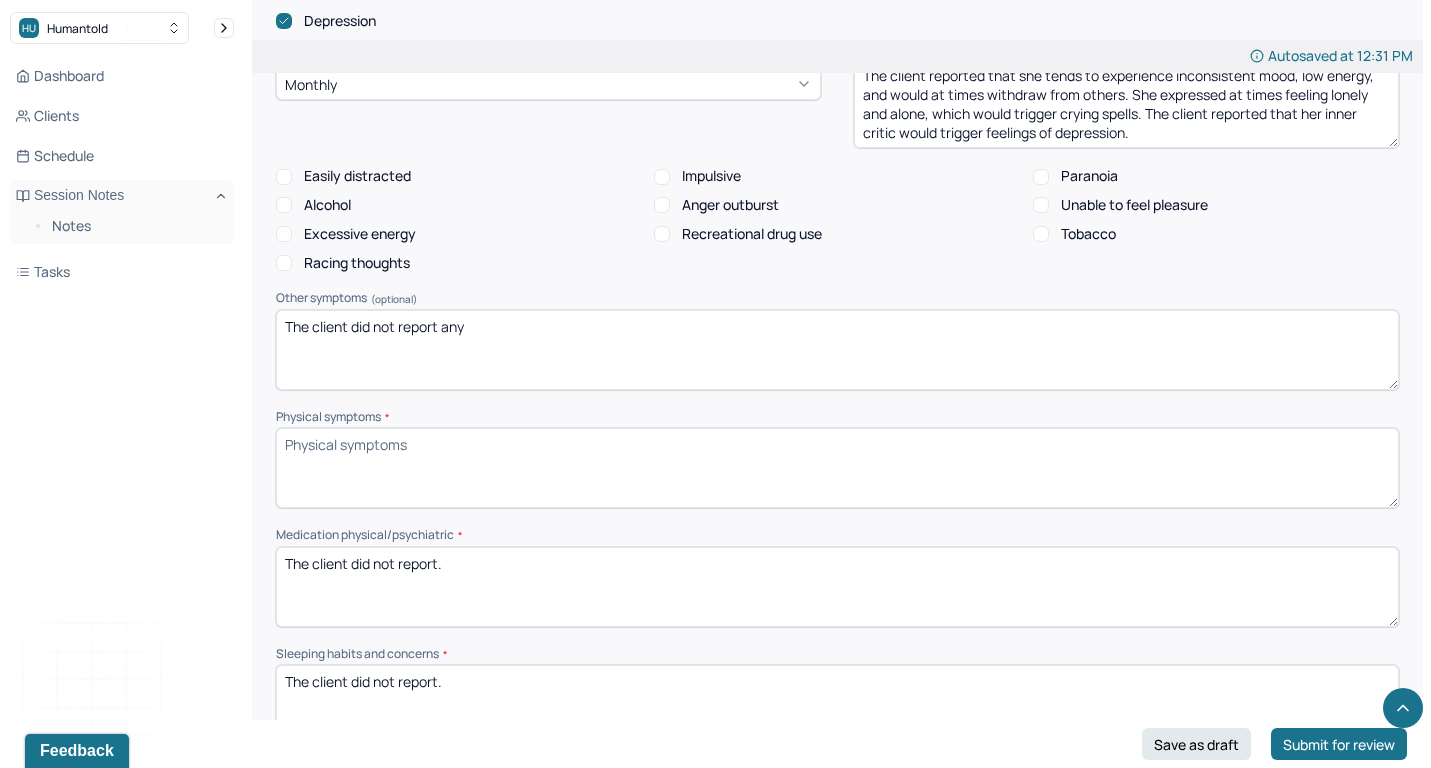 type on "The client did not report any" 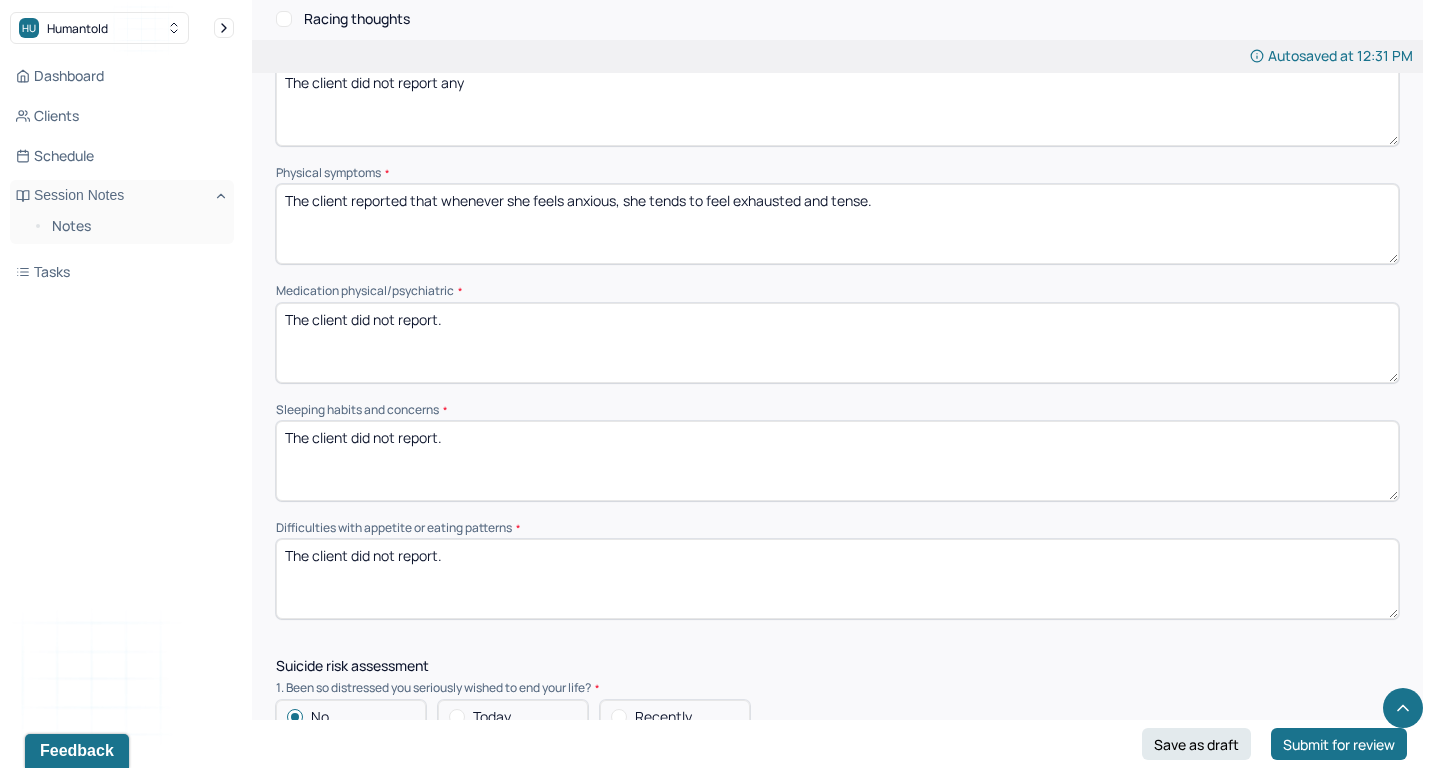 scroll, scrollTop: 1522, scrollLeft: 0, axis: vertical 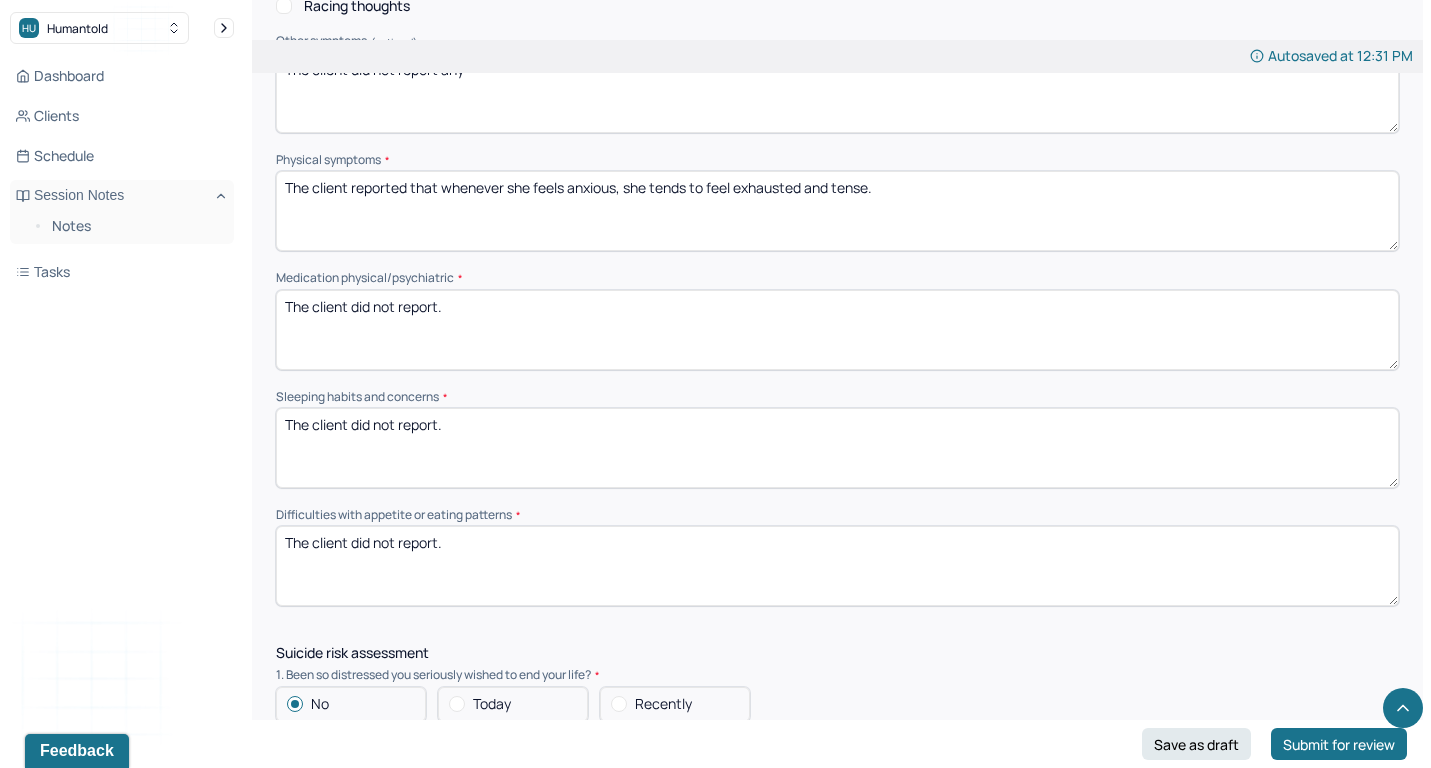 type on "The client reported that whenever she feels anxious, she tends to feel exhausted and tense." 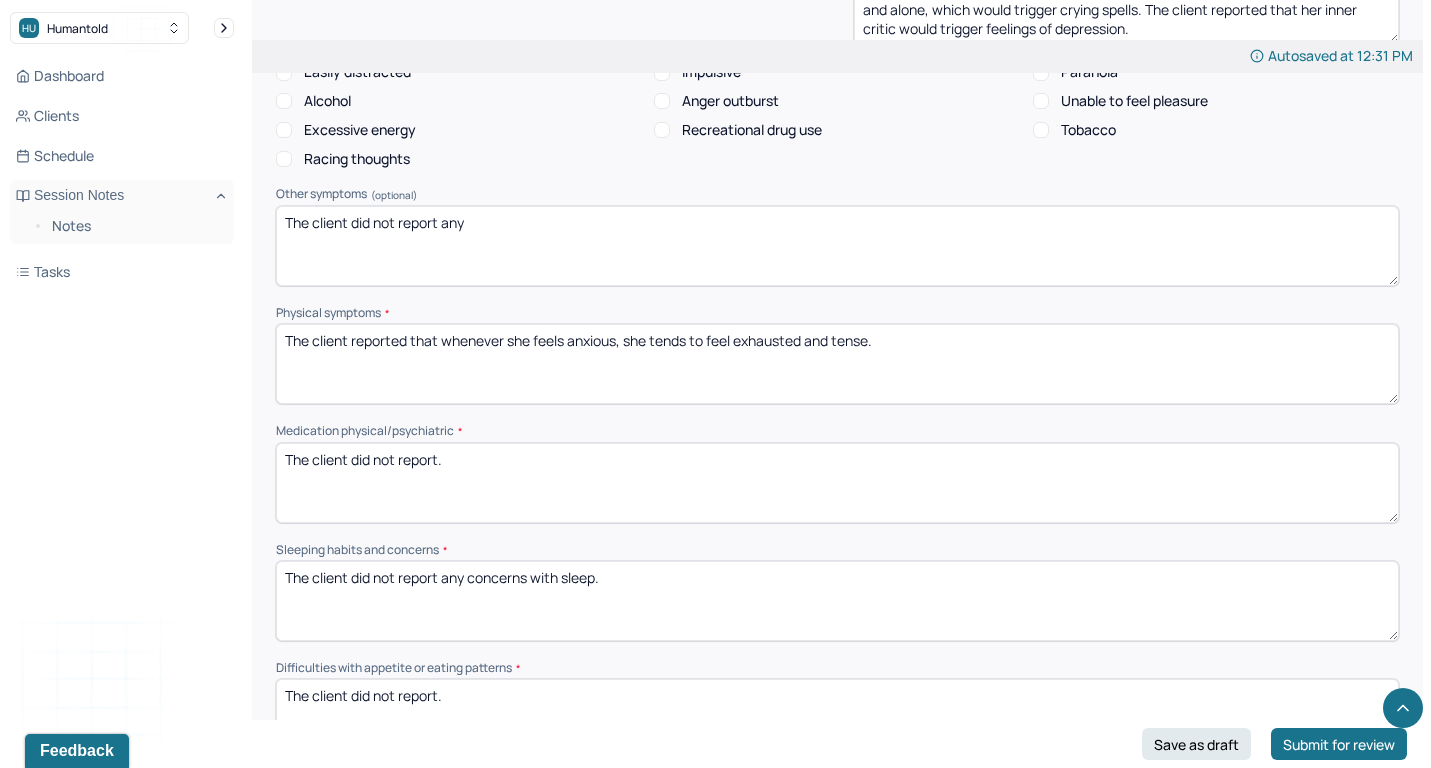 scroll, scrollTop: 1309, scrollLeft: 0, axis: vertical 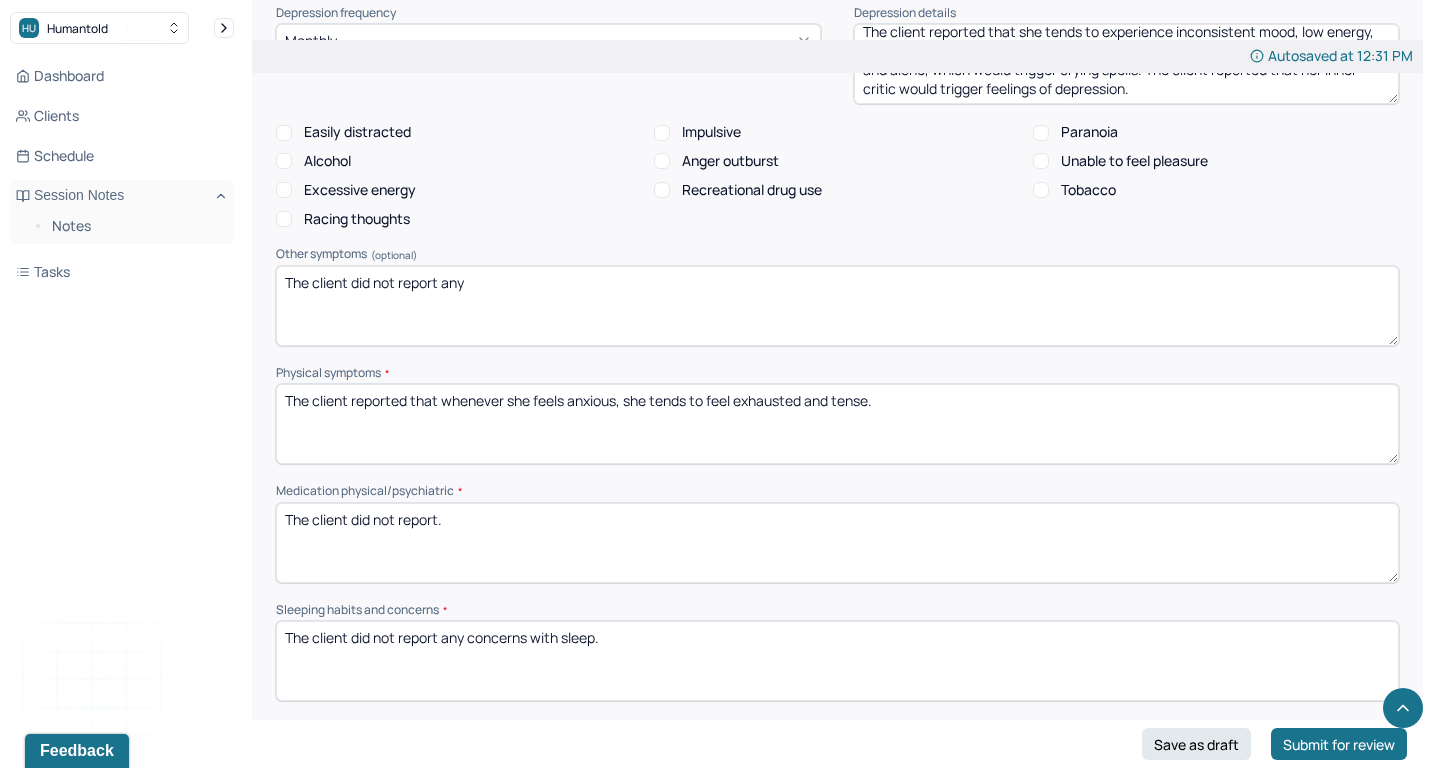 type on "The client did not report any concerns with sleep." 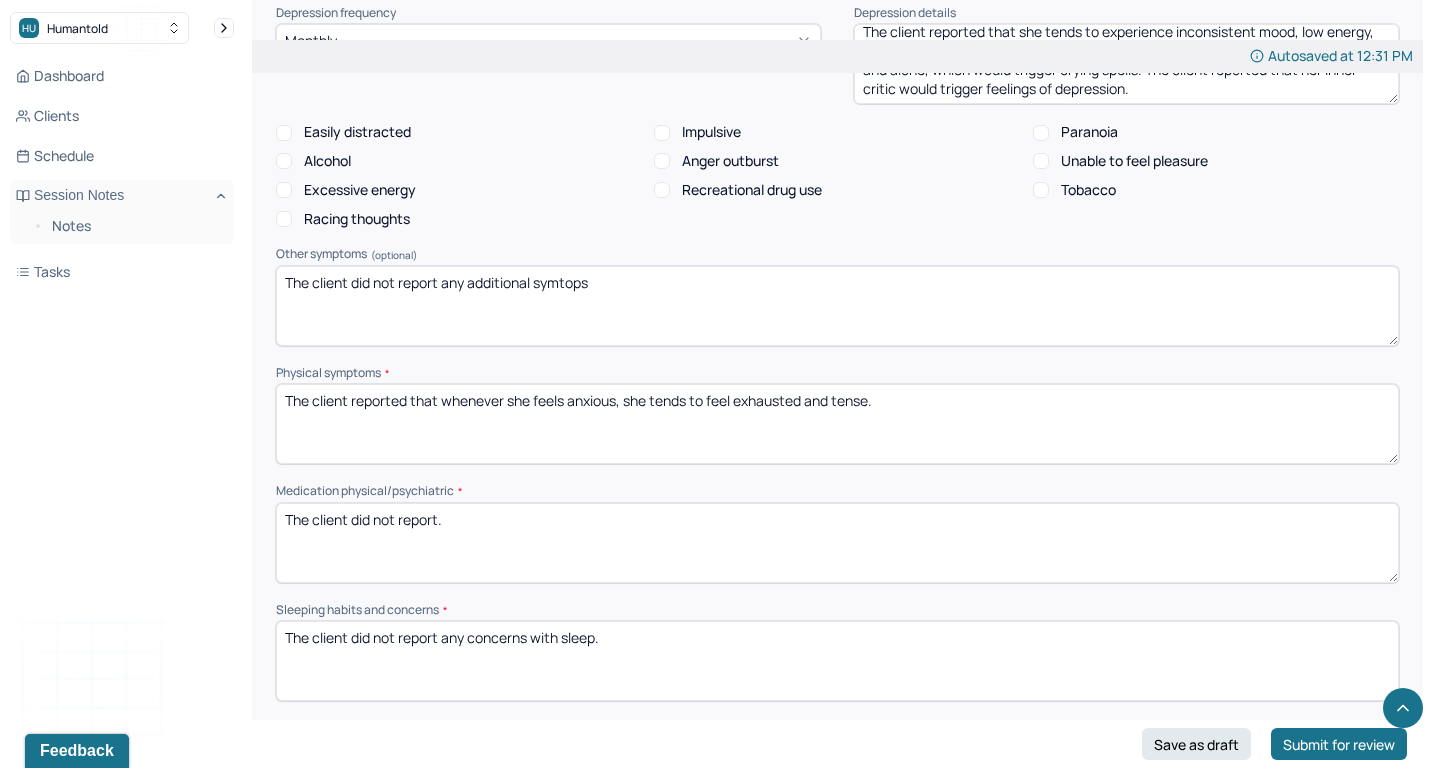 click on "The client did not report any additional" at bounding box center (837, 306) 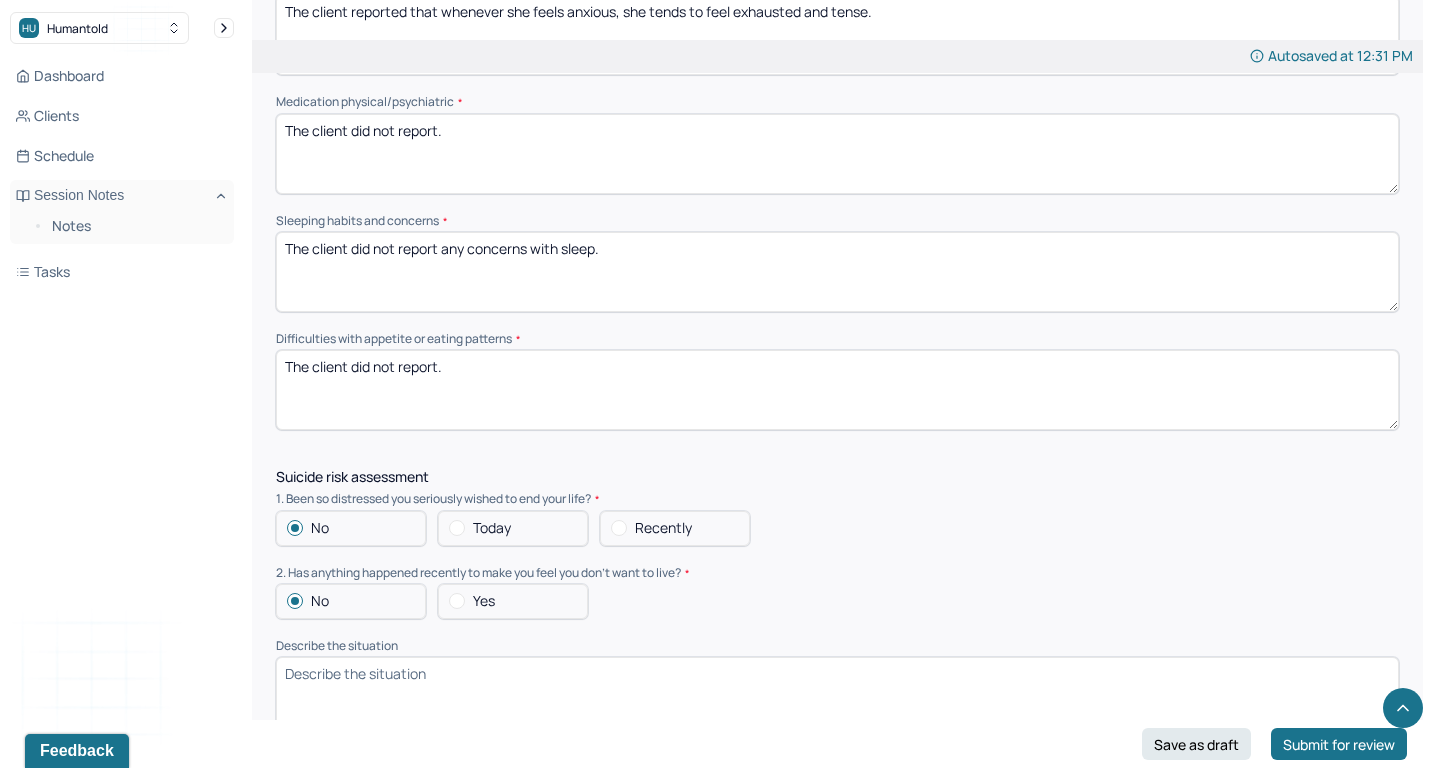 scroll, scrollTop: 1749, scrollLeft: 0, axis: vertical 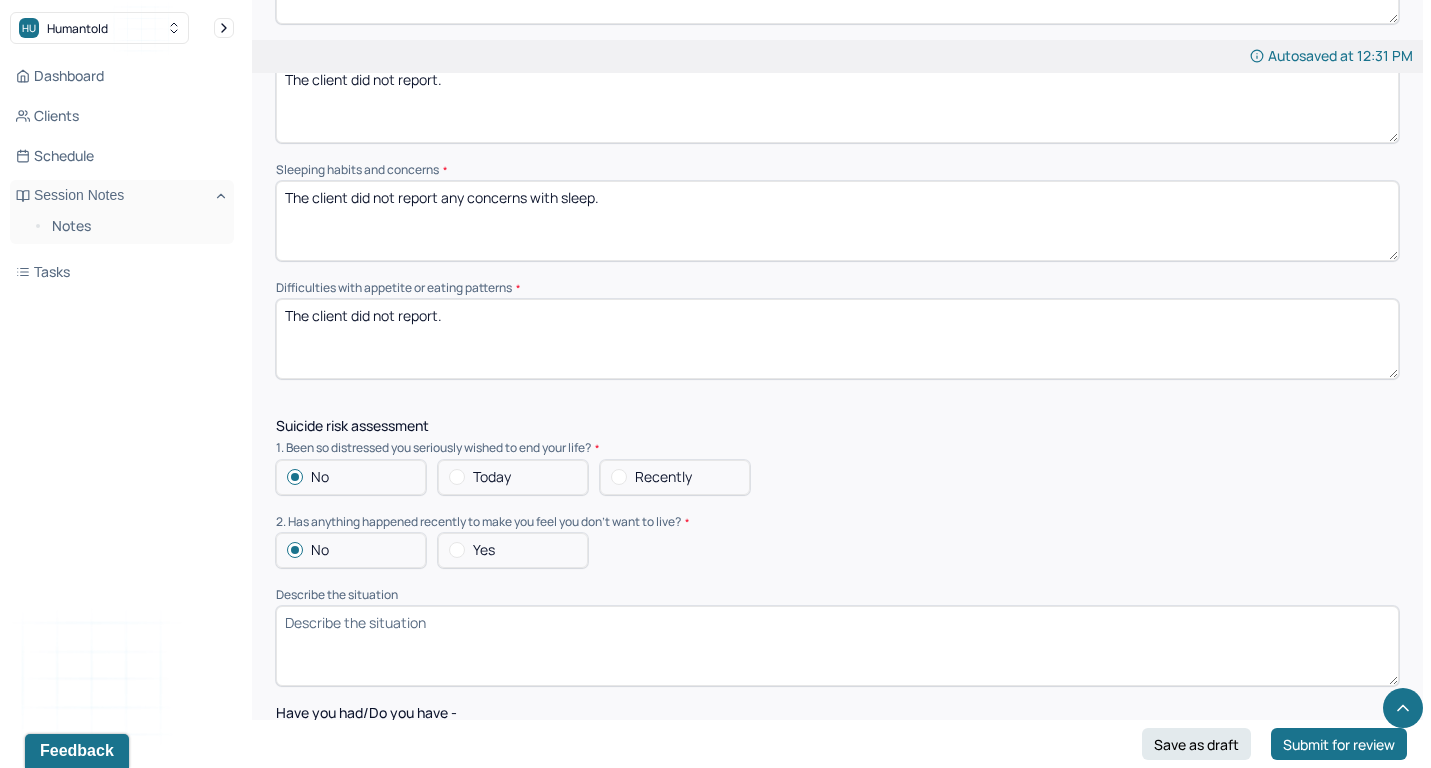 type on "The client did not report any additional symptoms" 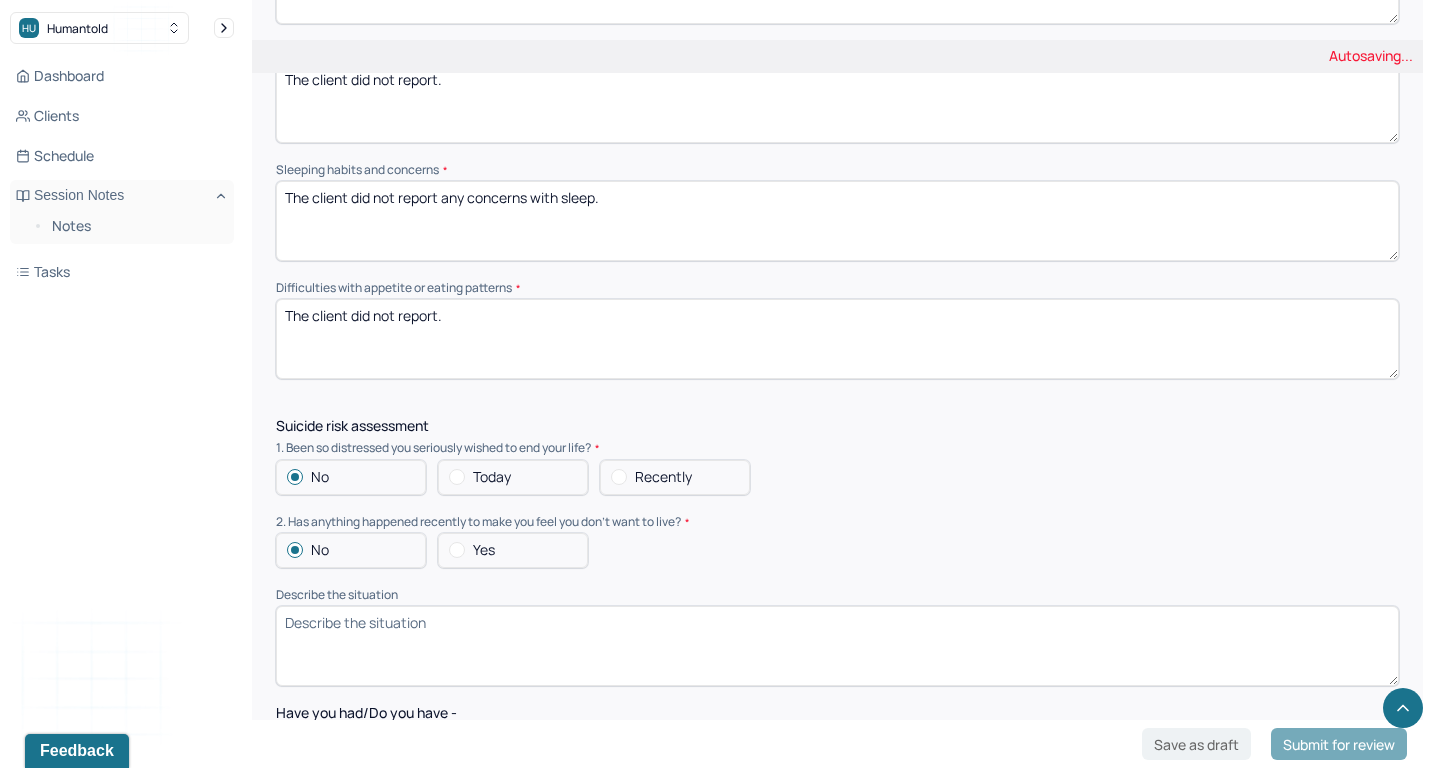 click on "The client did not report." at bounding box center (837, 339) 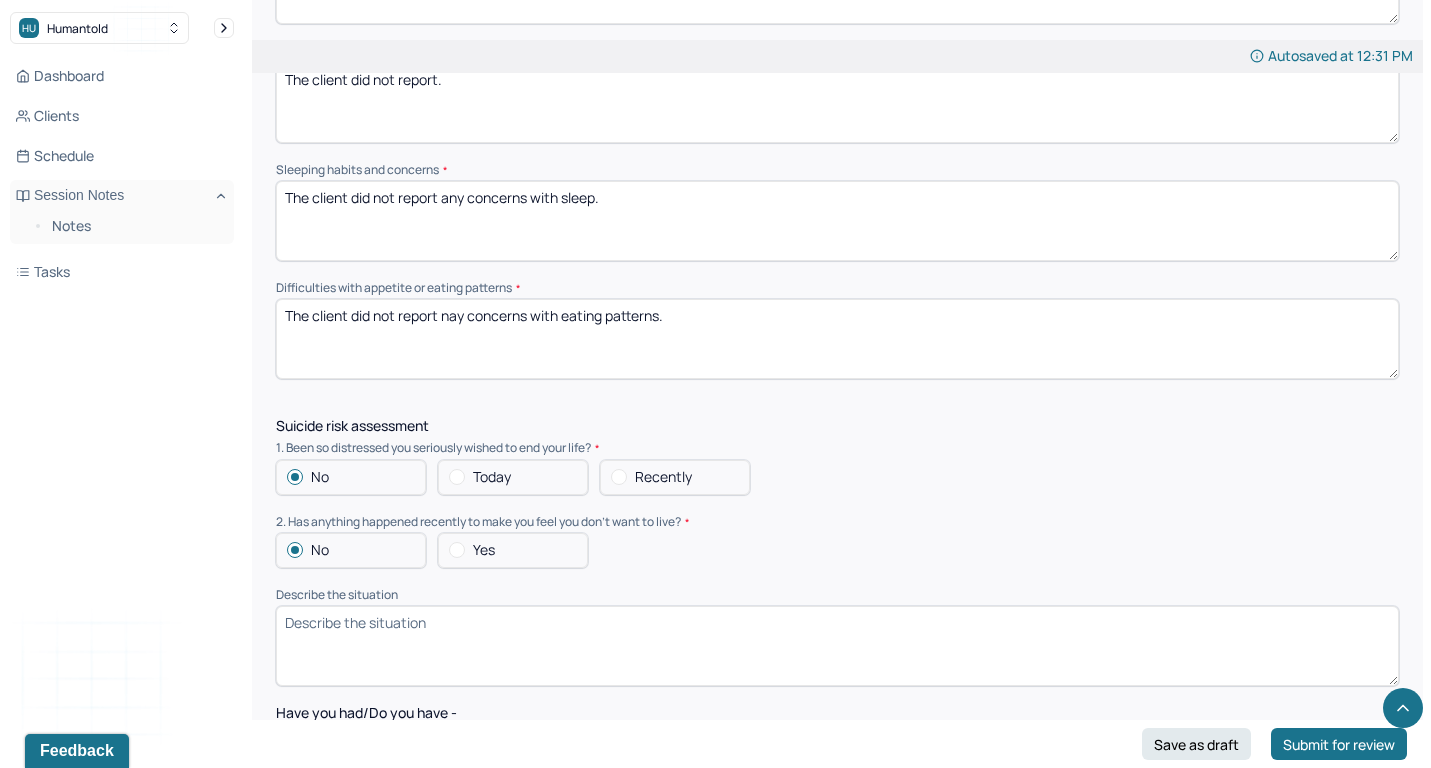 click on "The client did not report." at bounding box center (837, 339) 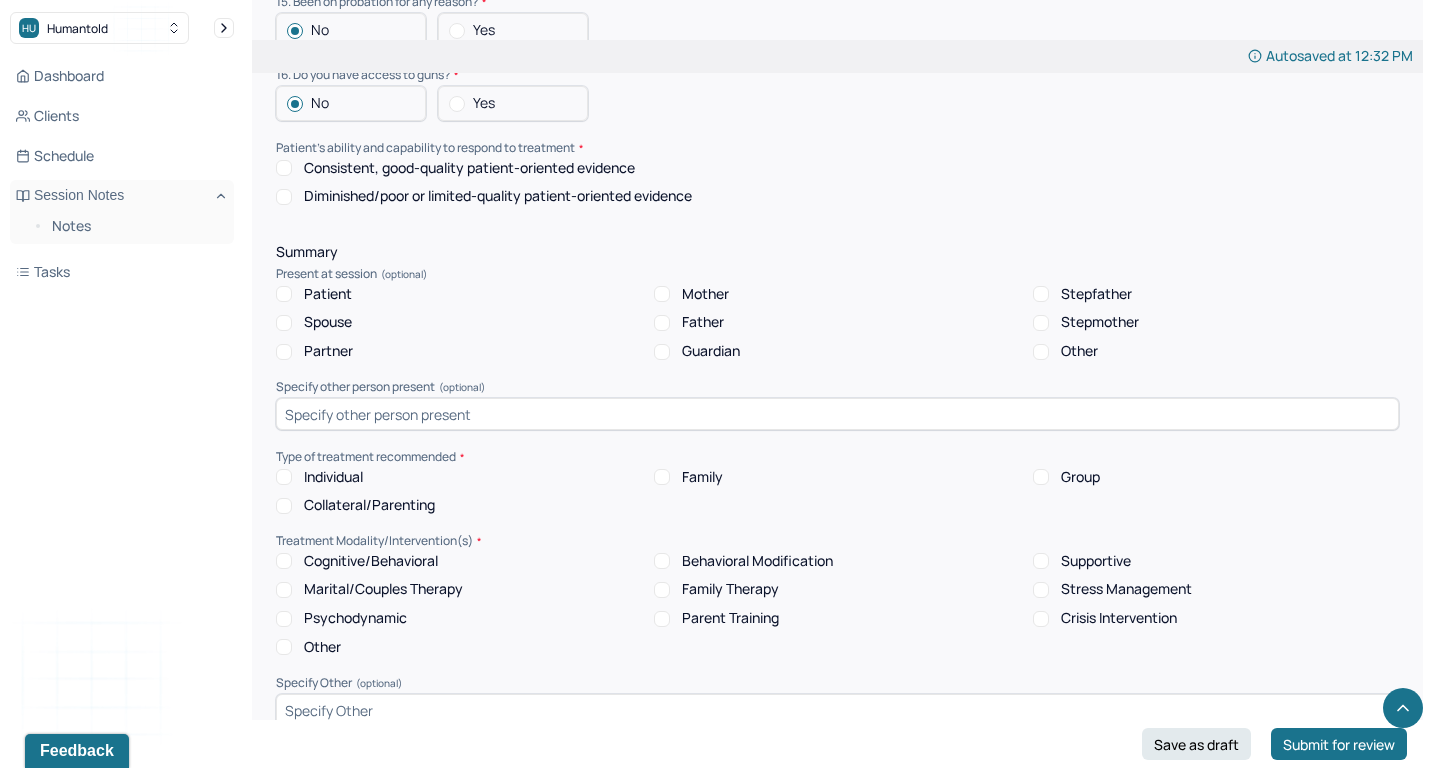 scroll, scrollTop: 3424, scrollLeft: 0, axis: vertical 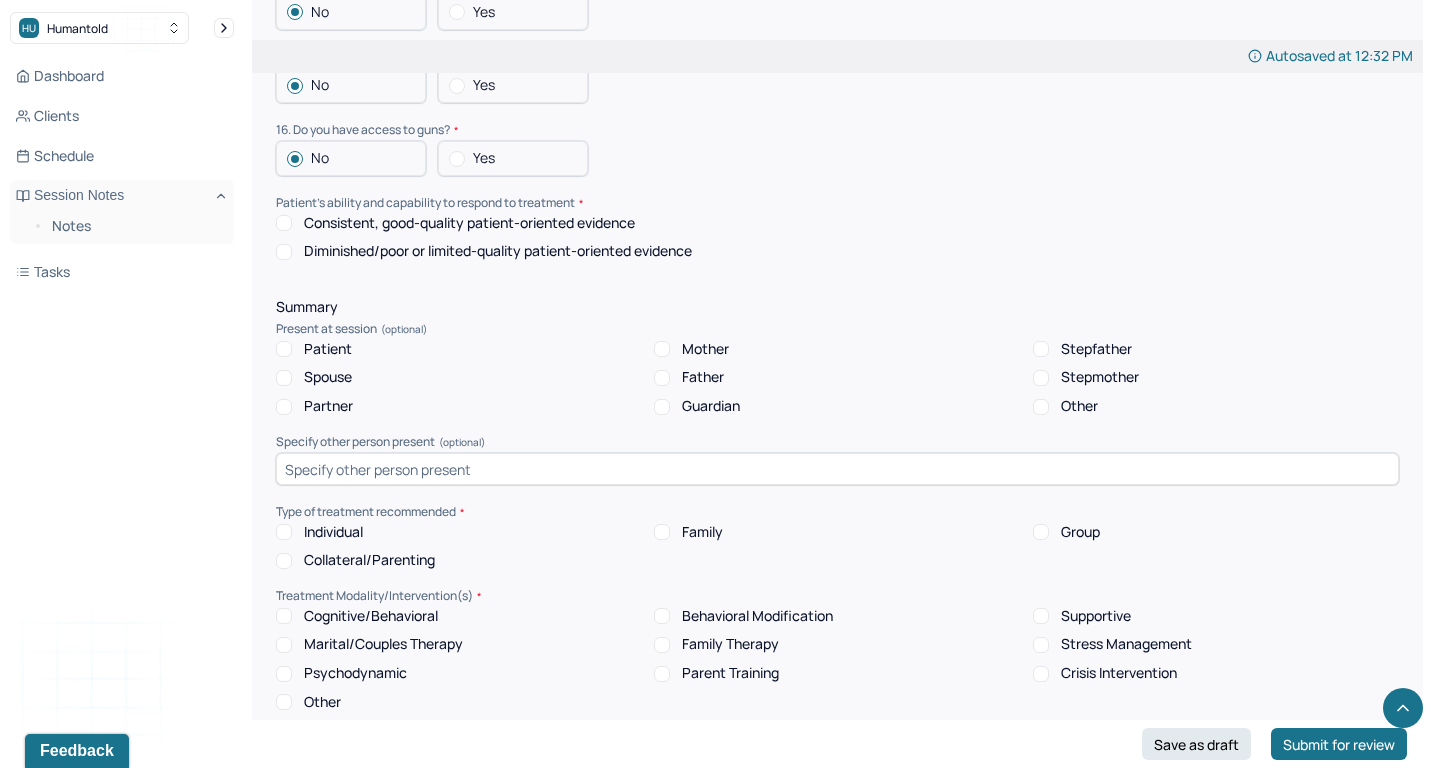 type on "The client did not report any concerns with eating patterns." 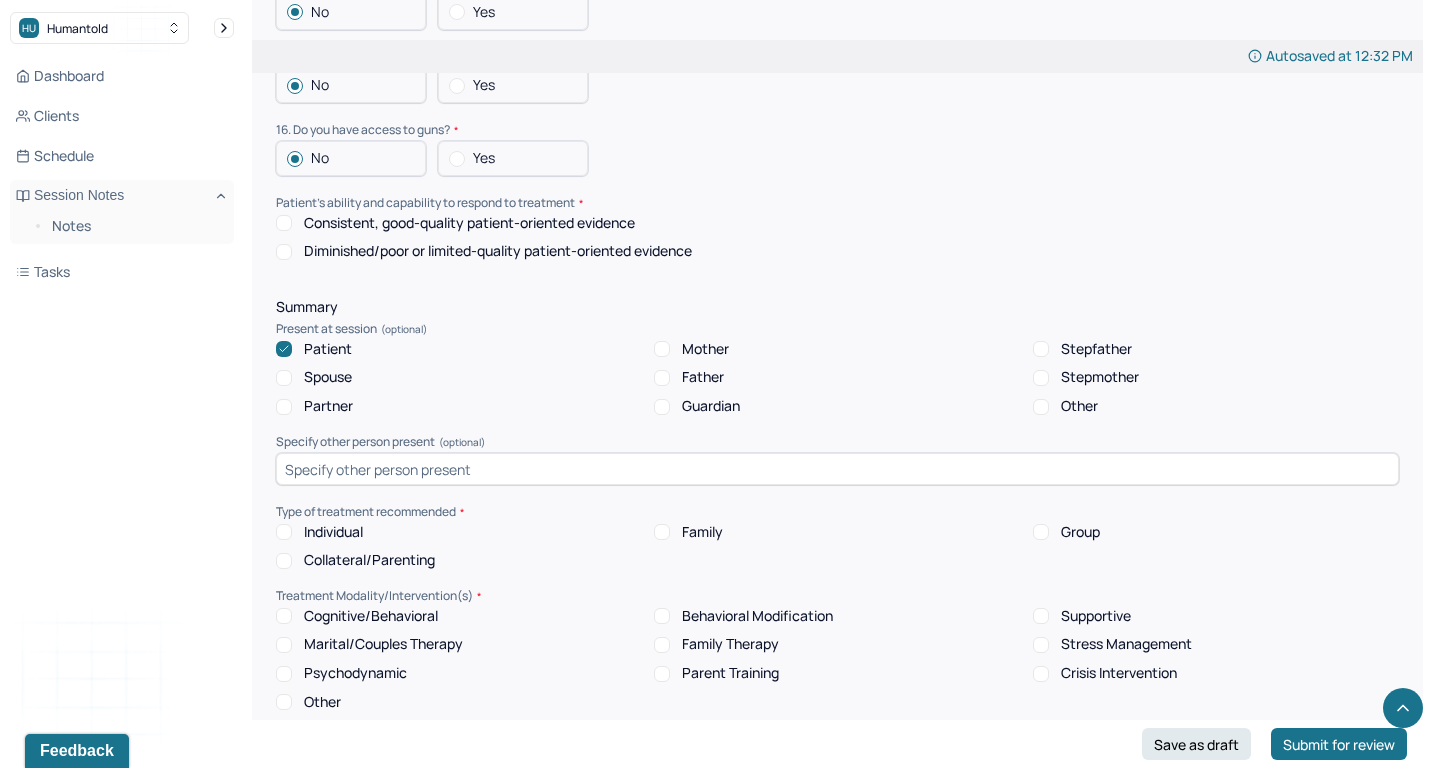 click on "Consistent, good-quality patient-oriented evidence" at bounding box center (469, 223) 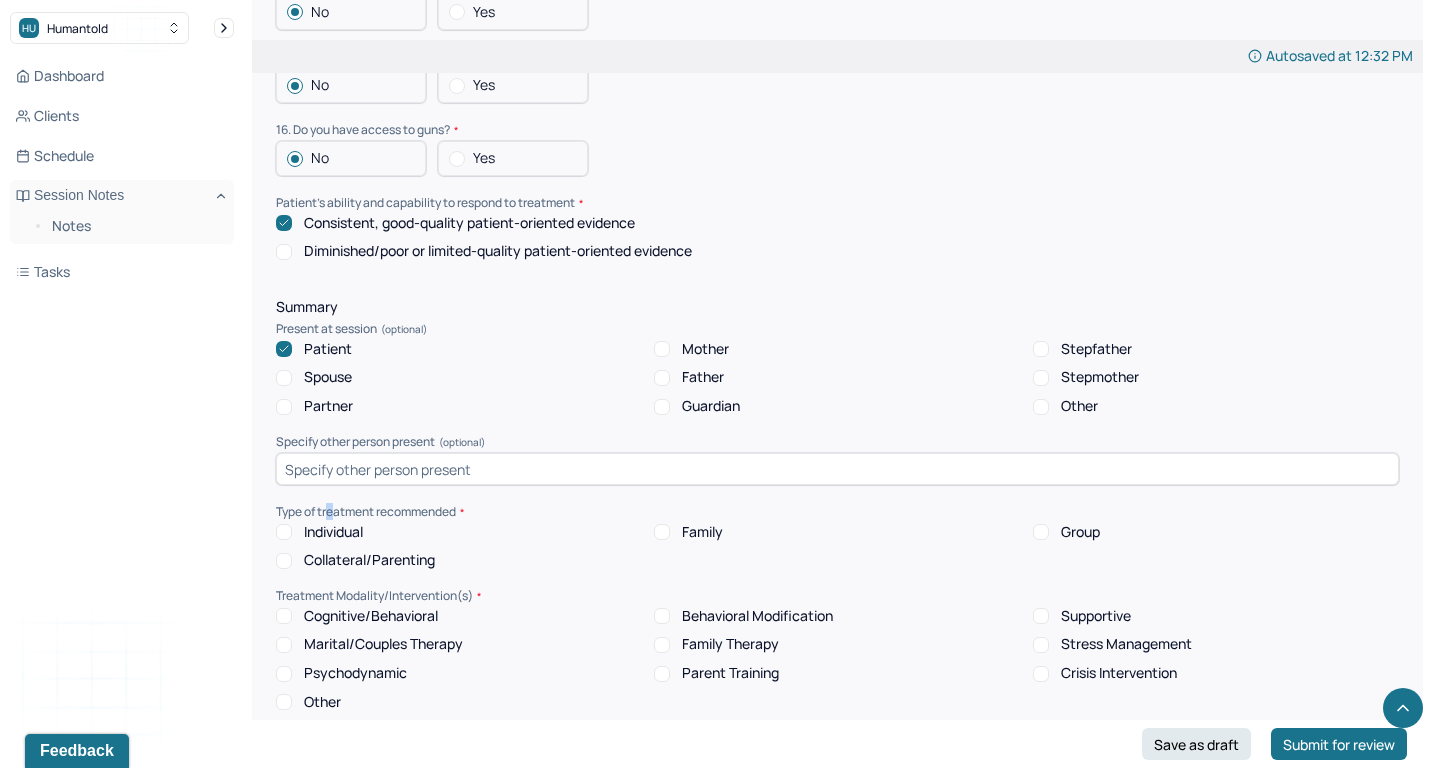 click on "Type of treatment recommended" at bounding box center [837, 512] 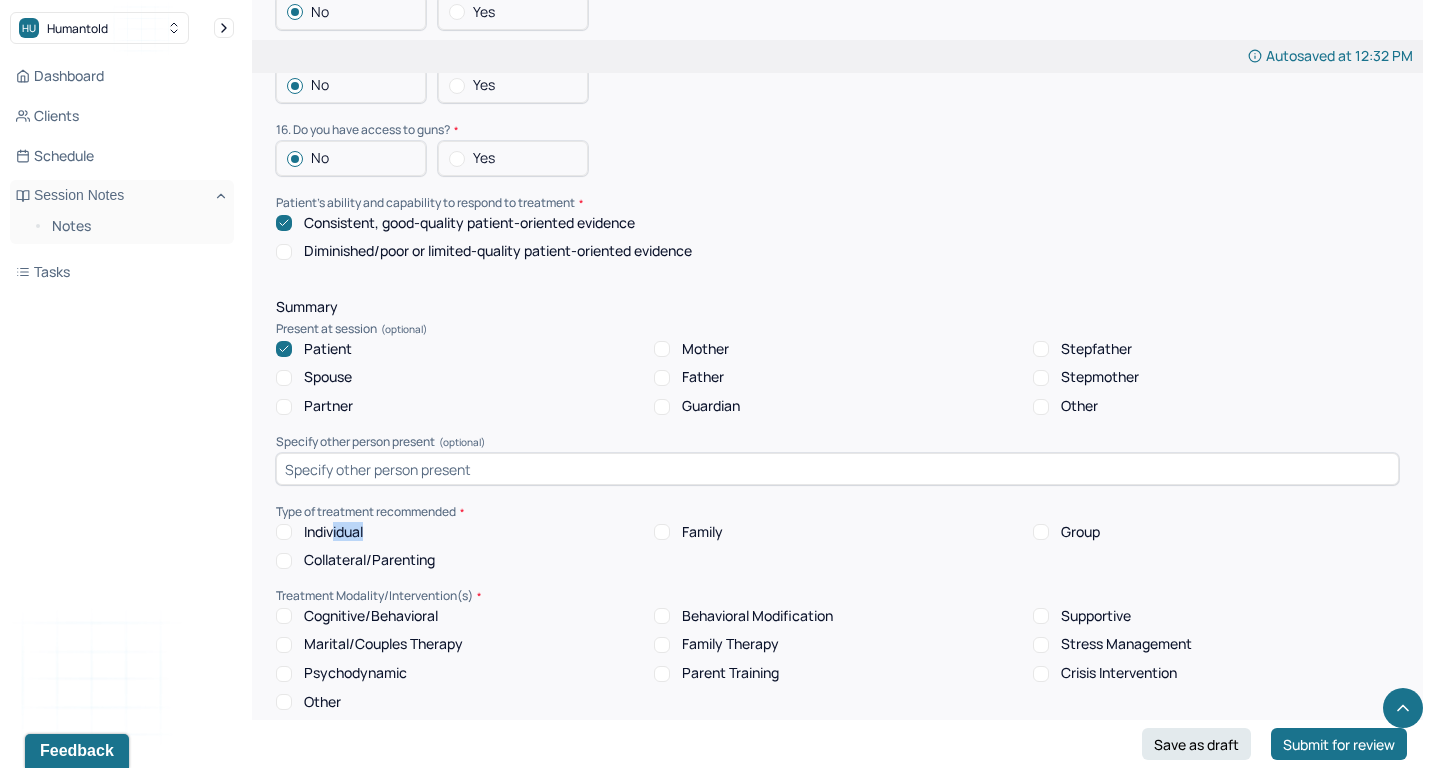 click on "Individual Family Group Collateral/Parenting" at bounding box center (837, 547) 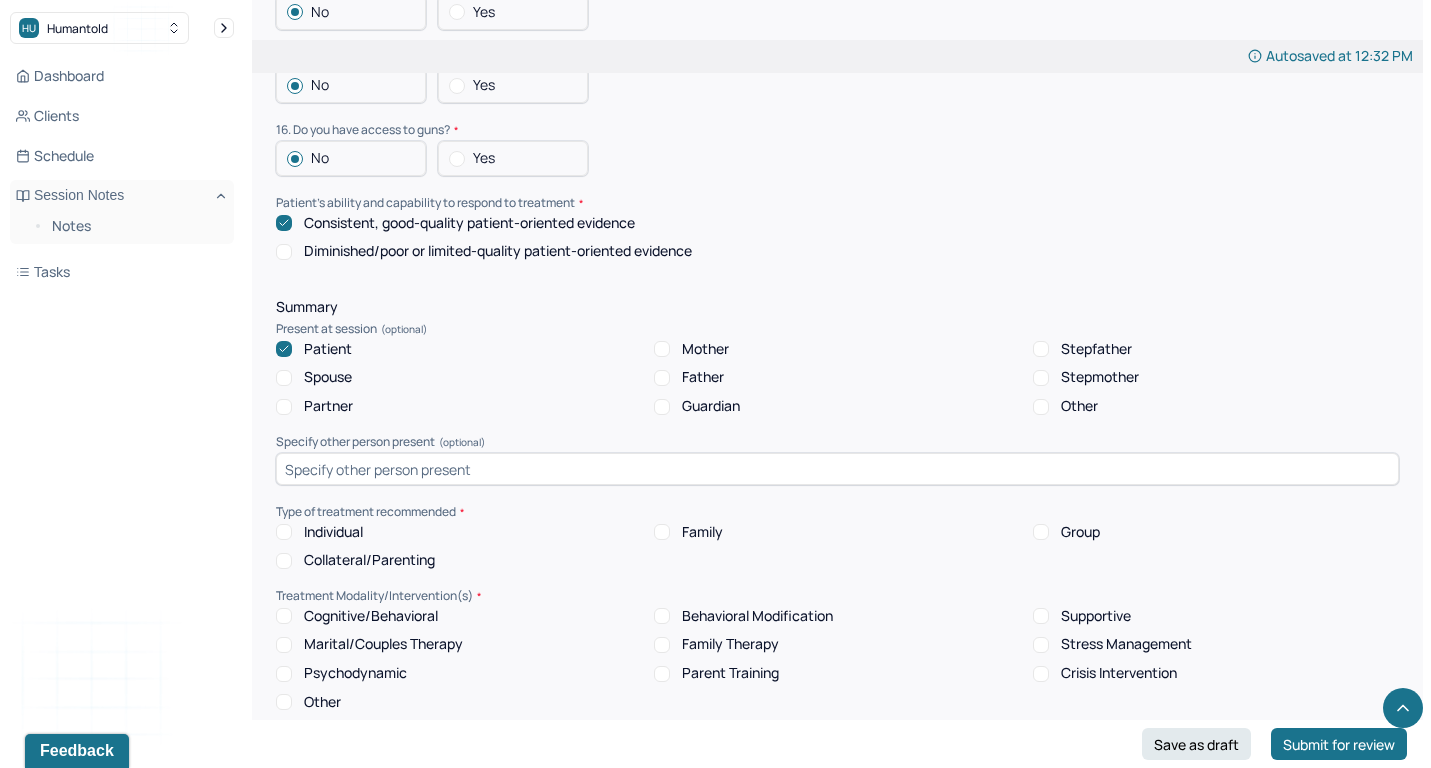 click on "Individual" at bounding box center [333, 532] 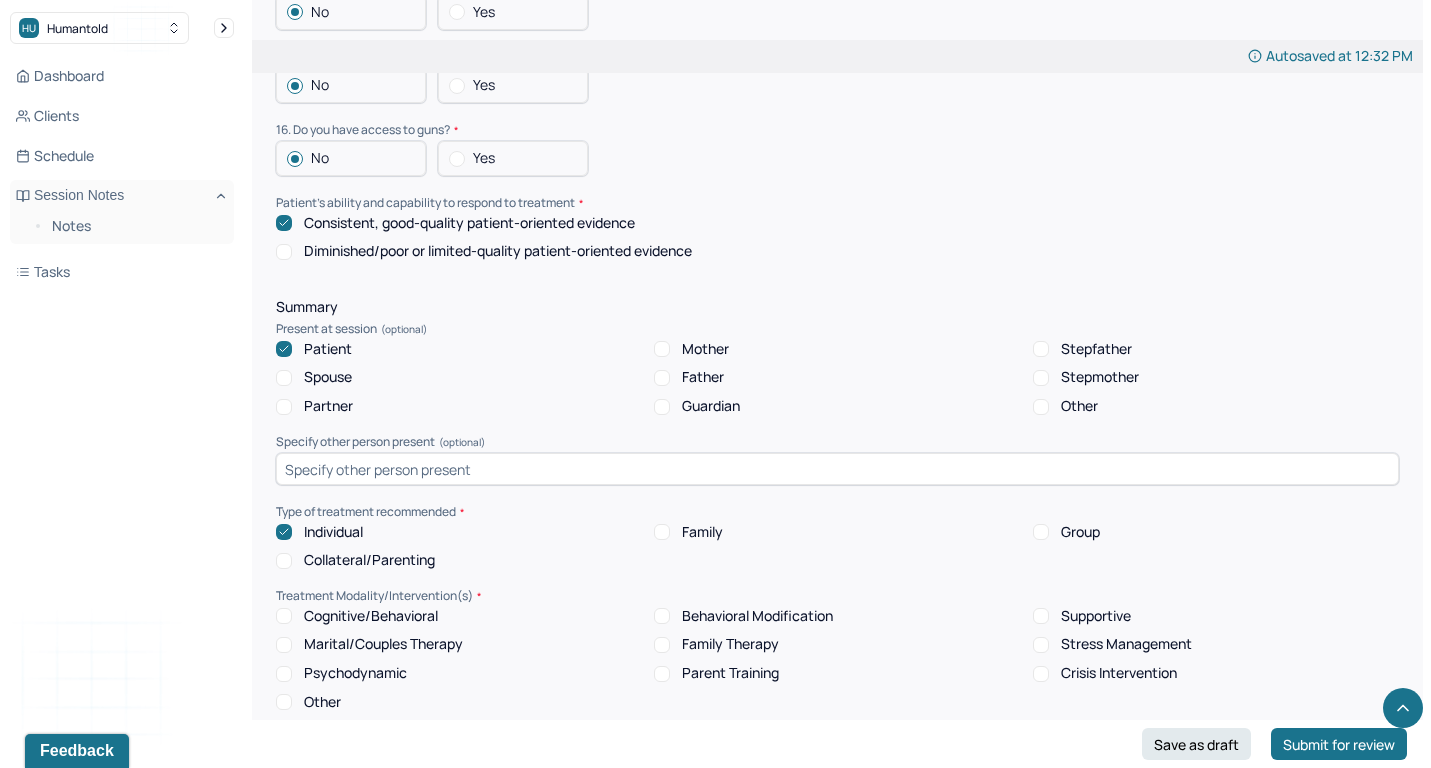 click on "Cognitive/Behavioral" at bounding box center (371, 616) 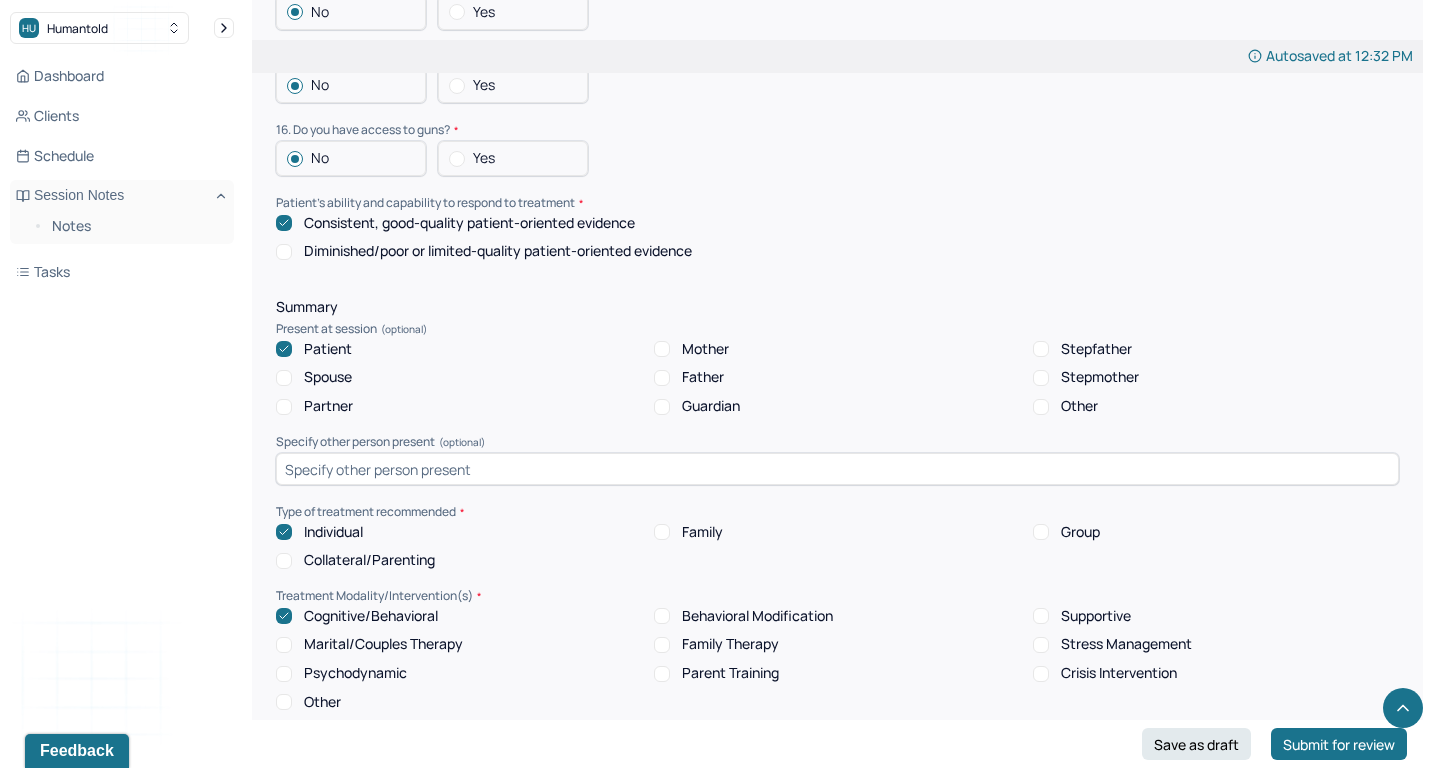 click at bounding box center (837, 765) 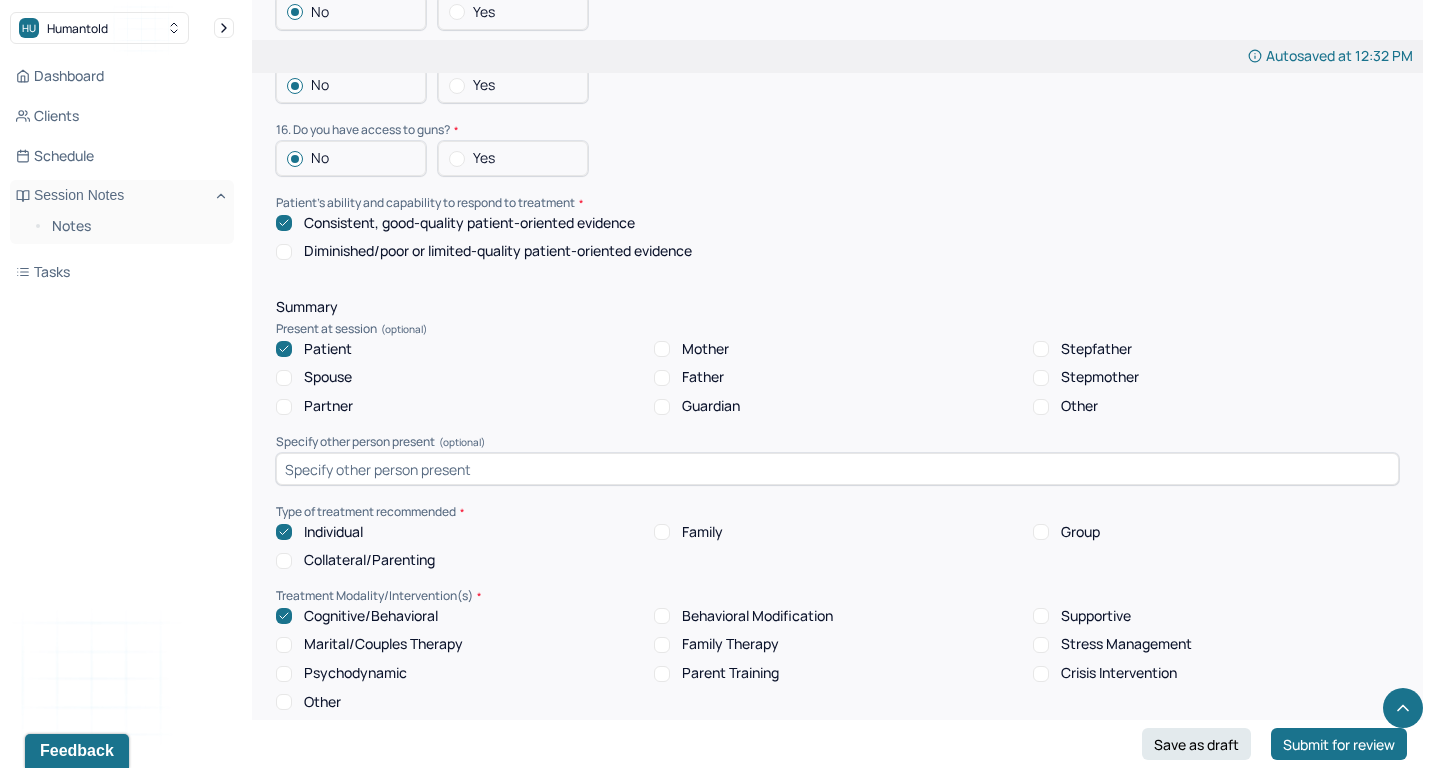 type on "IFS" 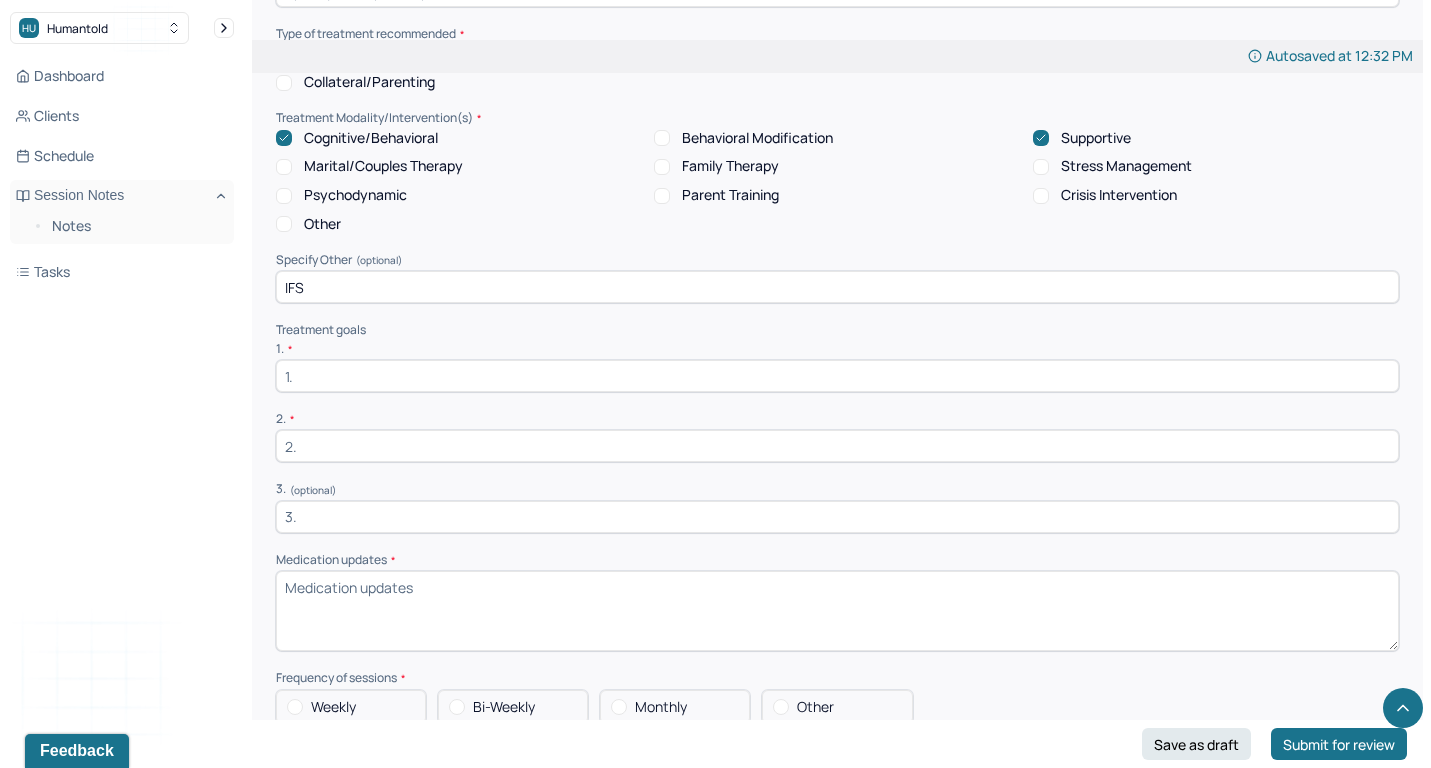 scroll, scrollTop: 3903, scrollLeft: 0, axis: vertical 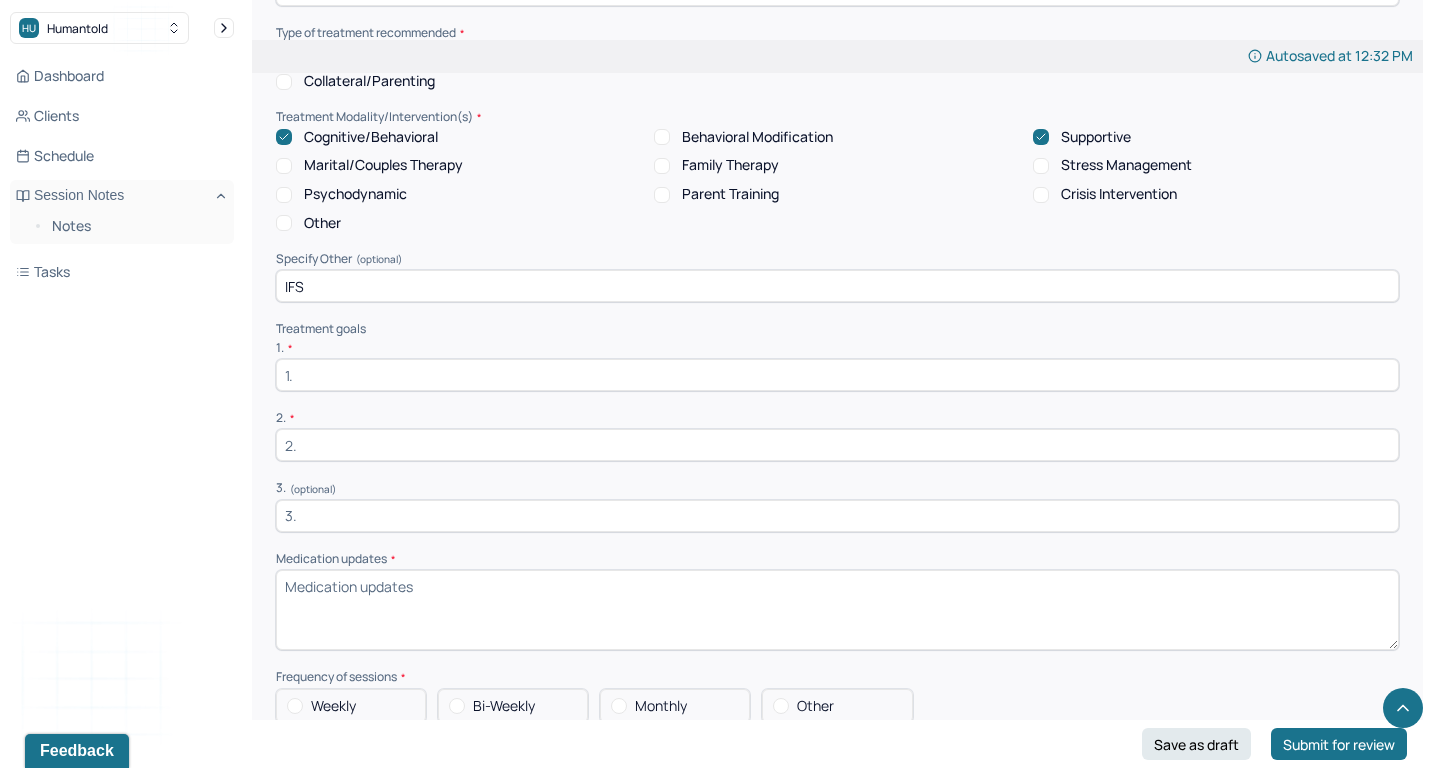 click at bounding box center (837, 375) 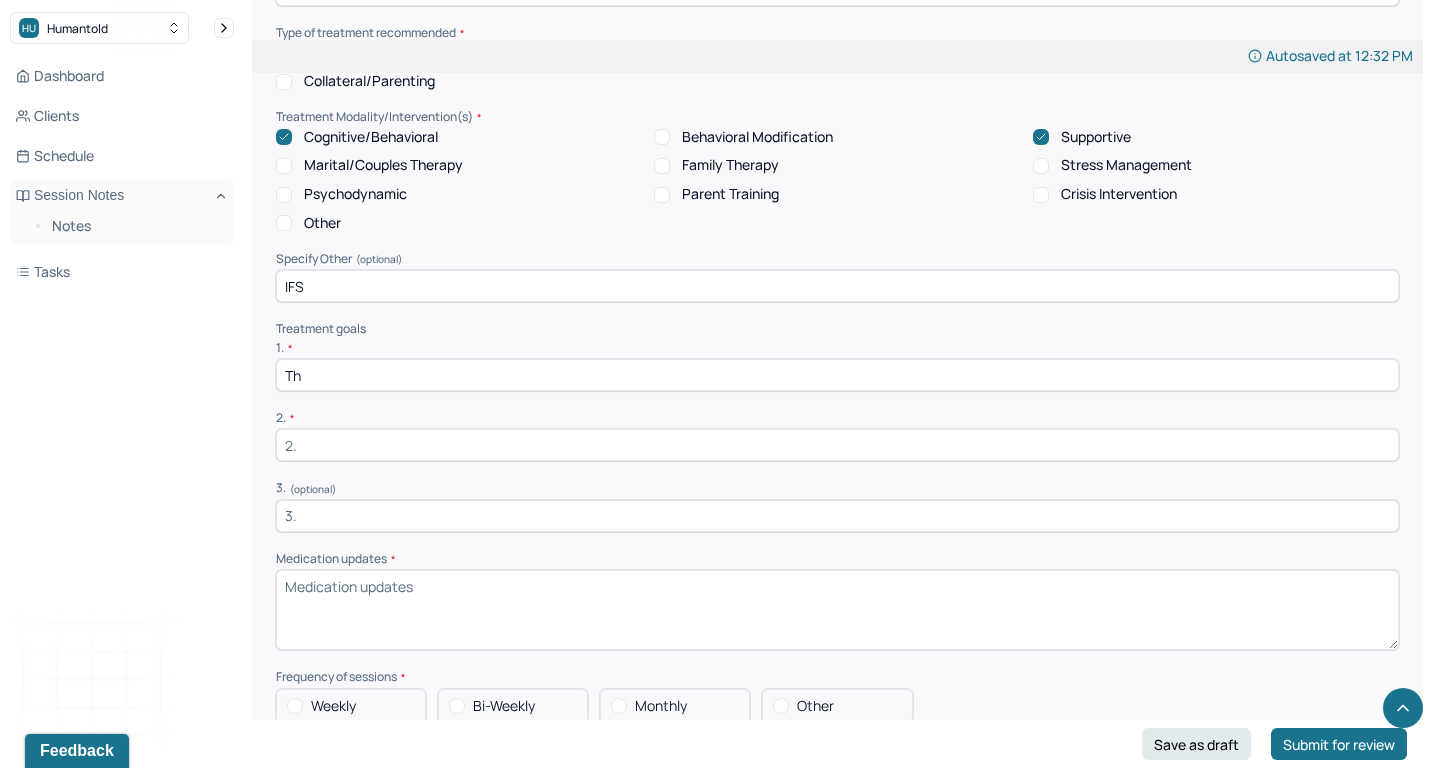type on "T" 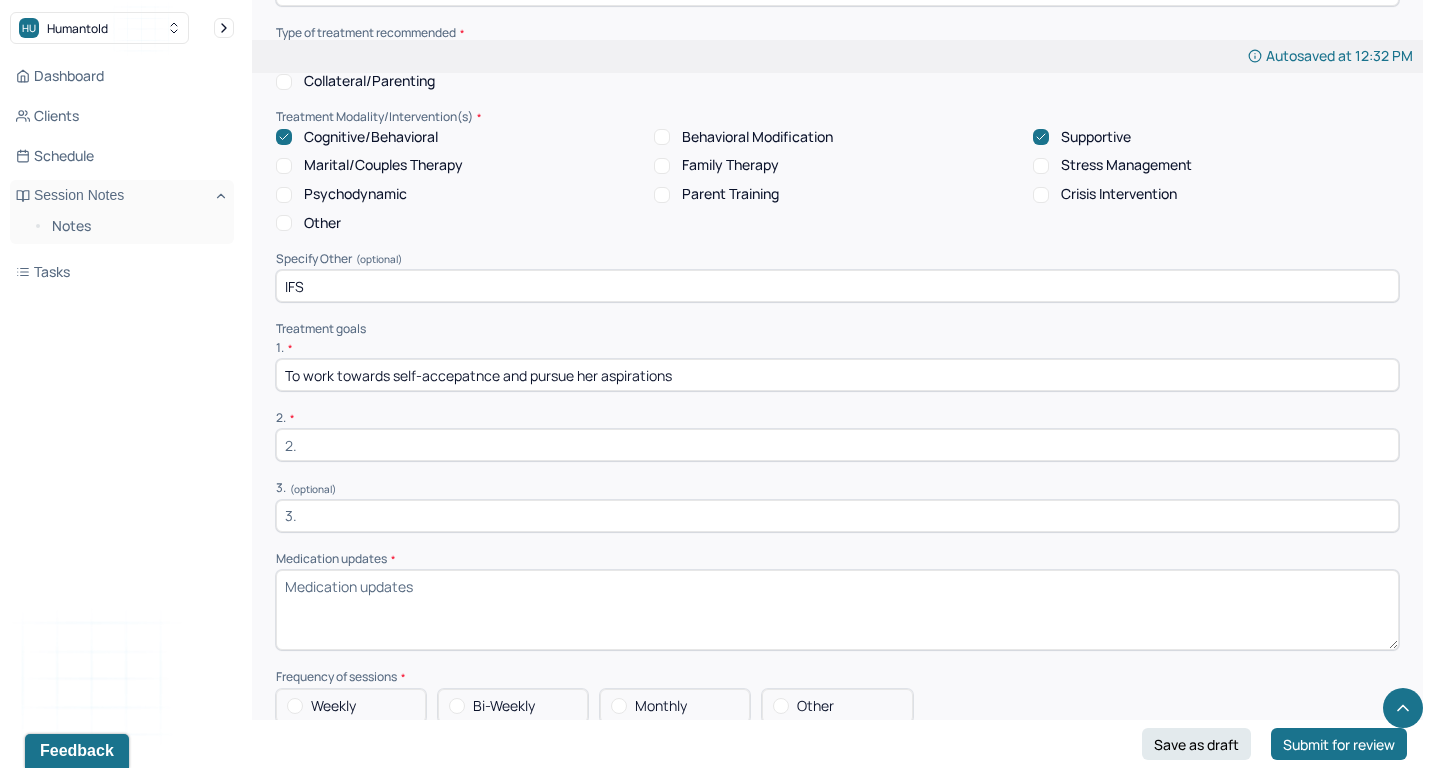click on "To work towards self-accepatnce and pursue her aspirations" at bounding box center (837, 375) 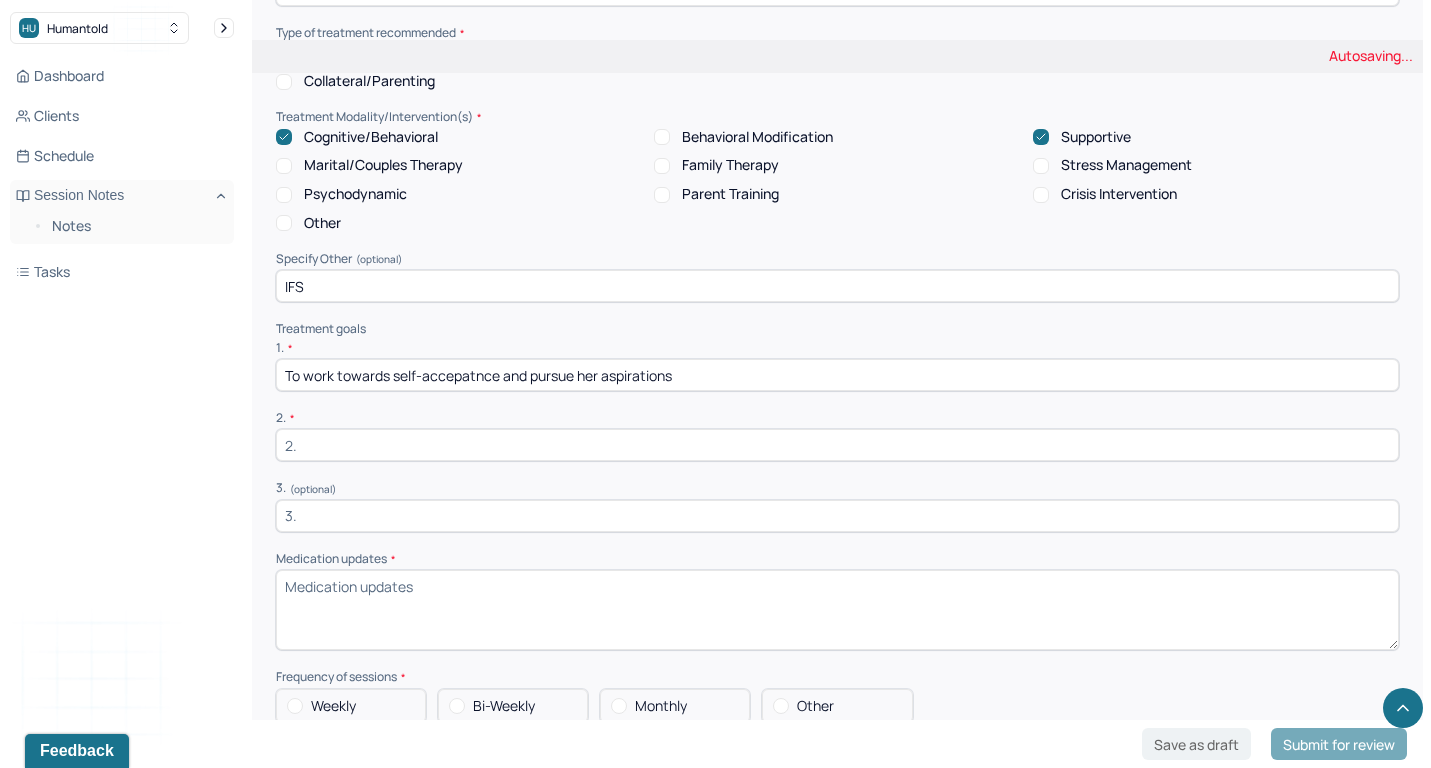 click on "To work towards self-accepatnce and pursue her aspirations" at bounding box center (837, 375) 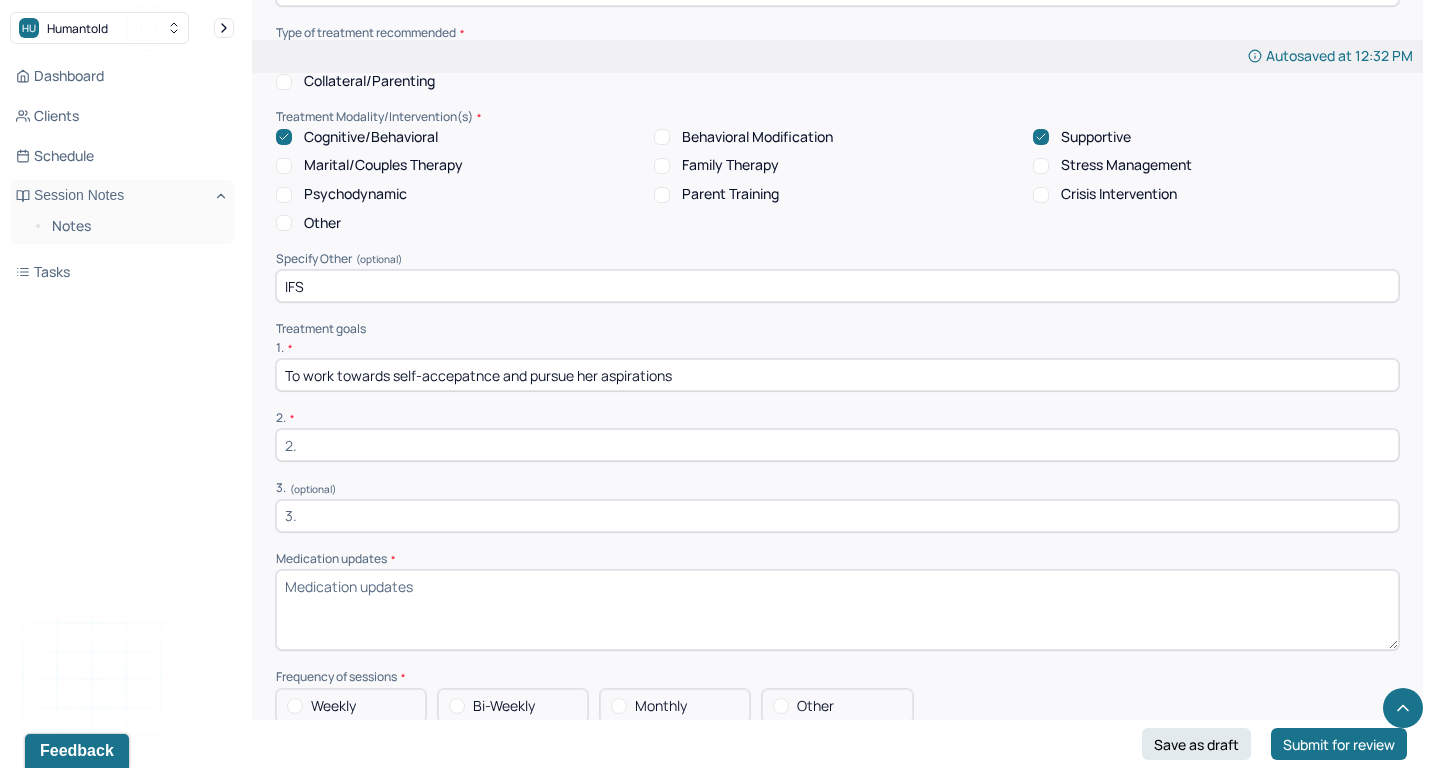 click on "To work towards self-accepatnce and pursue her aspirations" at bounding box center (837, 375) 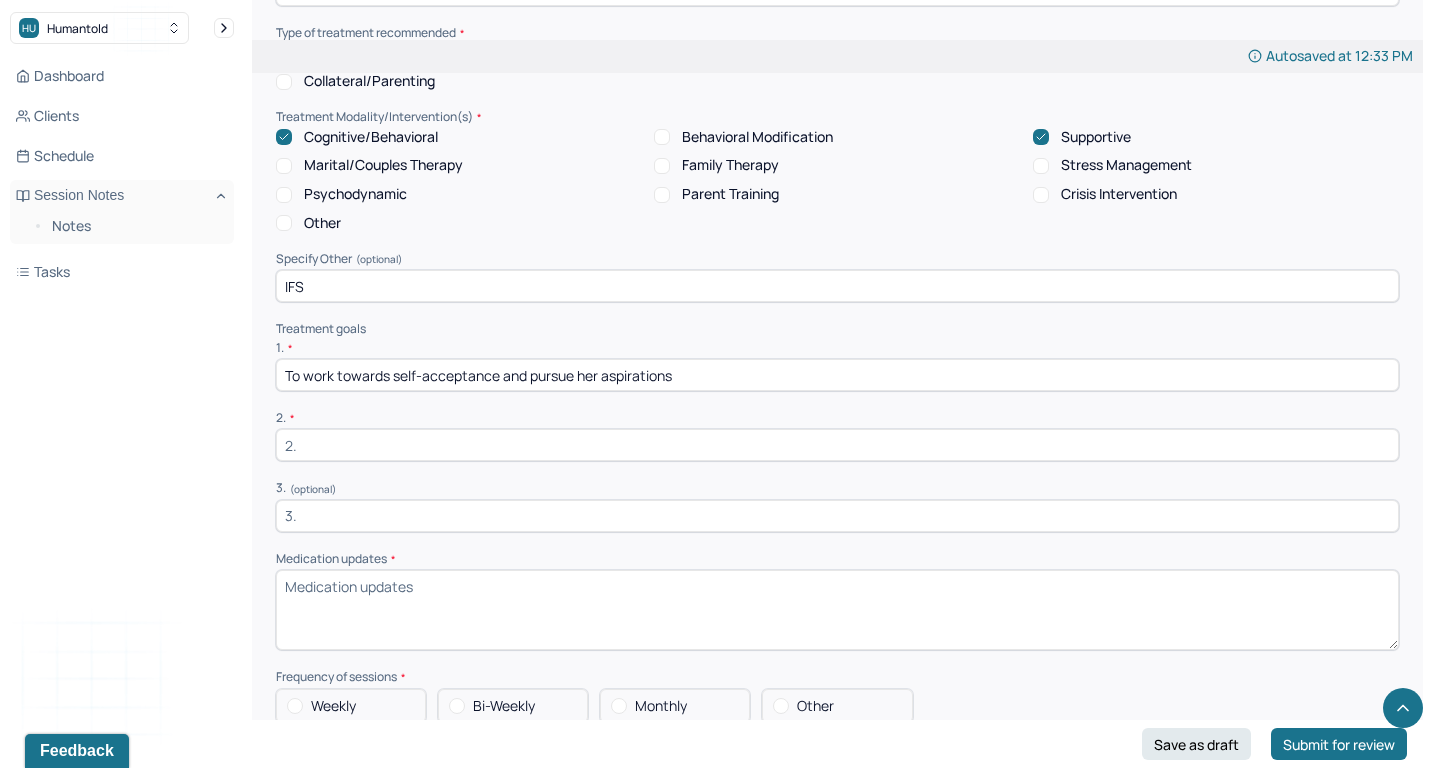type on "To work towards self-acceptance and pursue her aspirations" 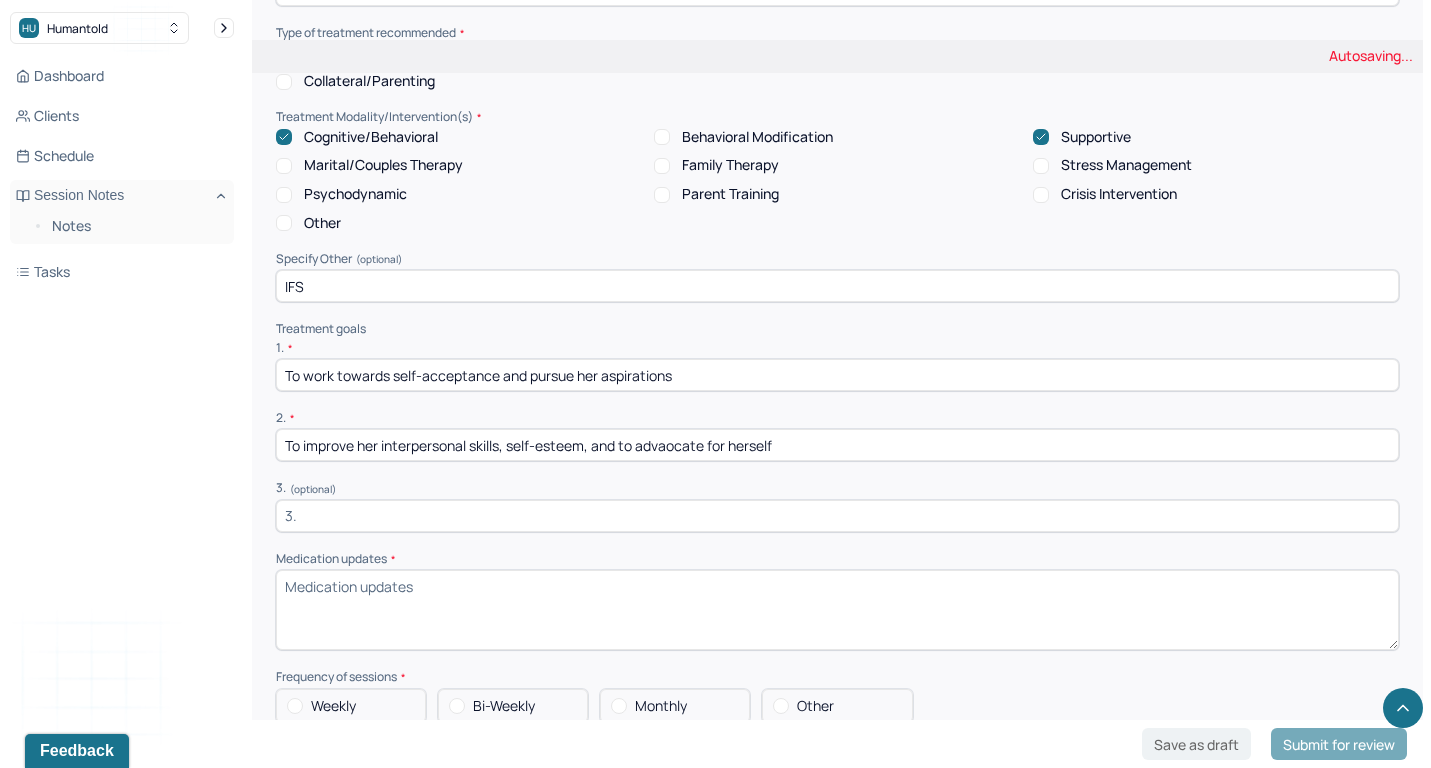 type on "To improve her interpersonal skills, self-esteem, and to advaocate for herself" 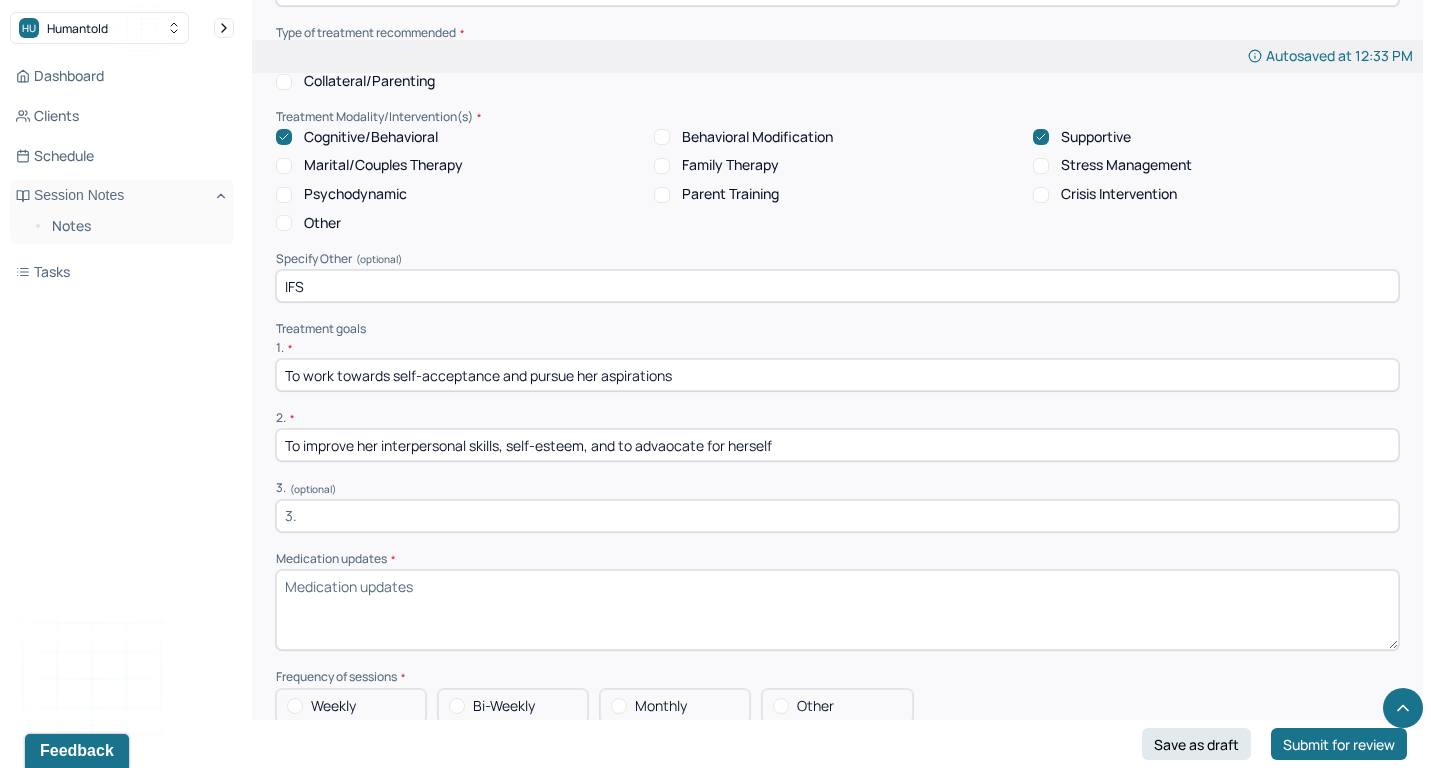 click at bounding box center [837, 516] 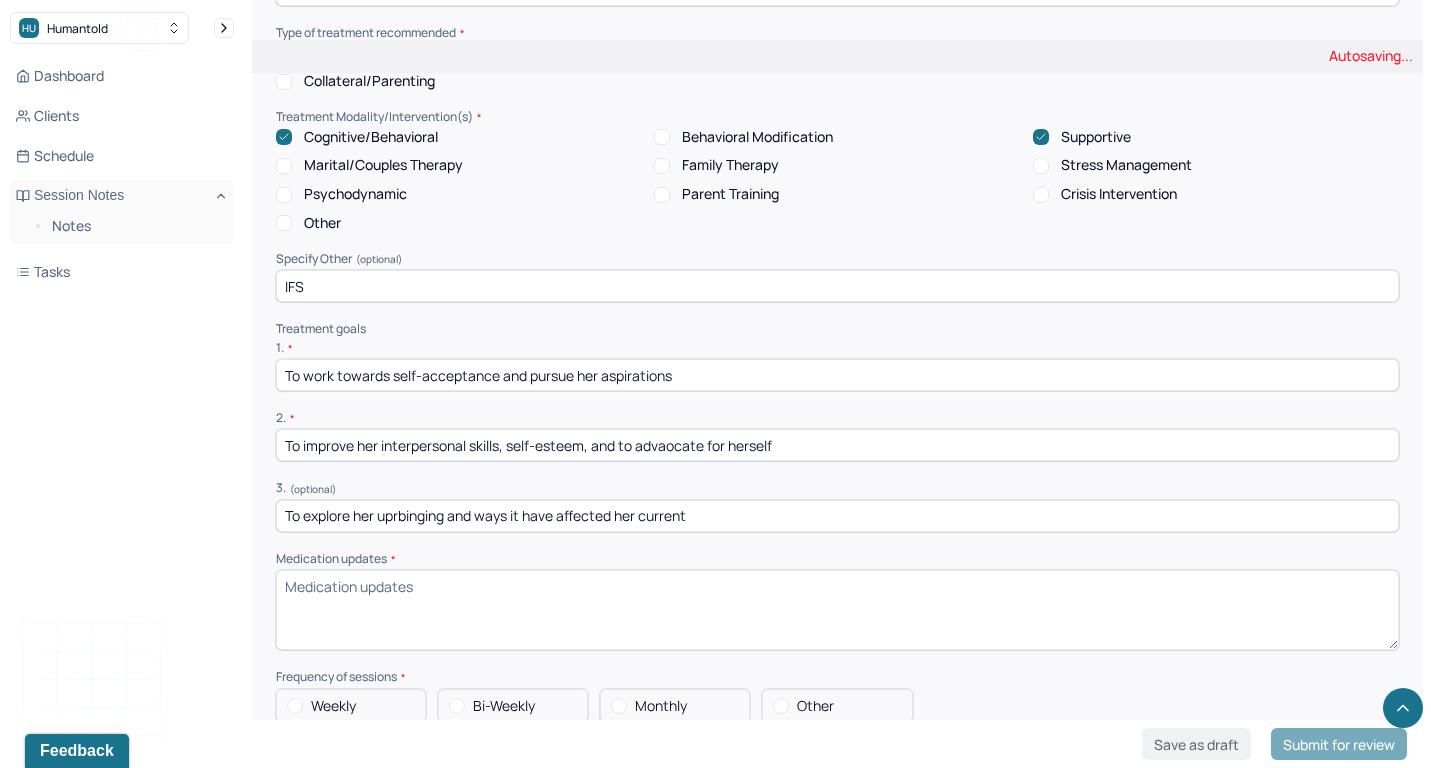 click on "To explore her uprbinging and ways it have affected her current" at bounding box center (837, 516) 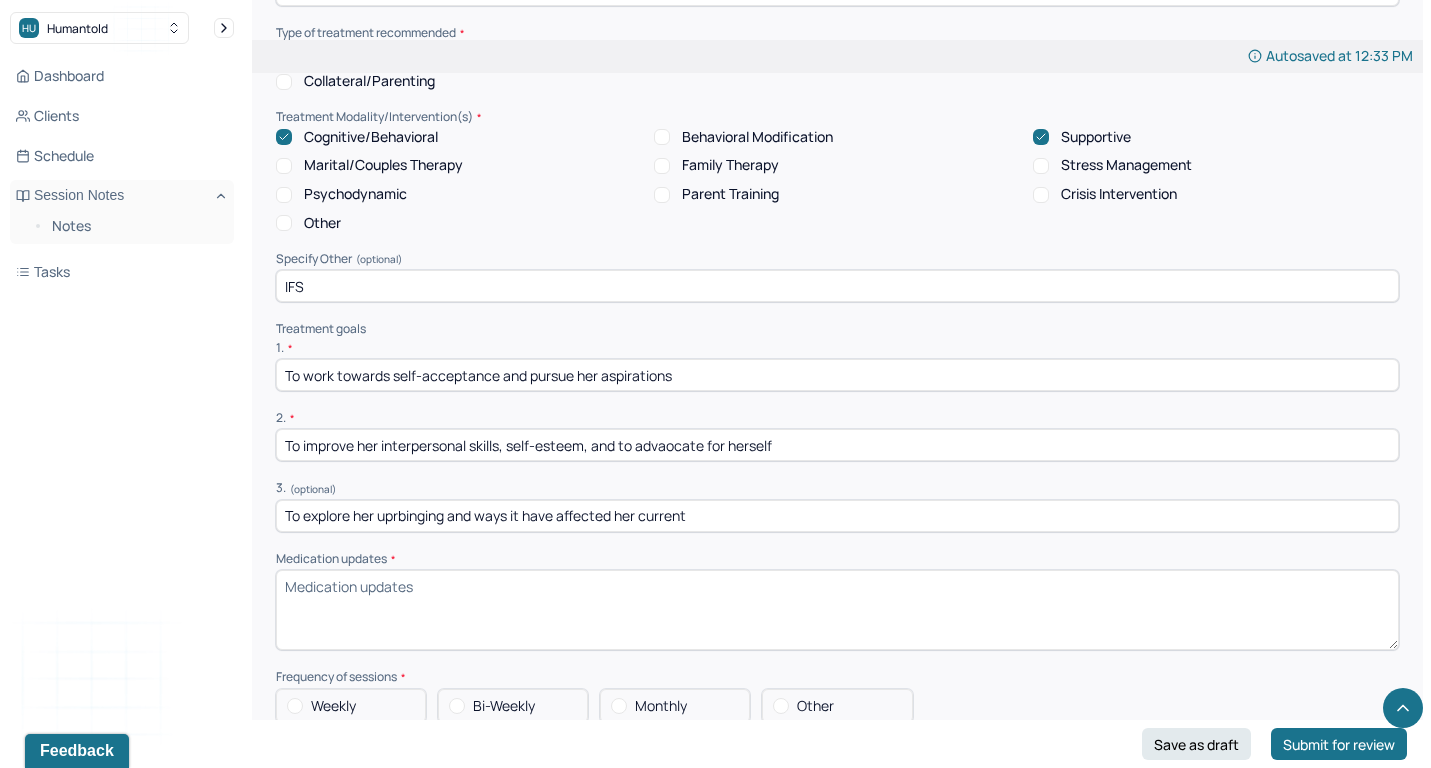 click on "To explore her uprbinging and ways it have affected her current" at bounding box center [837, 516] 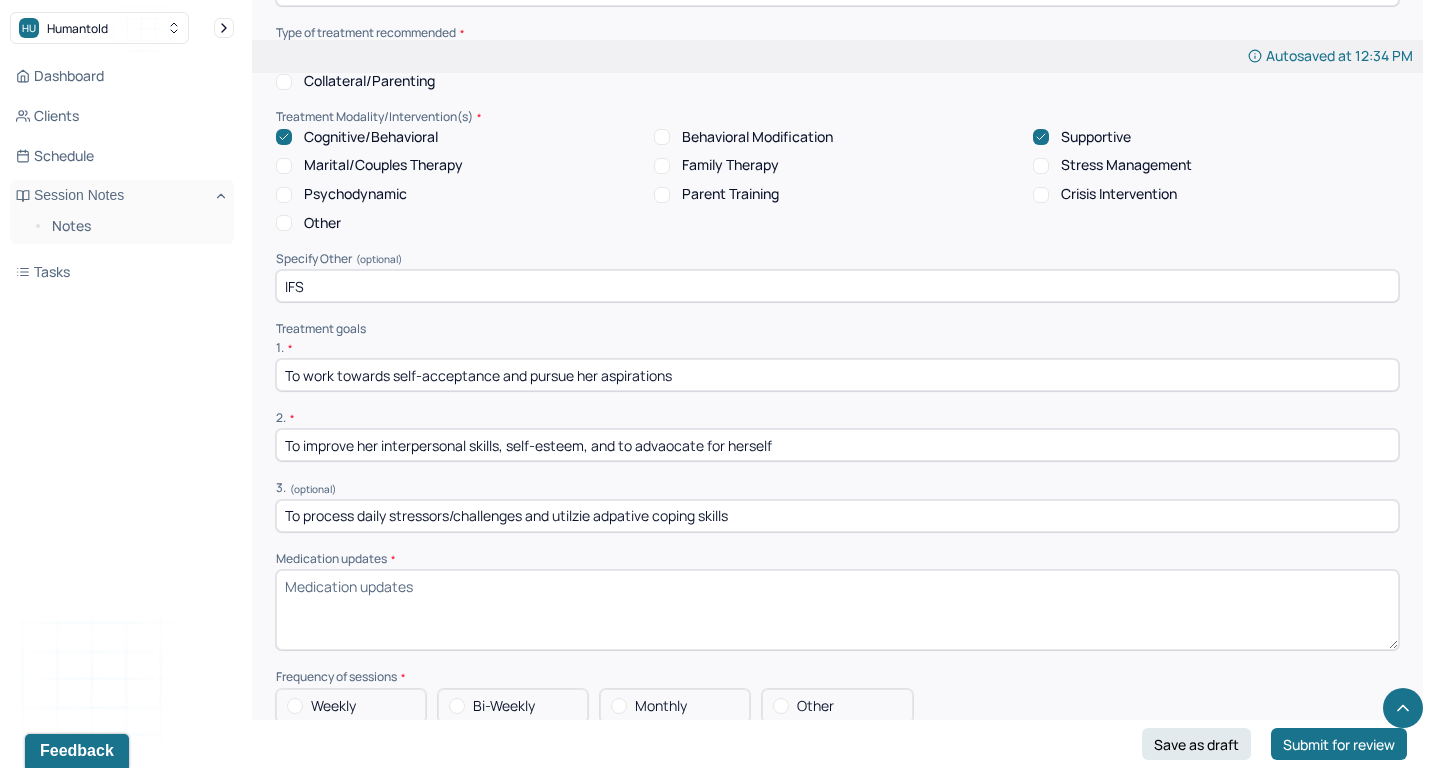 click on "To process daily stressors/challenges and utilzie adpative coping skills" at bounding box center [837, 516] 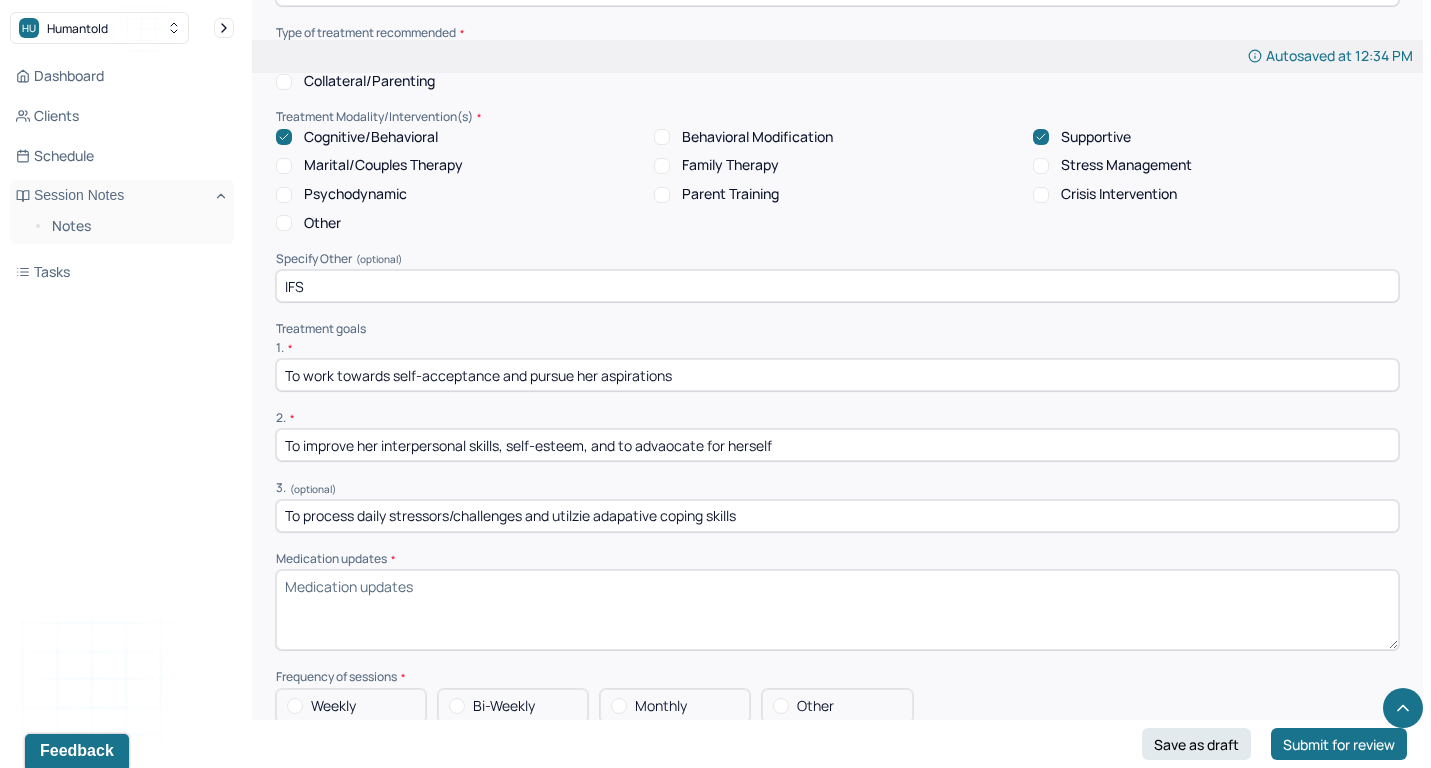 click on "To process daily stressors/challenges and utilzie adapative coping skills" at bounding box center (837, 516) 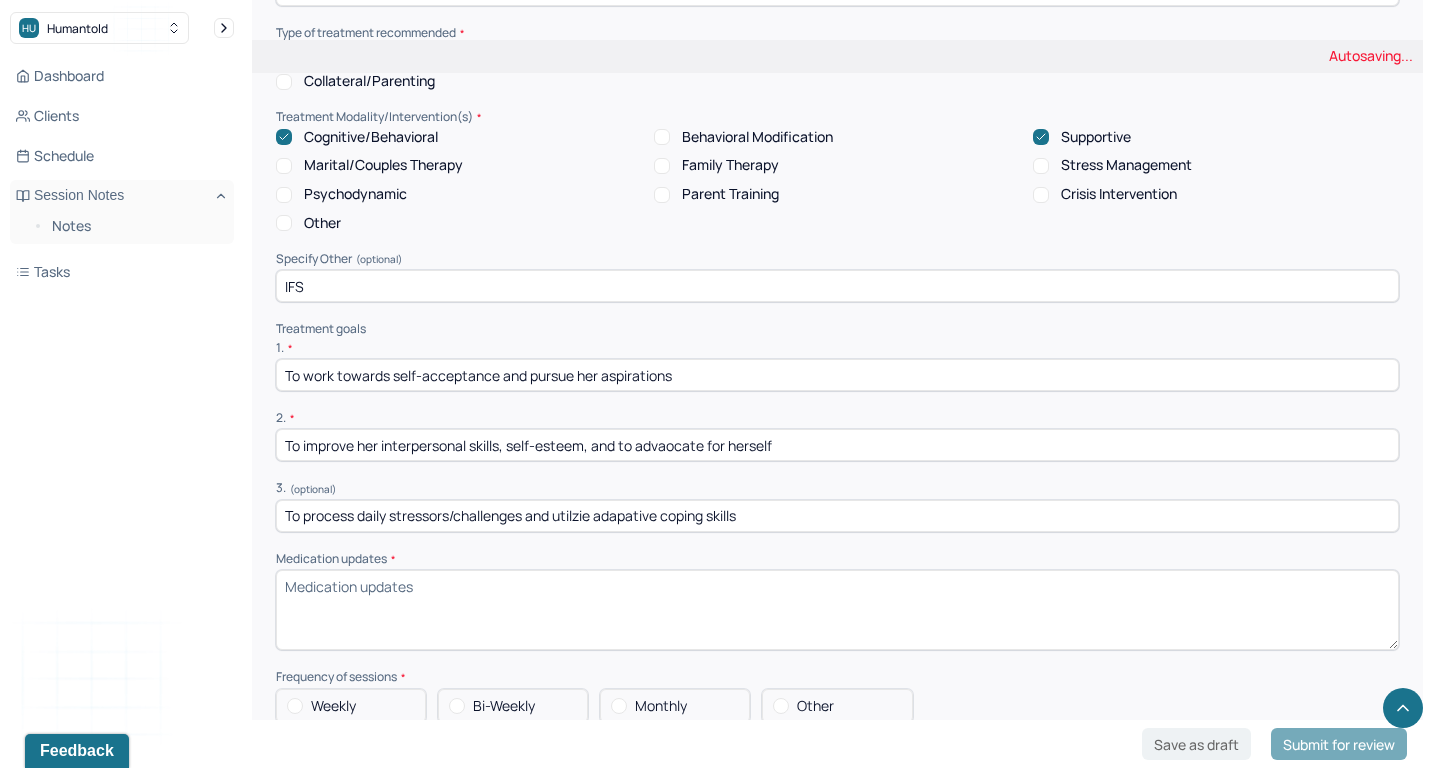 click on "To process daily stressors/challenges and utilzie adapative coping skills" at bounding box center (837, 516) 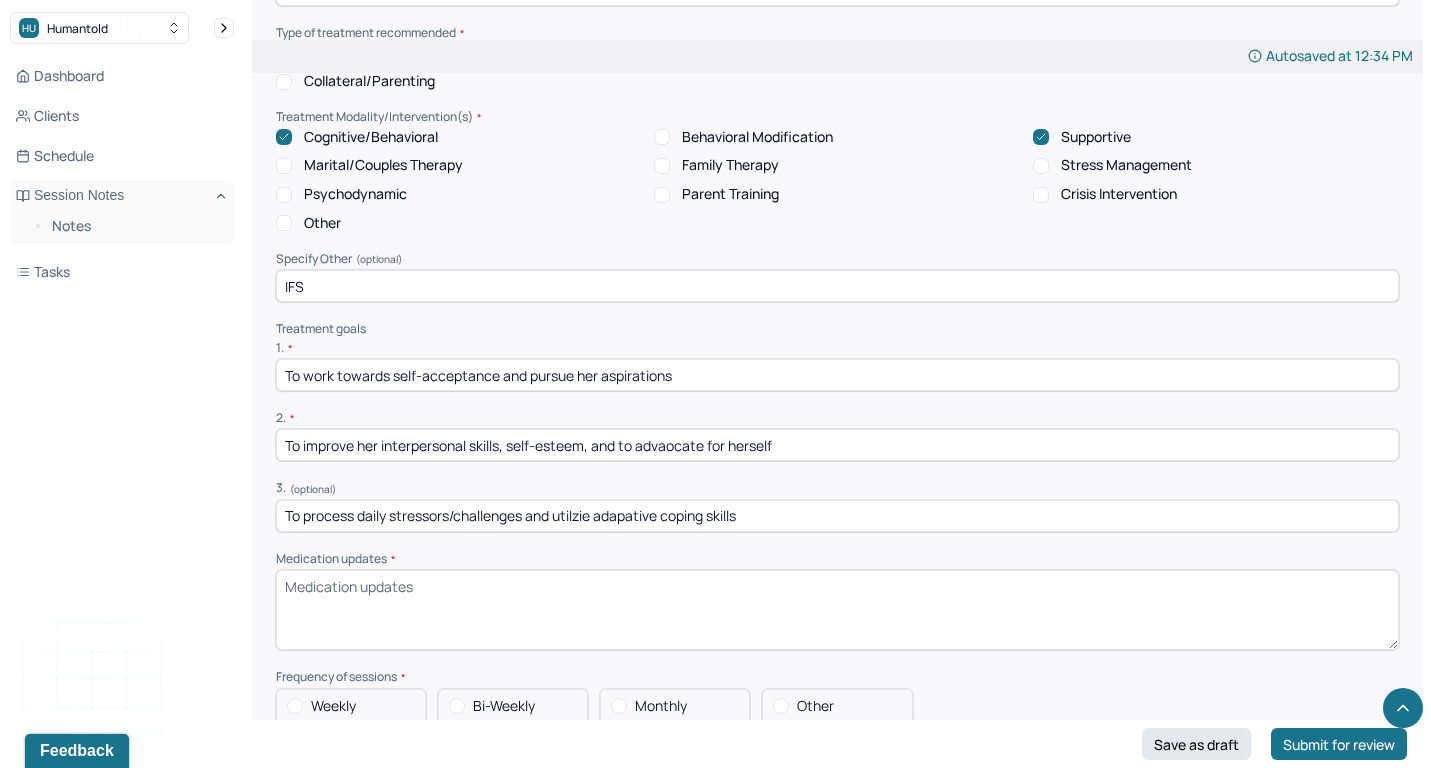 paste on "ize adap" 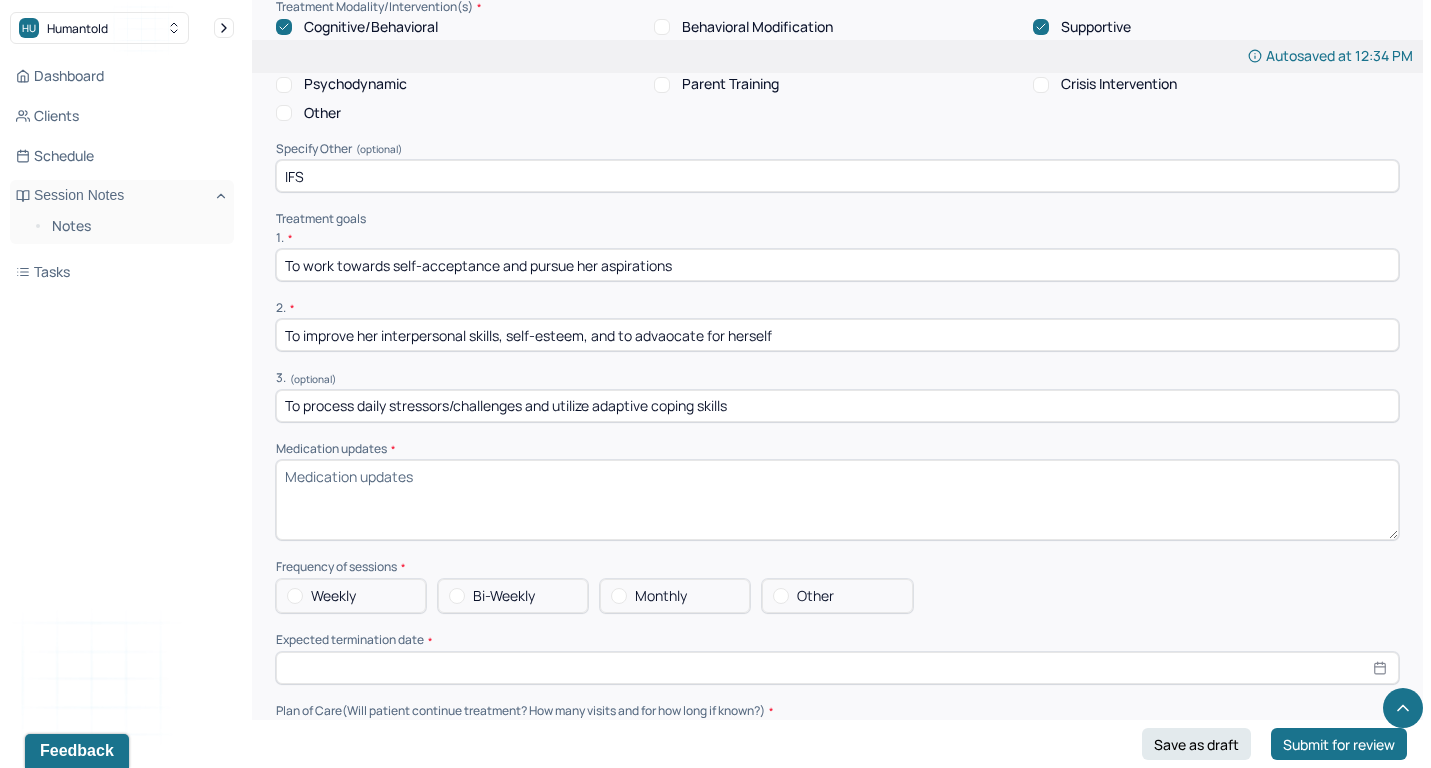 scroll, scrollTop: 4030, scrollLeft: 0, axis: vertical 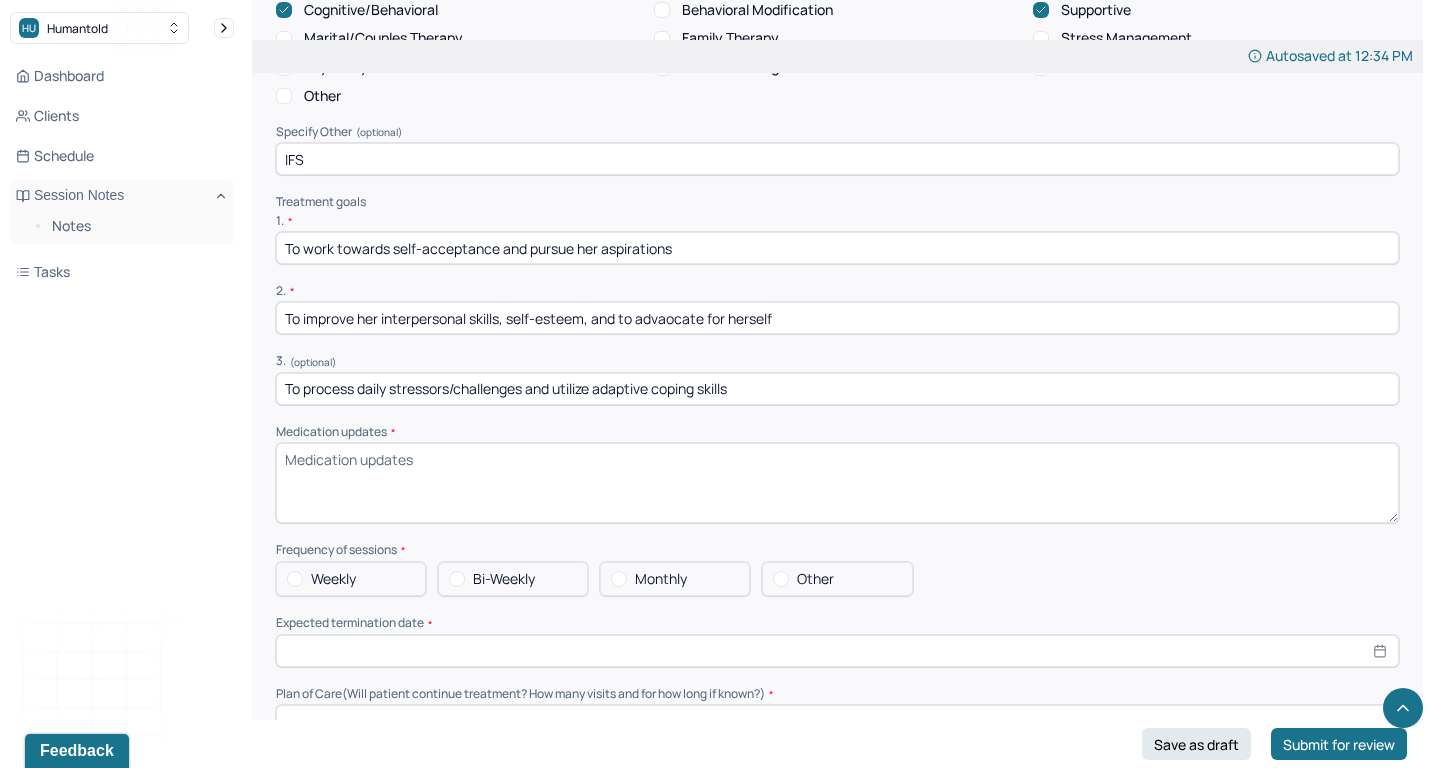 type on "To process daily stressors/challenges and utilize adaptive coping skills" 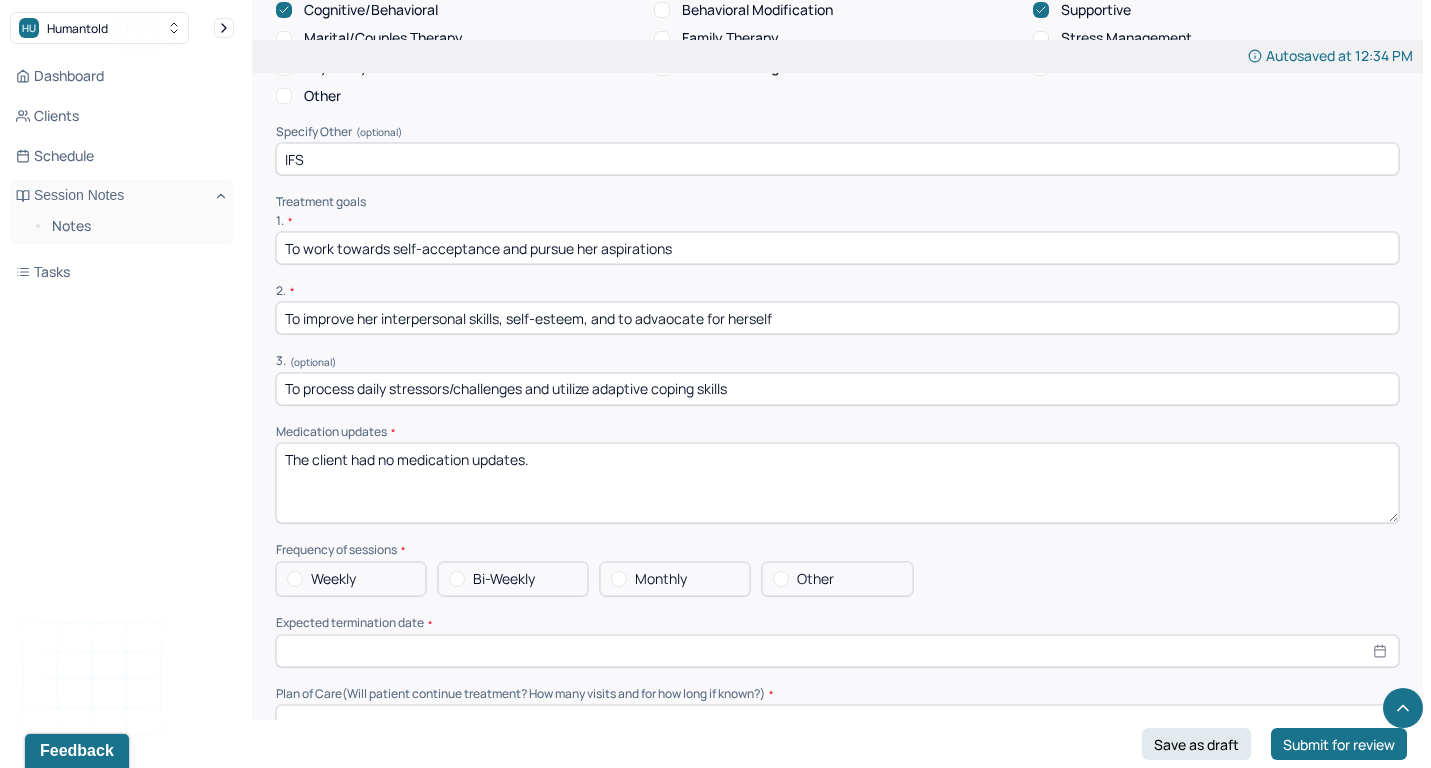 type on "The client had no medication updates." 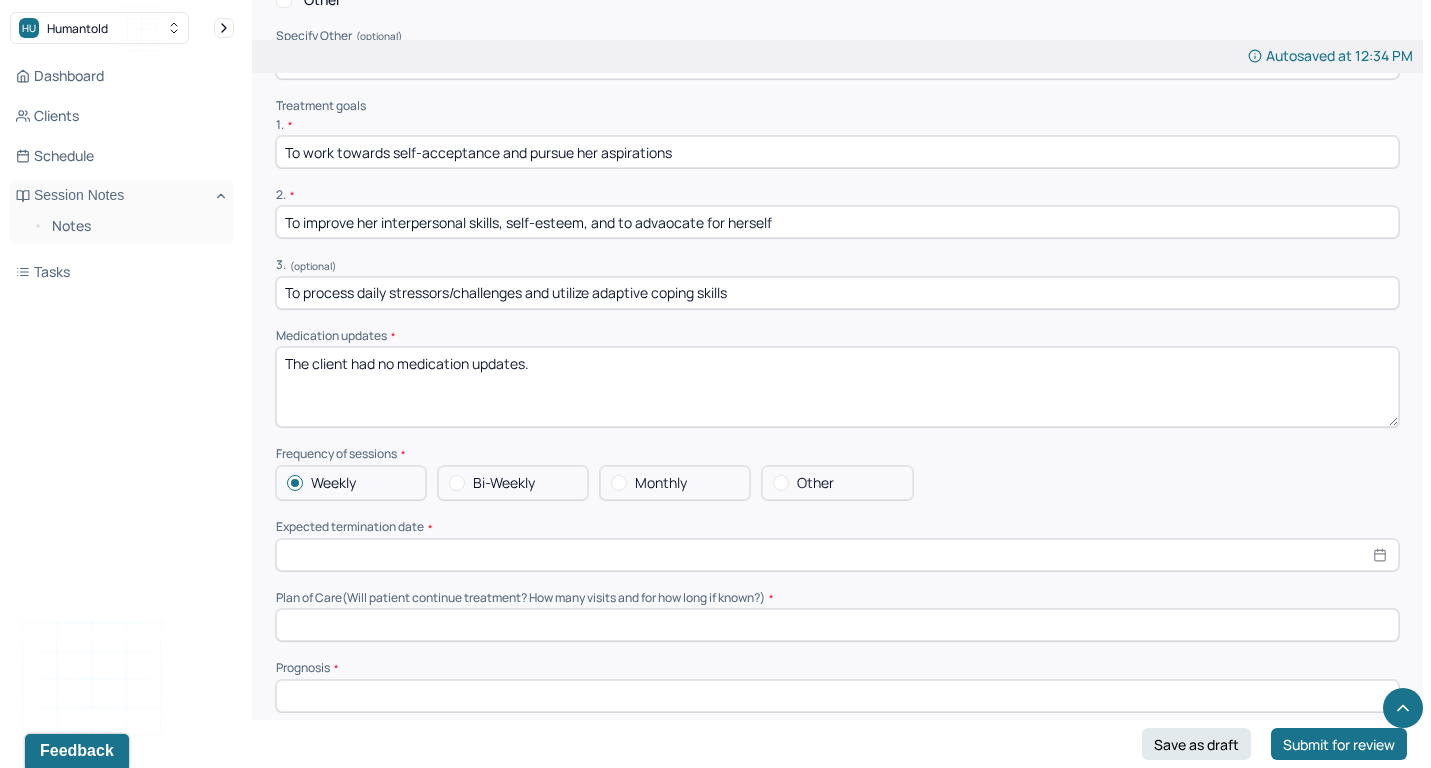 scroll, scrollTop: 4195, scrollLeft: 0, axis: vertical 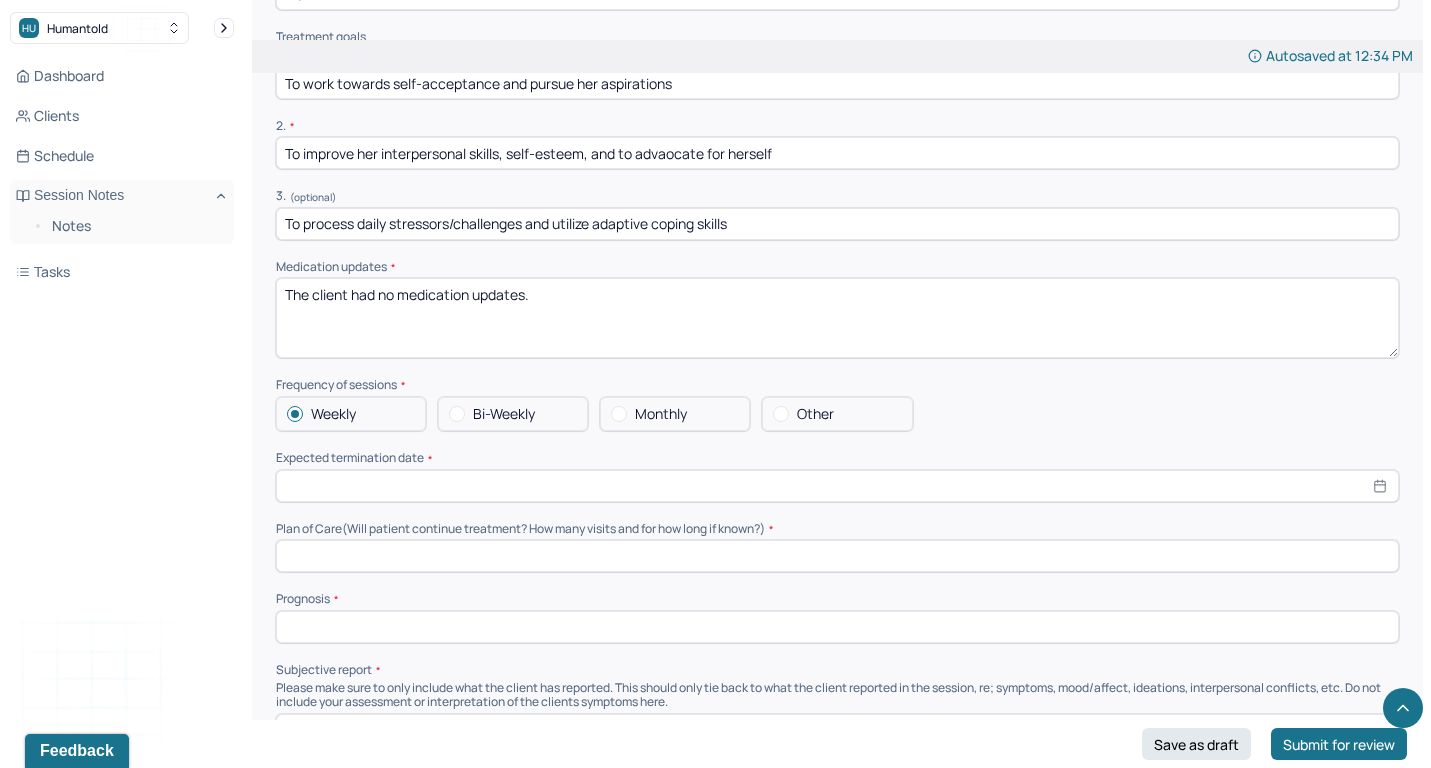 click at bounding box center (837, 486) 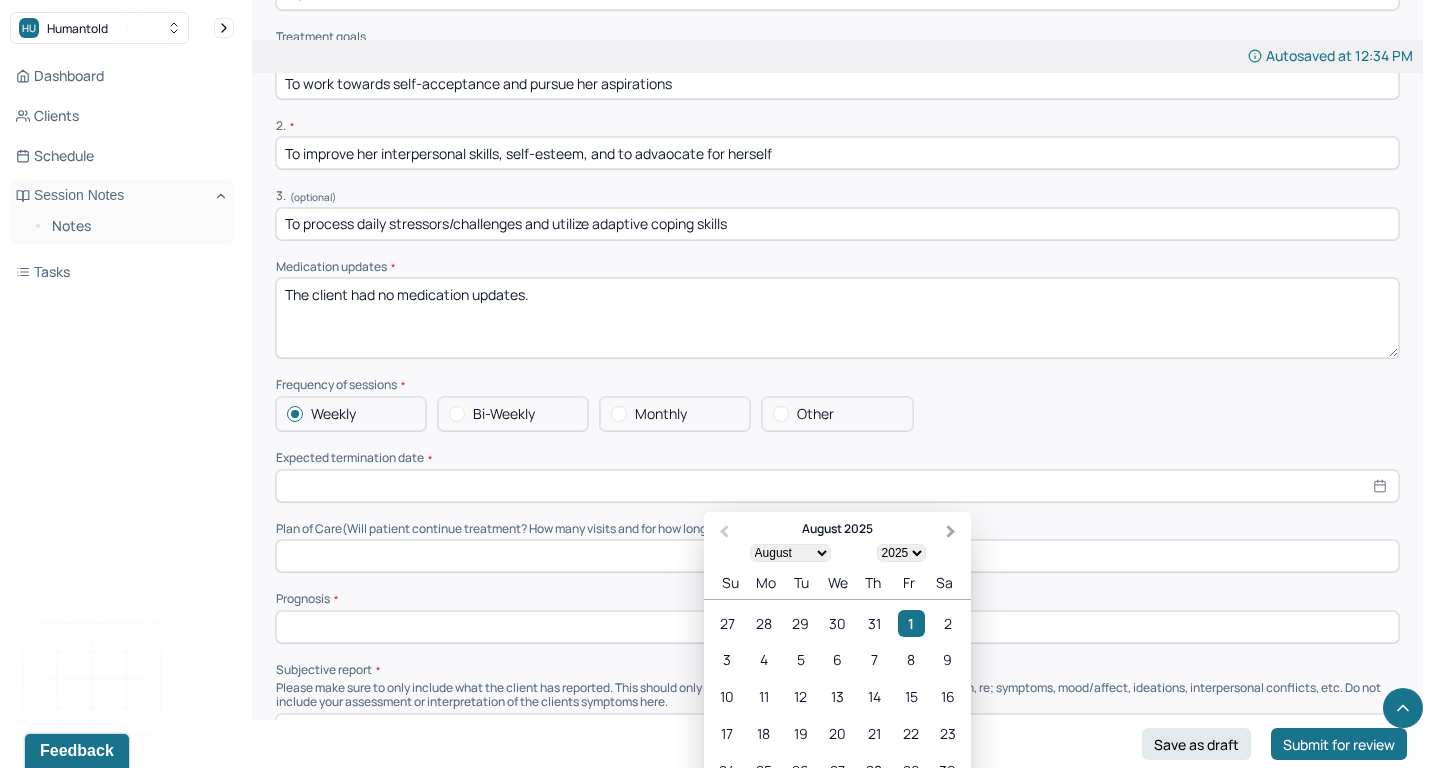 click on "Next Month" at bounding box center (953, 533) 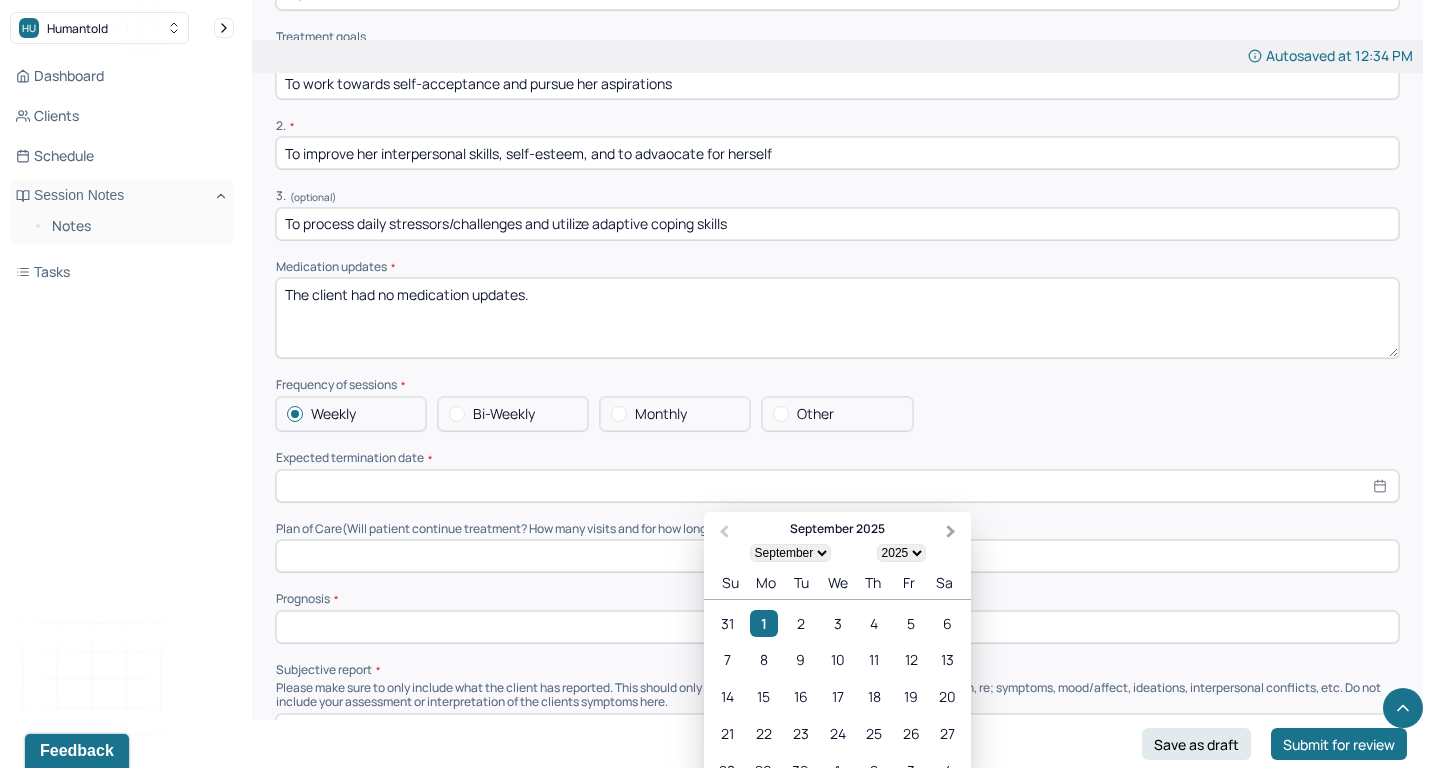 click on "Next Month" at bounding box center [953, 533] 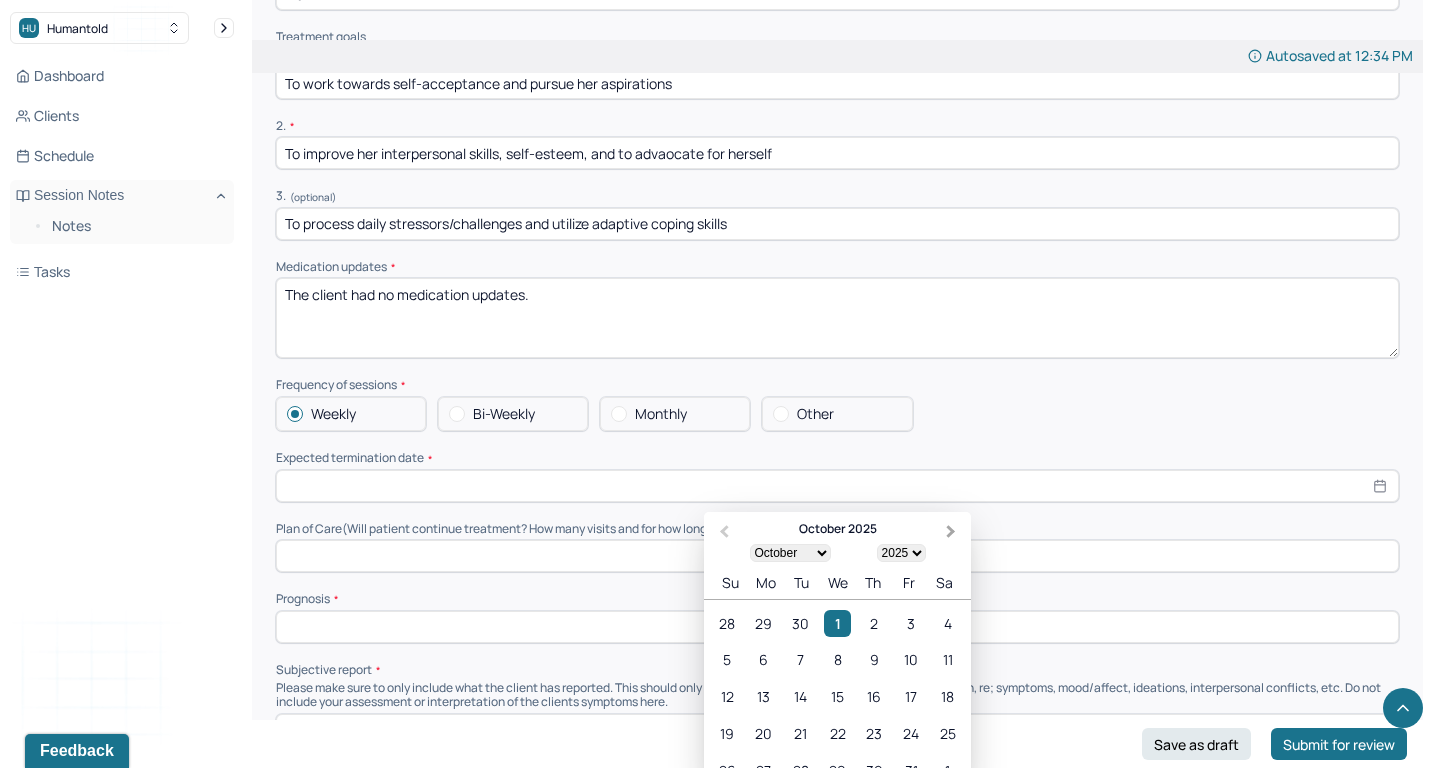 click on "Next Month" at bounding box center [953, 533] 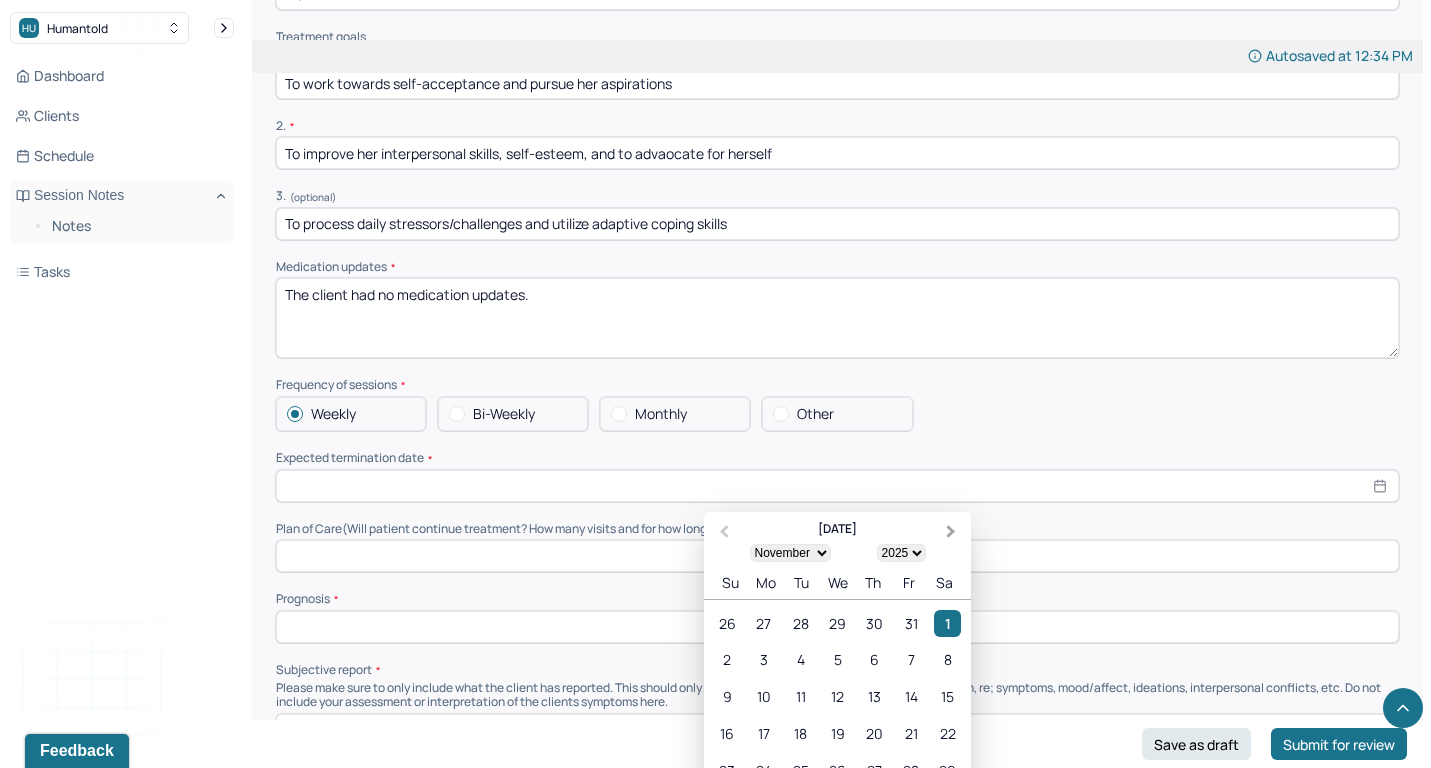 click on "Next Month" at bounding box center (953, 533) 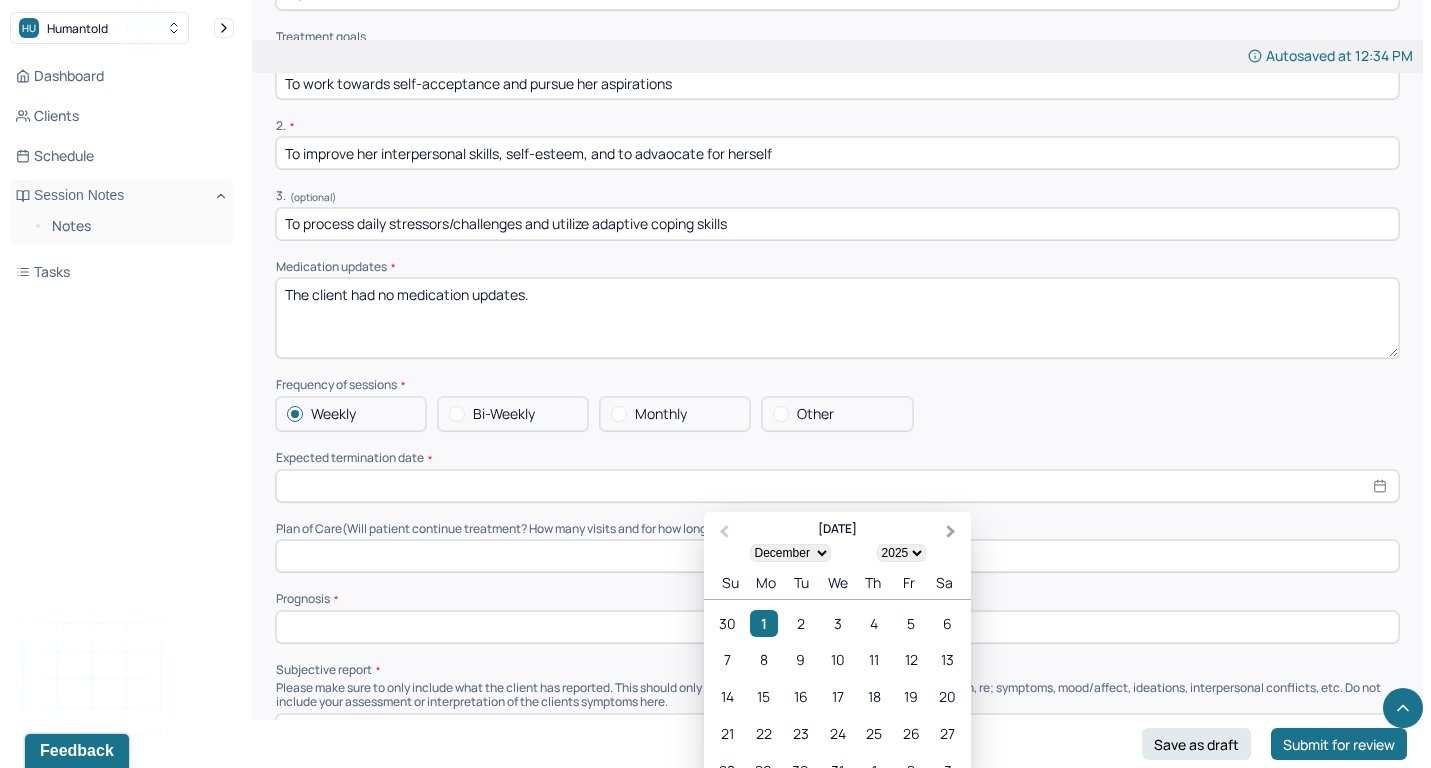 click on "Next Month" at bounding box center (953, 533) 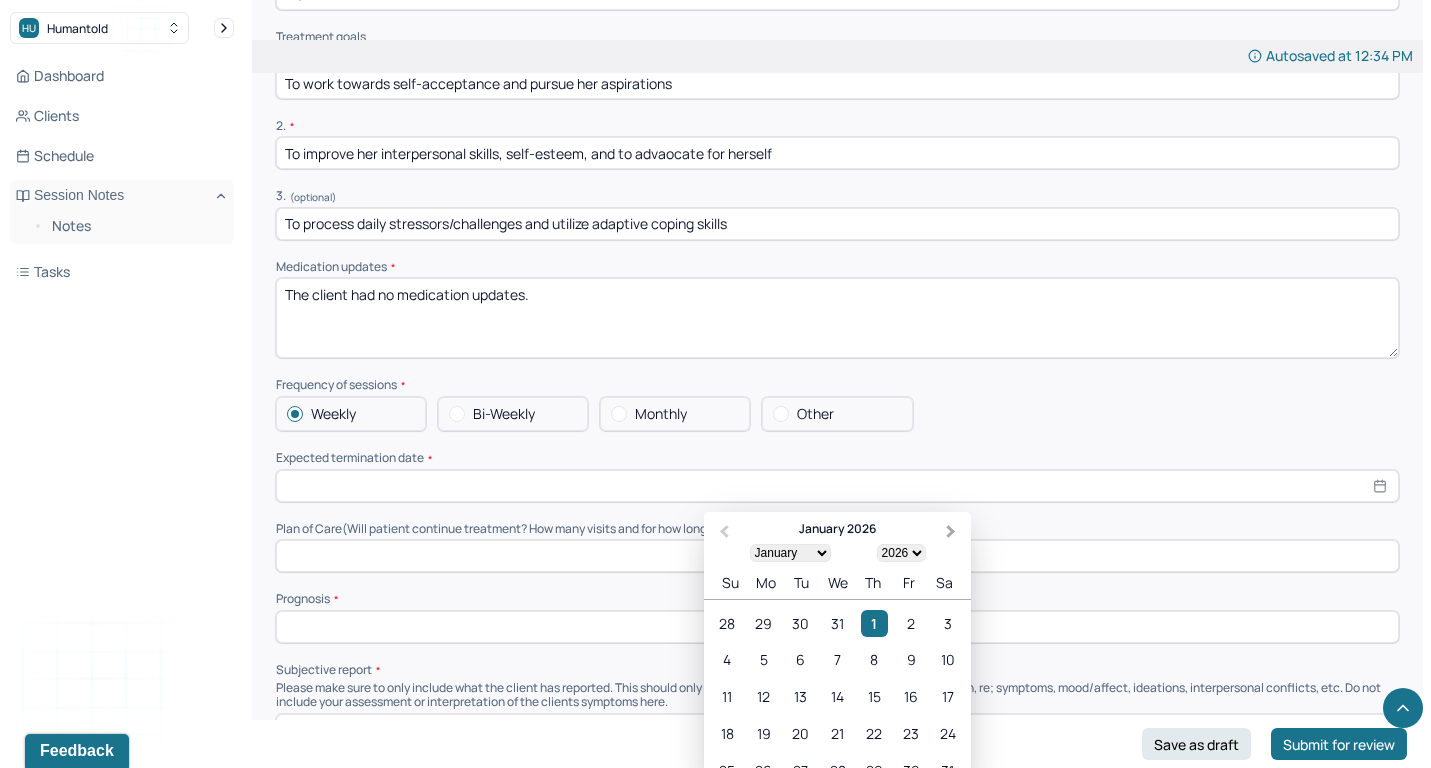 click on "Next Month" at bounding box center [953, 533] 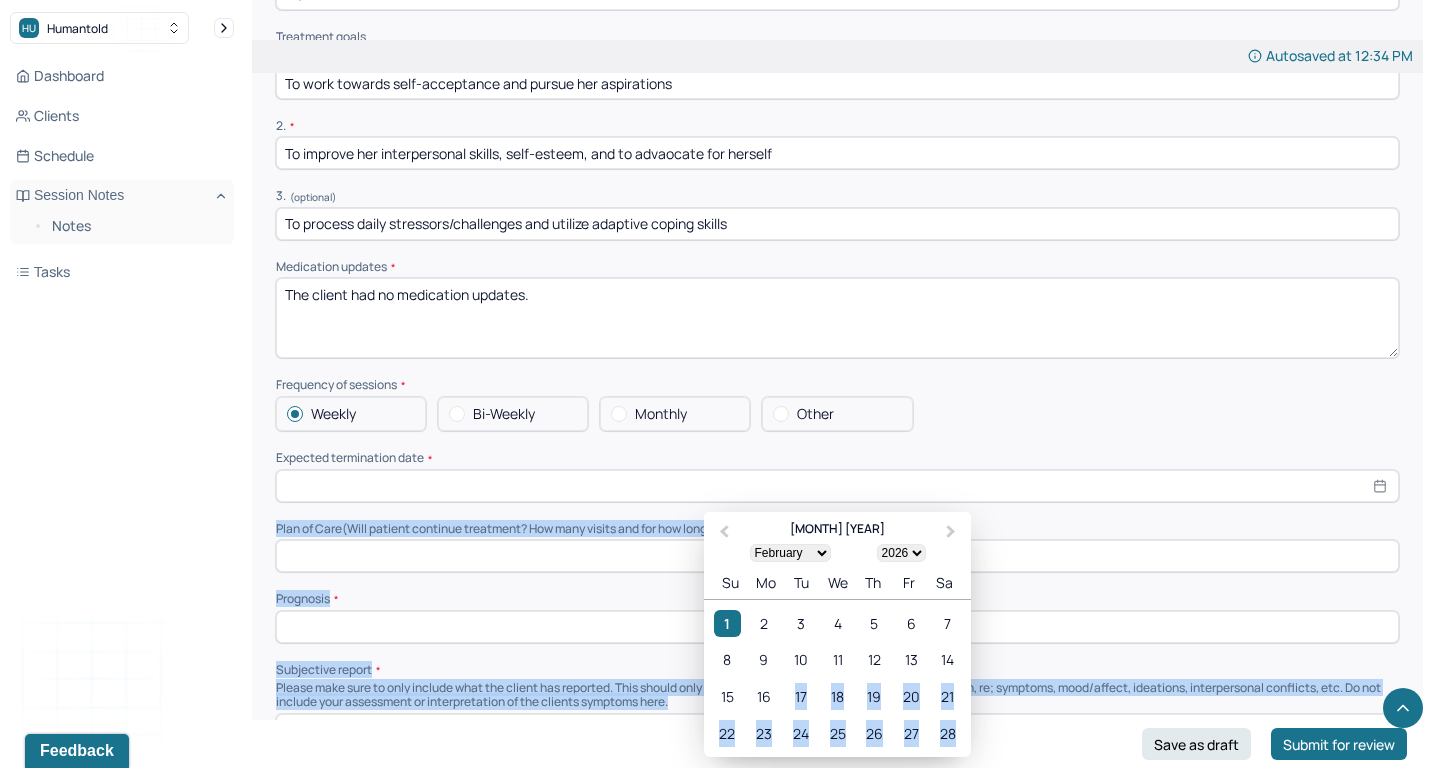 drag, startPoint x: 766, startPoint y: 578, endPoint x: 769, endPoint y: 683, distance: 105.04285 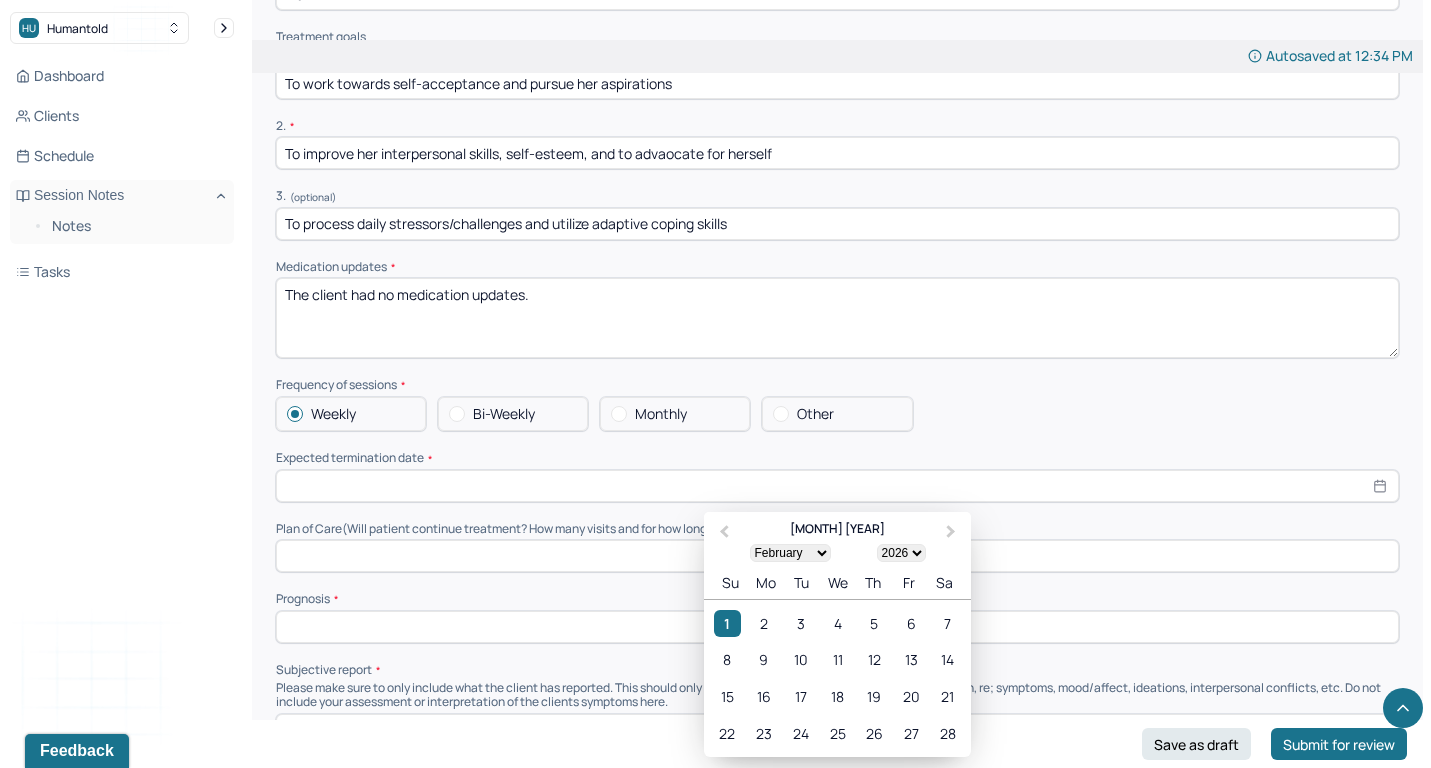 click on "[NUMBER] [NUMBER] [NUMBER] [NUMBER] [NUMBER] [NUMBER] [NUMBER]" at bounding box center [837, 733] 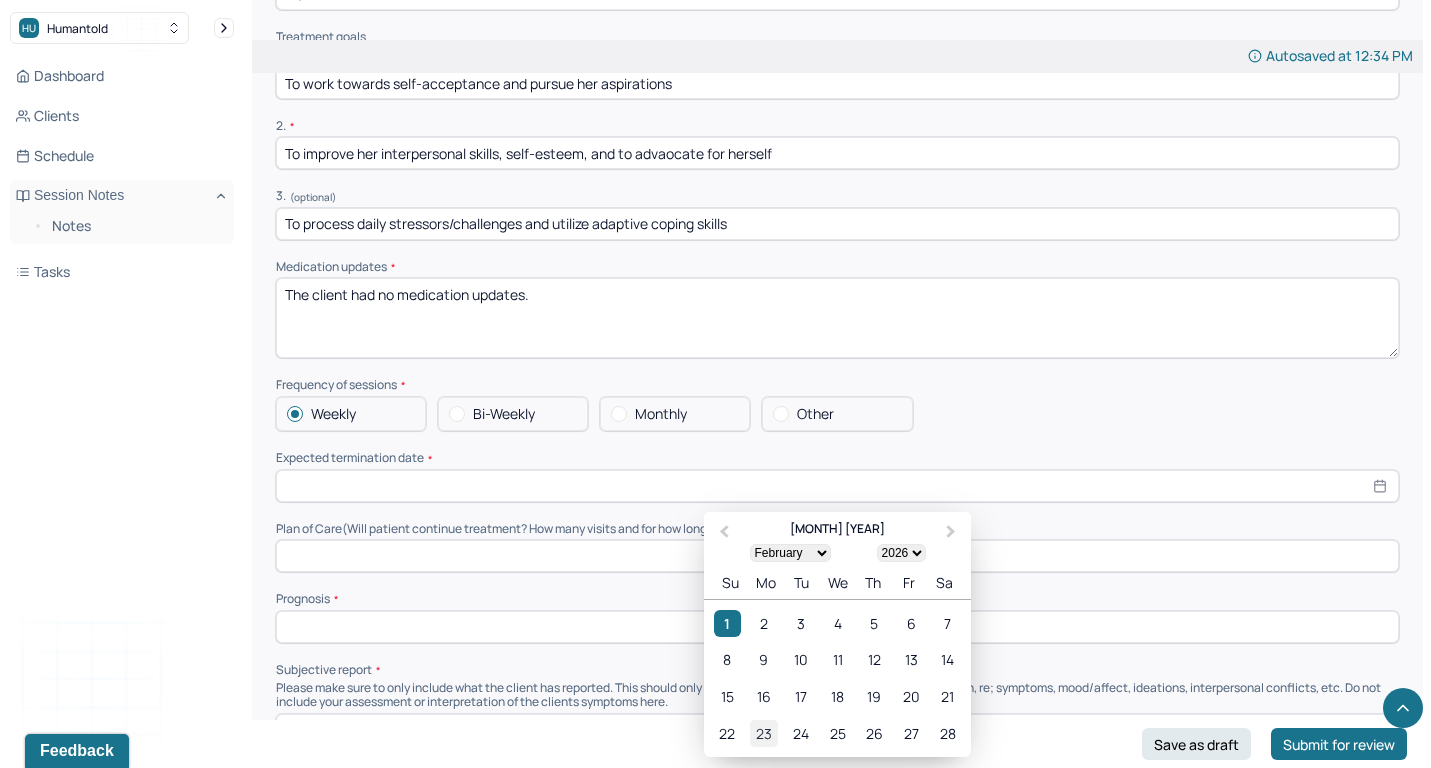 click on "23" at bounding box center [763, 733] 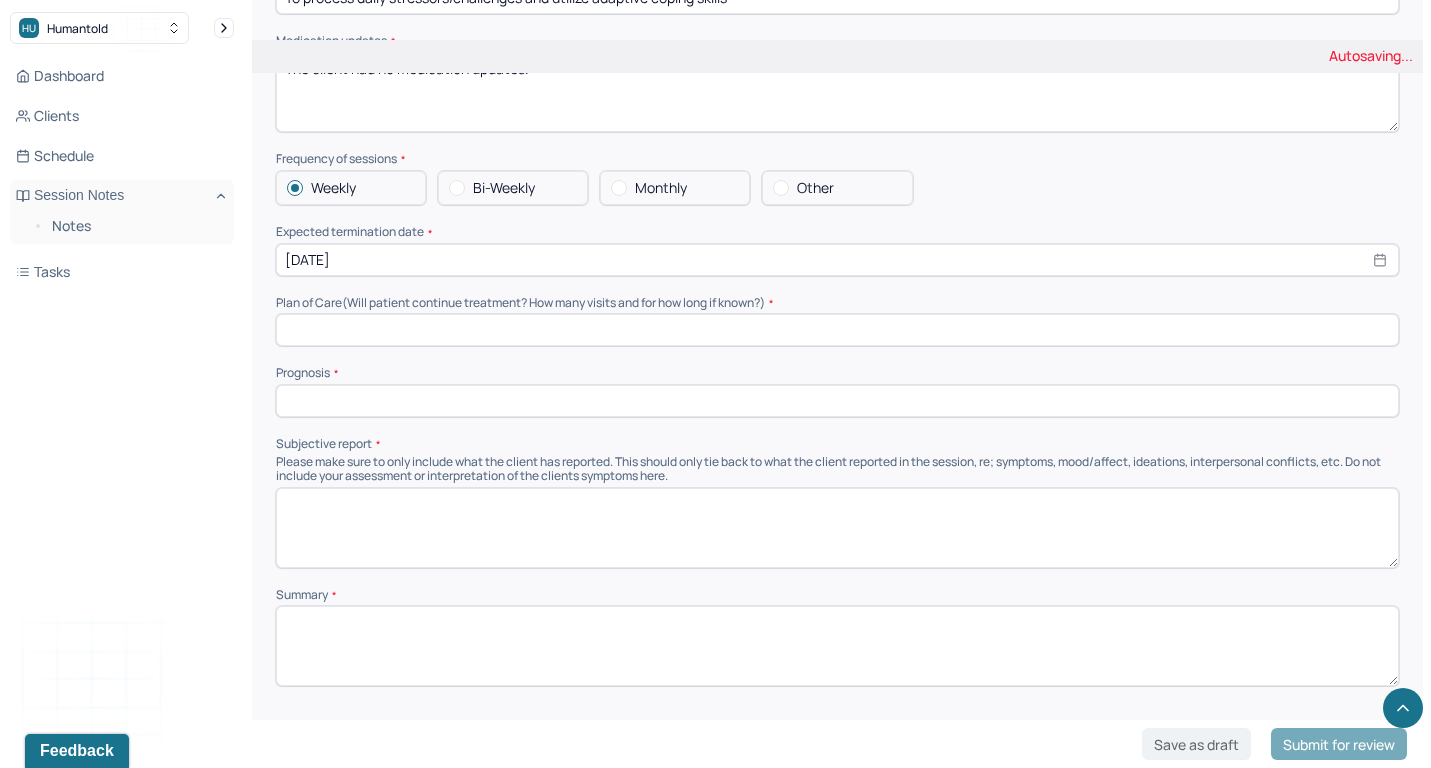 scroll, scrollTop: 4425, scrollLeft: 0, axis: vertical 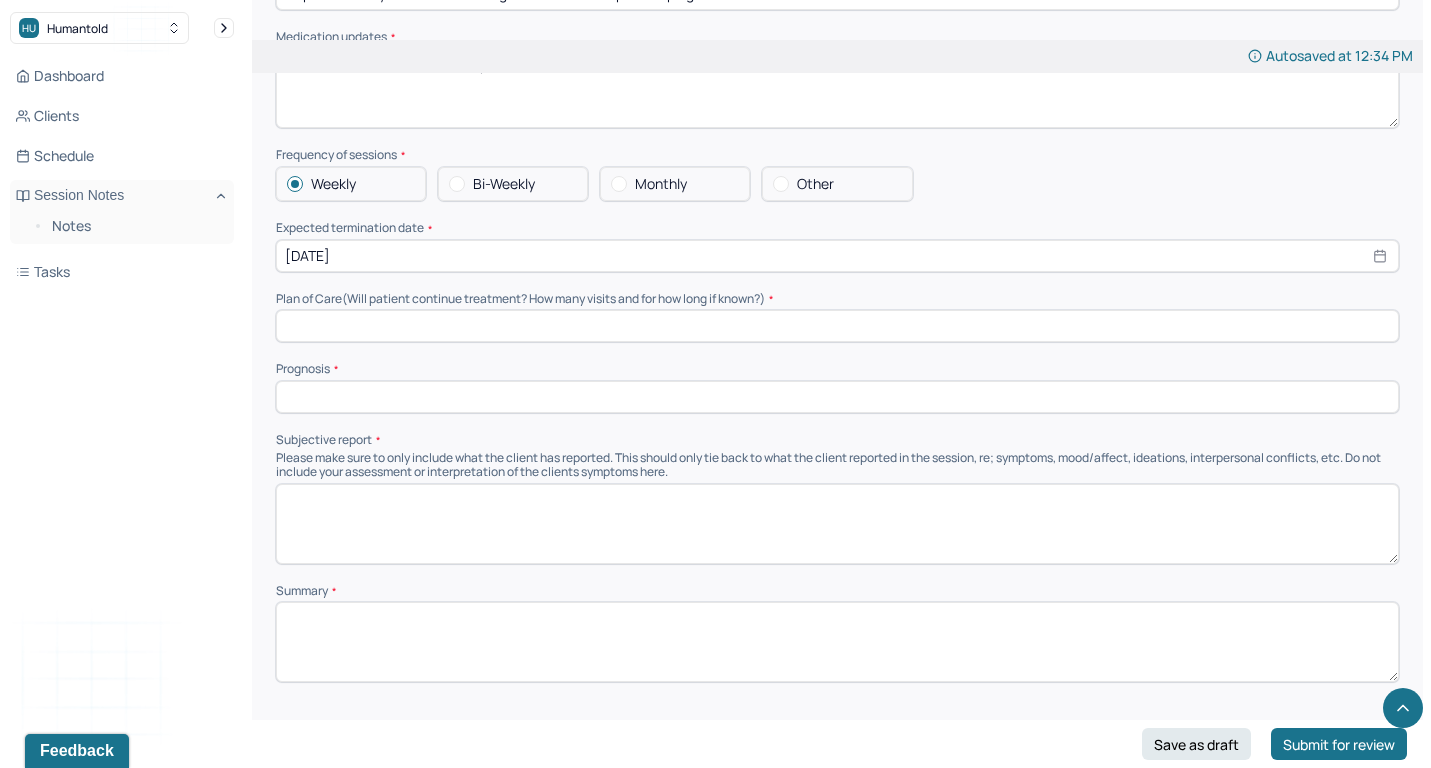 click at bounding box center [837, 326] 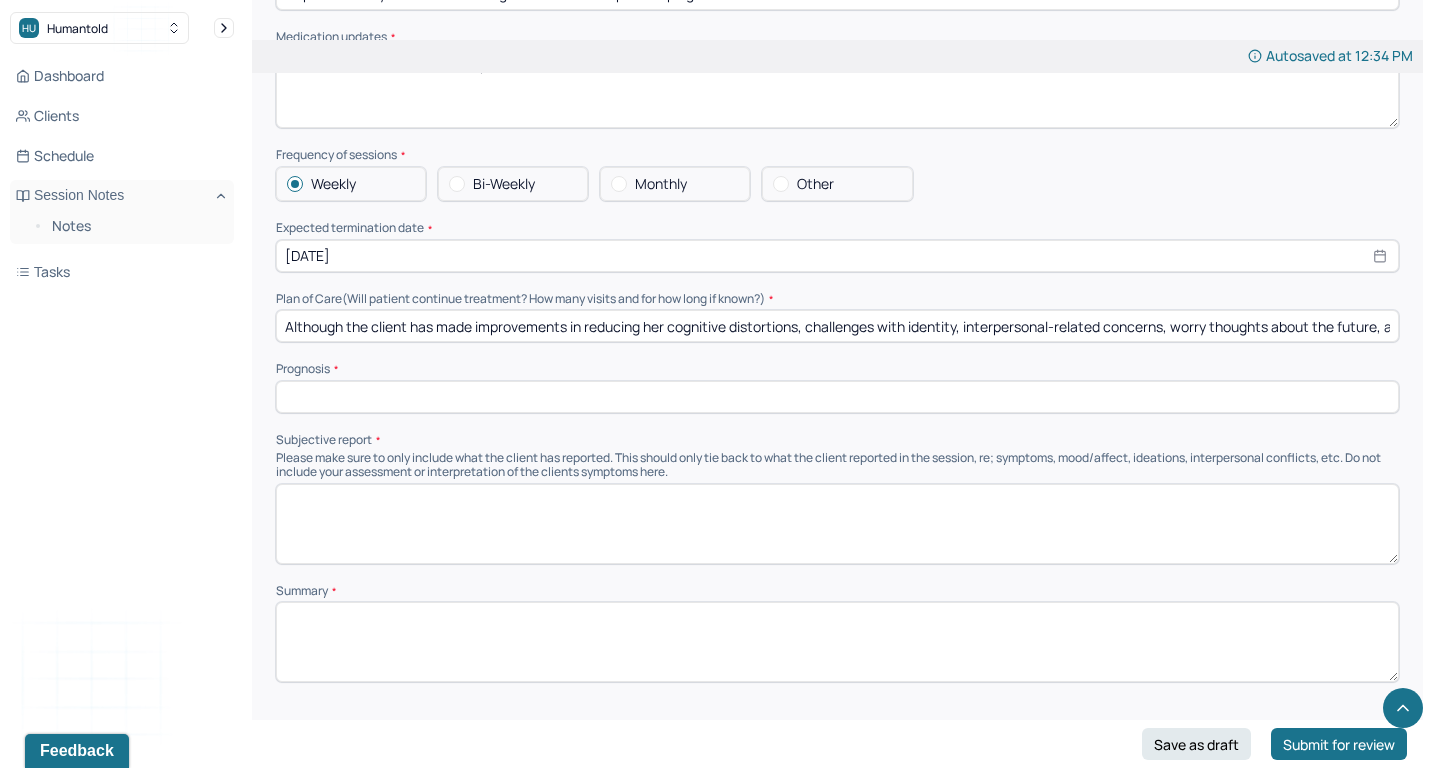 type on "Although the client has made improvements in reducing her cognitive distortions, challenges with identity, interpersonal-related concerns, worry thoughts about the future, and inconsistent self-advocacy skills continue to affect her anxiety and depression. The client will benefit from continuing therapy to work towards self-acceptance, improve her interpersonal skills, build a sense of self-empowerment, improve her confidence/trust in herself, and pursue her aspirations." 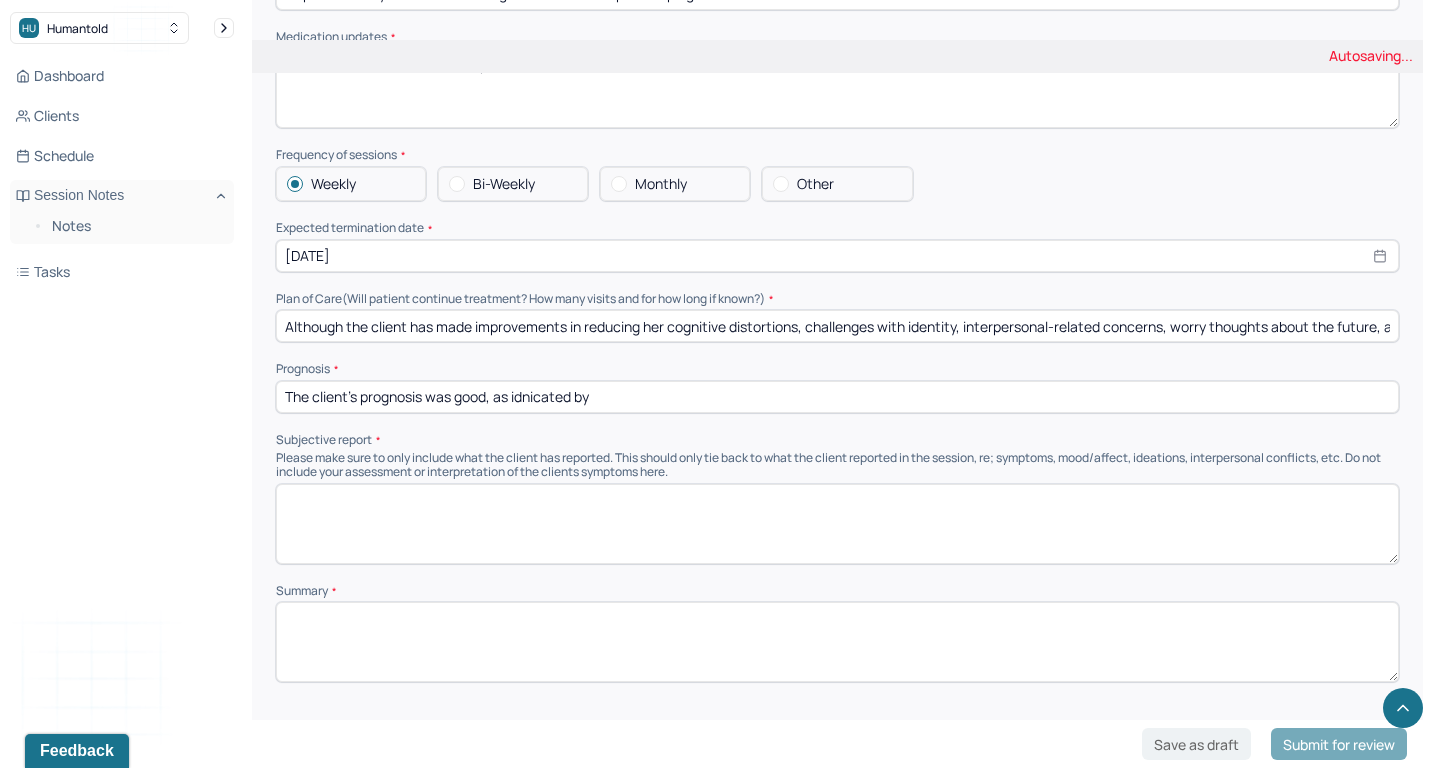 click on "The client's prognosis was good, as idnicated by" at bounding box center (837, 397) 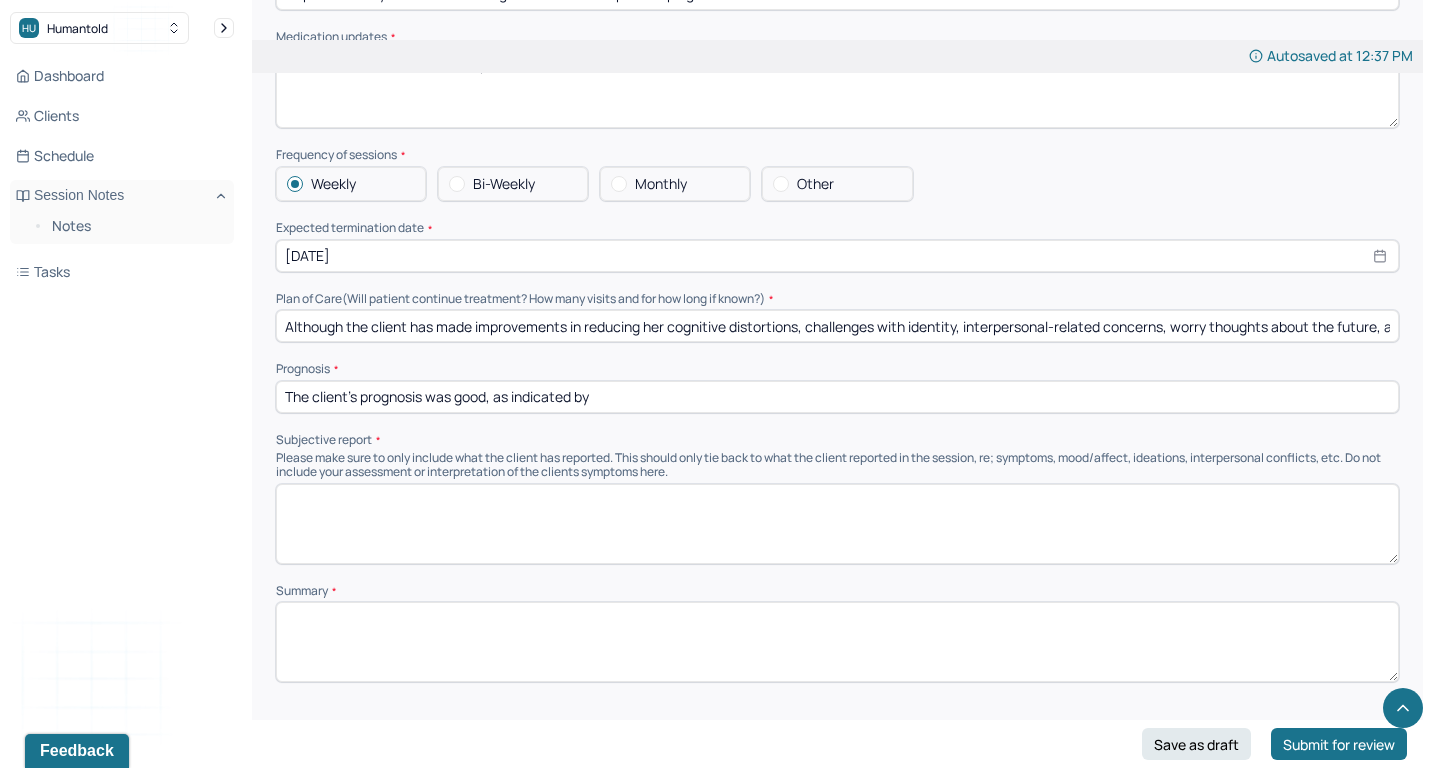 click on "The client's prognosis was good, as indicated by" at bounding box center (837, 397) 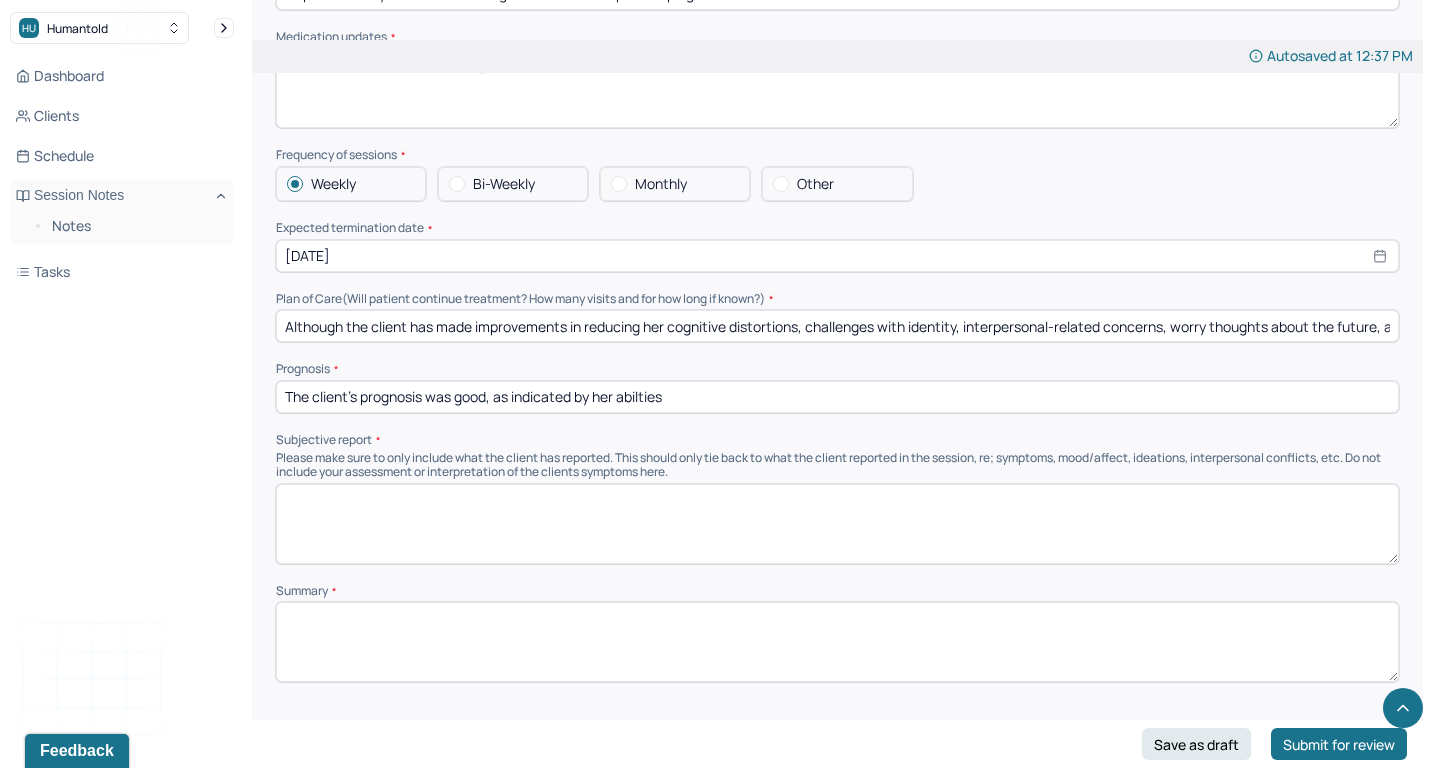 click on "The client's prognosis was good, as indicated by her abilties" at bounding box center (837, 397) 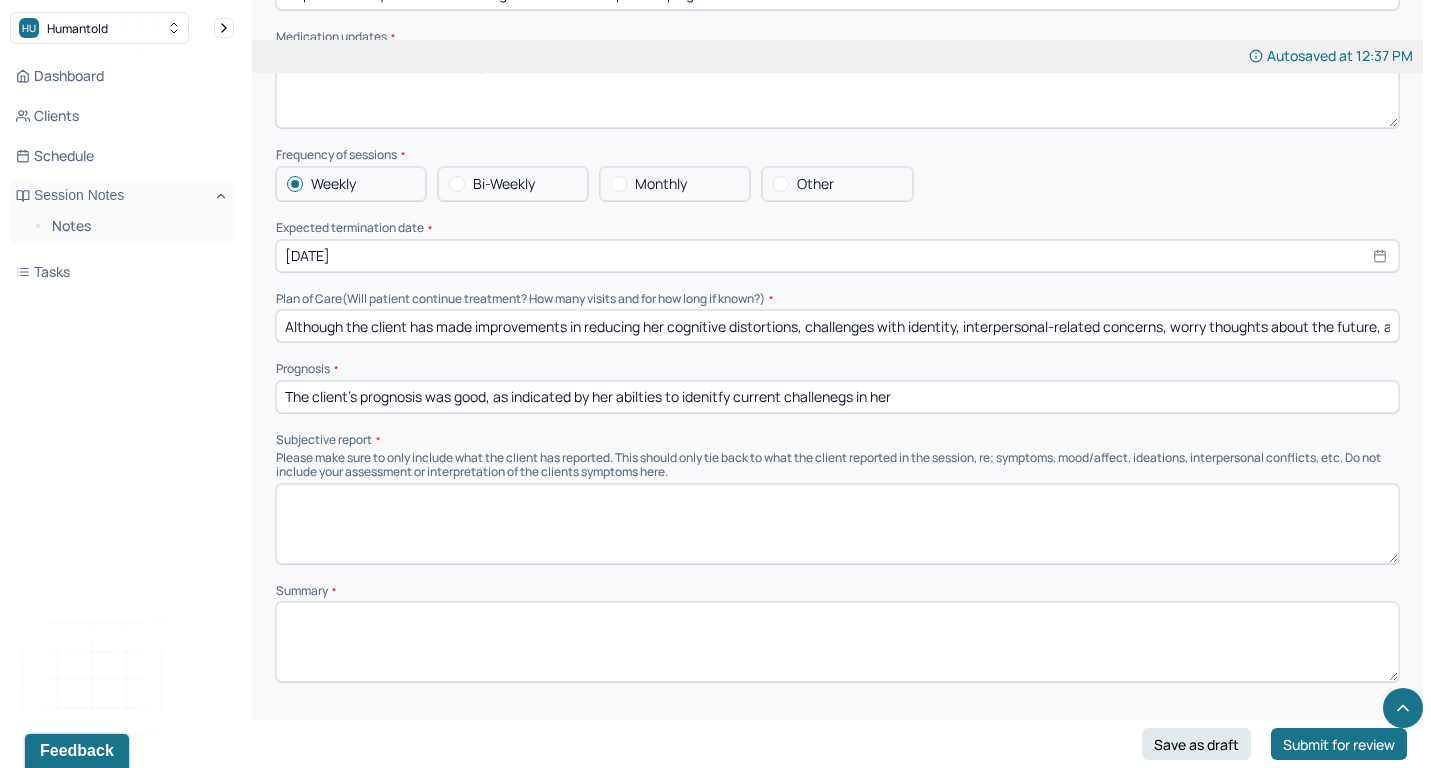 click on "The client's prognosis was good, as indicated by her abilties to idenitfy current challenegs in her" at bounding box center (837, 397) 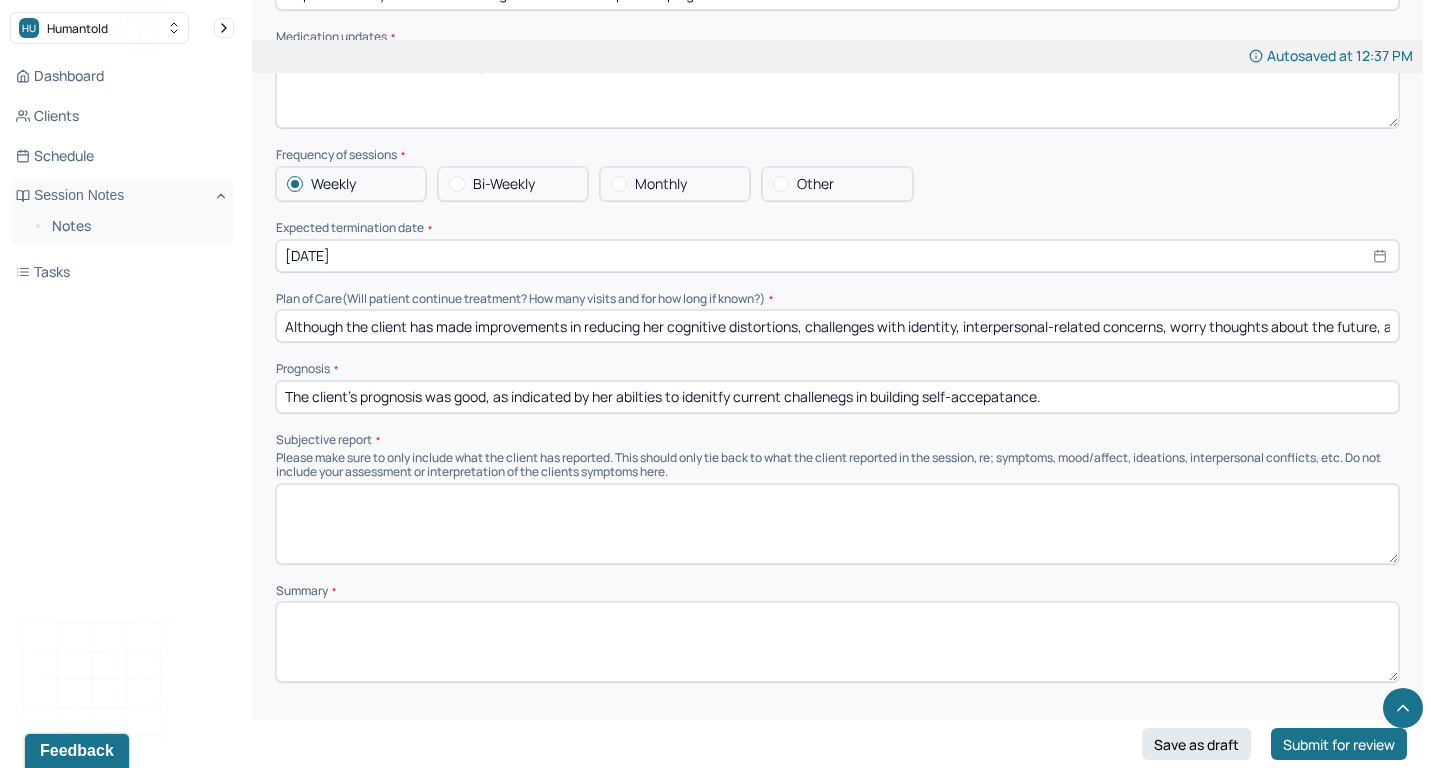 click on "The client's prognosis was good, as indicated by her abilties to idenitfy current challenegs in building self-accepatance." at bounding box center [837, 397] 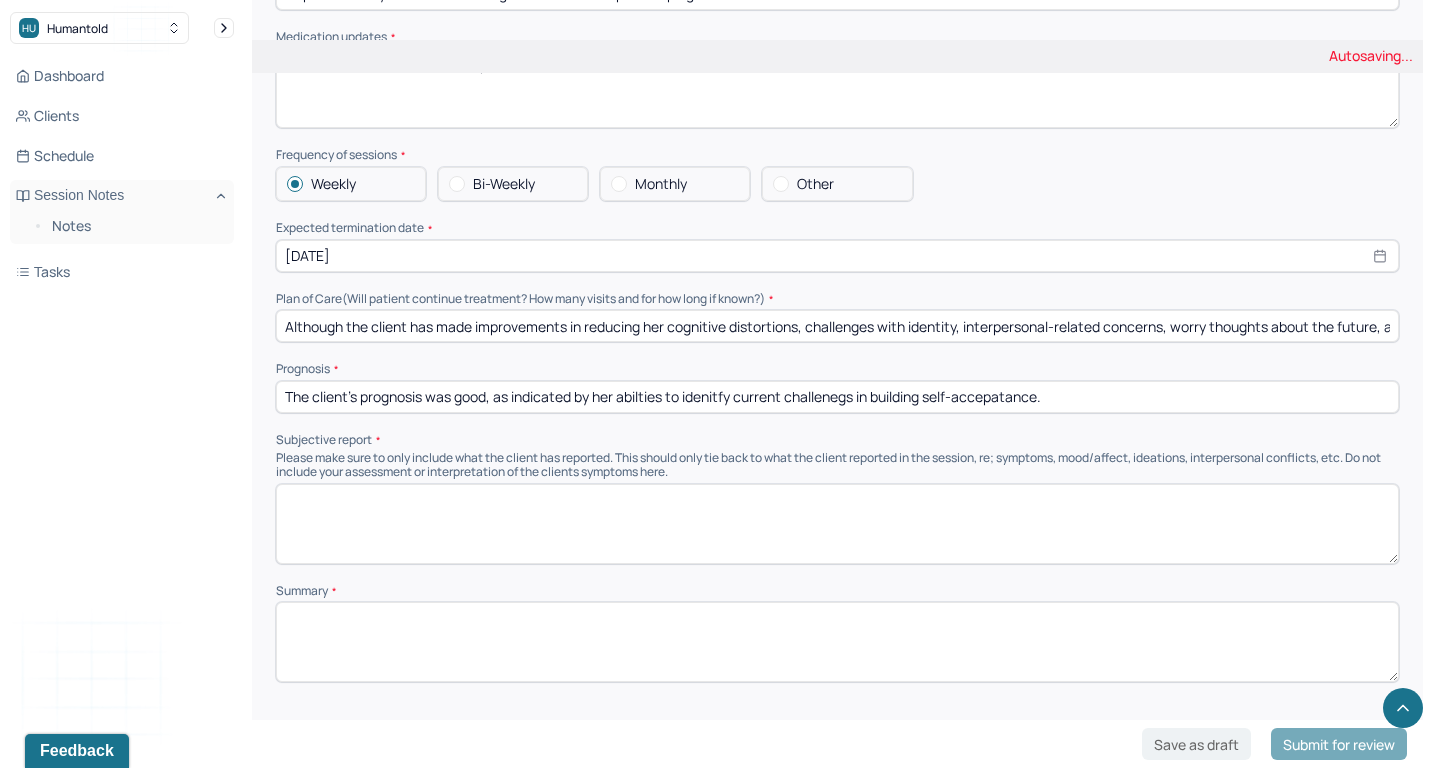 click on "The client's prognosis was good, as indicated by her abilties to idenitfy current challenegs in building self-accepatance." at bounding box center (837, 397) 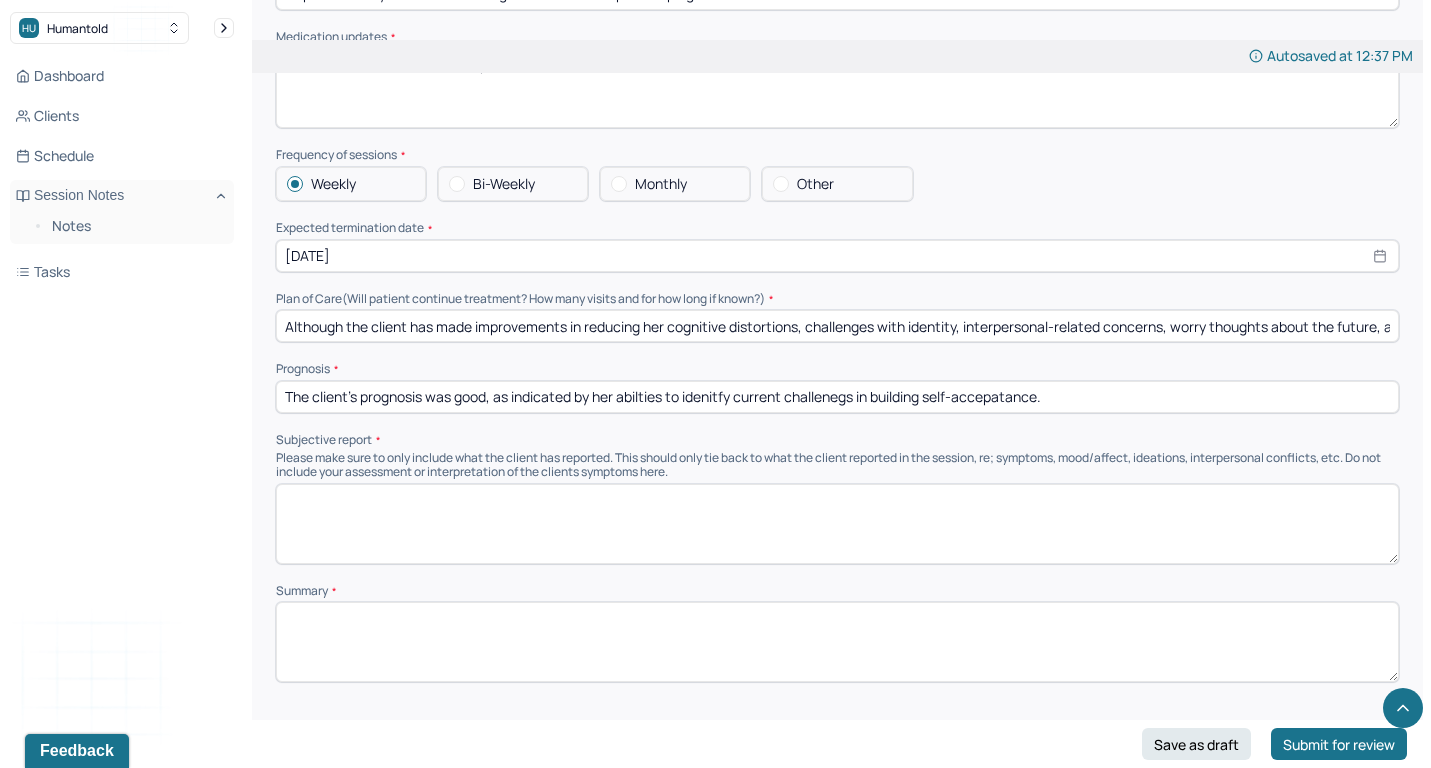 paste on "ity to identify current challenges in building self-accep" 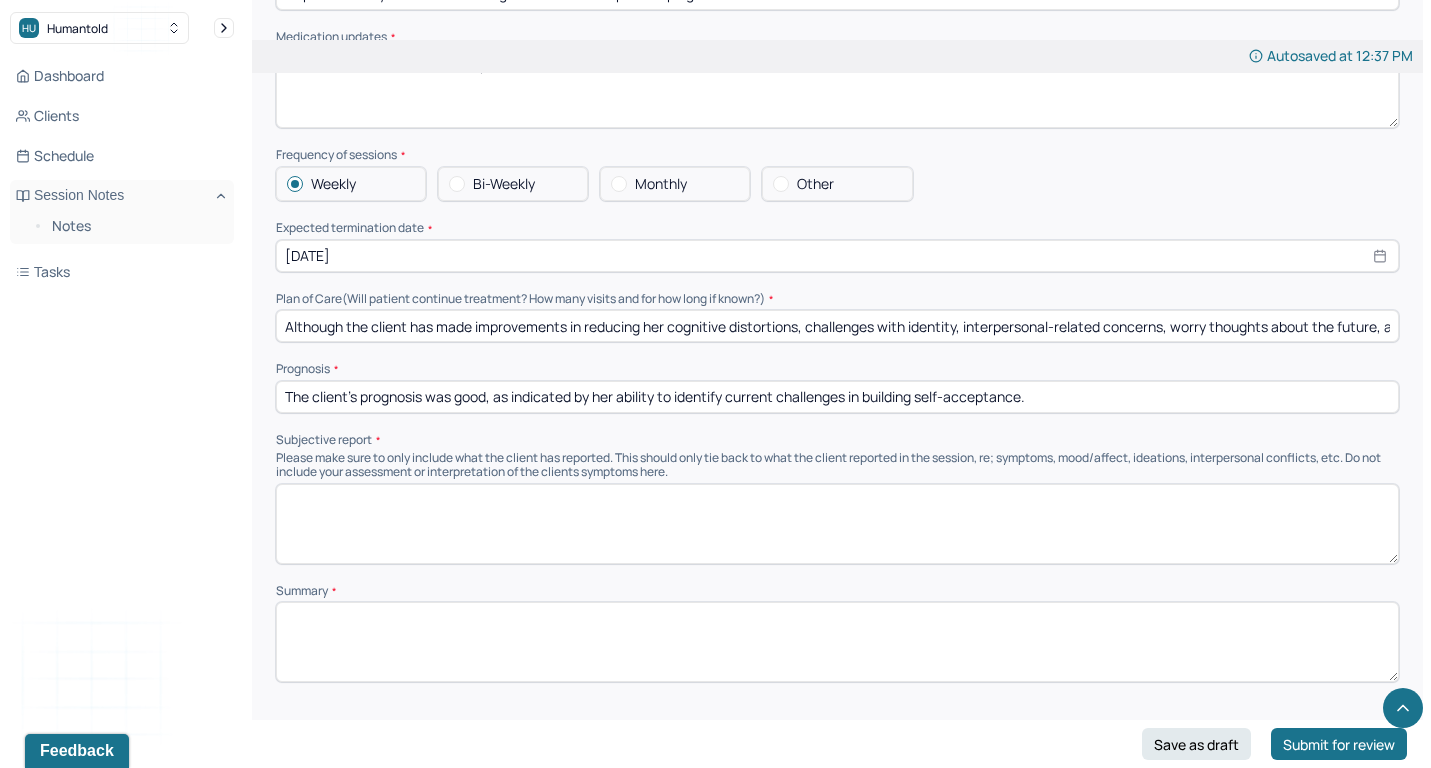 type on "The client's prognosis was good, as indicated by her ability to identify current challenges in building self-acceptance." 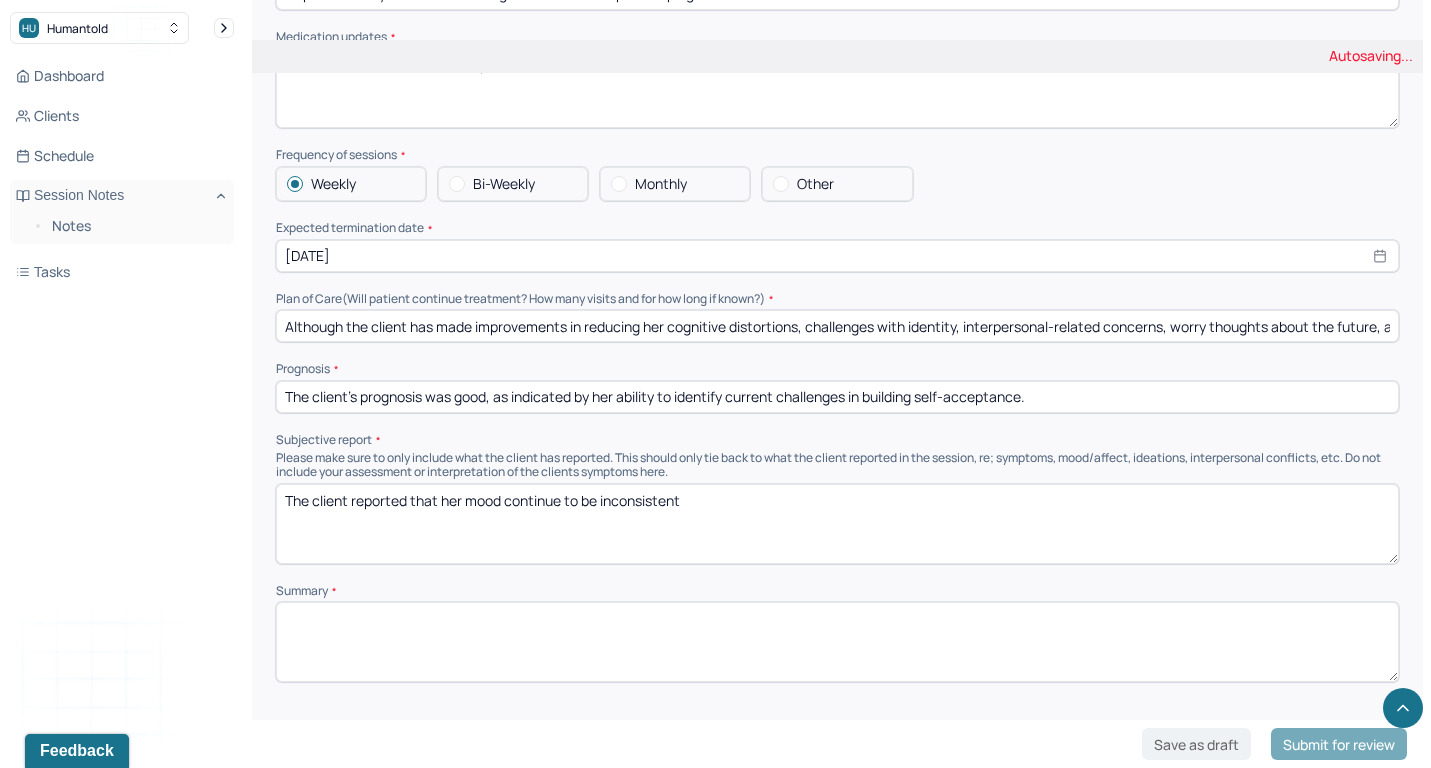 click on "The client reported that" at bounding box center (837, 524) 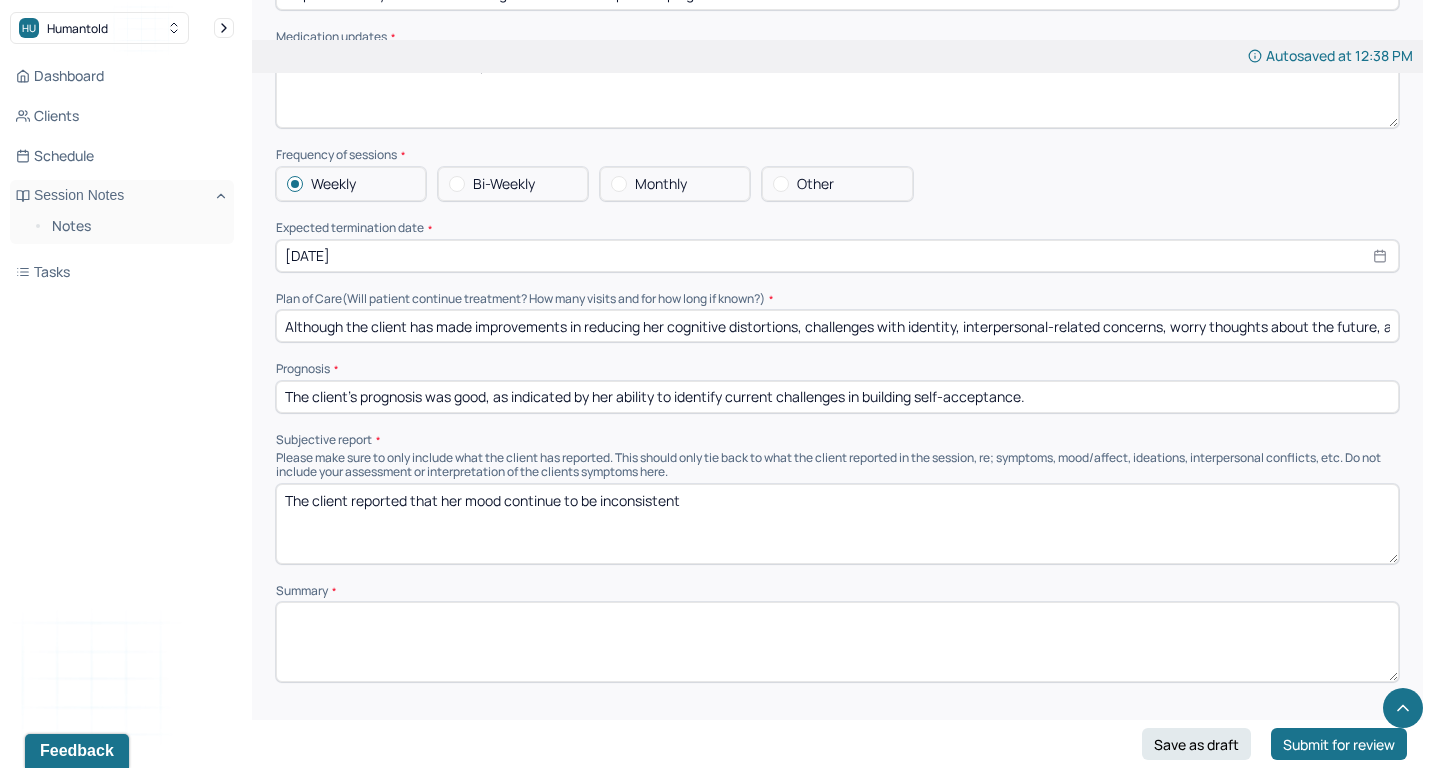 paste on "s to be inconsistent due to mixed thoughts and feelings about her identity and how it will affect her social abilities. She expressed that although she has had positive experiences in her summer with others, she has been having ruminating thoughts about how others may perceive her identity." 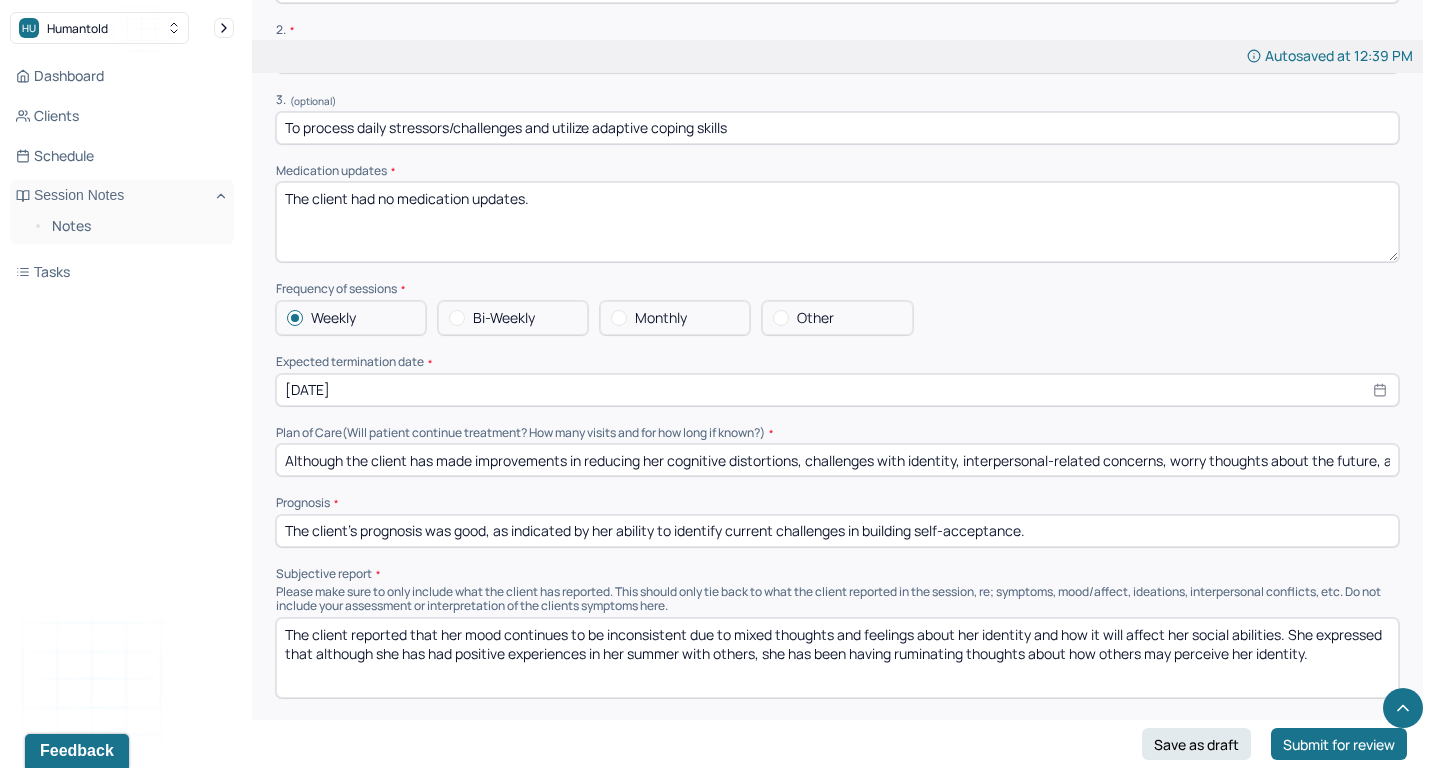 scroll, scrollTop: 4288, scrollLeft: 0, axis: vertical 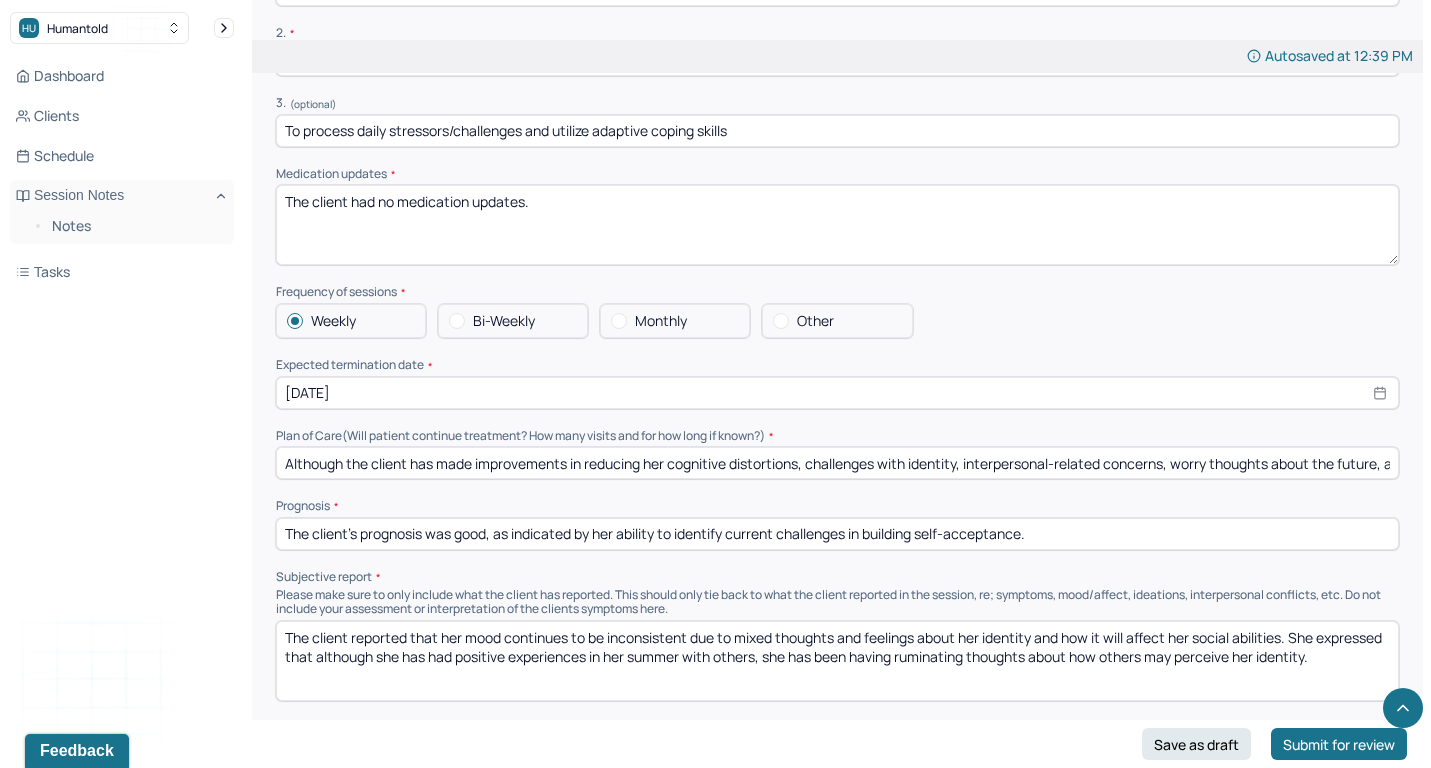 type on "The client reported that her mood continues to be inconsistent due to mixed thoughts and feelings about her identity and how it will affect her social abilities. She expressed that although she has had positive experiences in her summer with others, she has been having ruminating thoughts about how others may perceive her identity." 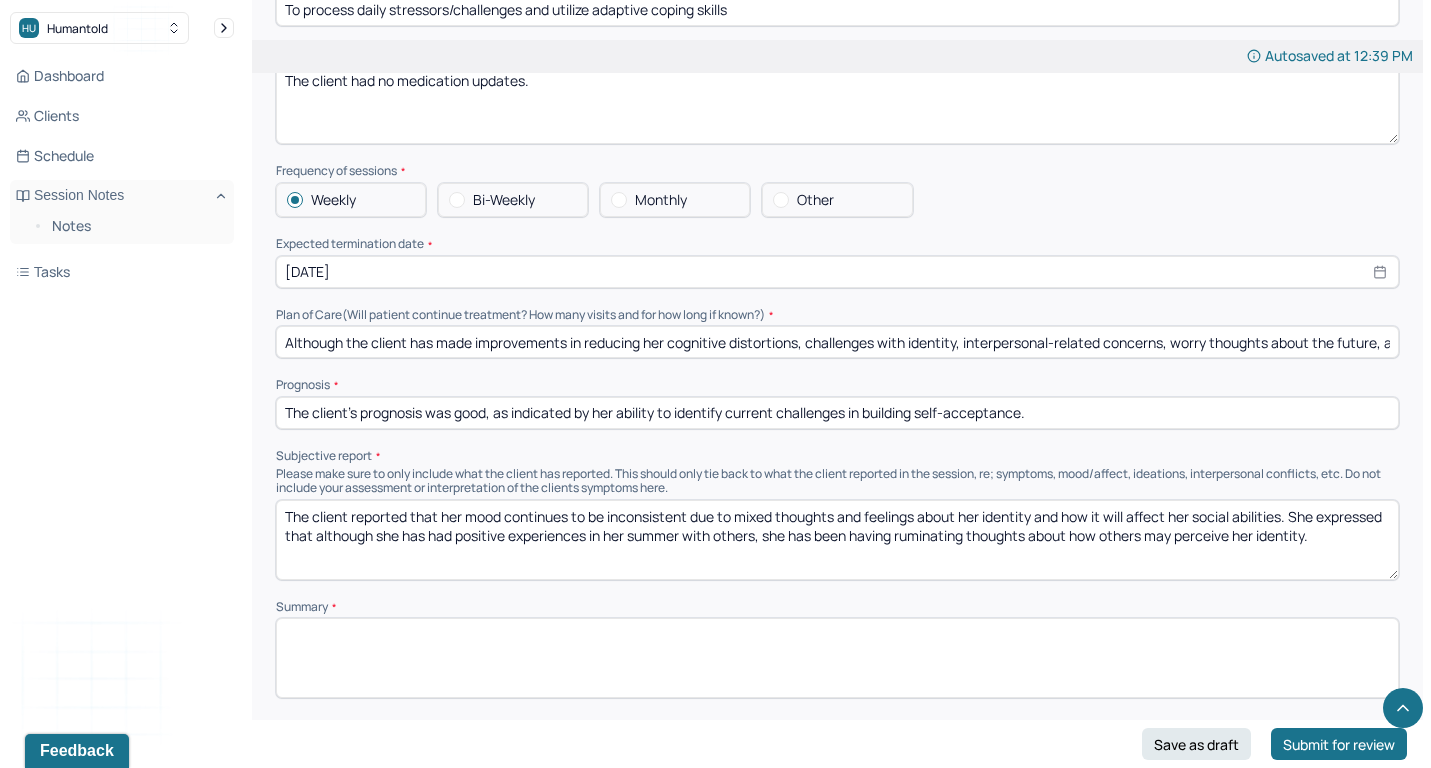 scroll, scrollTop: 4423, scrollLeft: 0, axis: vertical 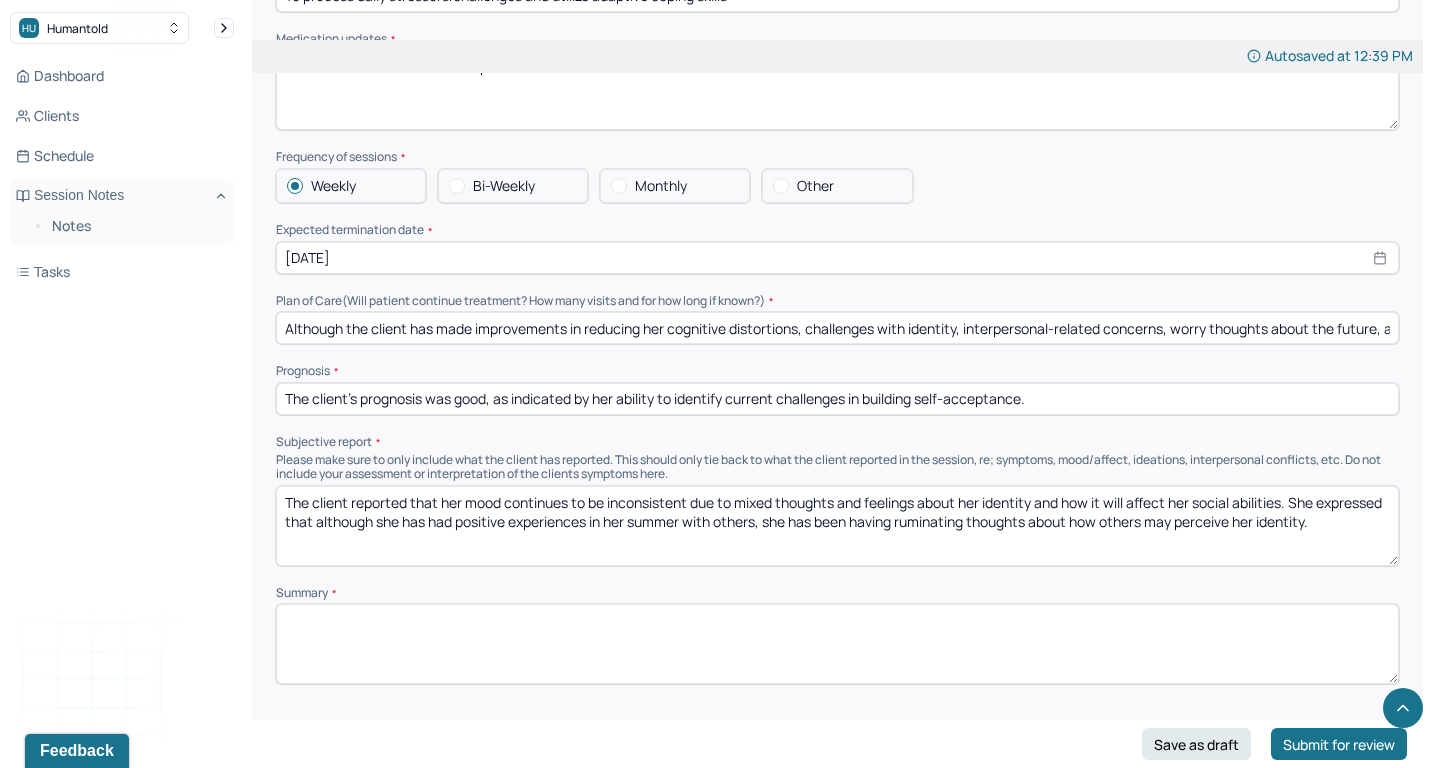 click at bounding box center (837, 644) 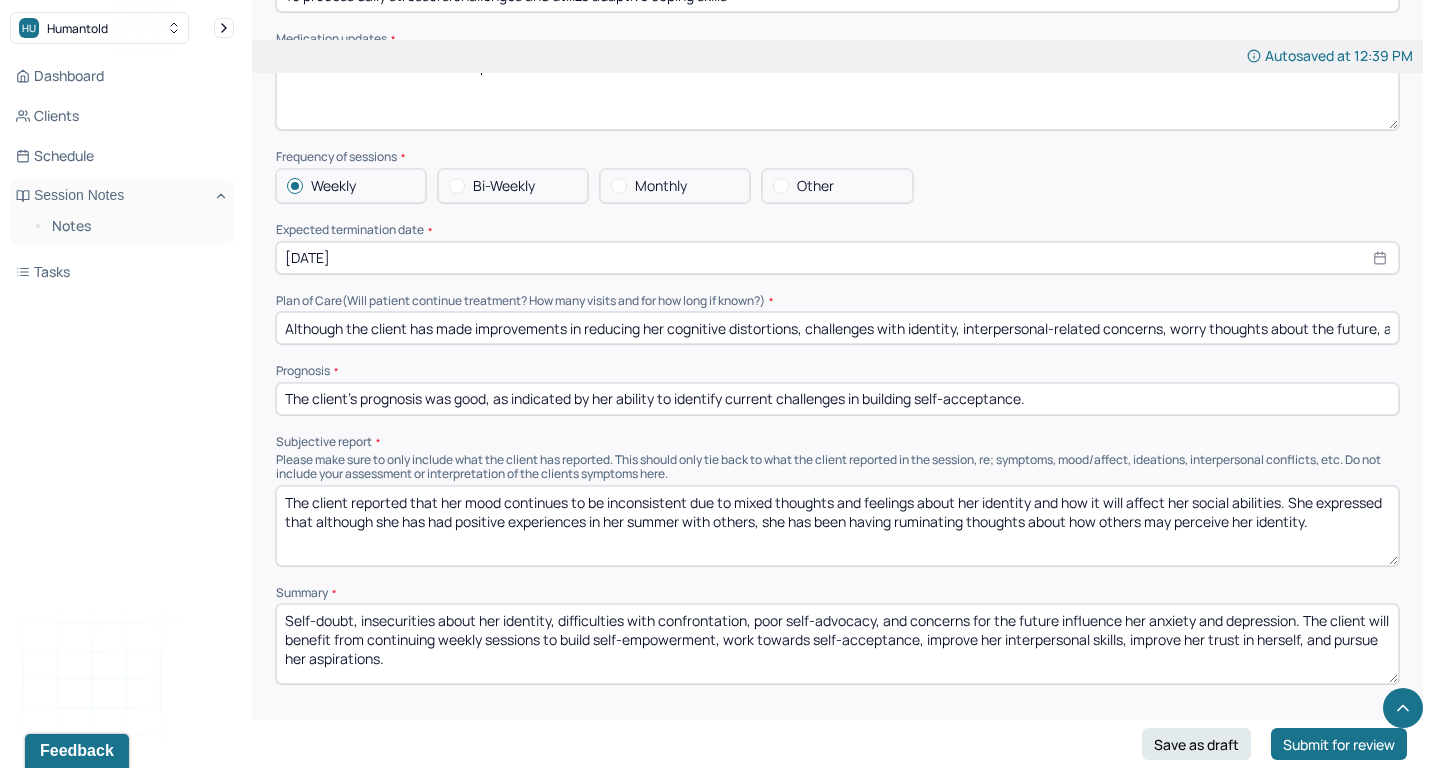 scroll, scrollTop: 0, scrollLeft: 0, axis: both 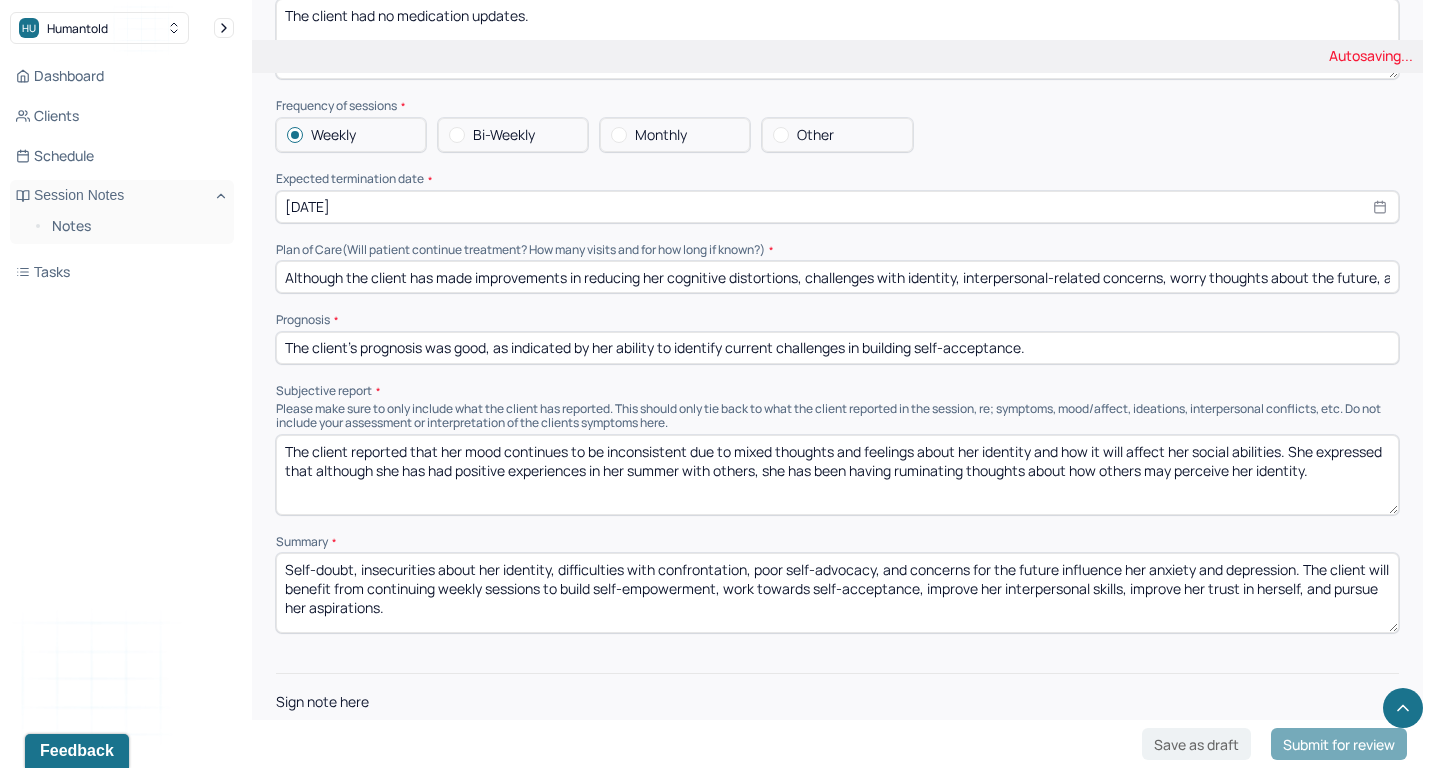 type on "Self-doubt, insecurities about her identity, difficulties with confrontation, poor self-advocacy, and concerns for the future influence her anxiety and depression. The client will benefit from continuing weekly sessions to build self-empowerment, work towards self-acceptance, improve her interpersonal skills, improve her trust in herself, and pursue her aspirations." 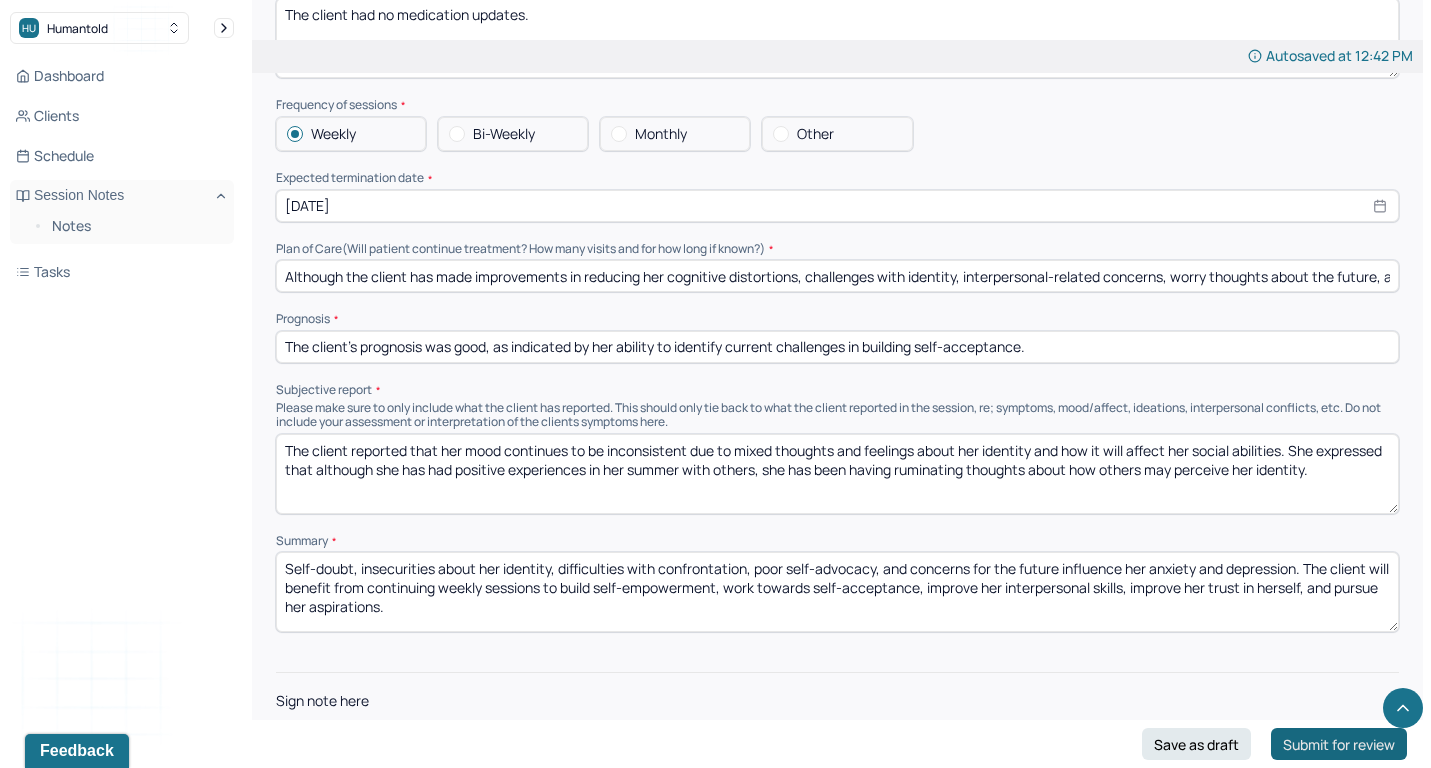 scroll, scrollTop: 4474, scrollLeft: 0, axis: vertical 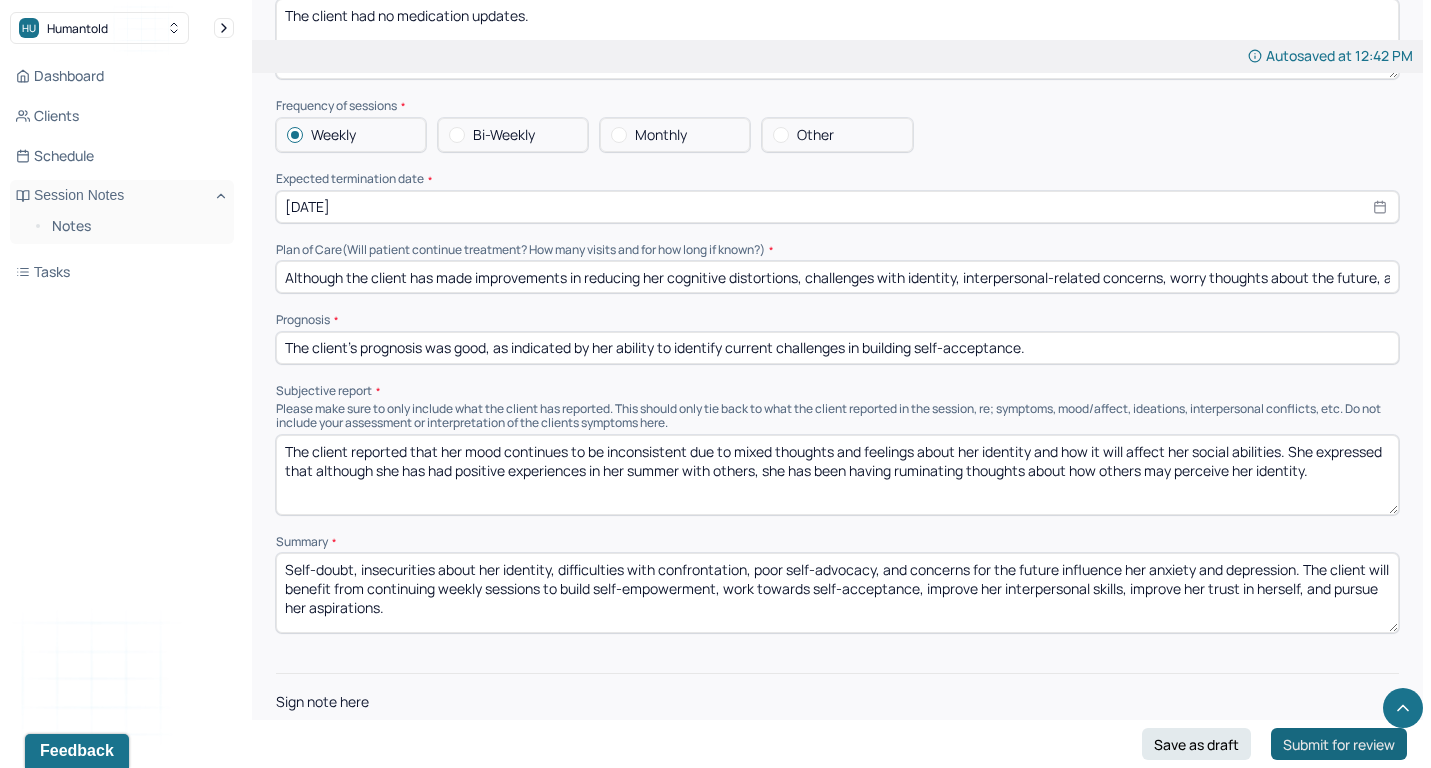 type on "cr" 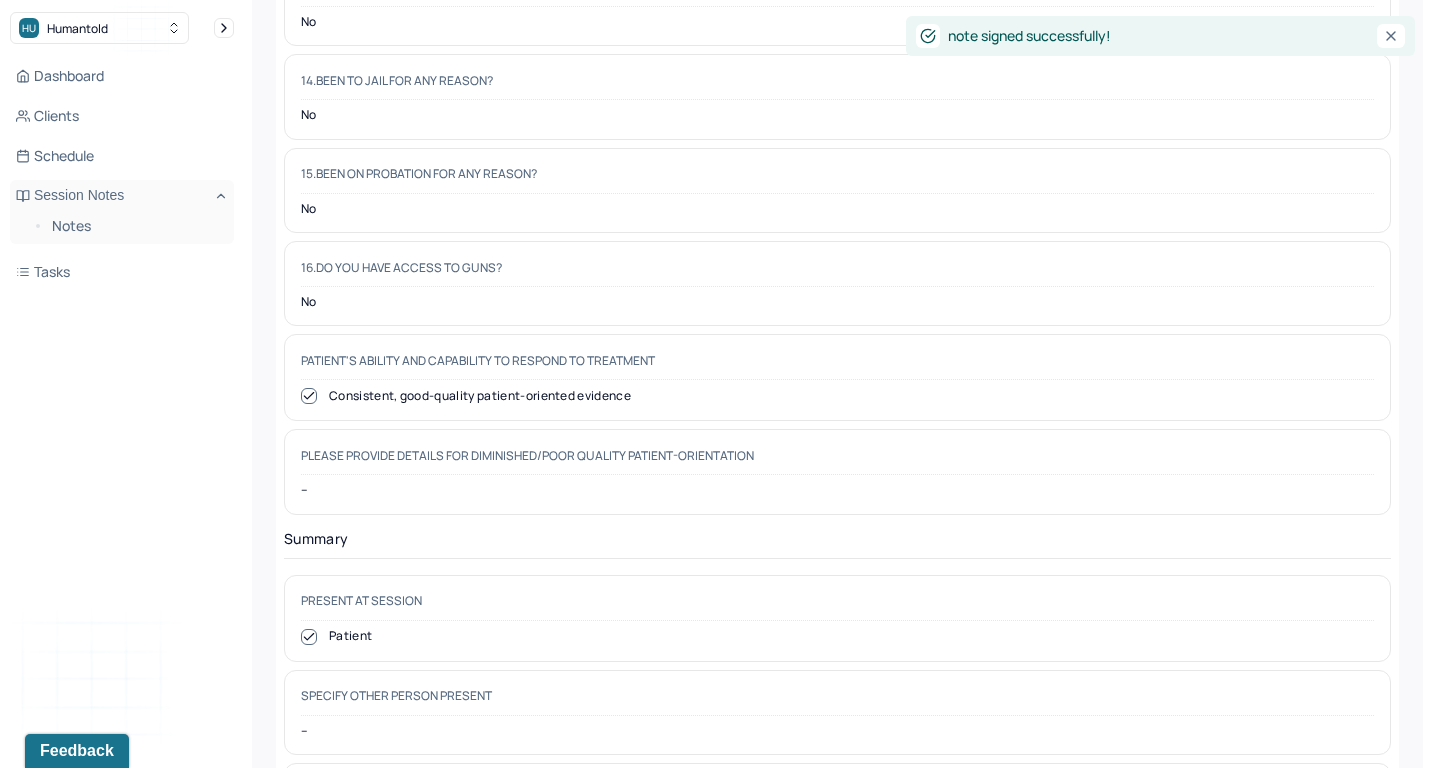 scroll, scrollTop: 0, scrollLeft: 0, axis: both 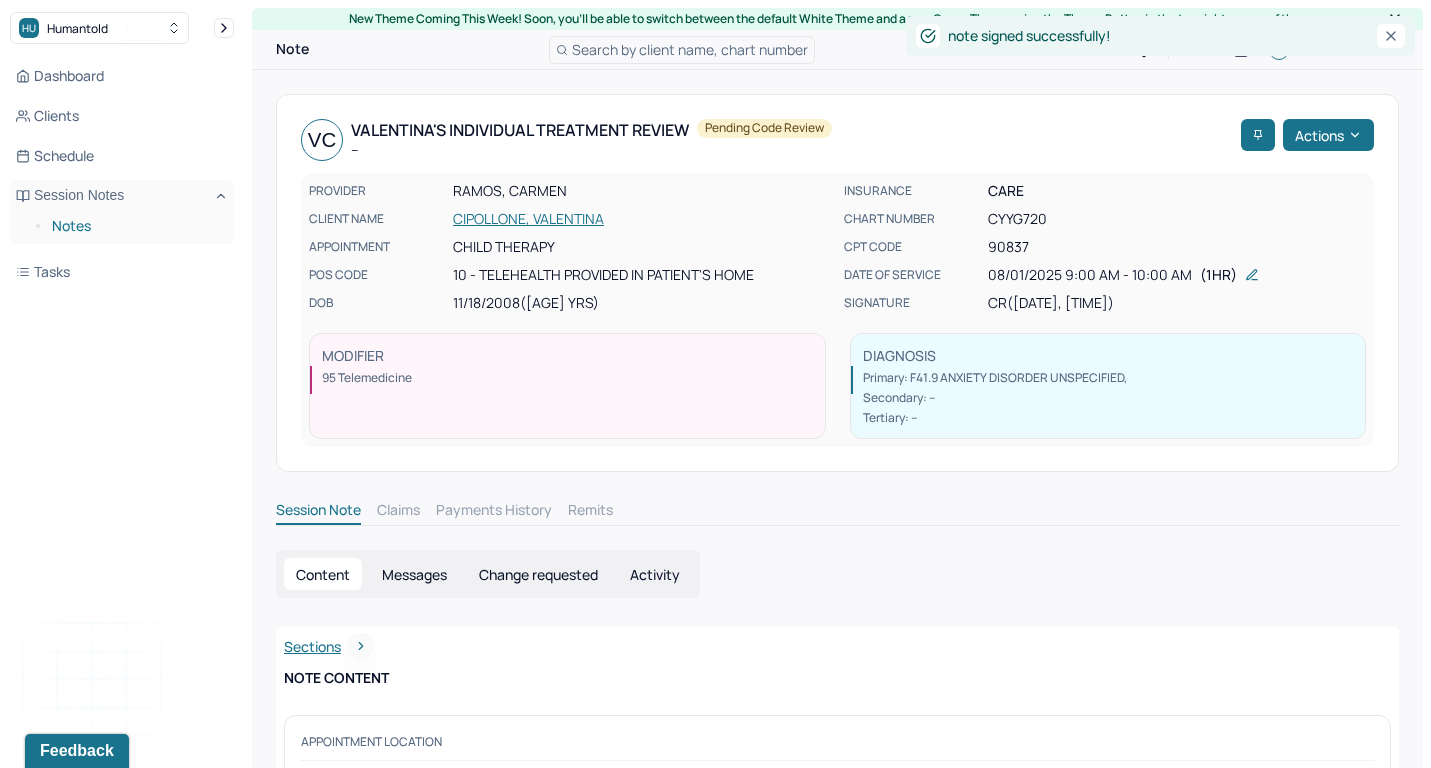 click on "Notes" at bounding box center (135, 226) 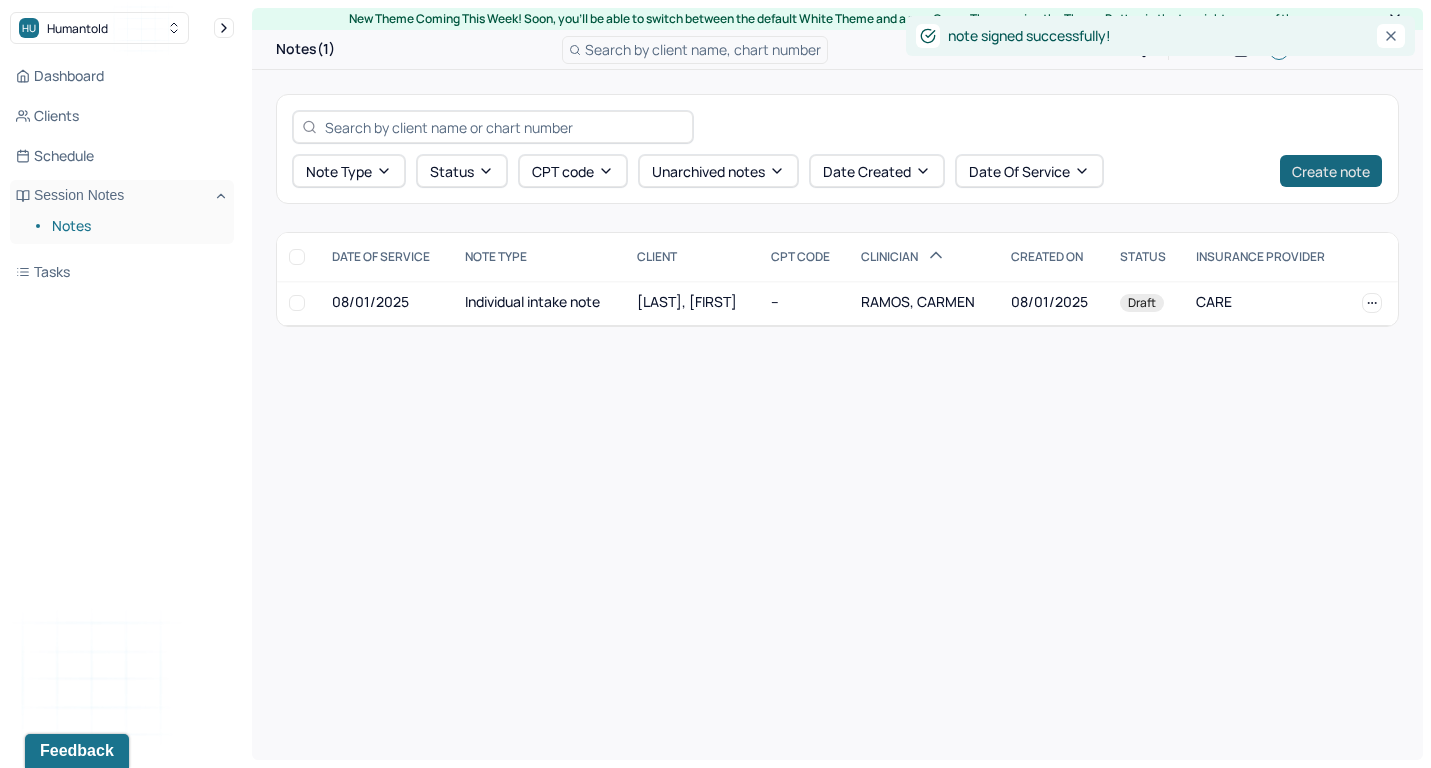 click on "Create note" at bounding box center [1331, 171] 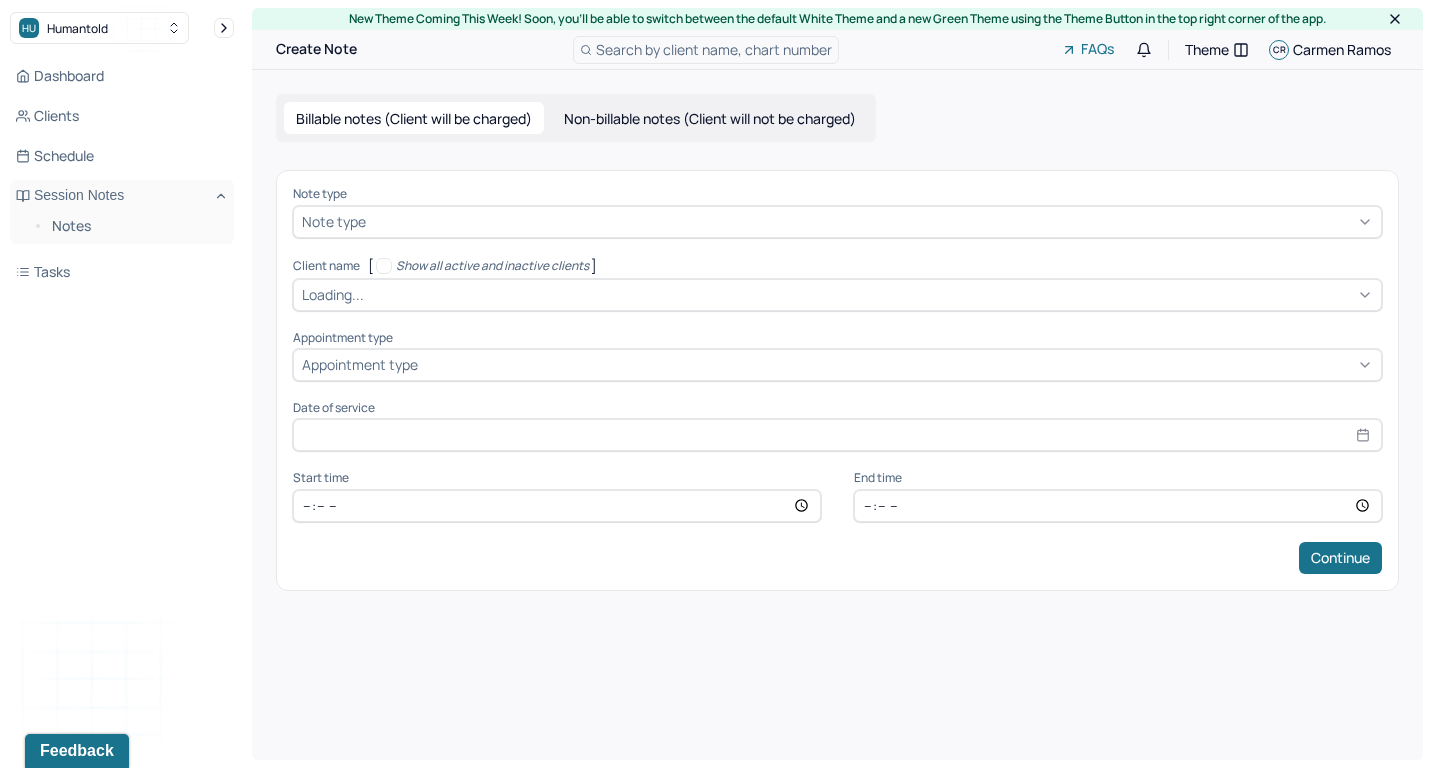click at bounding box center [871, 221] 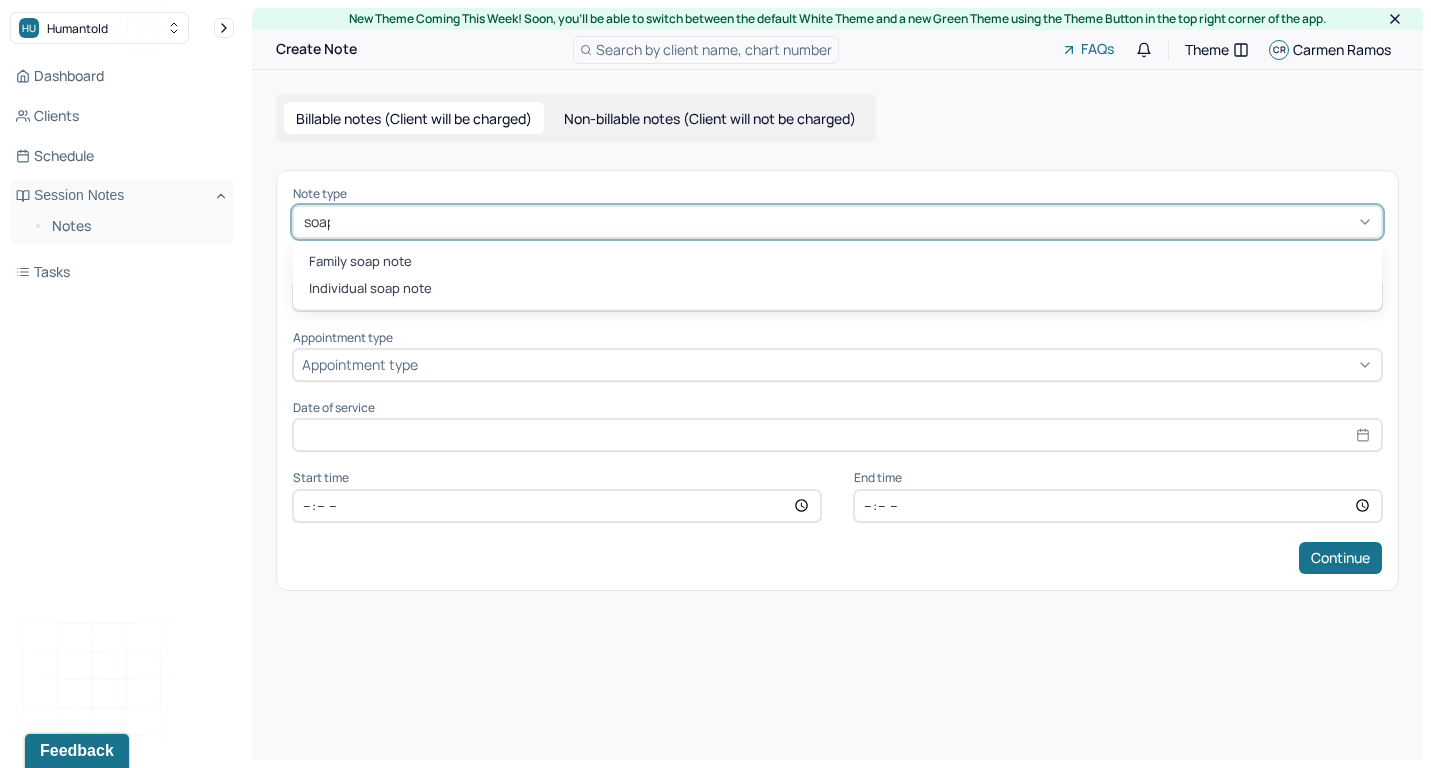 type on "soap" 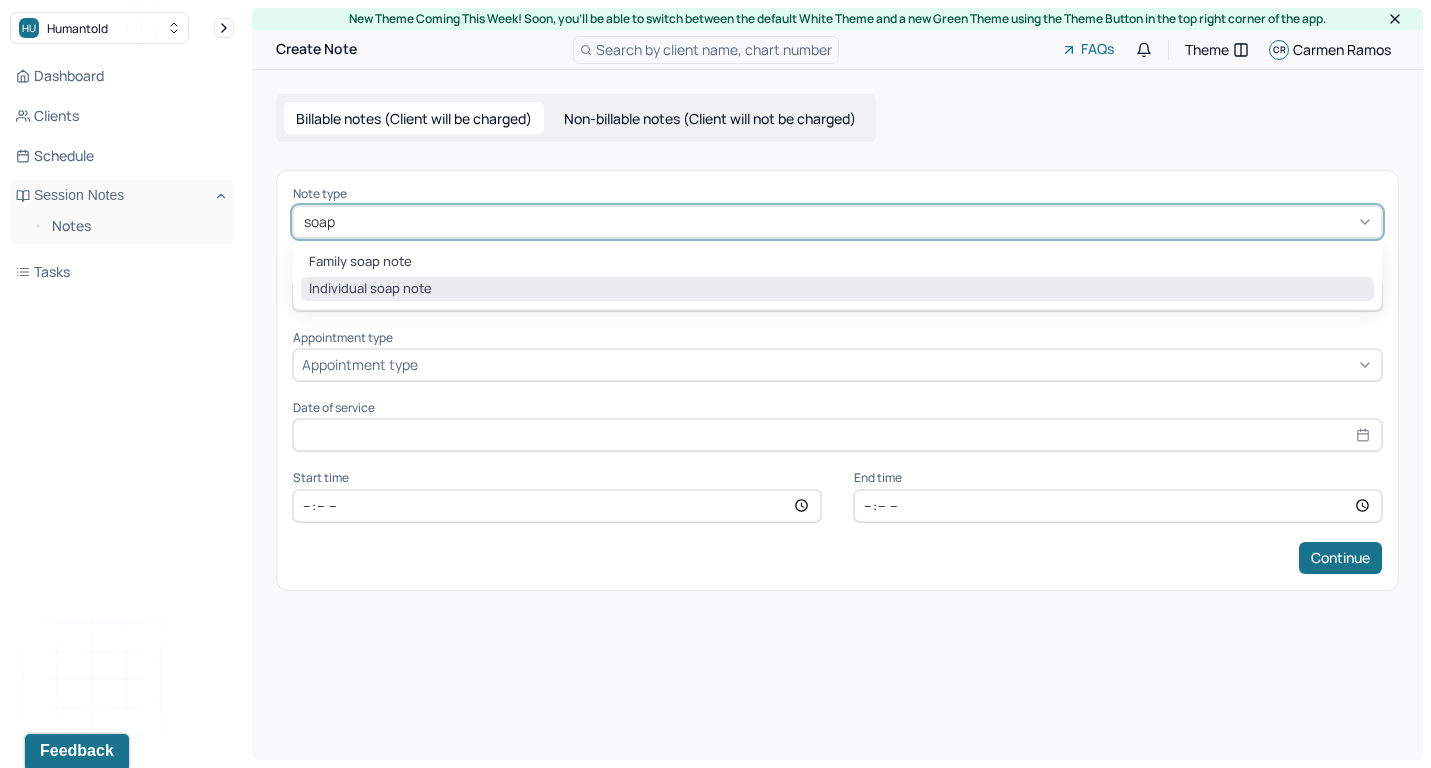 click on "Individual soap note" at bounding box center (837, 289) 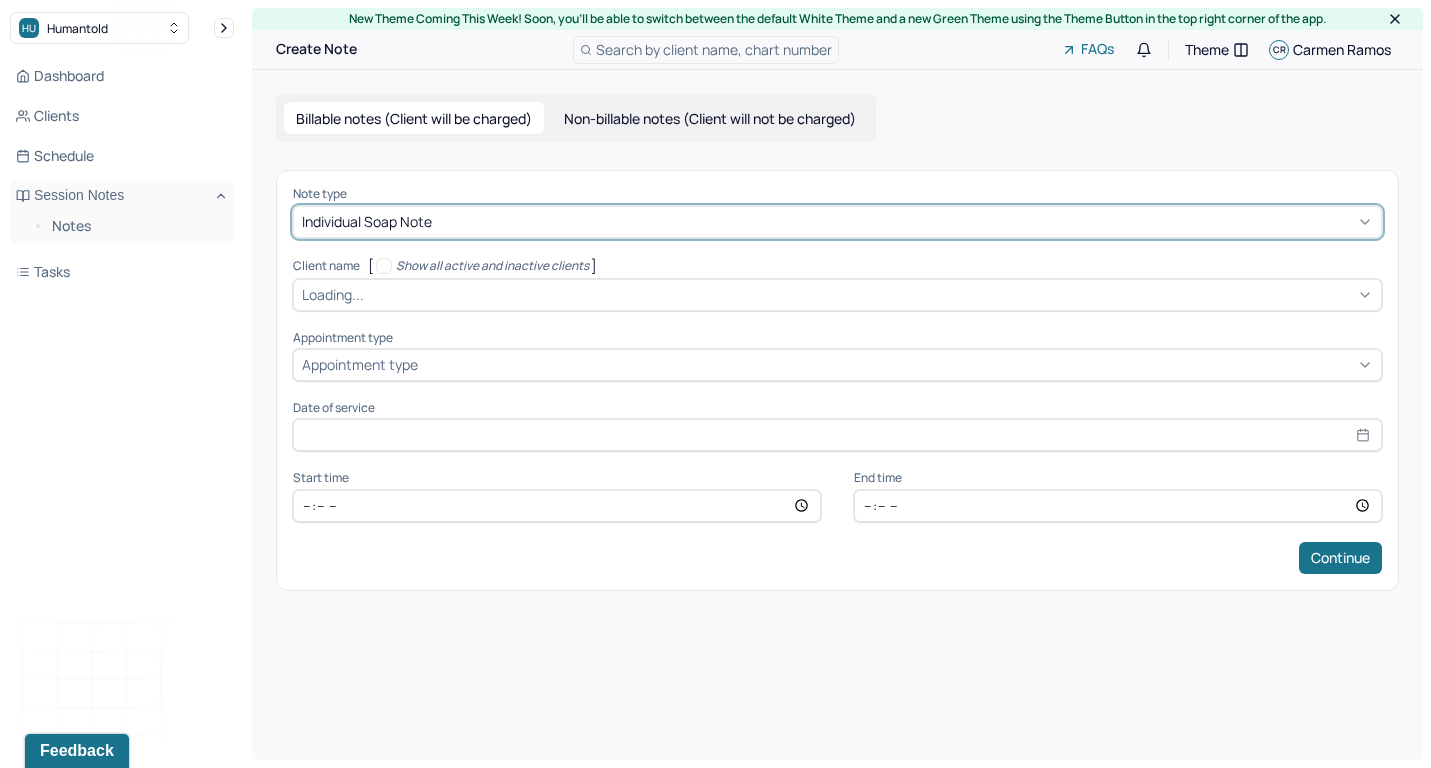 click on "Loading..." at bounding box center (837, 295) 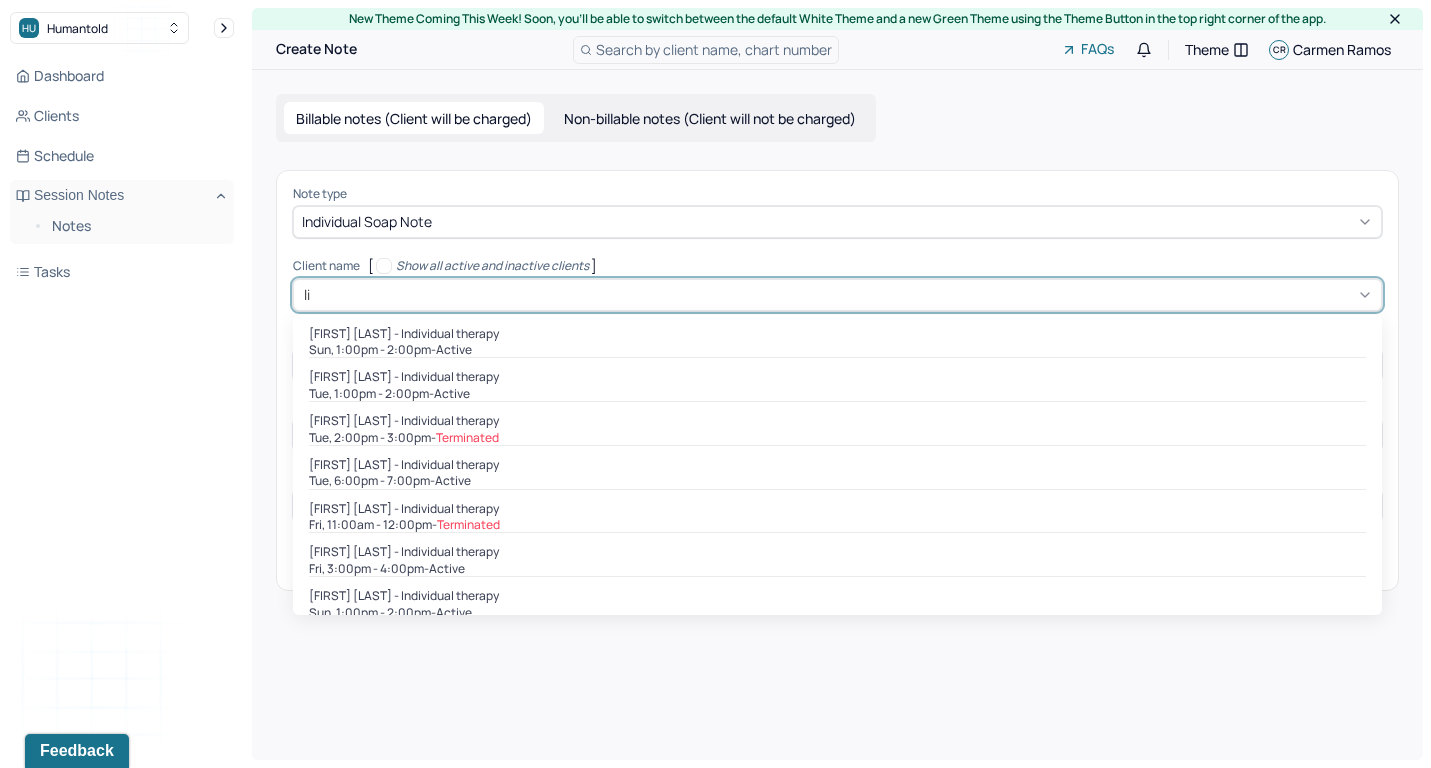 type on "liz" 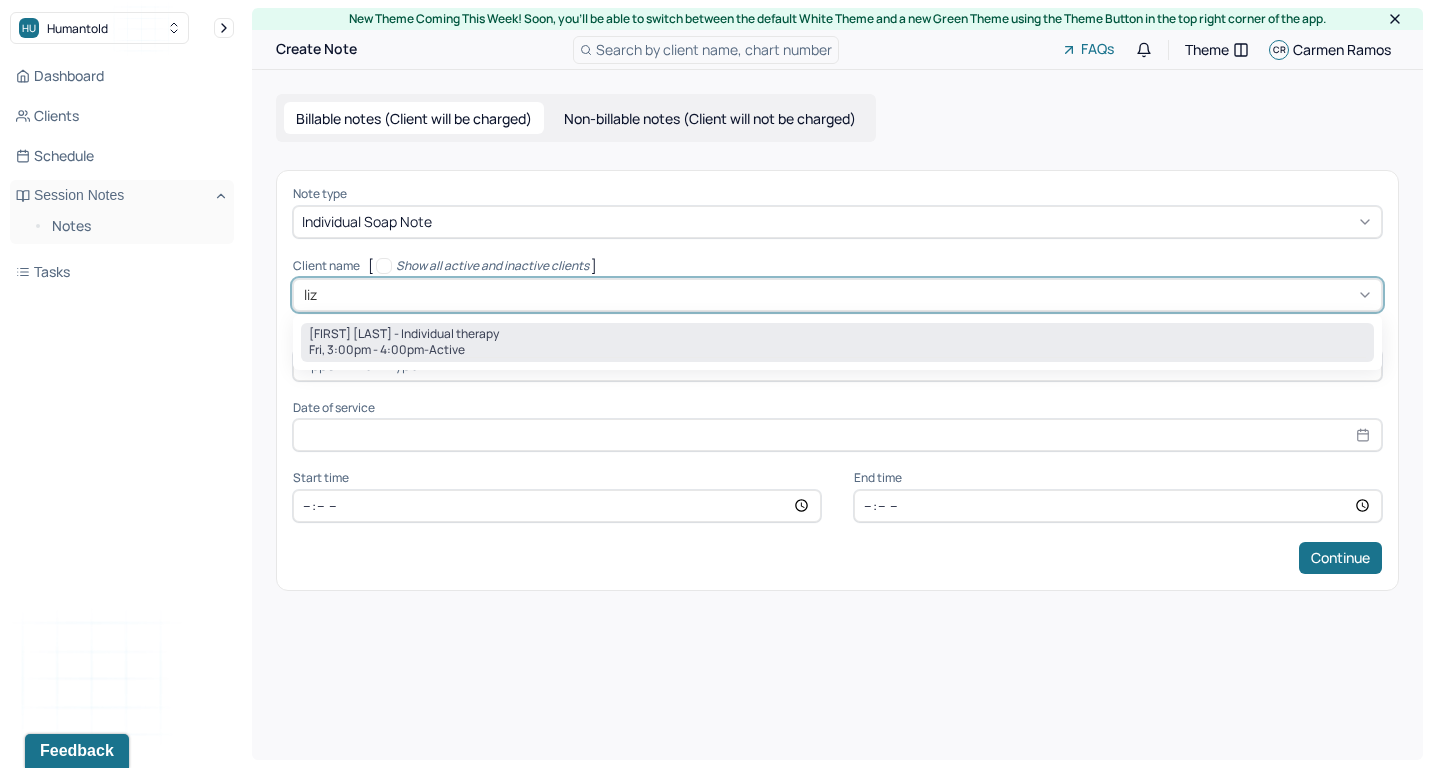 click on "active" at bounding box center [447, 350] 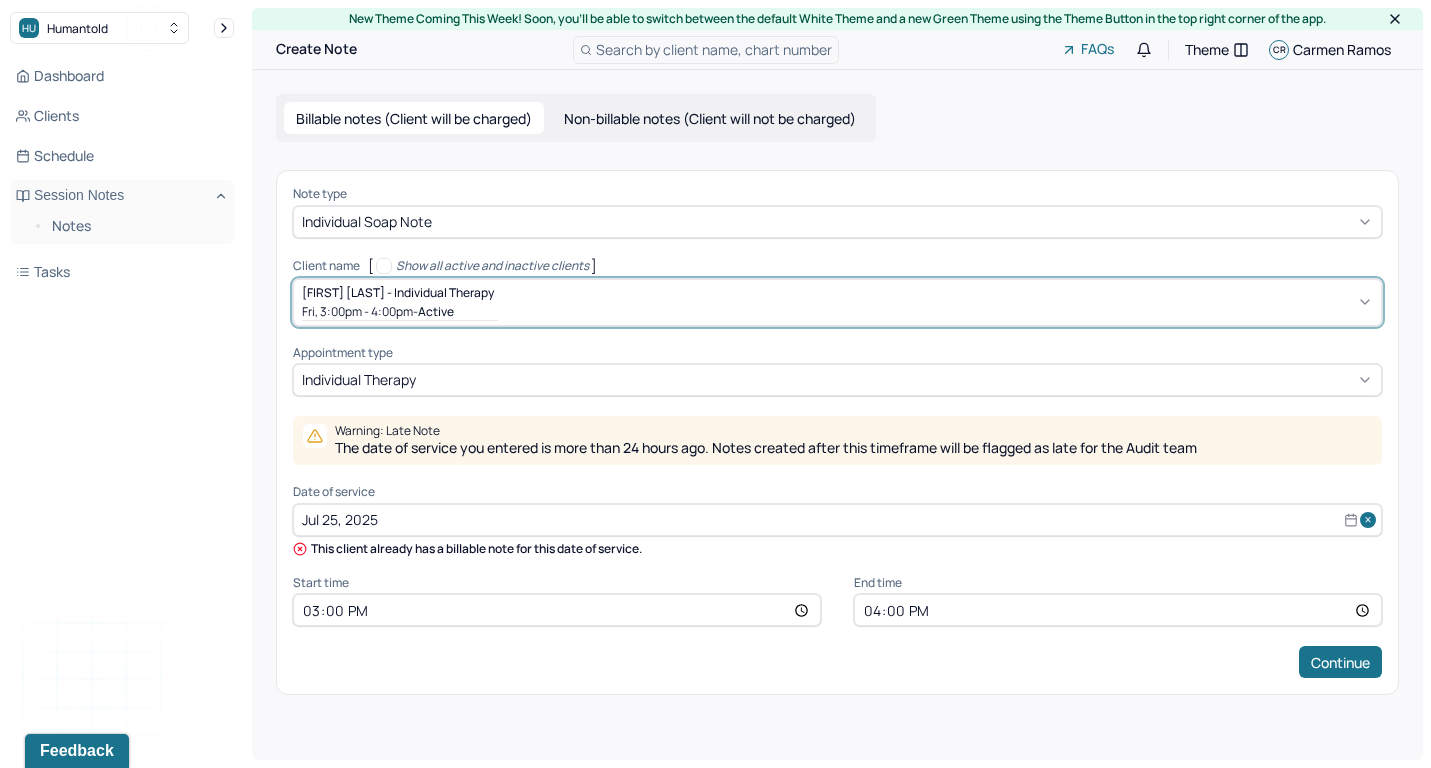select on "6" 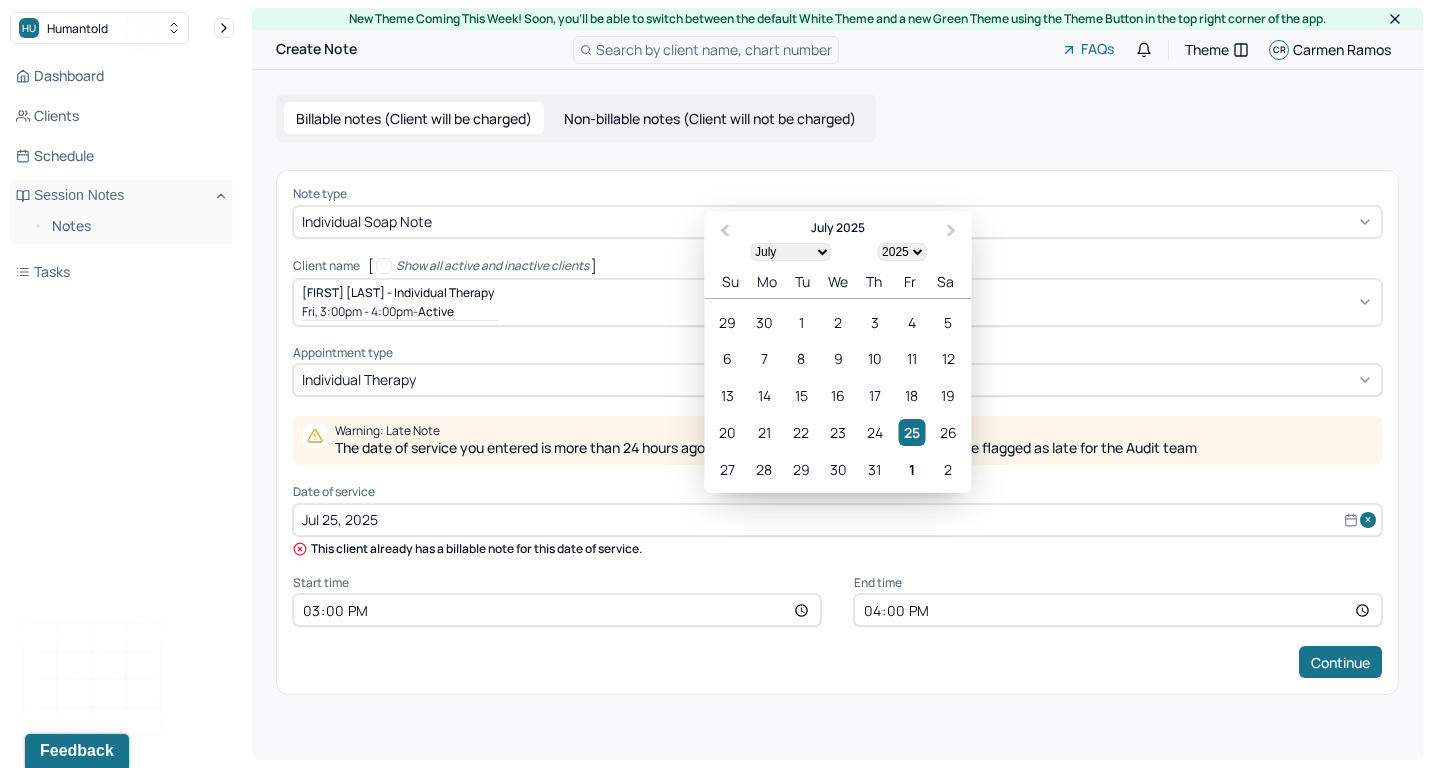 click on "Jul 25, 2025" at bounding box center (837, 520) 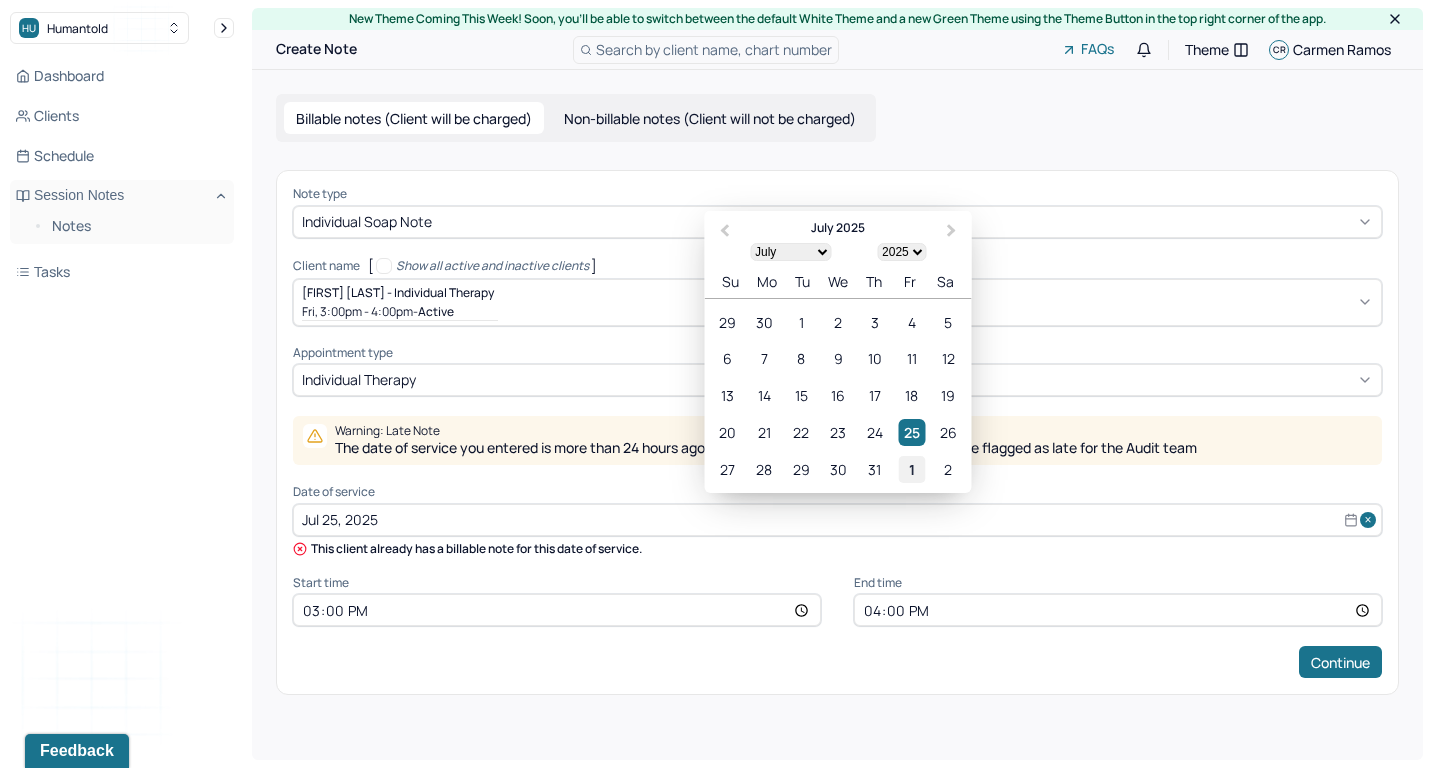 click on "1" at bounding box center (911, 468) 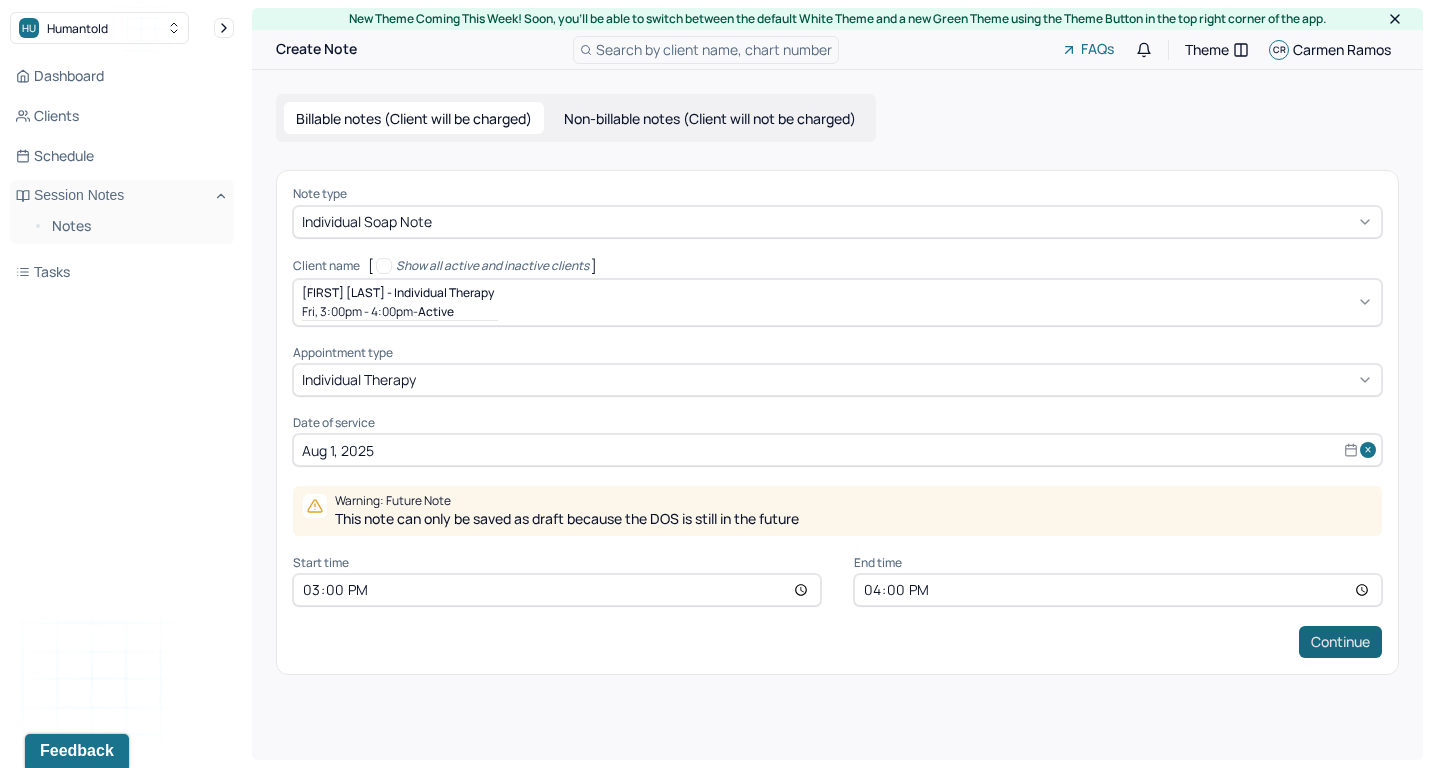 click on "Continue" at bounding box center [1340, 642] 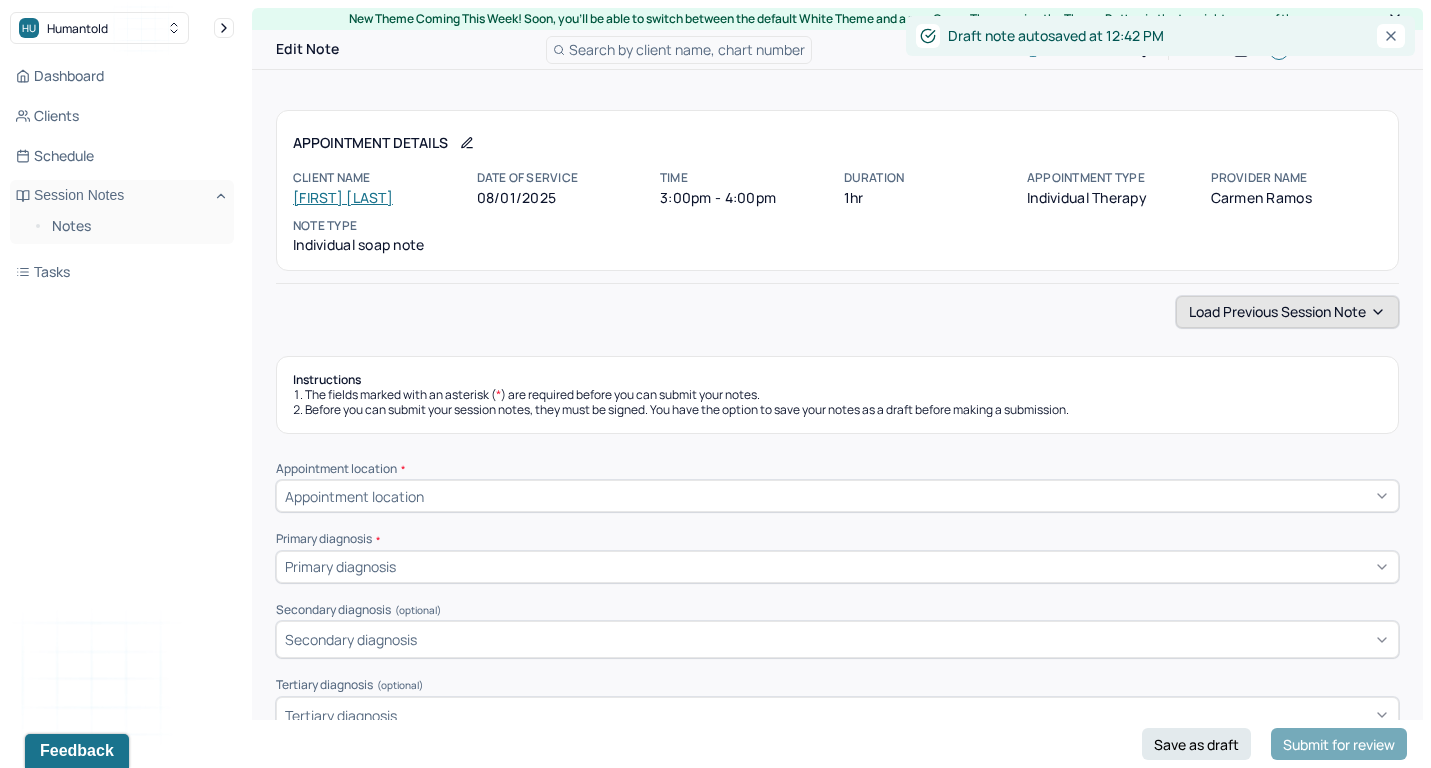 click on "Load previous session note" at bounding box center [1287, 312] 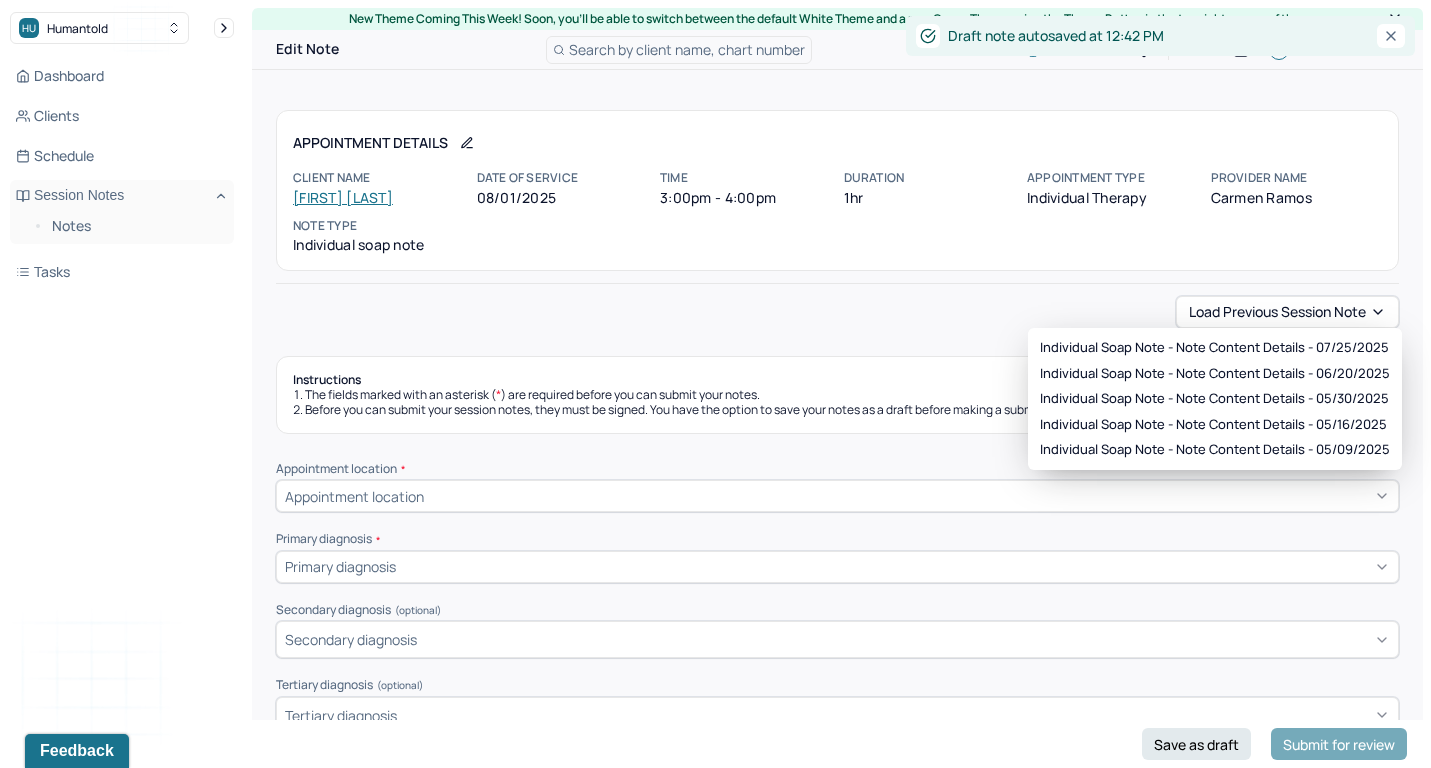 click on "Individual soap note   - Note content Details -   07/25/2025 Individual soap note   - Note content Details -   06/20/2025 Individual soap note   - Note content Details -   05/30/2025 Individual soap note   - Note content Details -   05/16/2025 Individual soap note   - Note content Details -   05/09/2025" at bounding box center [1215, 399] 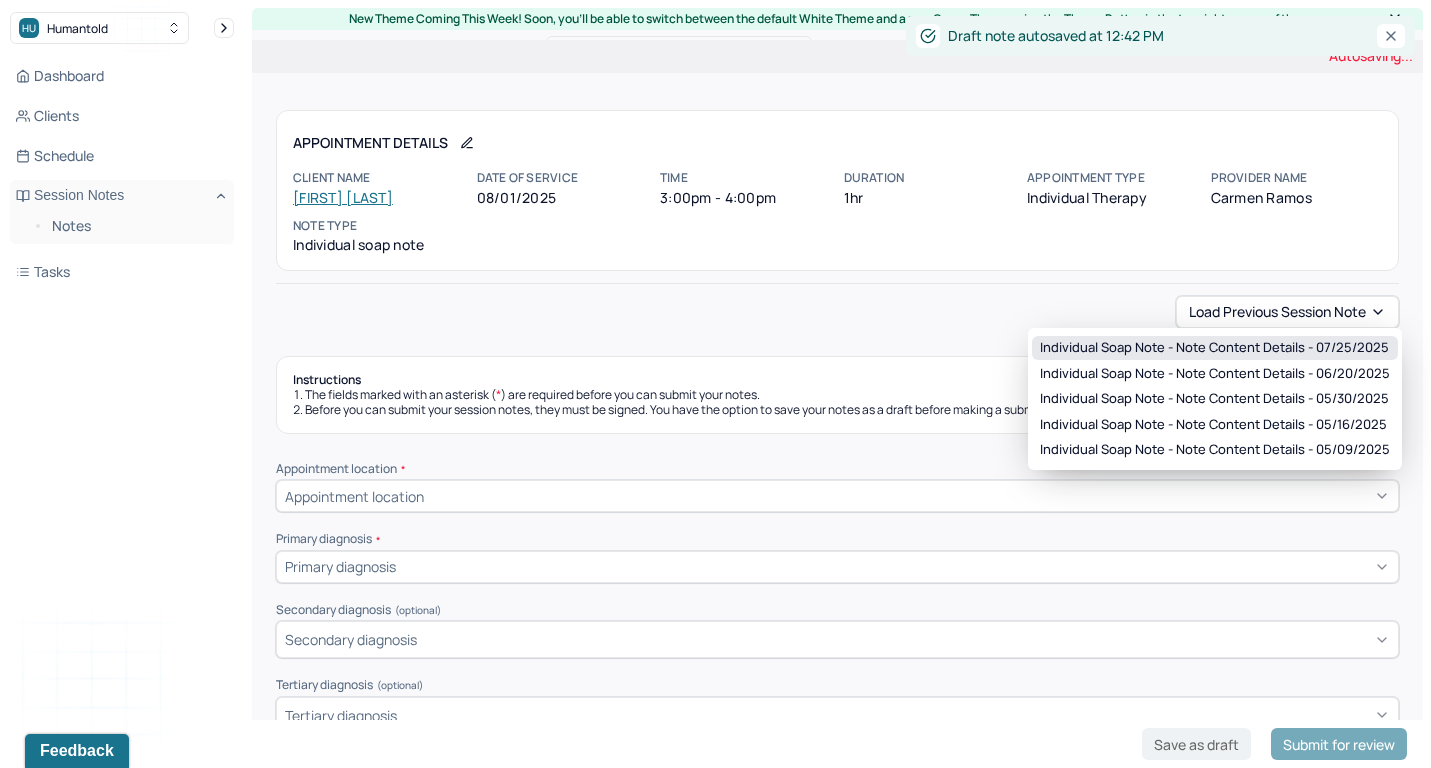 click on "Individual soap note   - Note content Details -   07/25/2025" at bounding box center (1214, 348) 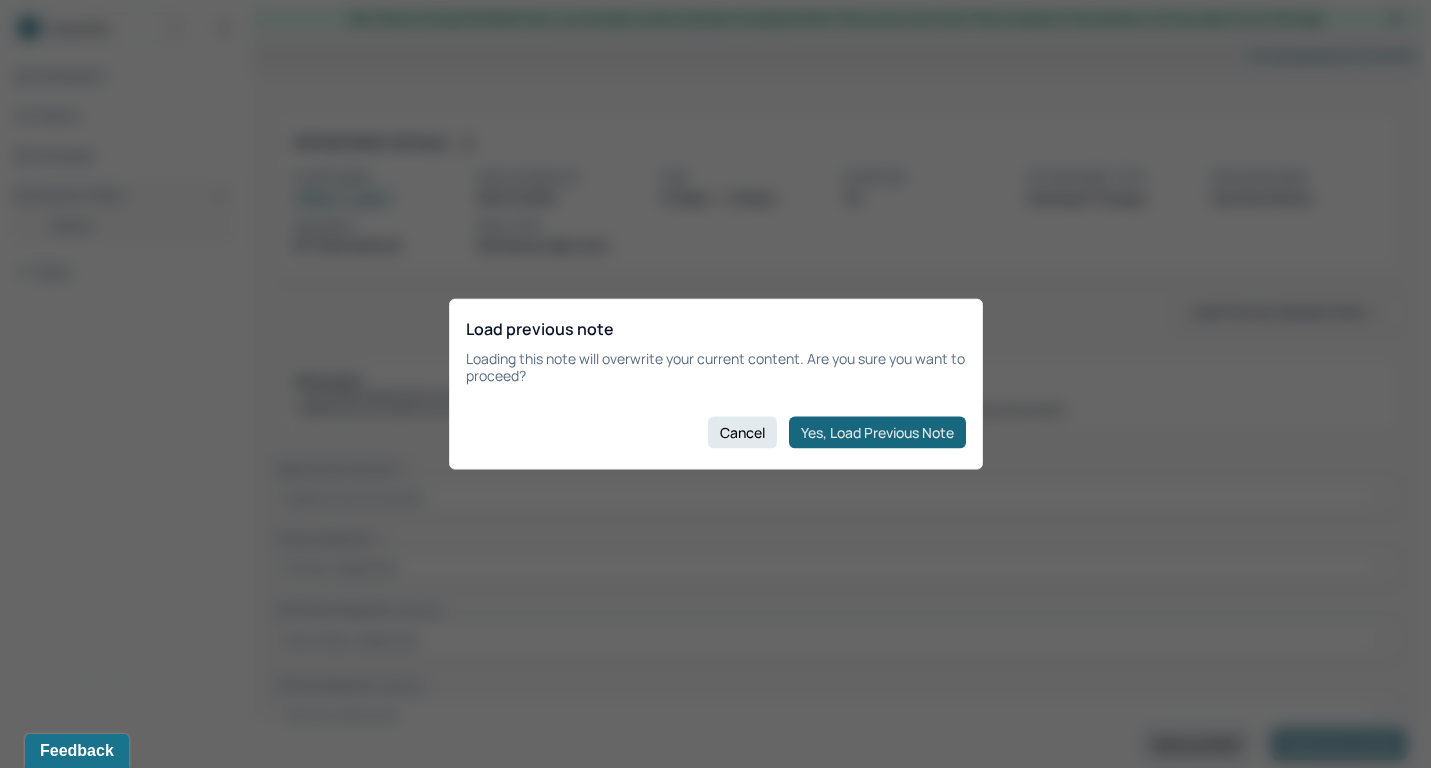 click on "Yes, Load Previous Note" at bounding box center [877, 432] 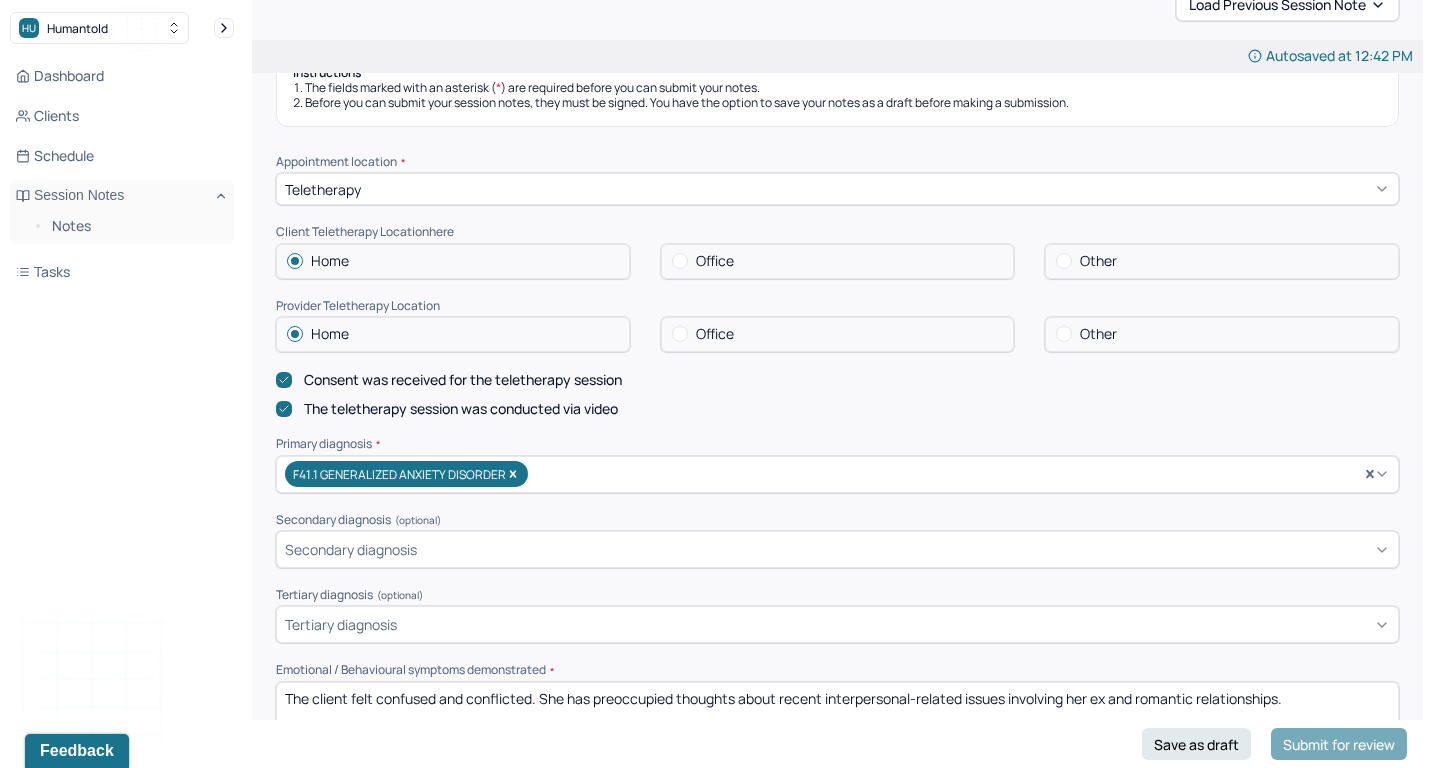 scroll, scrollTop: 423, scrollLeft: 0, axis: vertical 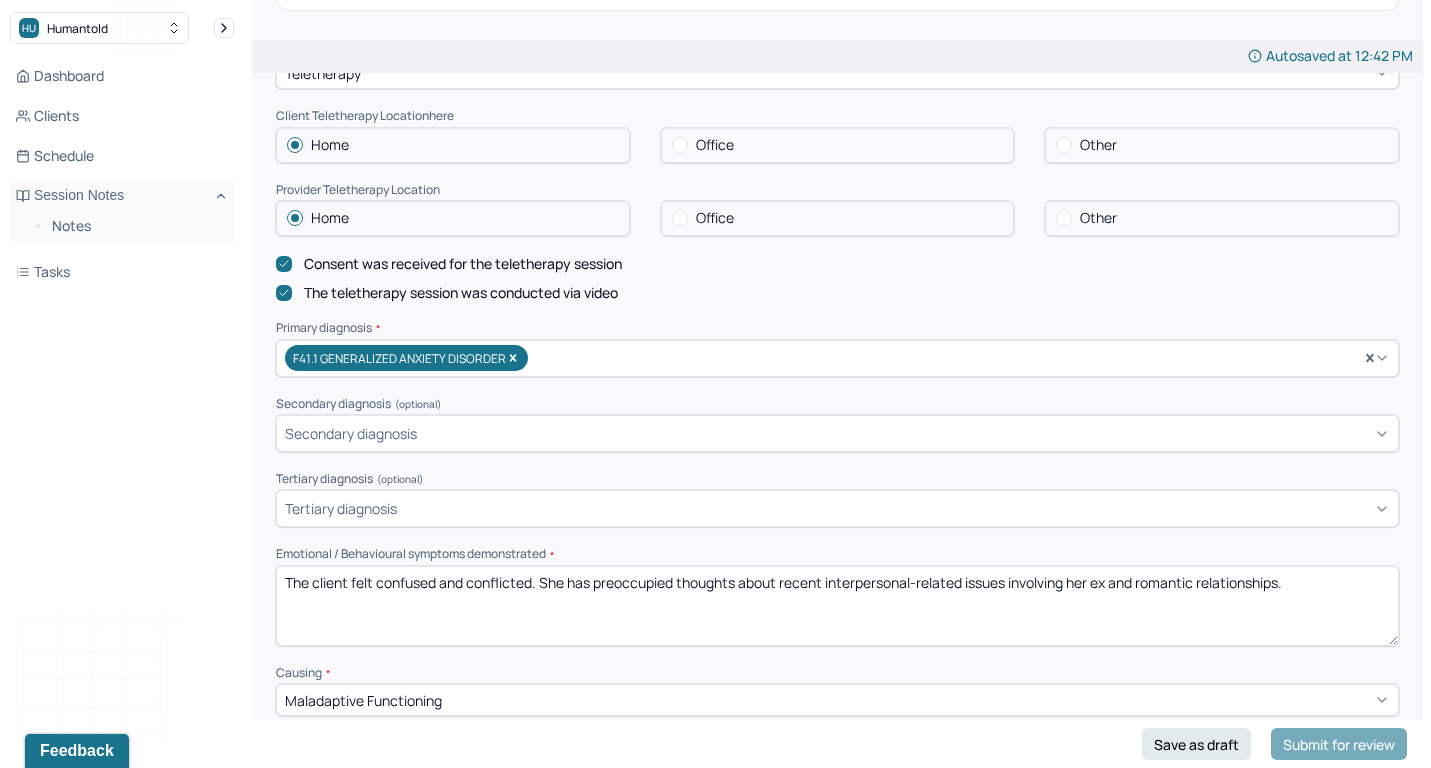 drag, startPoint x: 374, startPoint y: 565, endPoint x: 529, endPoint y: 568, distance: 155.02902 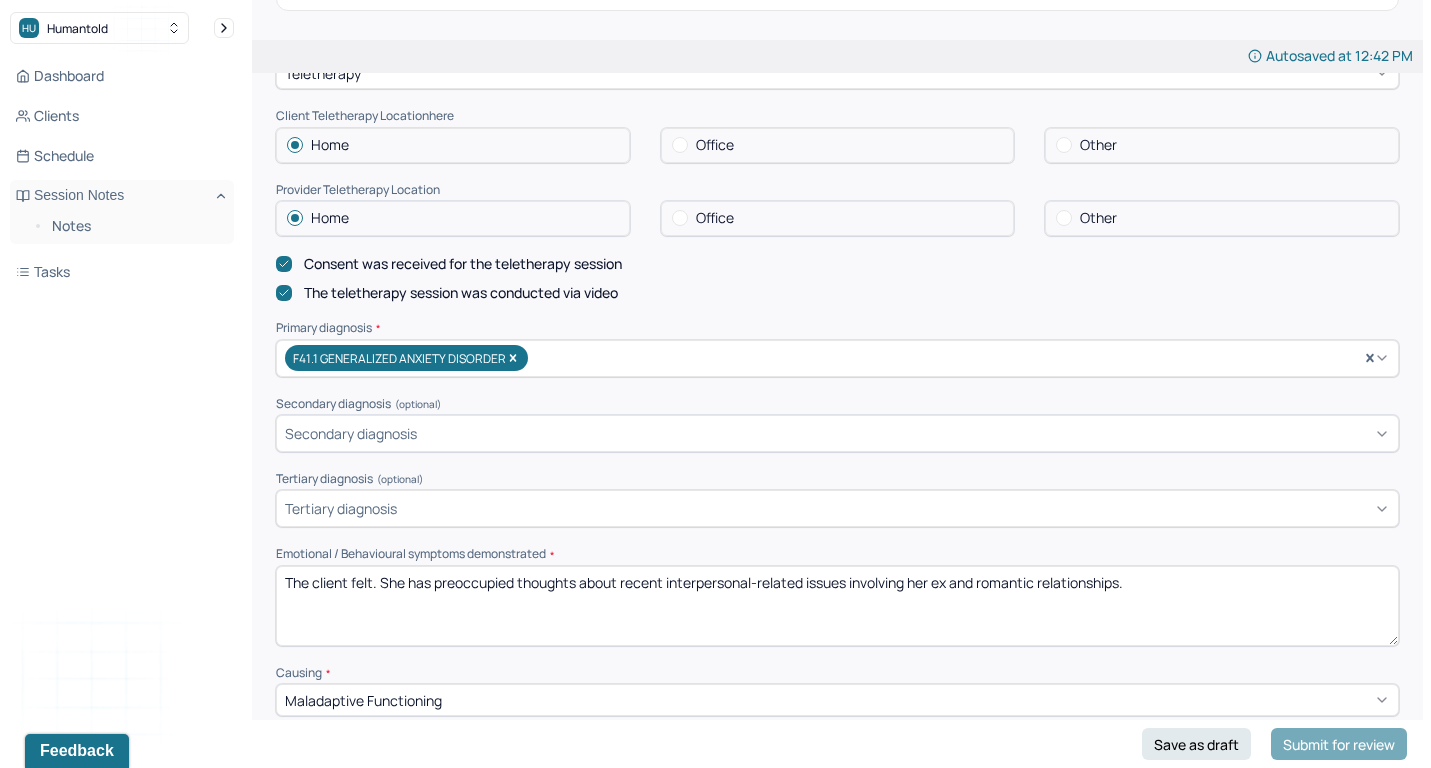drag, startPoint x: 622, startPoint y: 568, endPoint x: 1327, endPoint y: 568, distance: 705 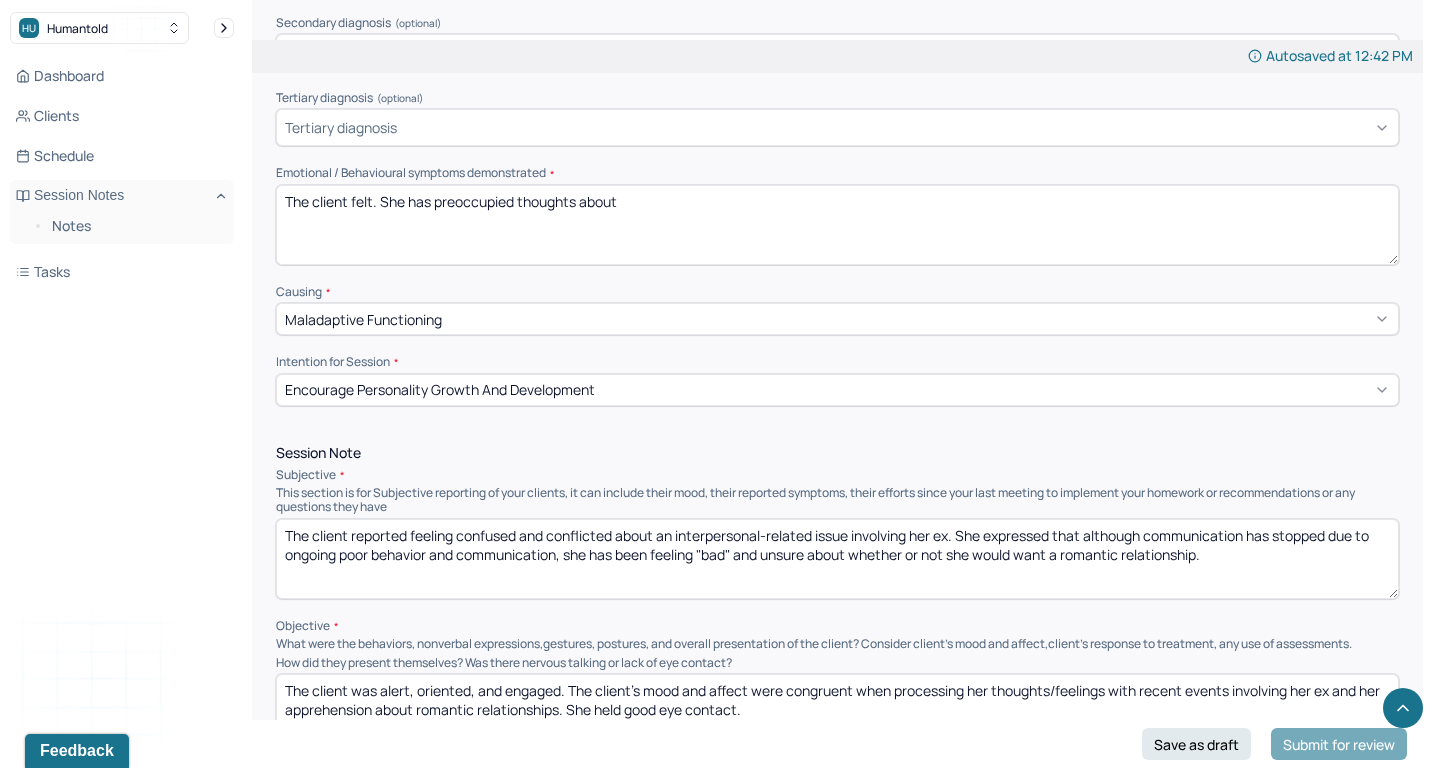 scroll, scrollTop: 835, scrollLeft: 0, axis: vertical 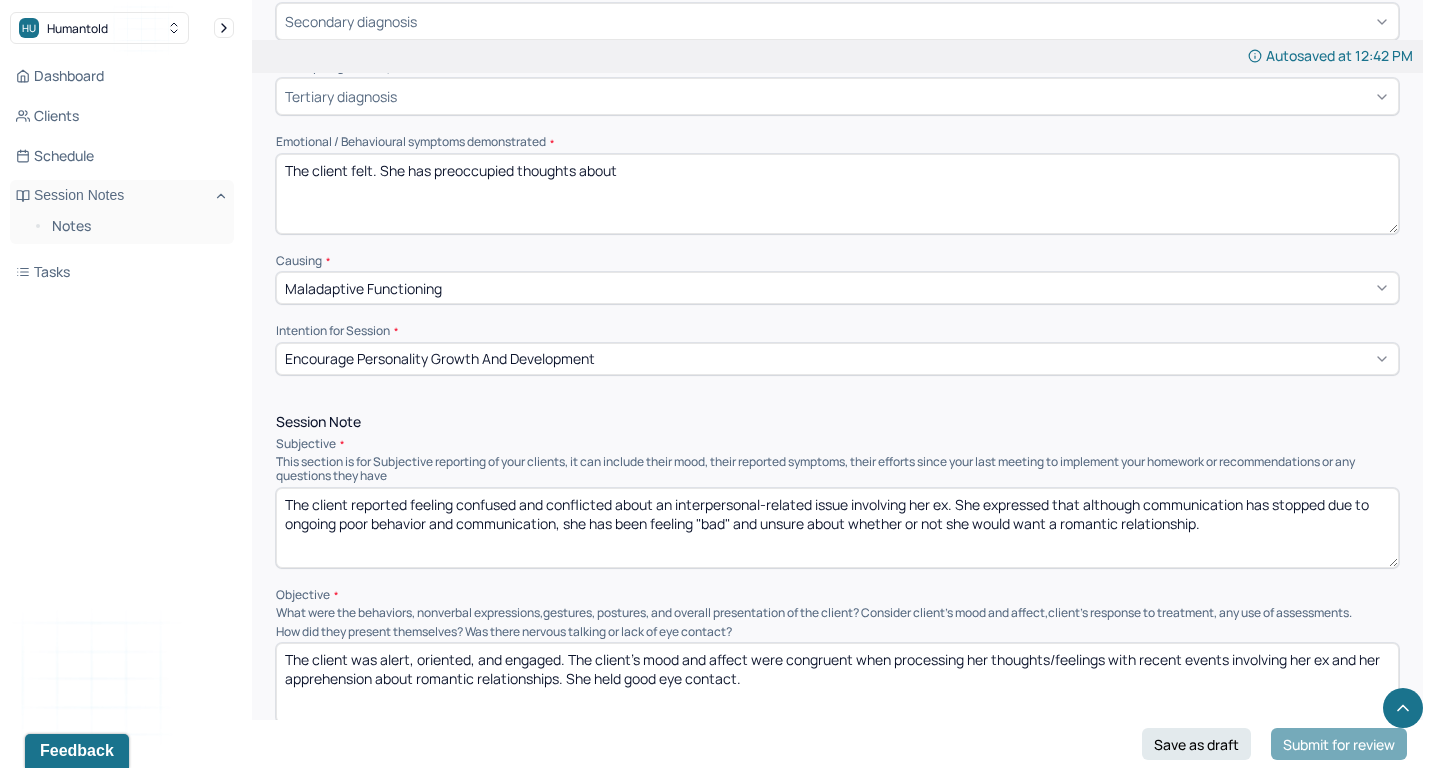 type on "The client felt. She has preoccupied thoughts about" 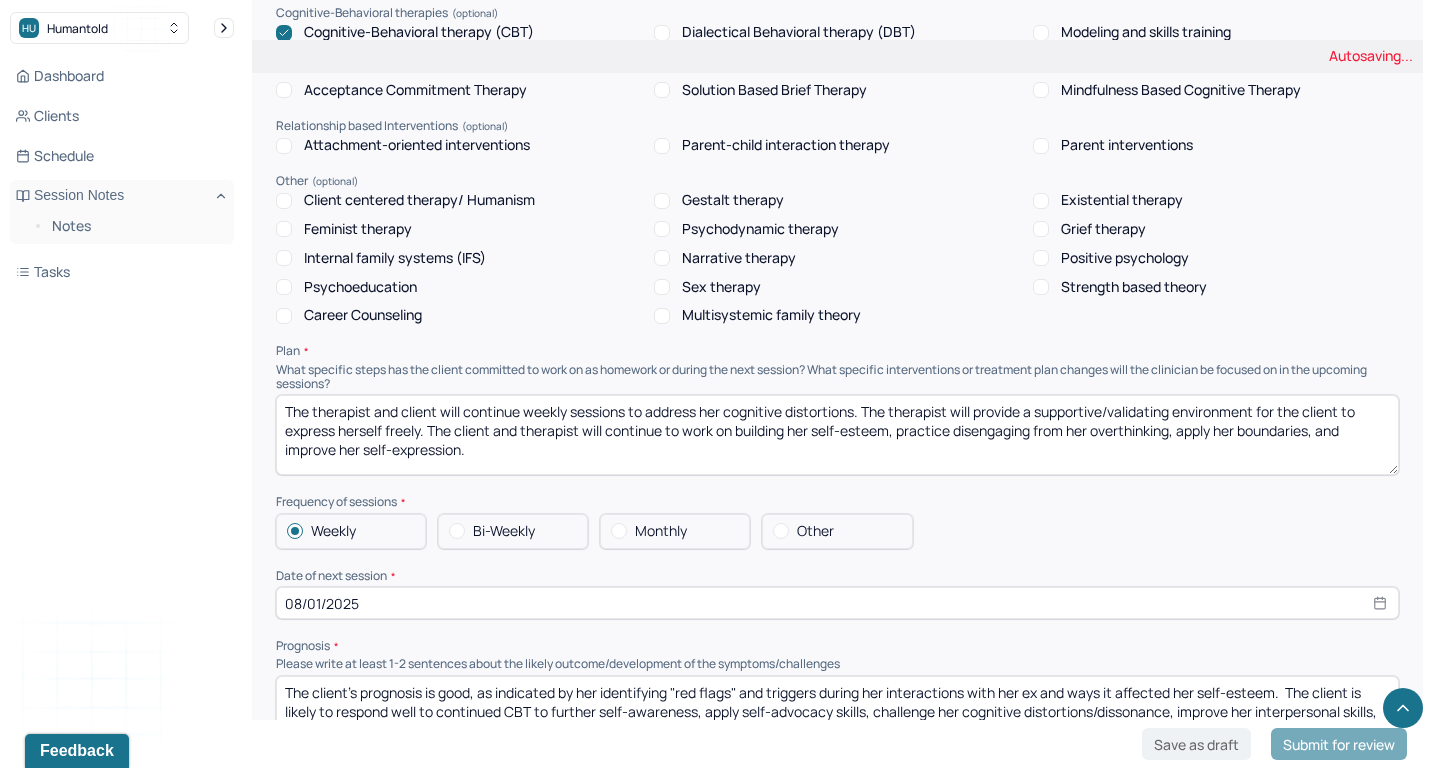 scroll, scrollTop: 2110, scrollLeft: 0, axis: vertical 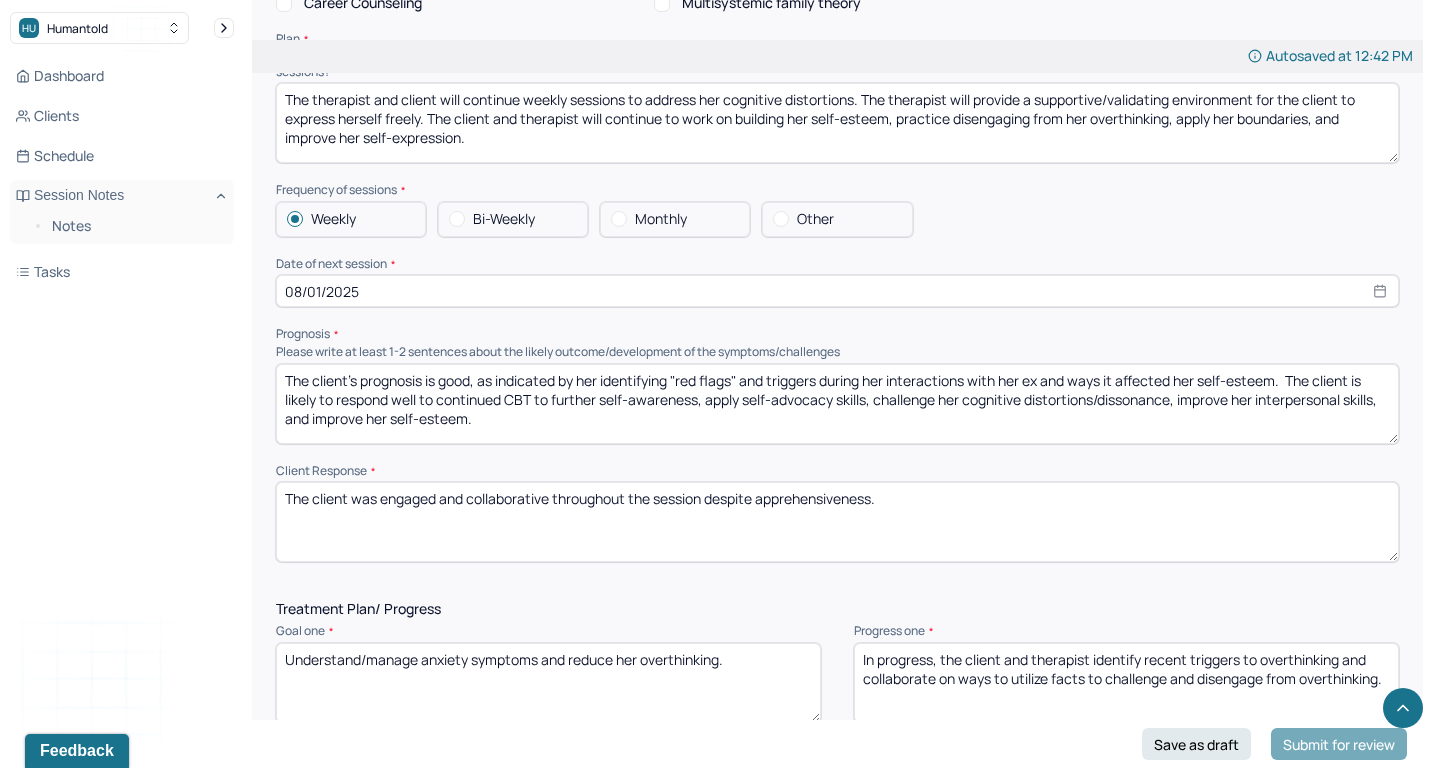 type on "The client reported feeling" 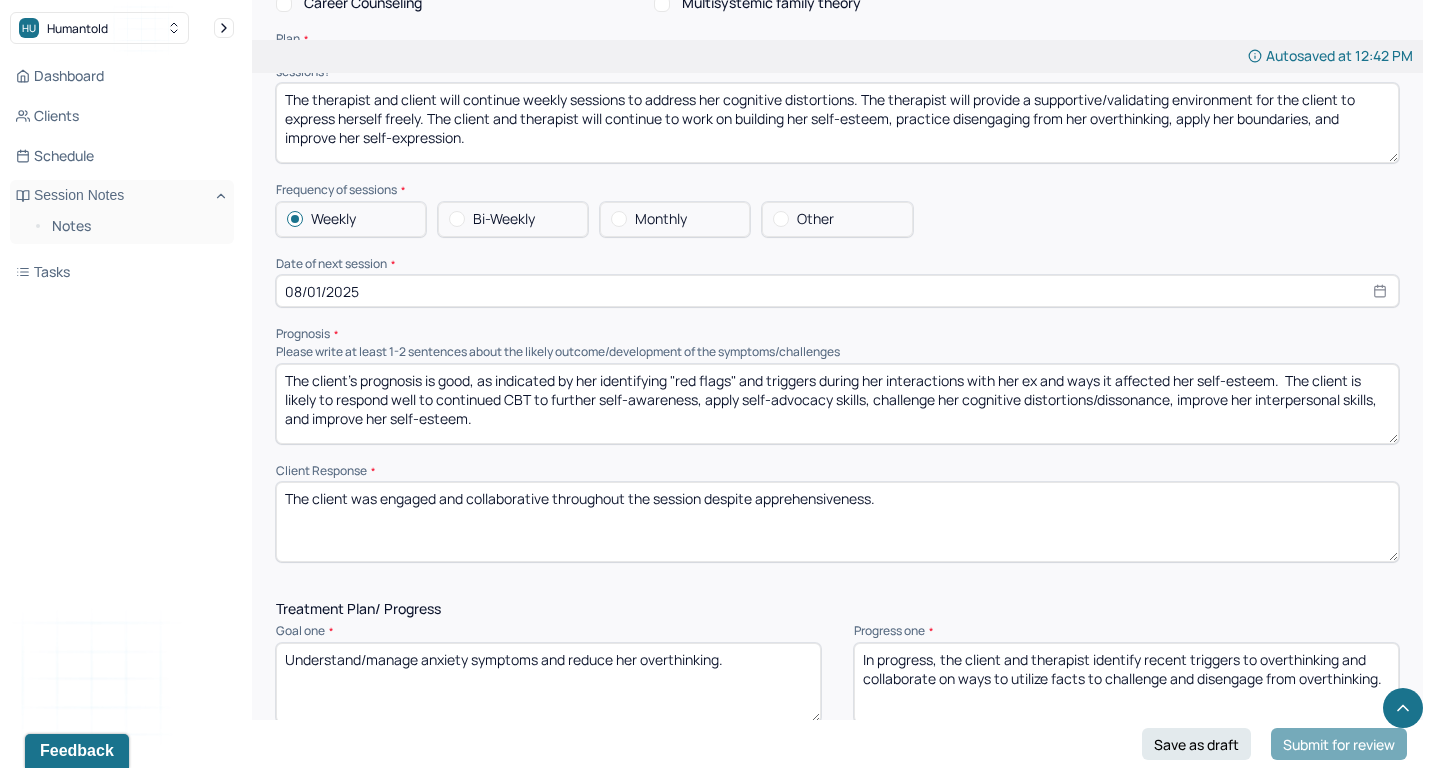click on "08/01/2025" at bounding box center [837, 291] 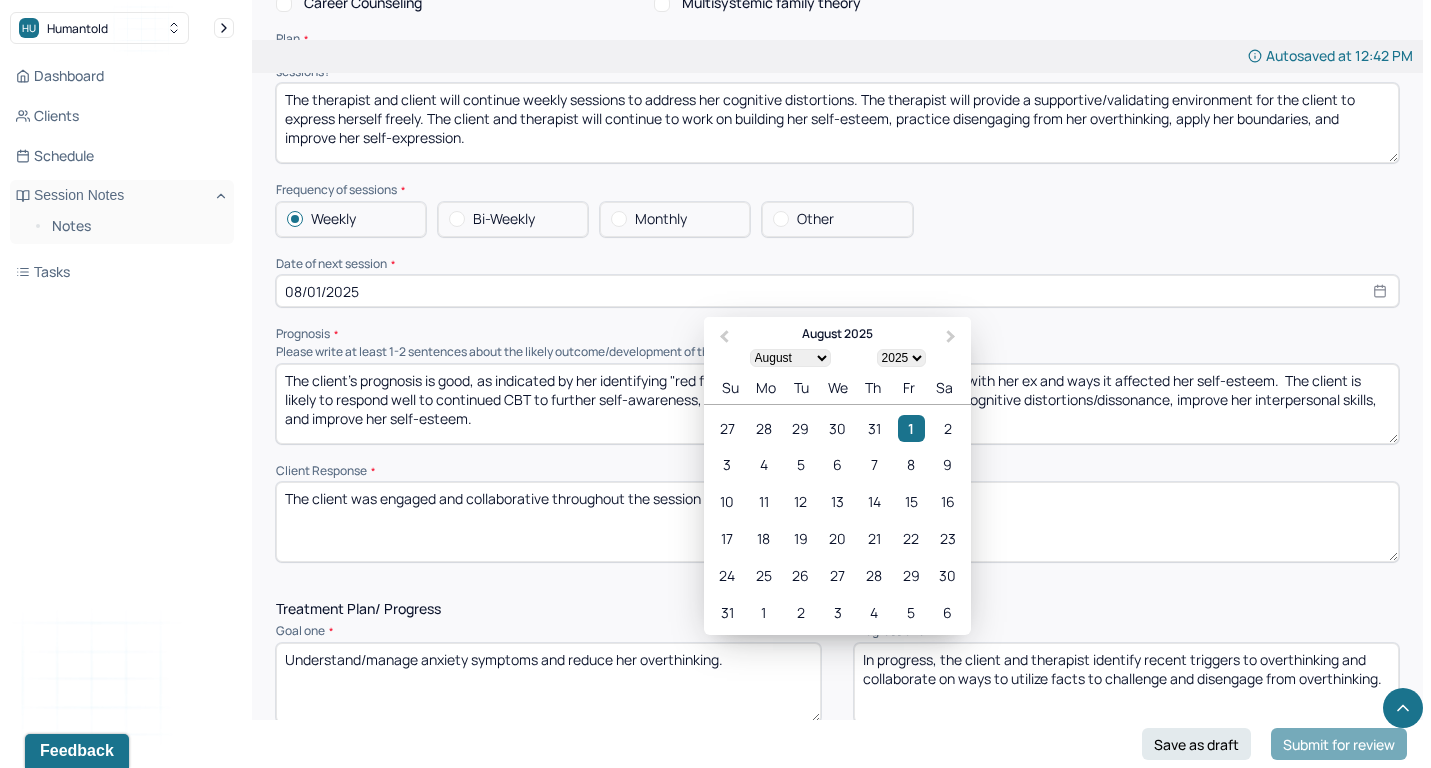 click on "08/01/2025" at bounding box center (837, 291) 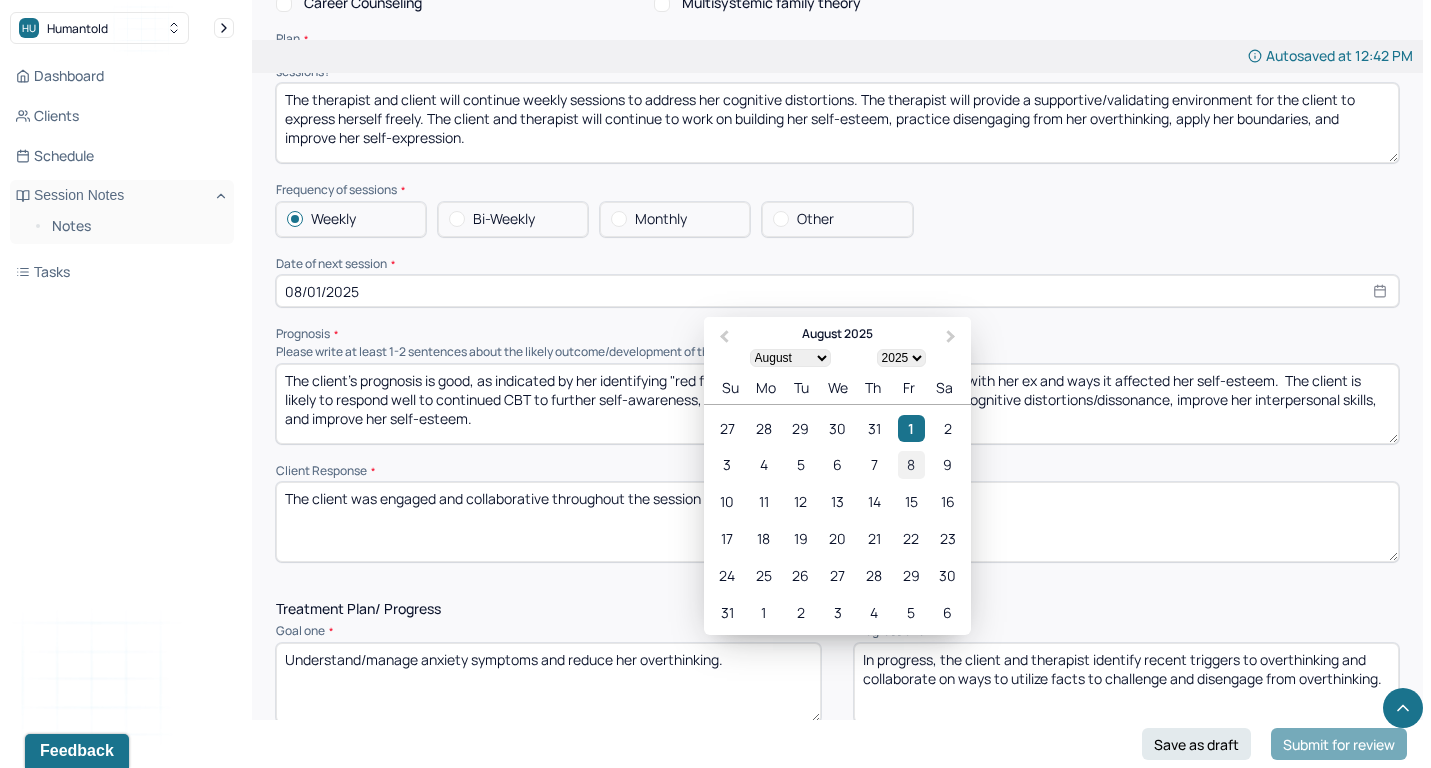 click on "8" at bounding box center (911, 465) 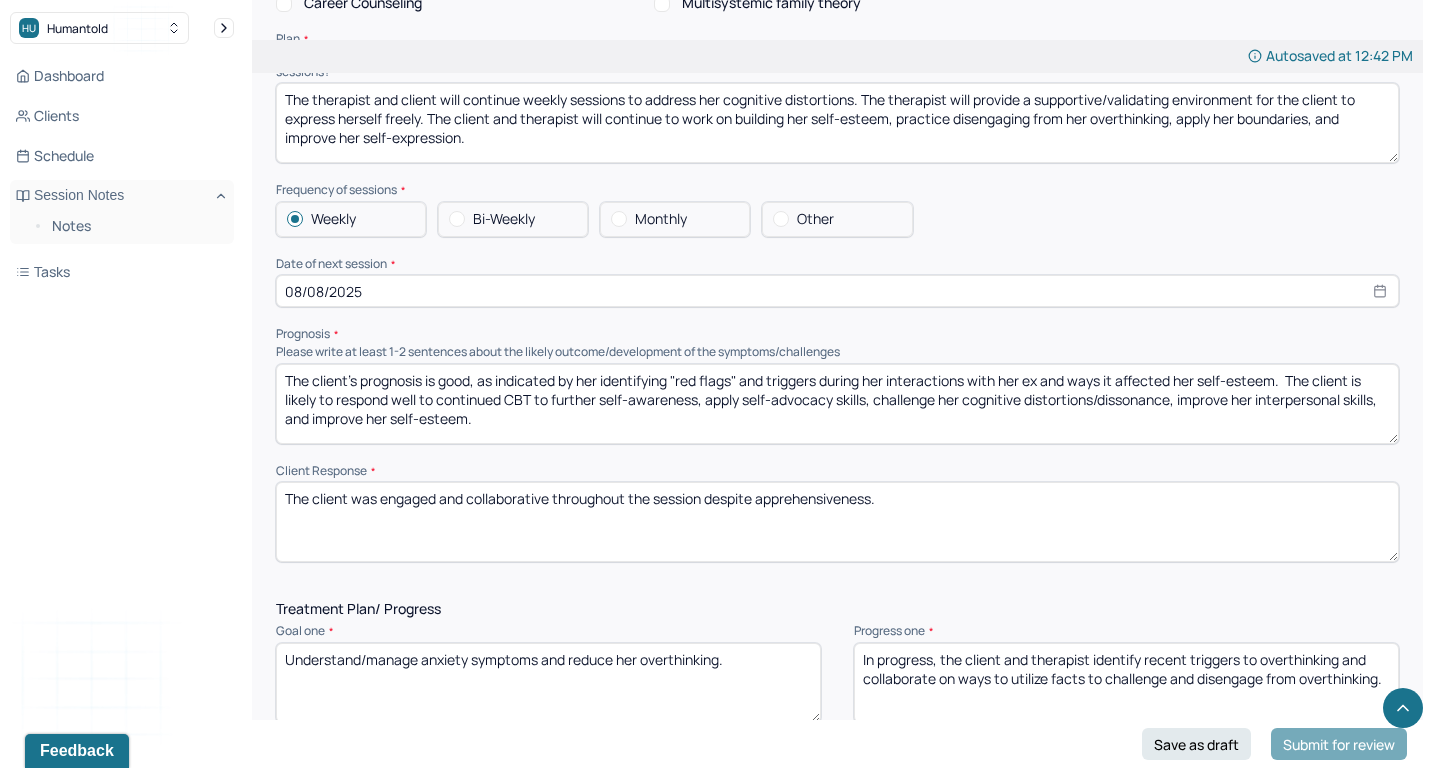 drag, startPoint x: 945, startPoint y: 628, endPoint x: 1023, endPoint y: 718, distance: 119.096596 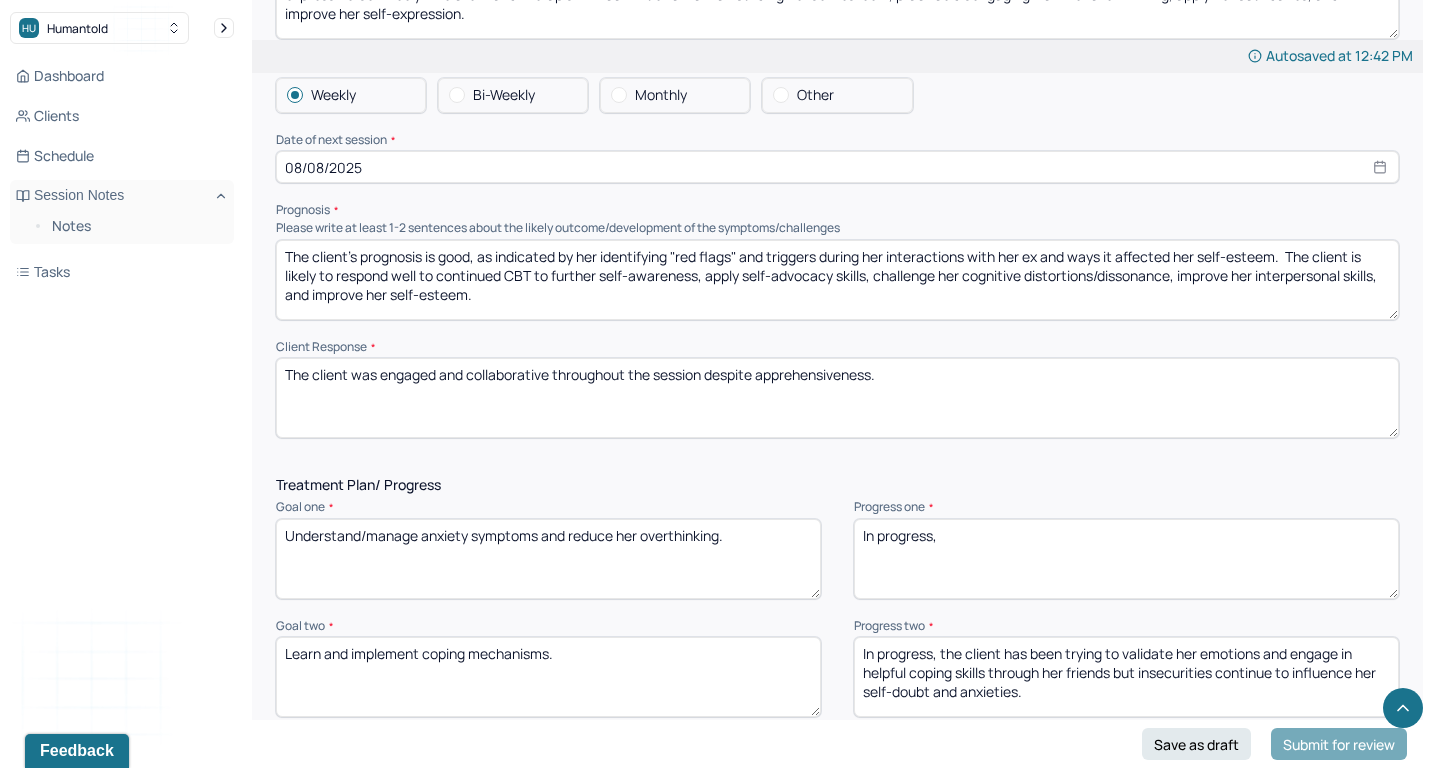 scroll, scrollTop: 2237, scrollLeft: 0, axis: vertical 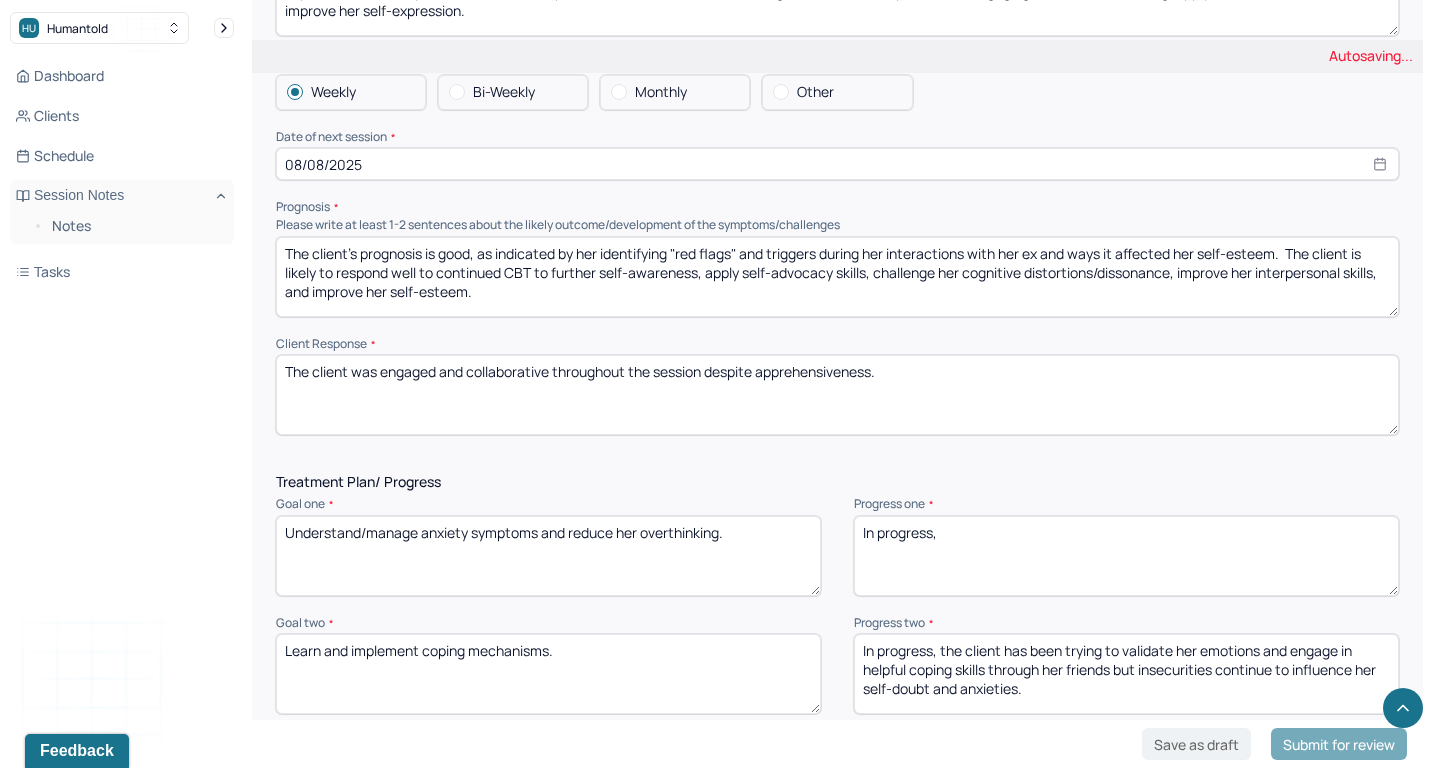 type on "In progress," 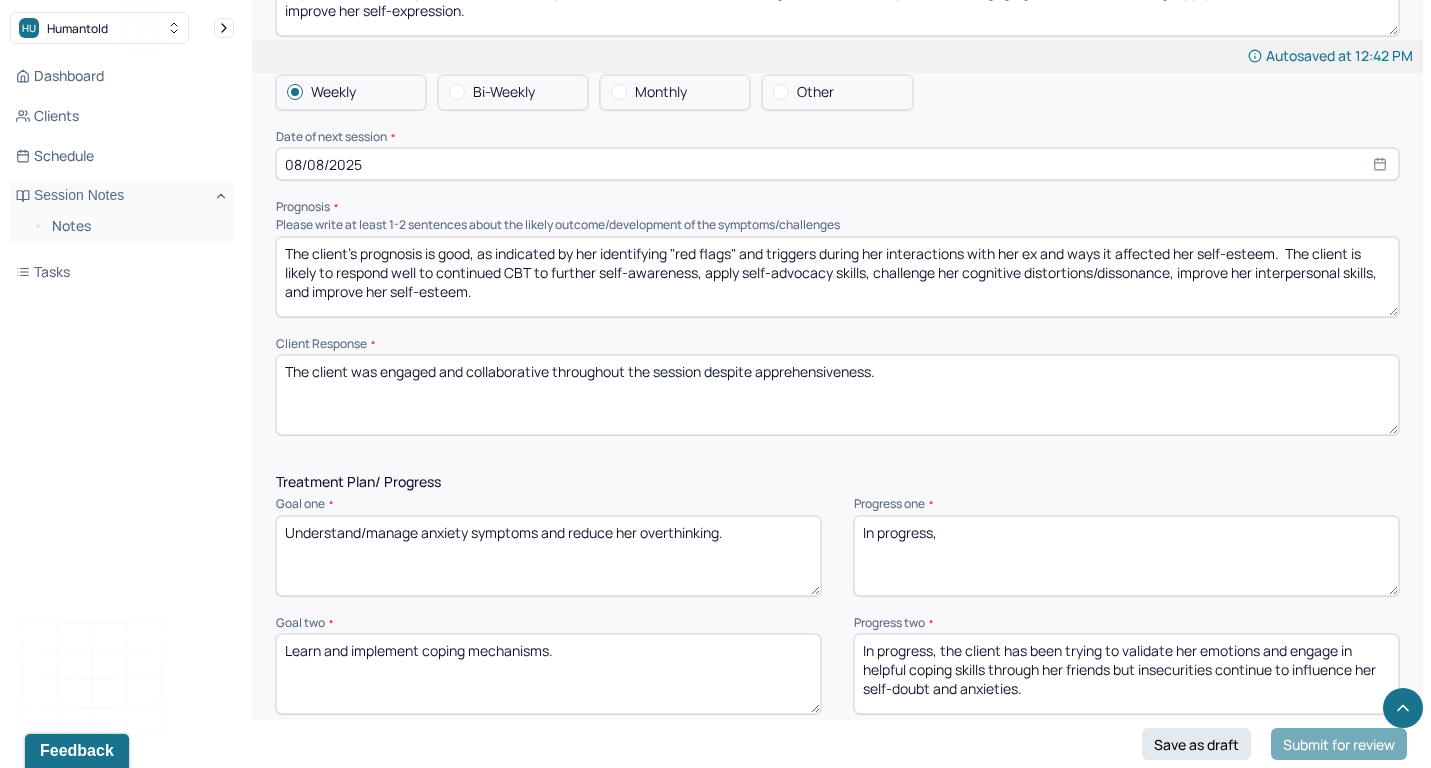 drag, startPoint x: 941, startPoint y: 612, endPoint x: 1133, endPoint y: 774, distance: 251.21306 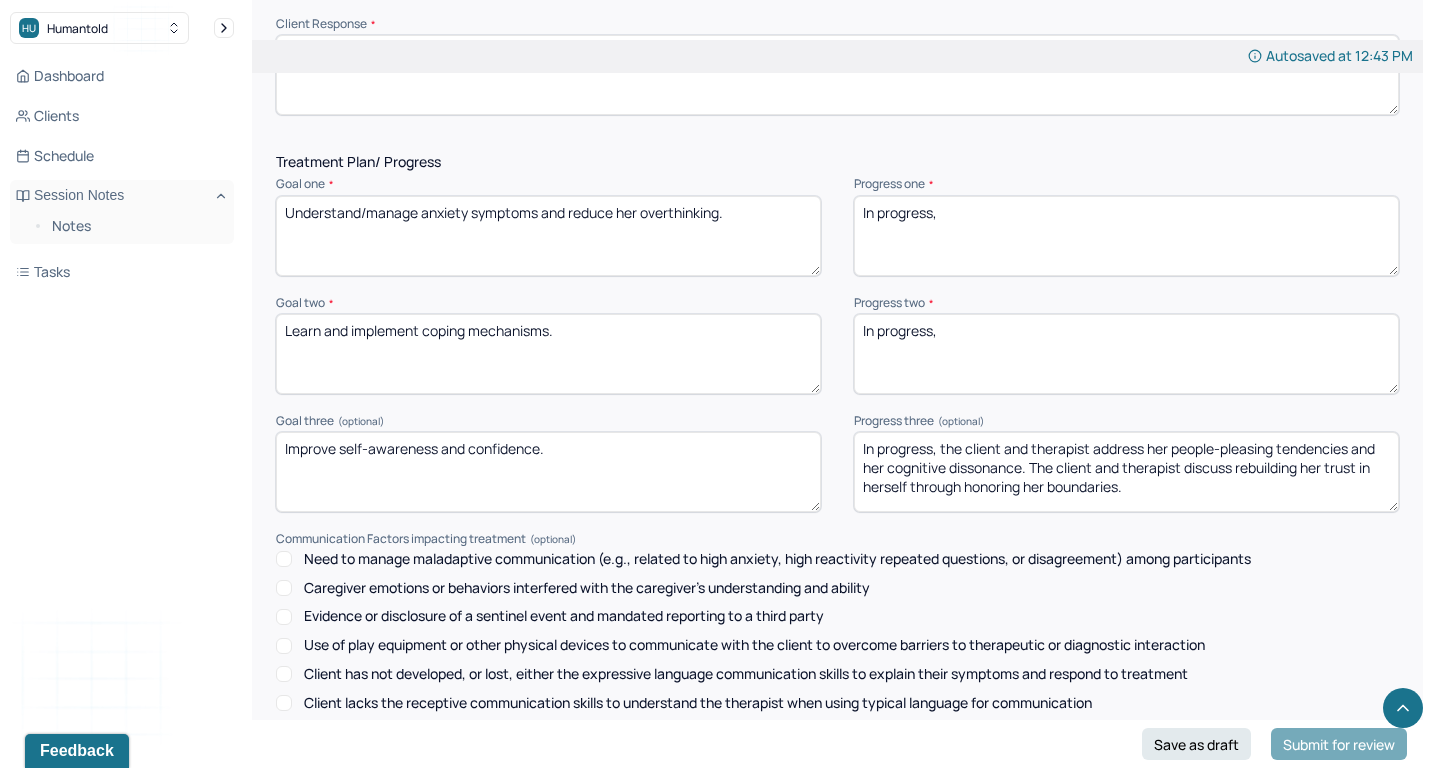 scroll, scrollTop: 2581, scrollLeft: 0, axis: vertical 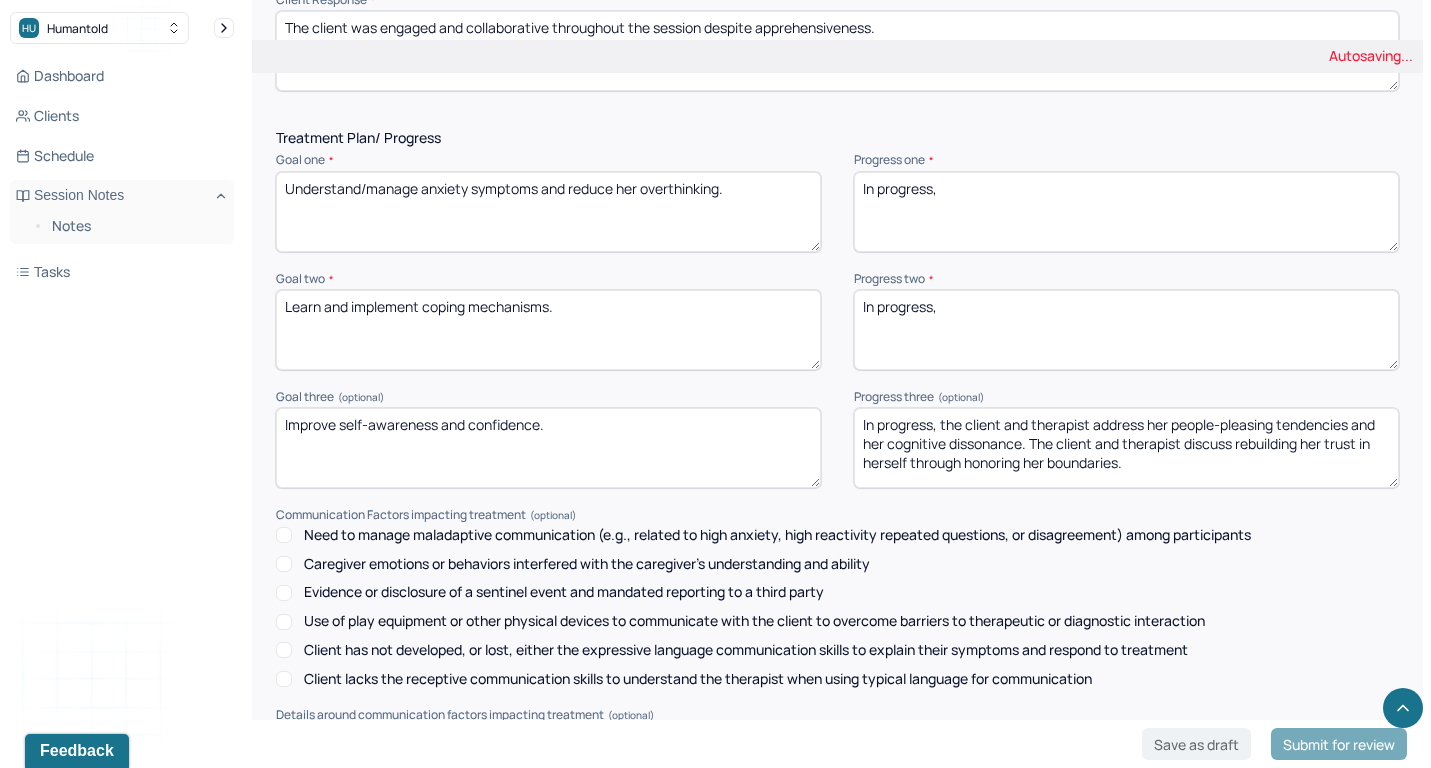 type on "In progress," 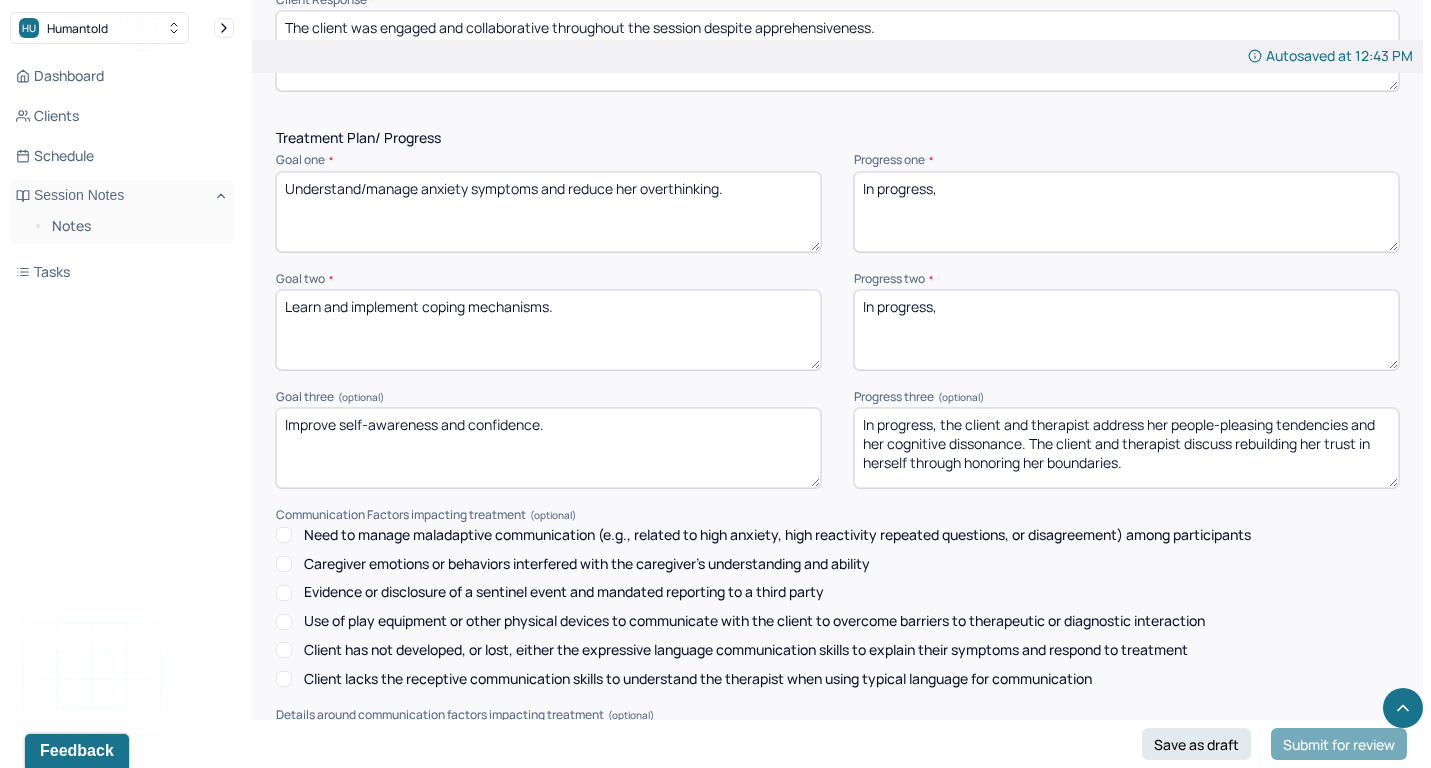 drag, startPoint x: 940, startPoint y: 393, endPoint x: 1082, endPoint y: 551, distance: 212.43352 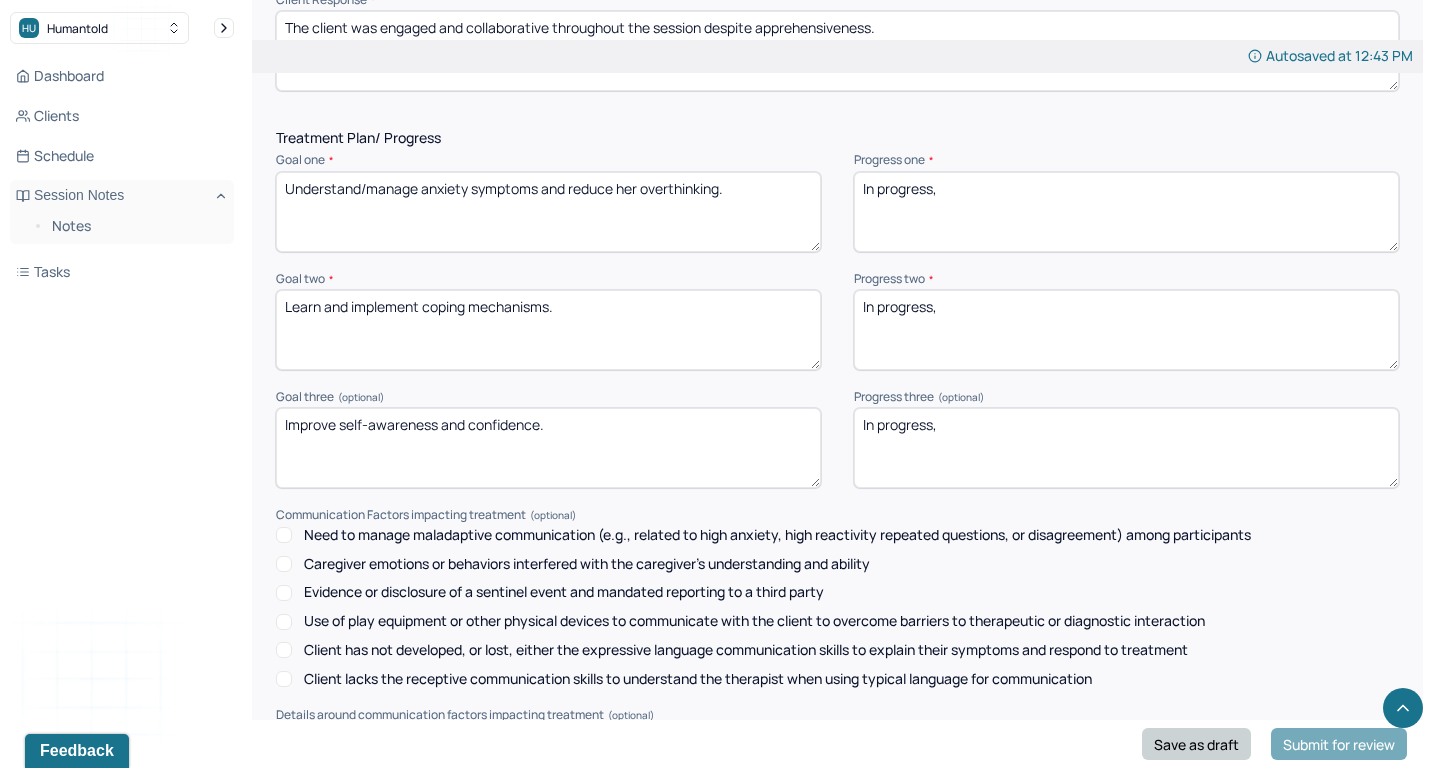 type on "In progress," 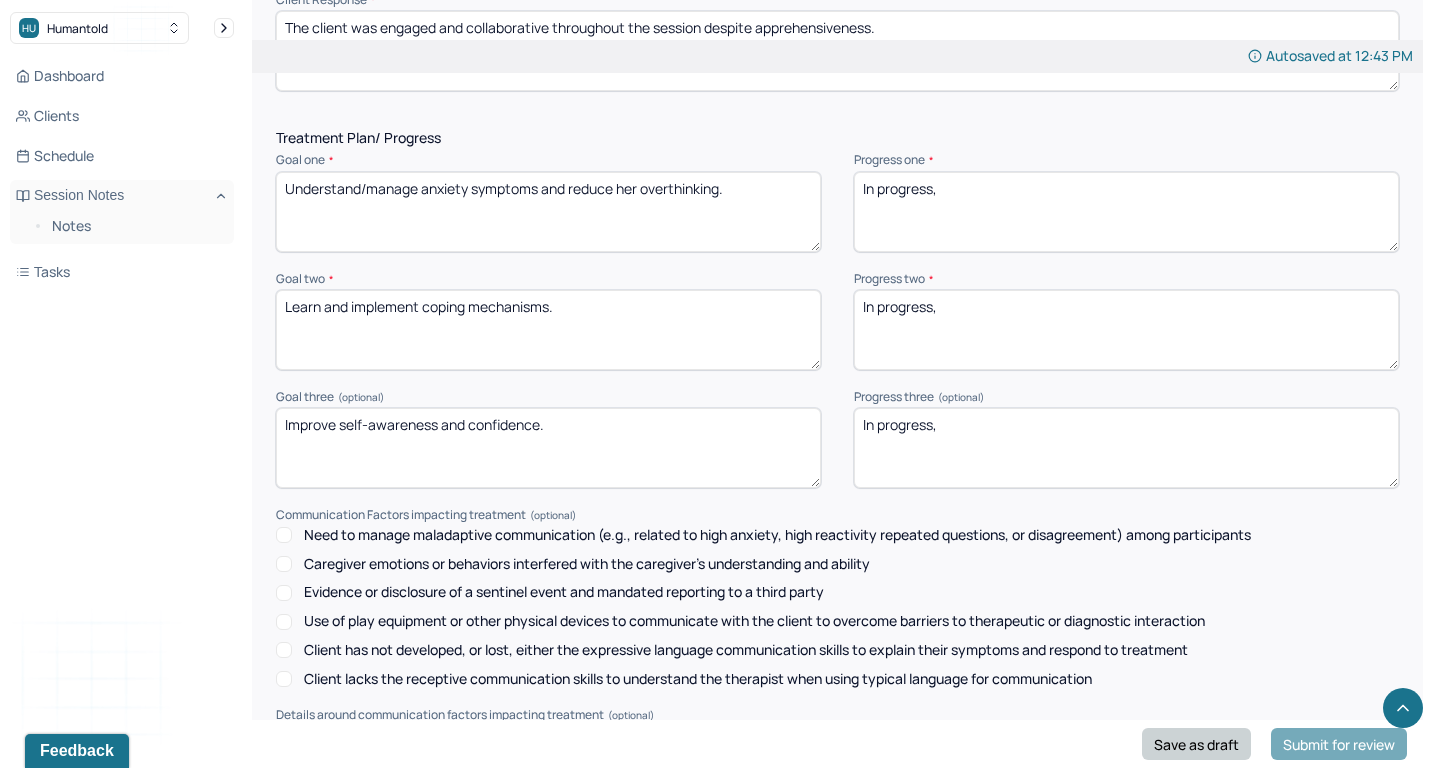 click on "Save as draft" at bounding box center (1196, 744) 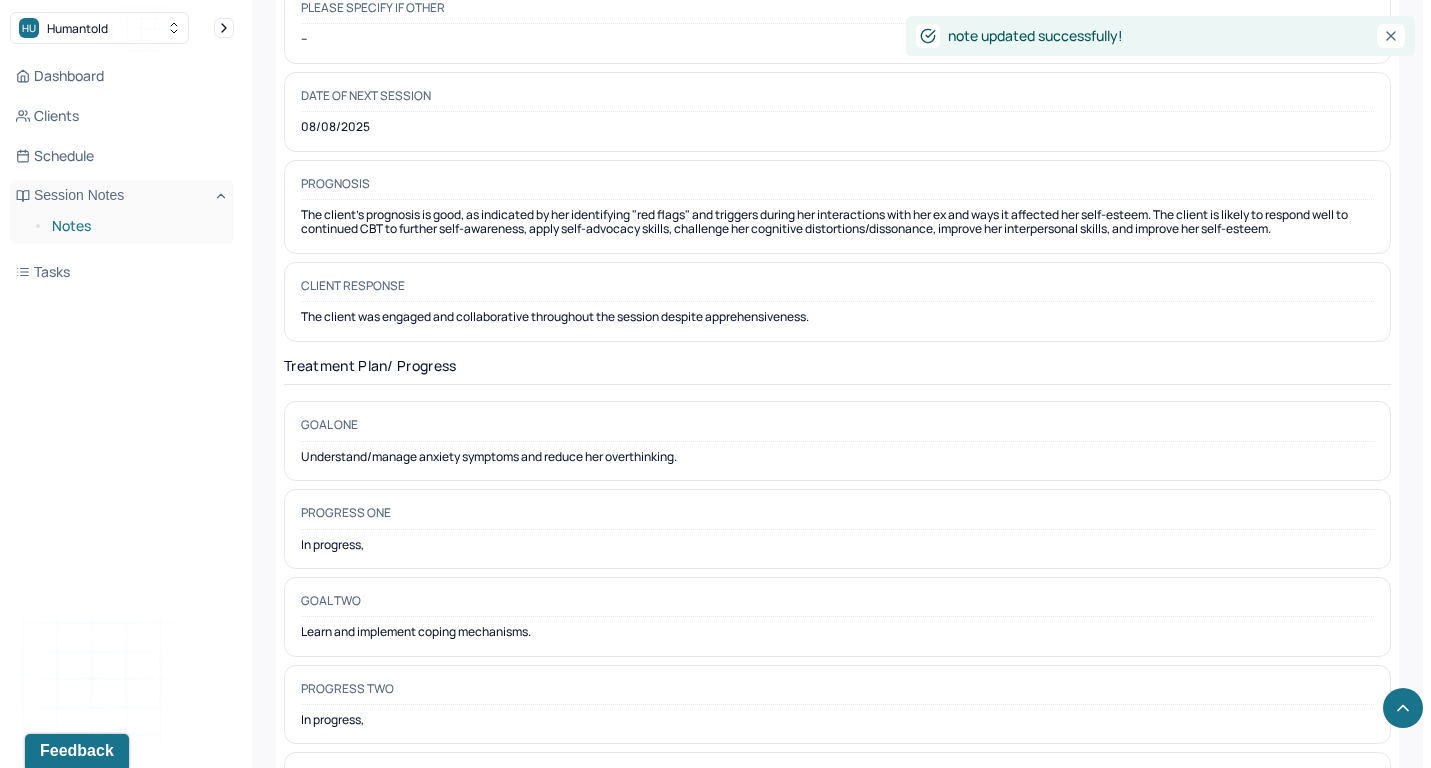 click on "Notes" at bounding box center [135, 226] 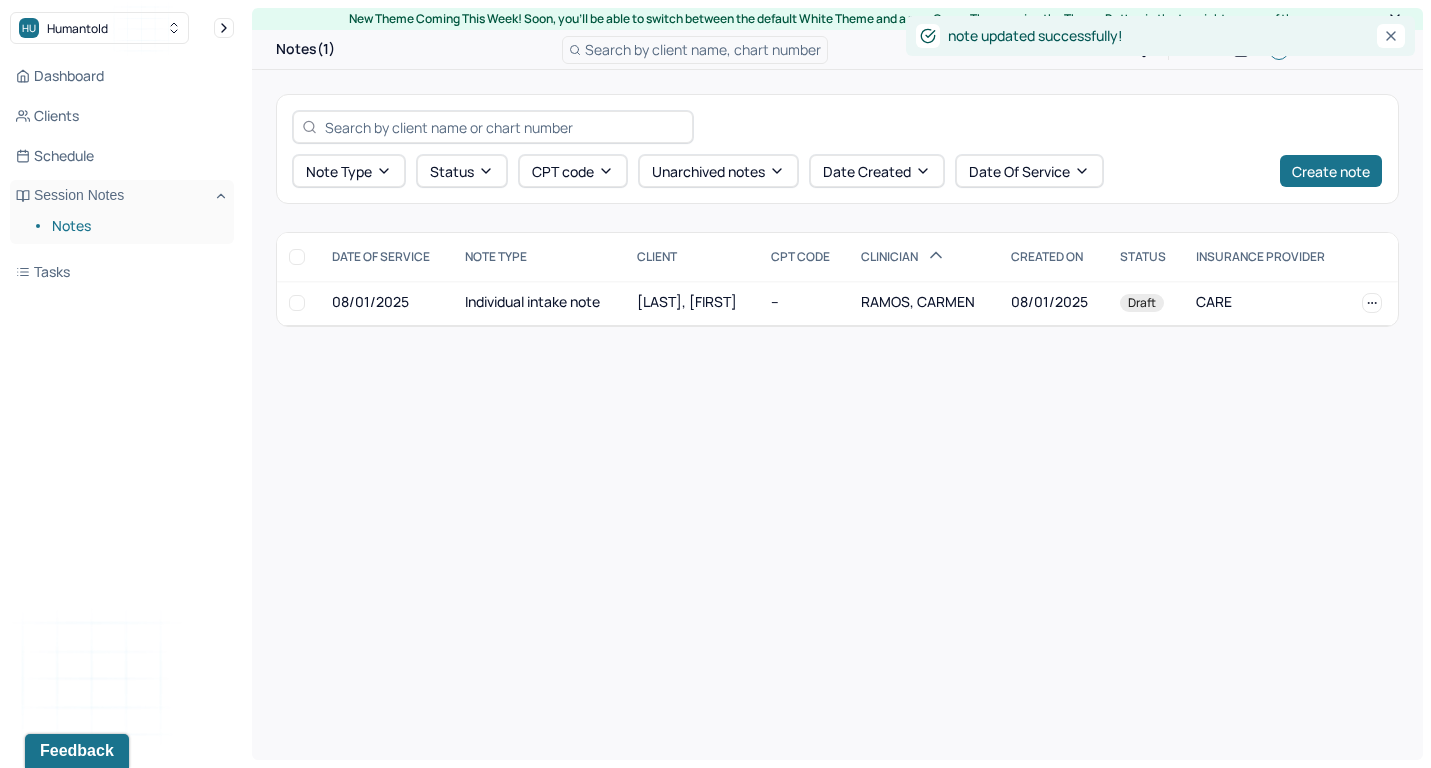 scroll, scrollTop: 0, scrollLeft: 0, axis: both 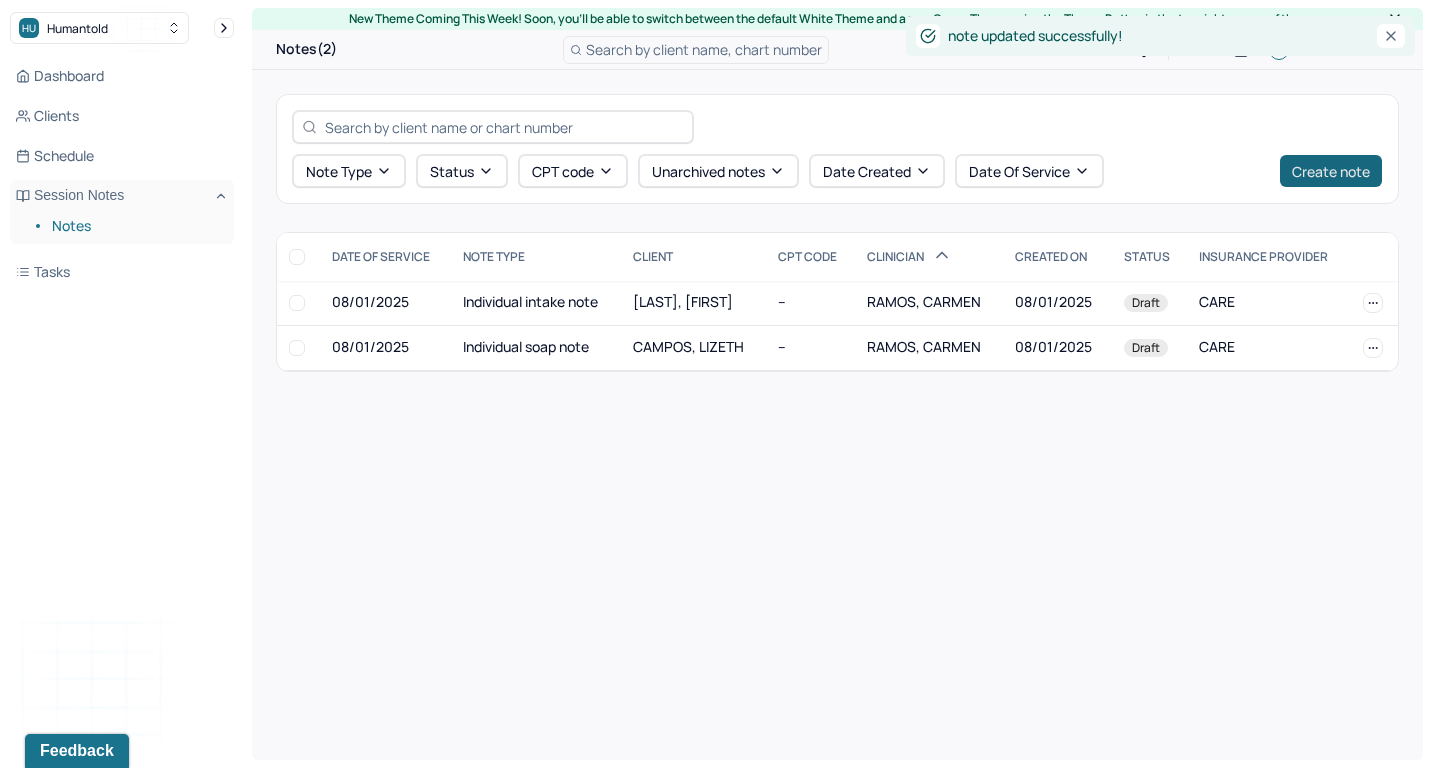 click on "Create note" at bounding box center [1331, 171] 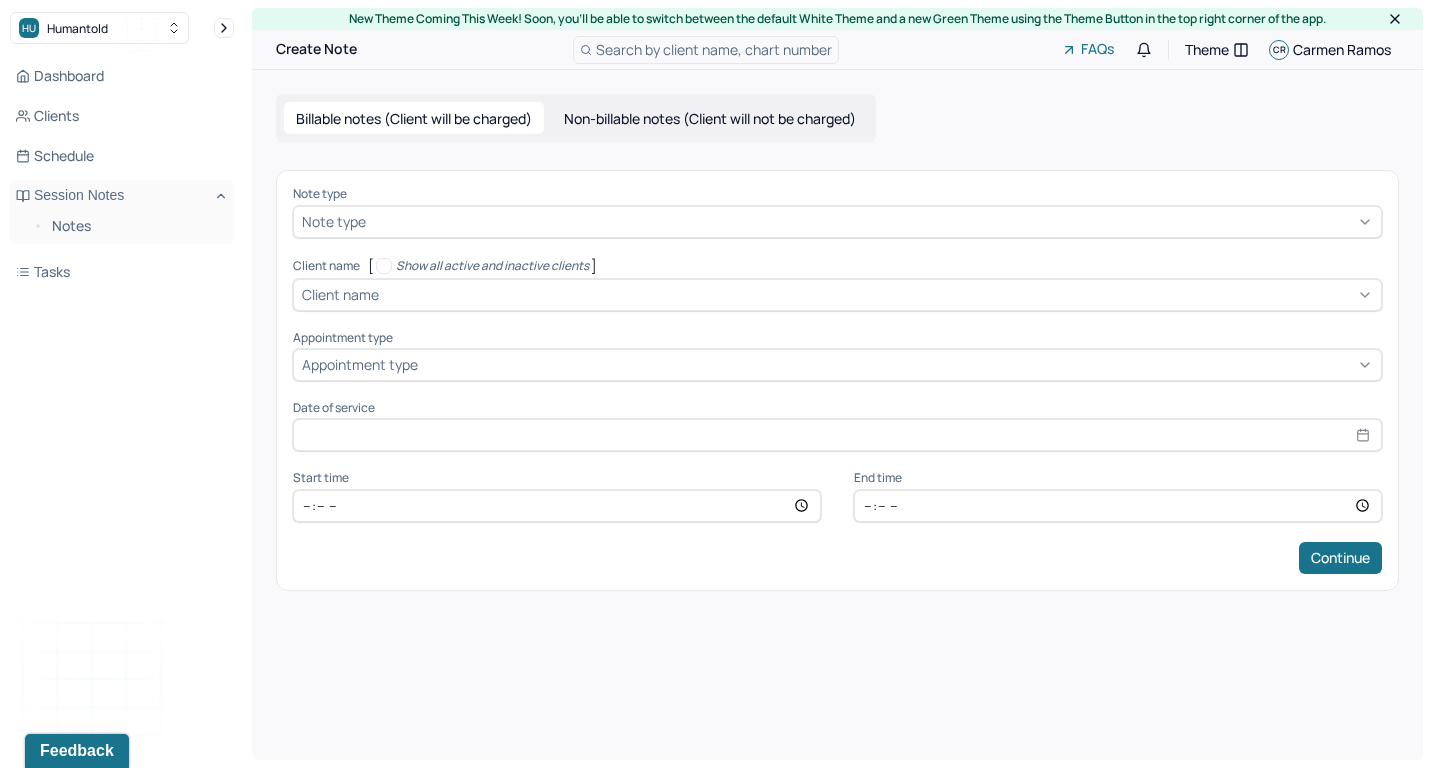 click at bounding box center (871, 221) 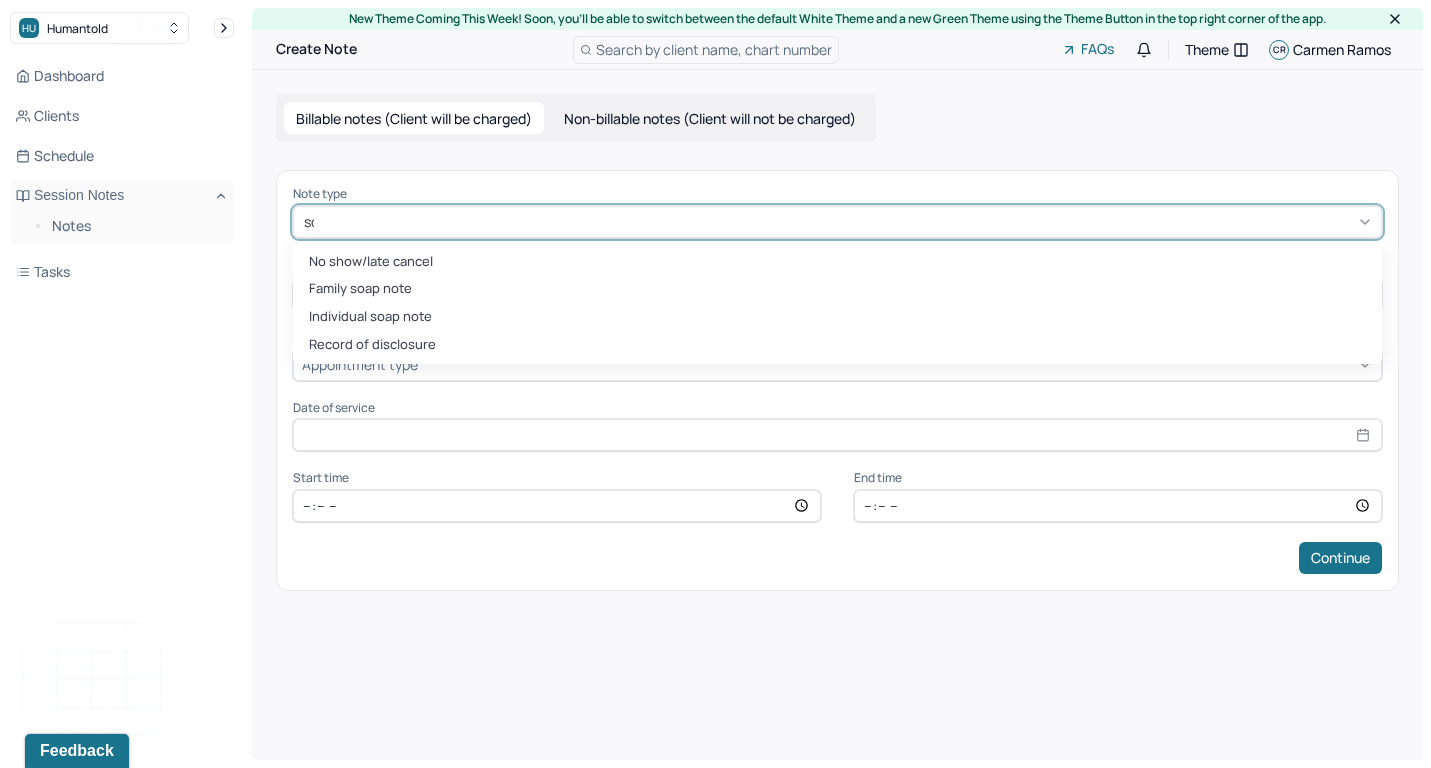 type on "soap" 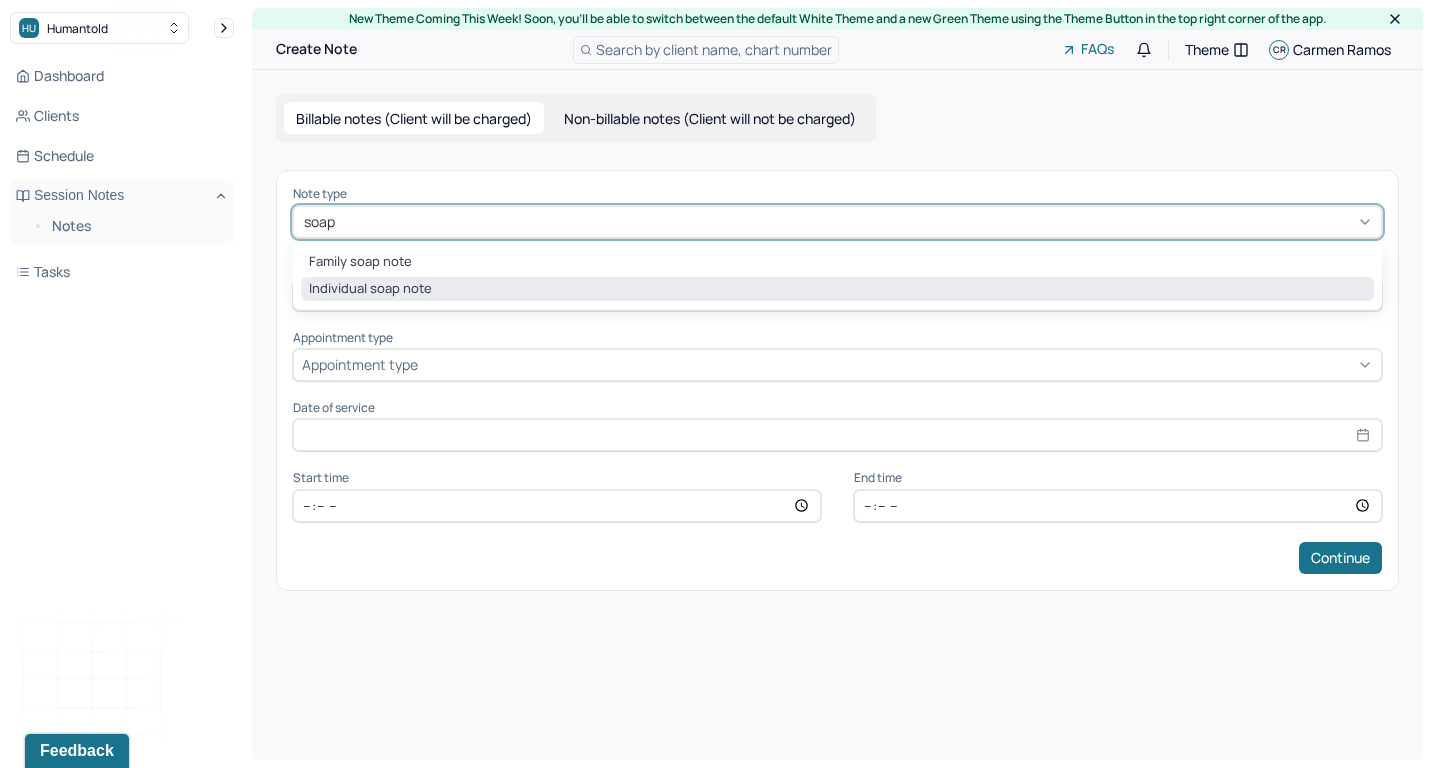 click on "Individual soap note" at bounding box center [837, 289] 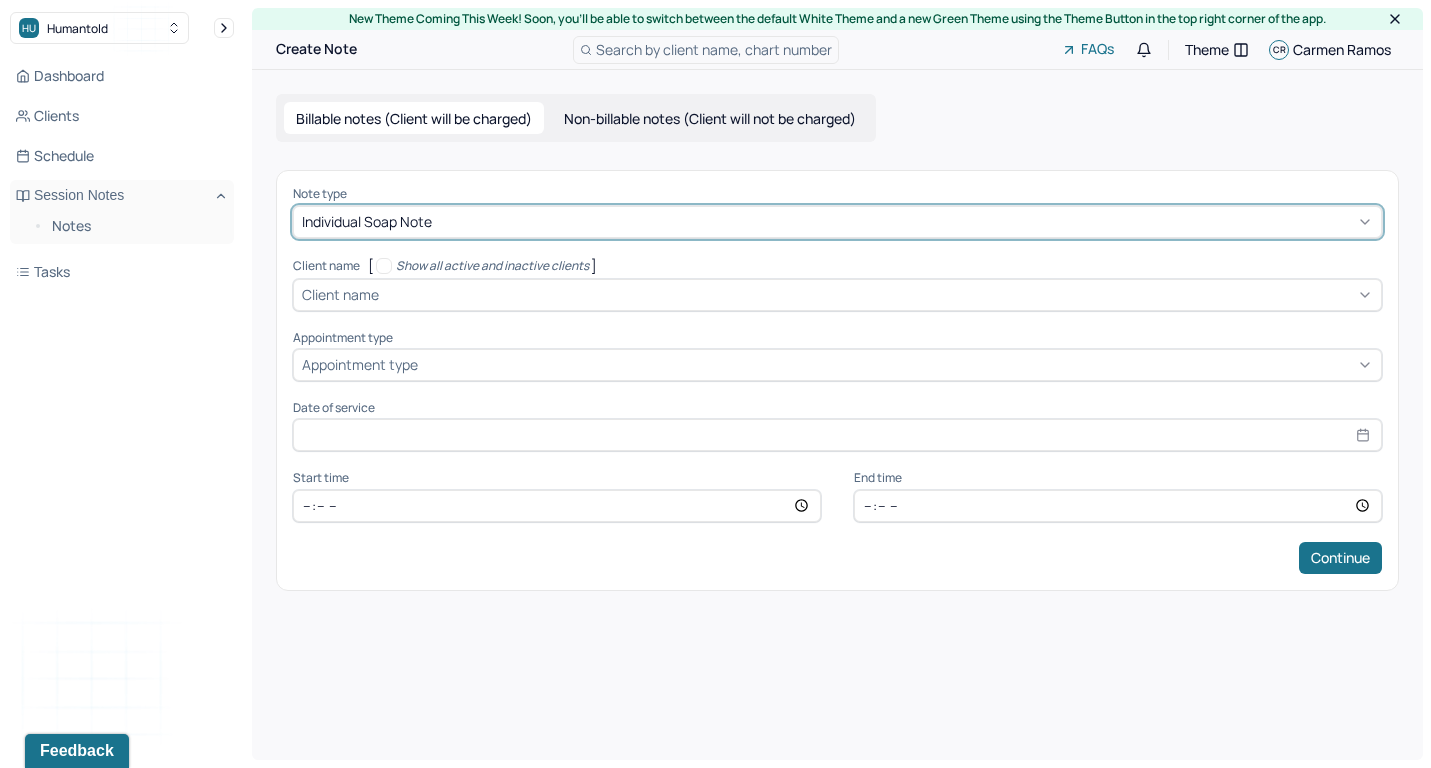 click at bounding box center [878, 294] 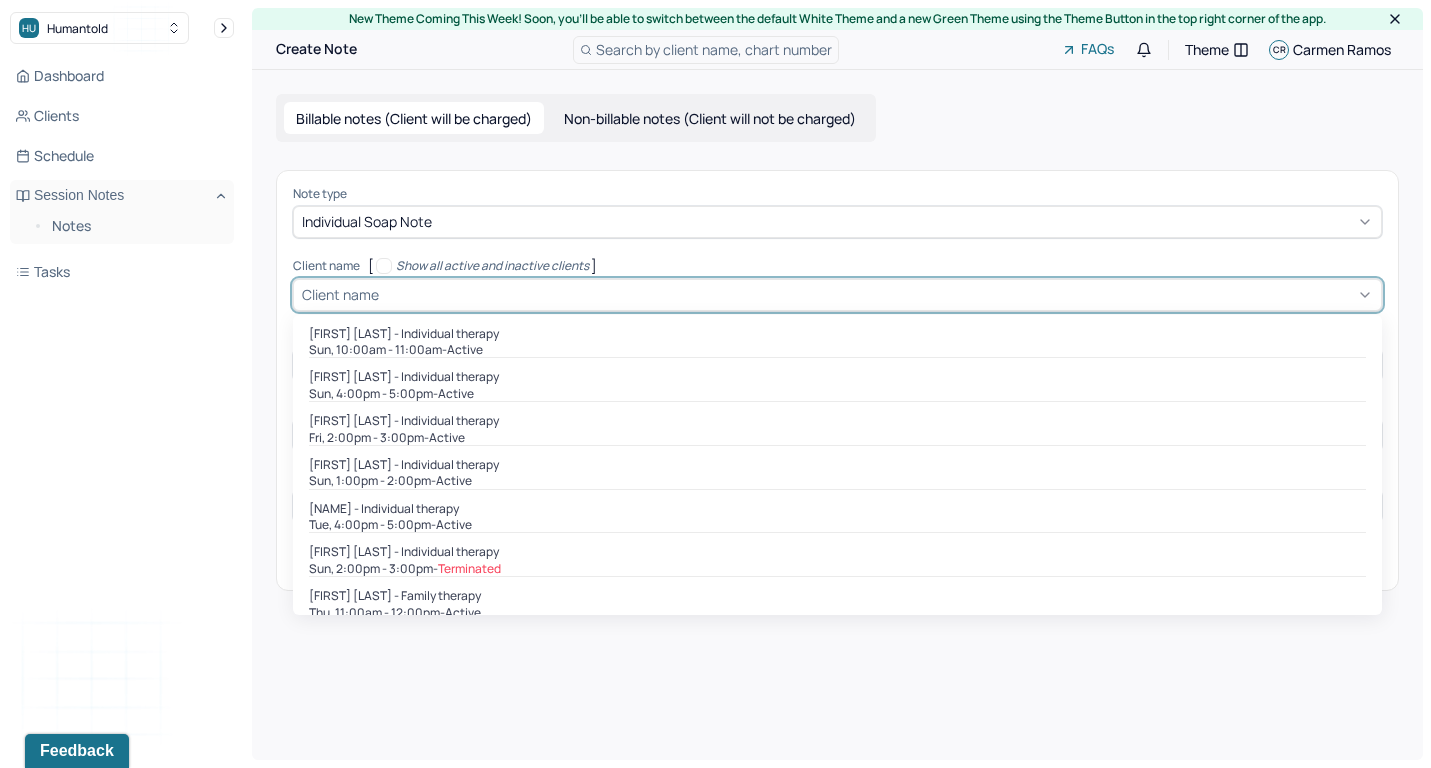 type on "e" 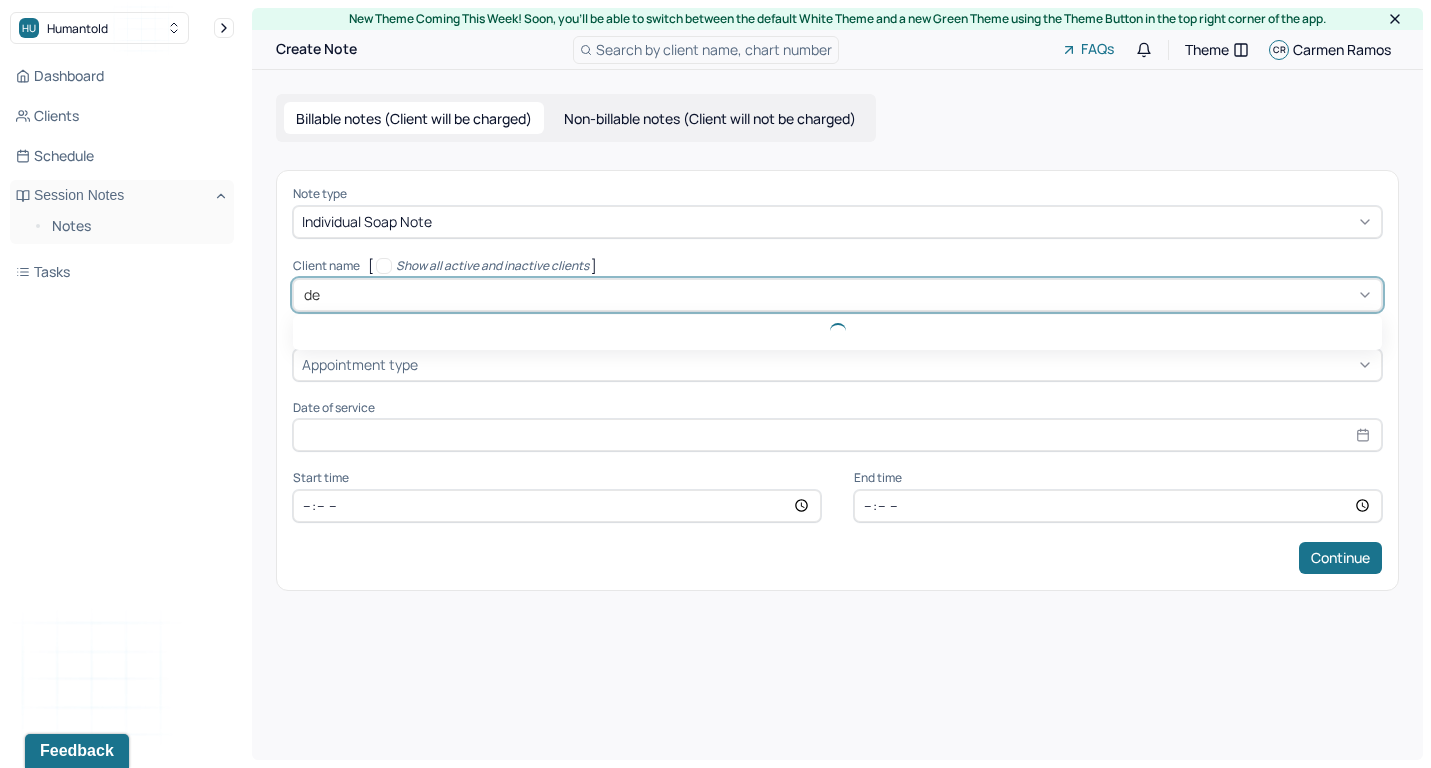 type on "der" 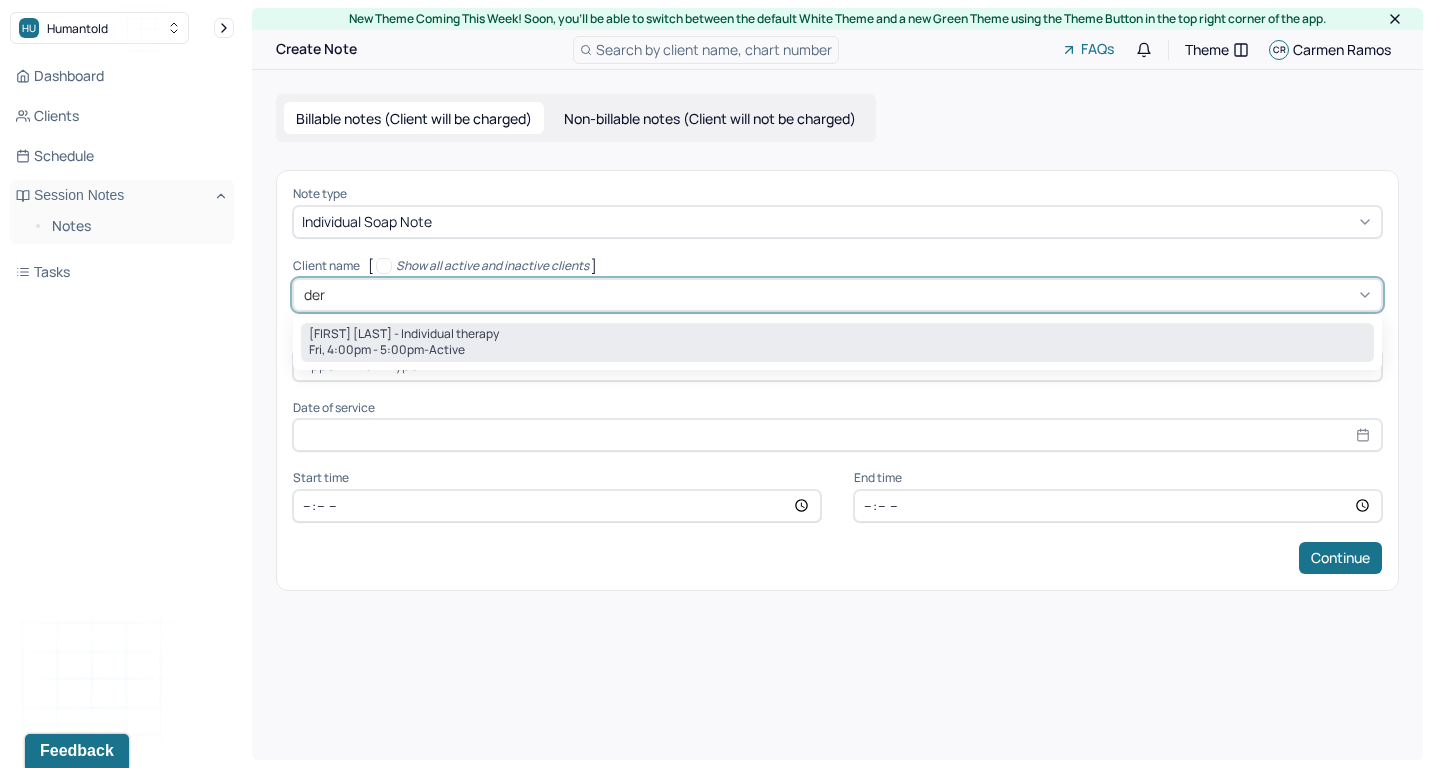 click on "[FIRST] [LAST] - Individual therapy" at bounding box center (837, 334) 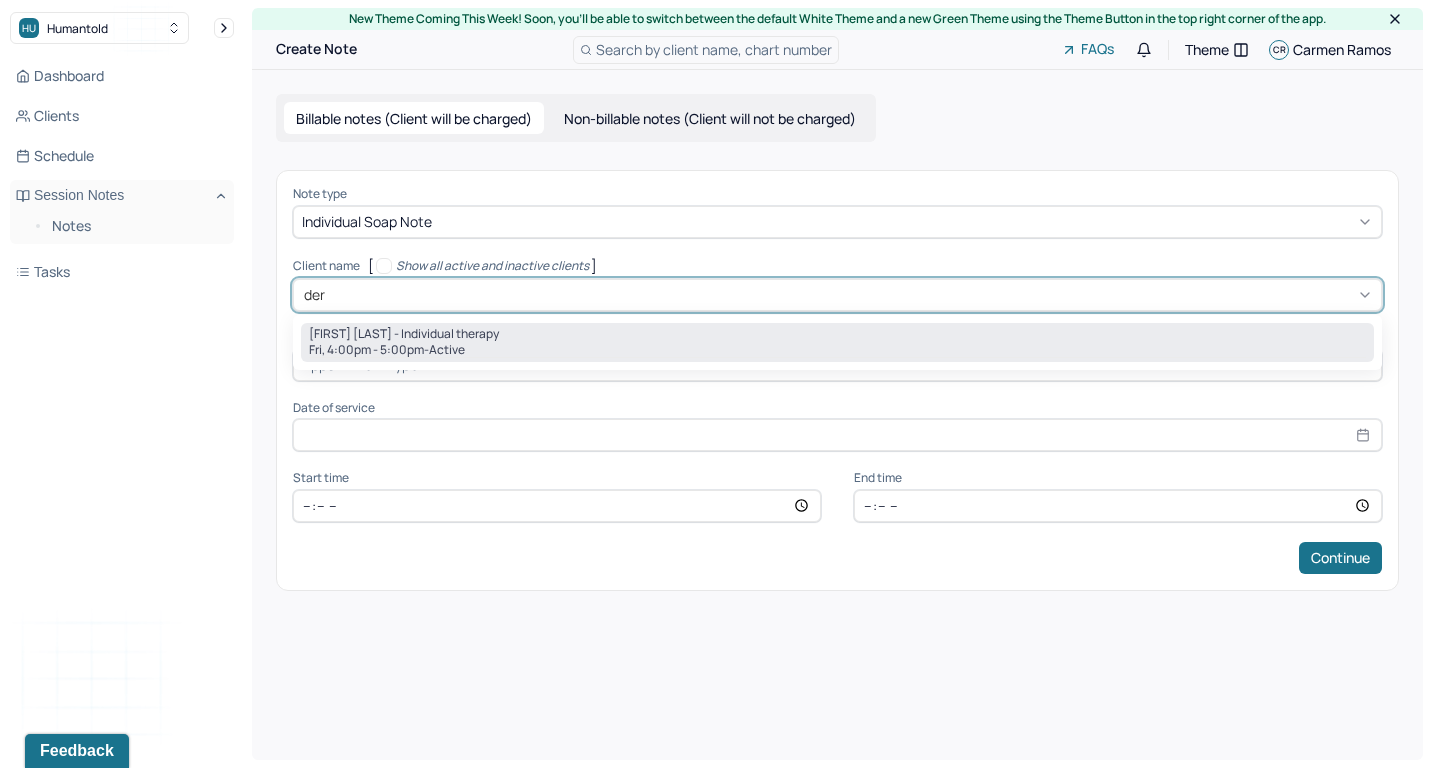 type 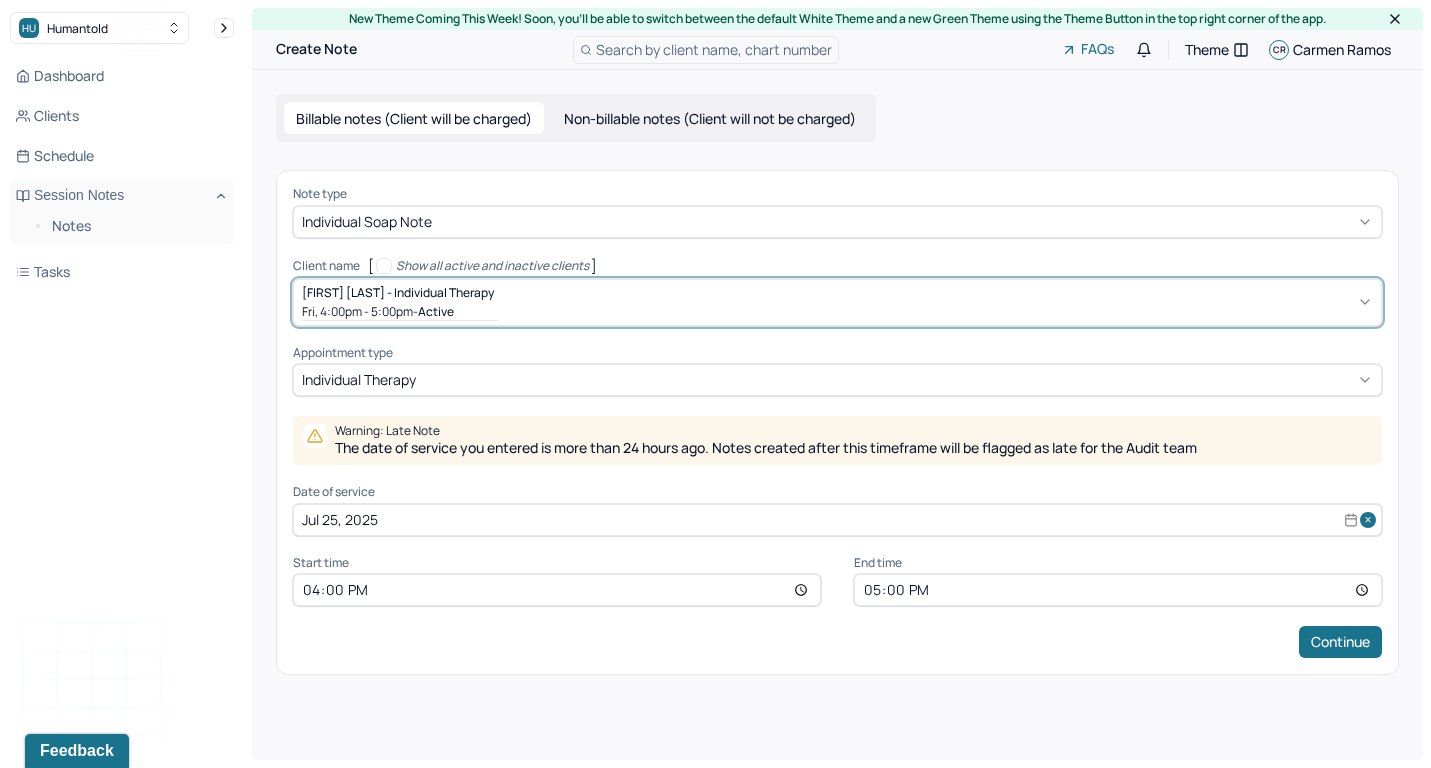 click on "16:00" at bounding box center [557, 590] 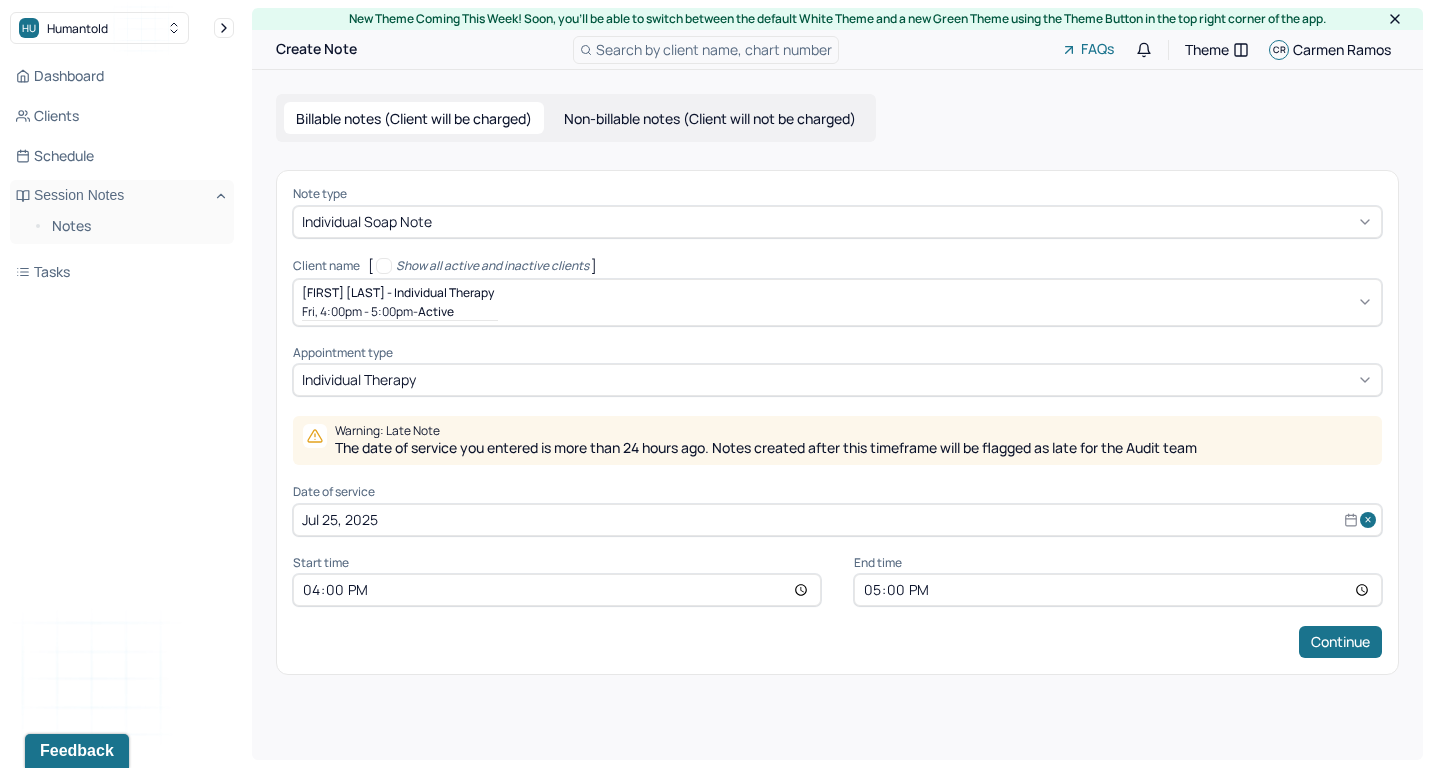 click on "Jul 25, 2025" at bounding box center (837, 520) 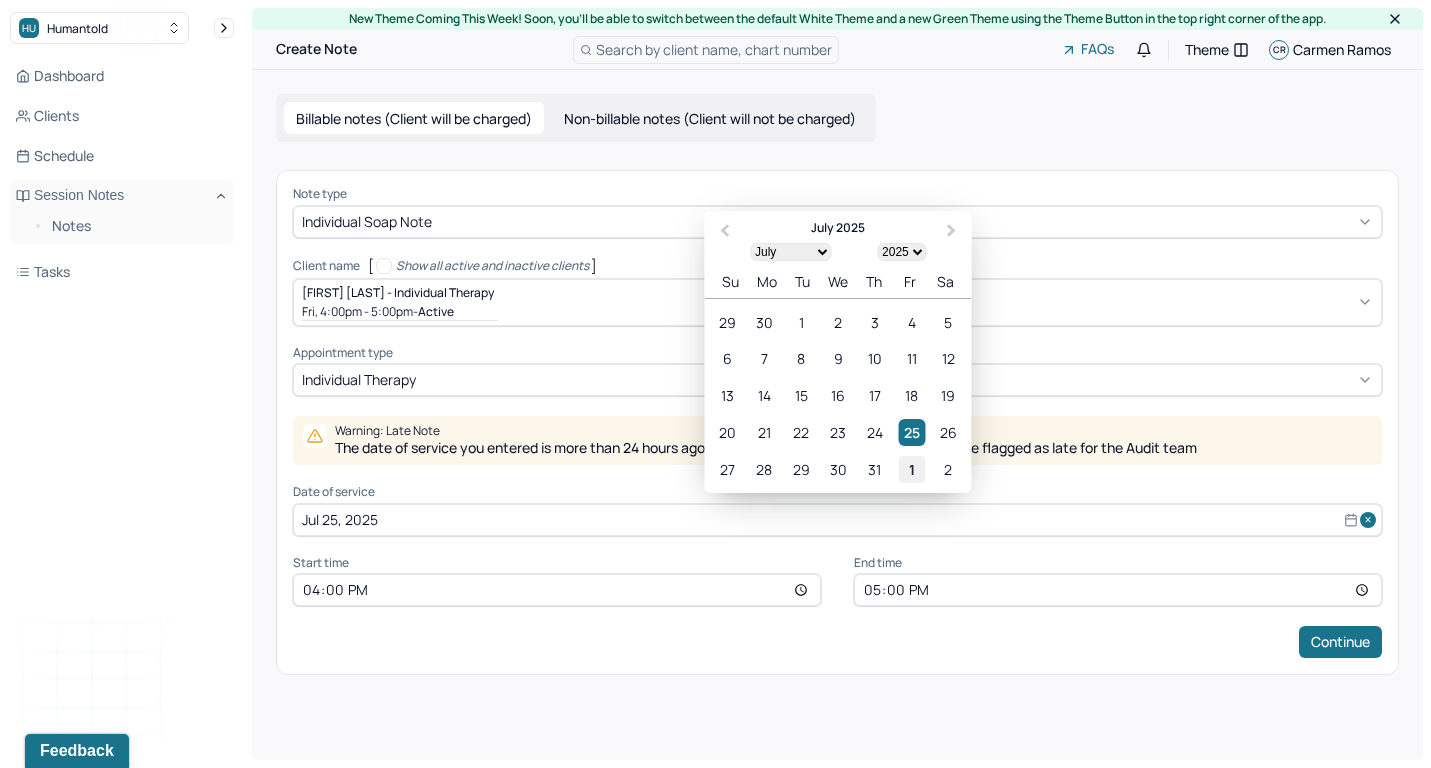 click on "1" at bounding box center [911, 468] 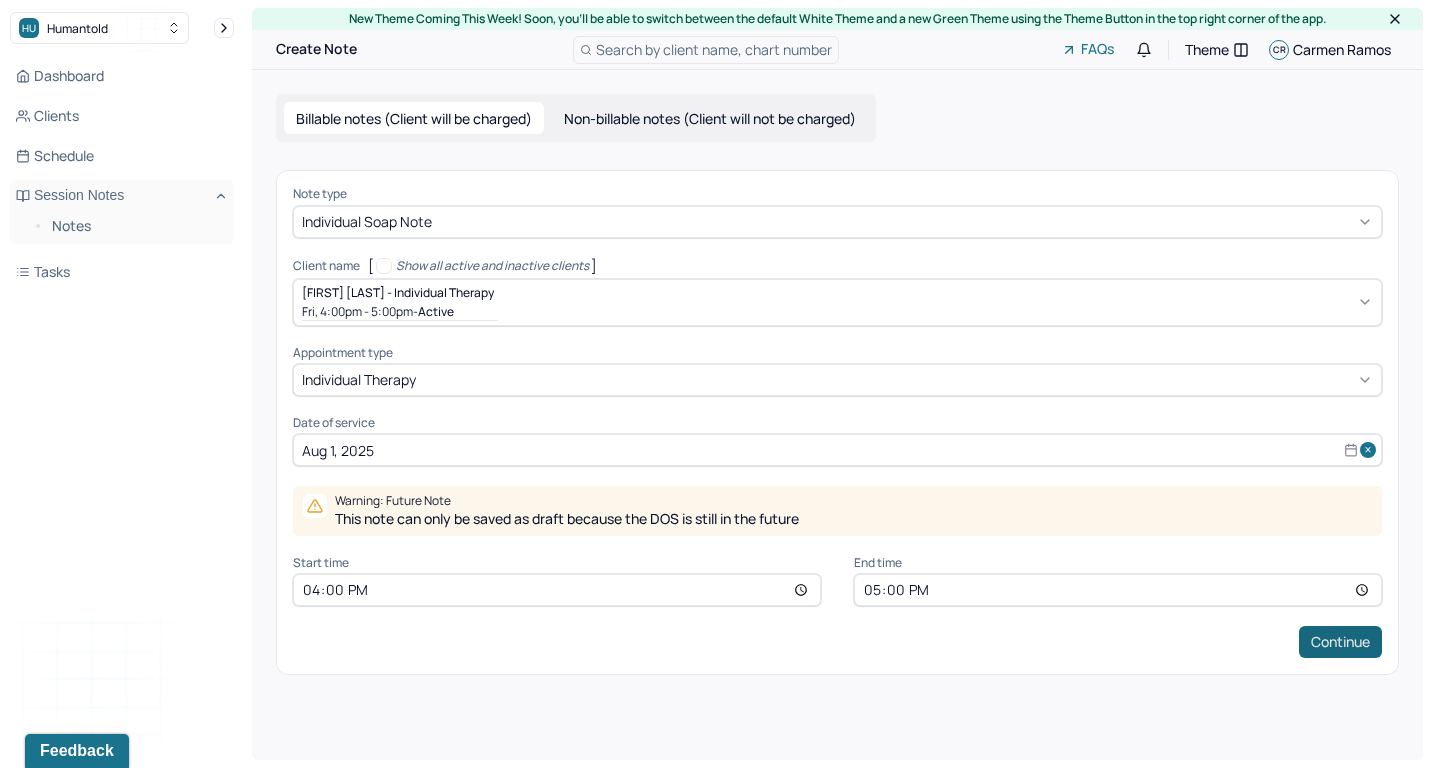 click on "Continue" at bounding box center [1340, 642] 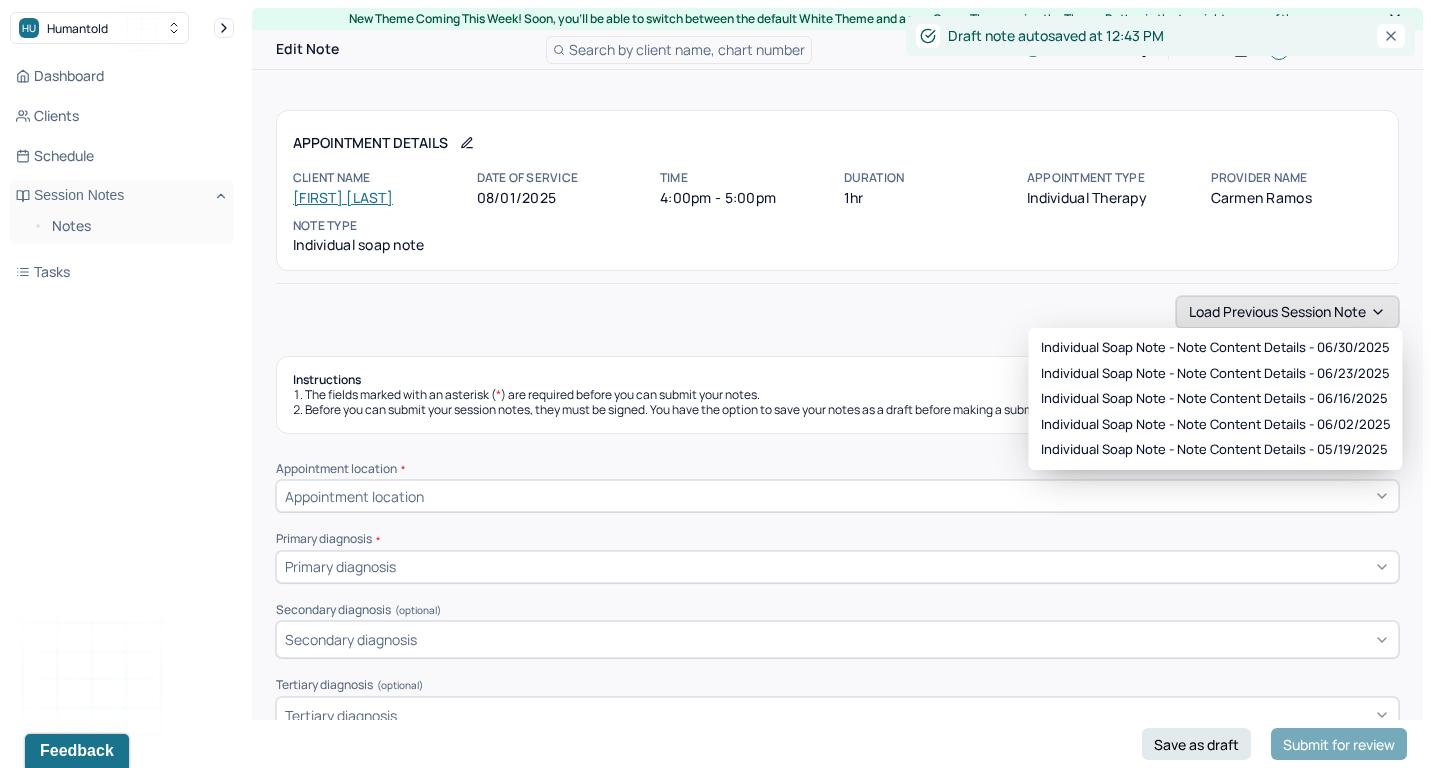 click on "Load previous session note" at bounding box center [1287, 312] 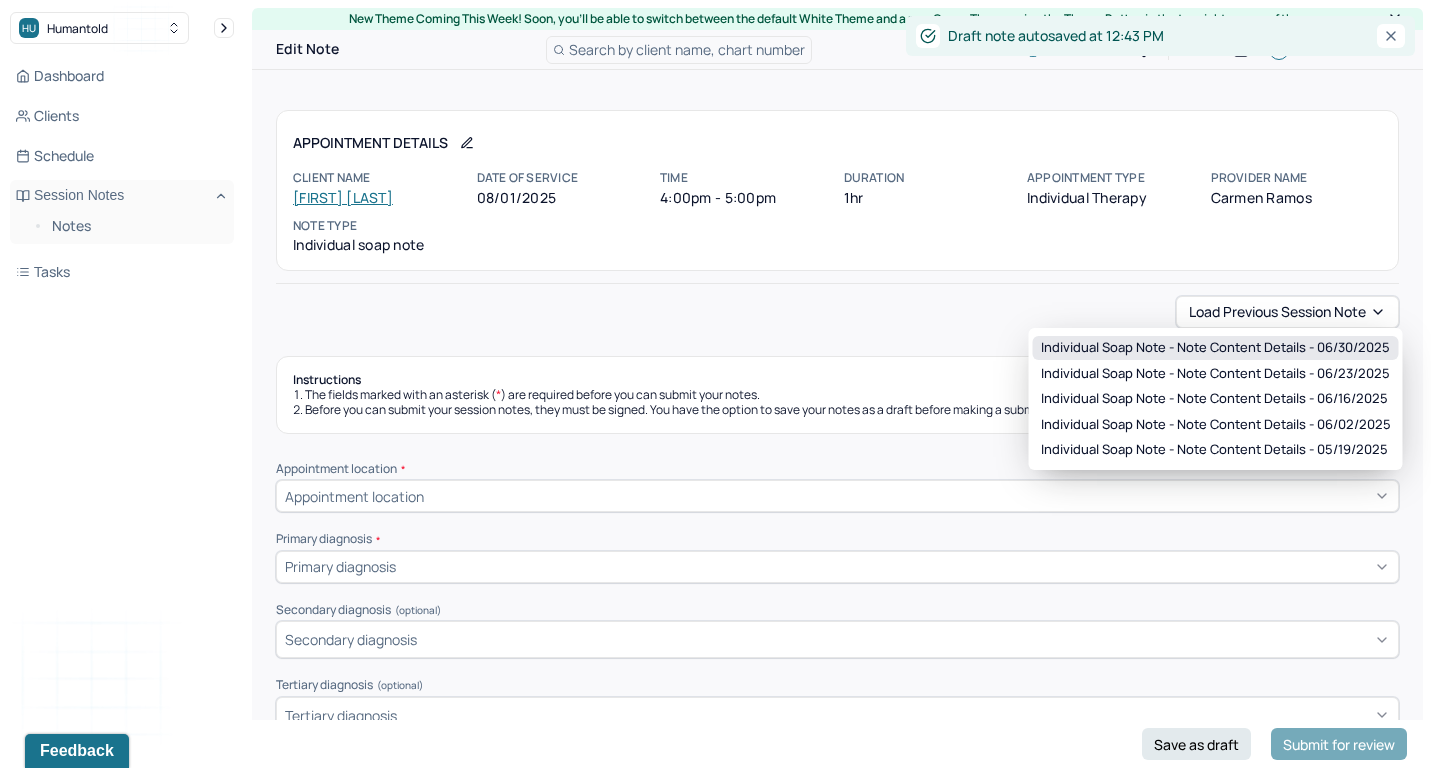 click on "Individual soap note   - Note content Details -   06/30/2025" at bounding box center [1215, 348] 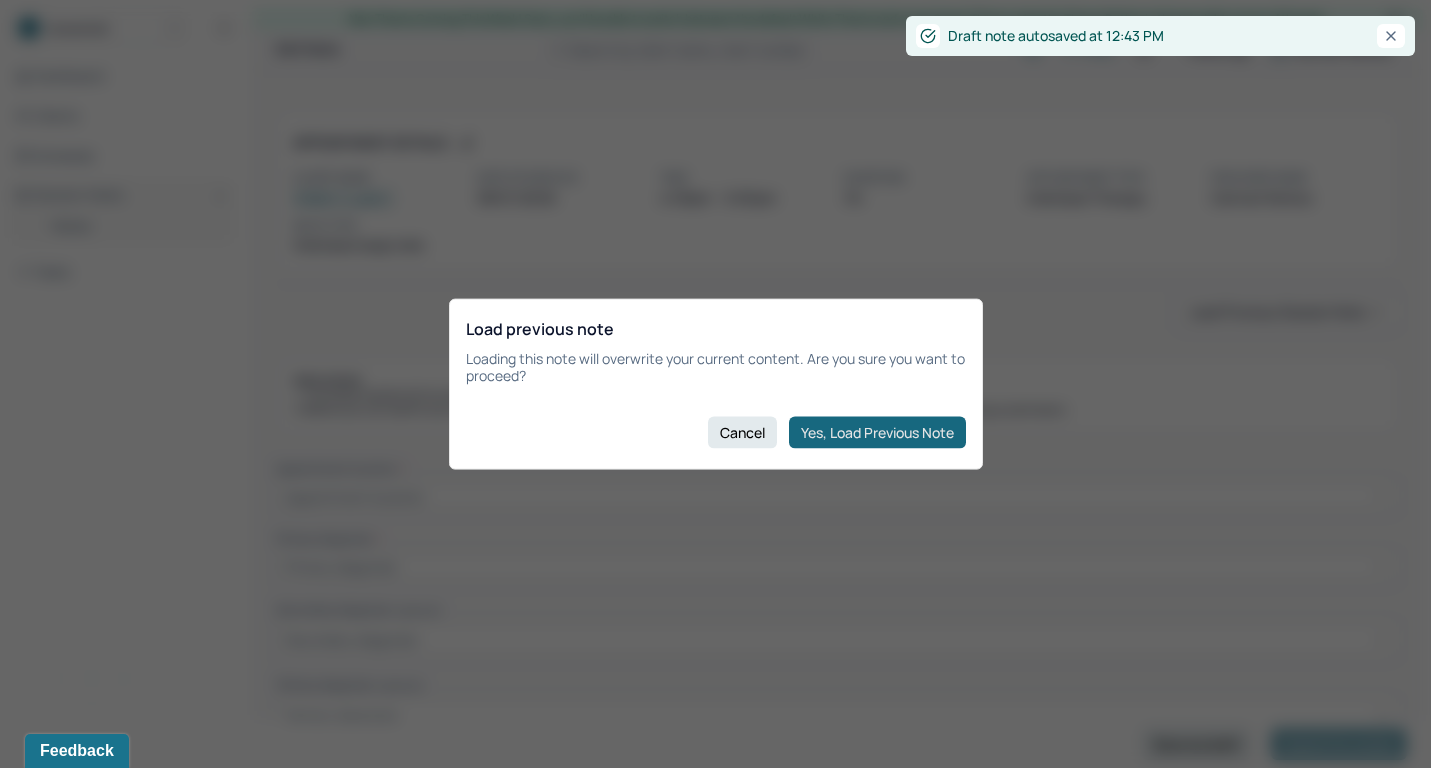 click on "Yes, Load Previous Note" at bounding box center [877, 432] 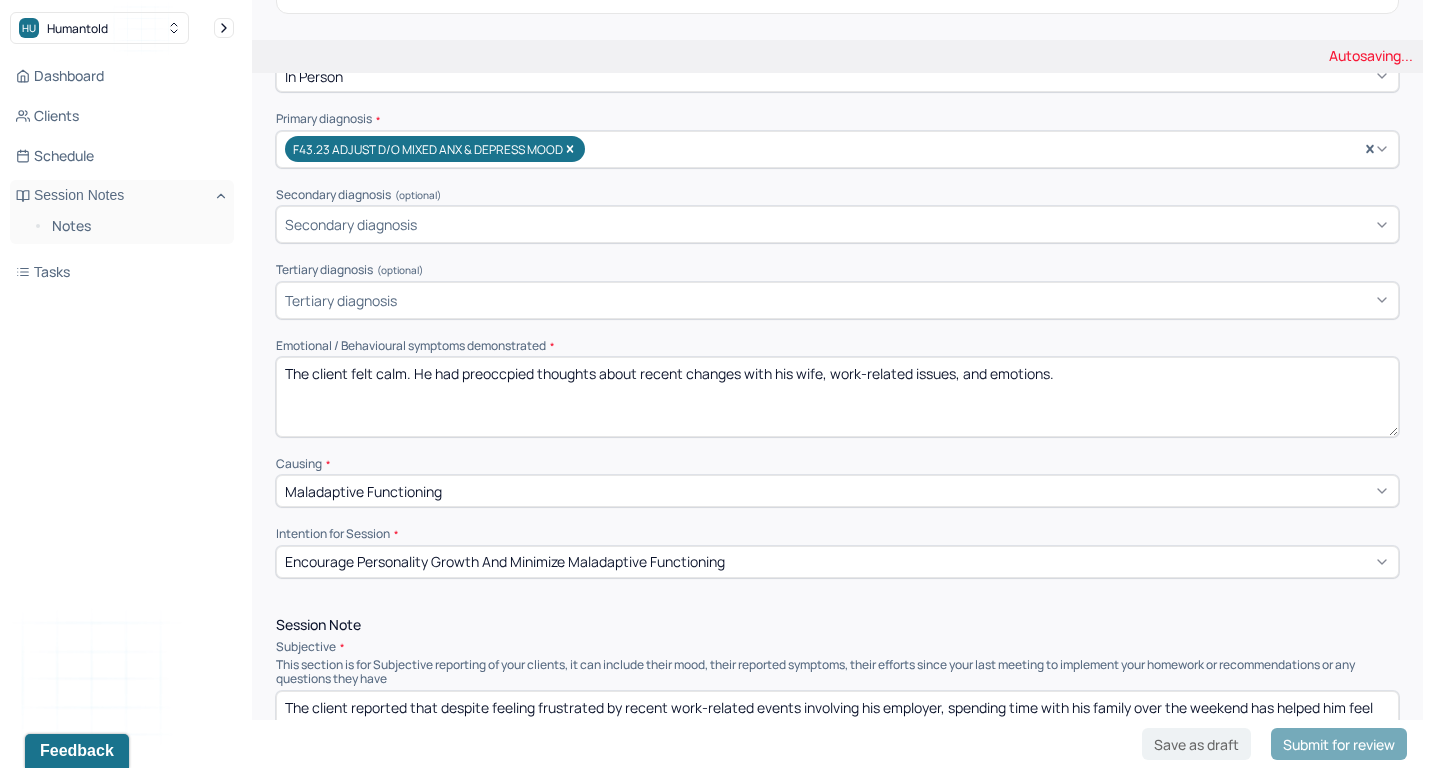 scroll, scrollTop: 328, scrollLeft: 0, axis: vertical 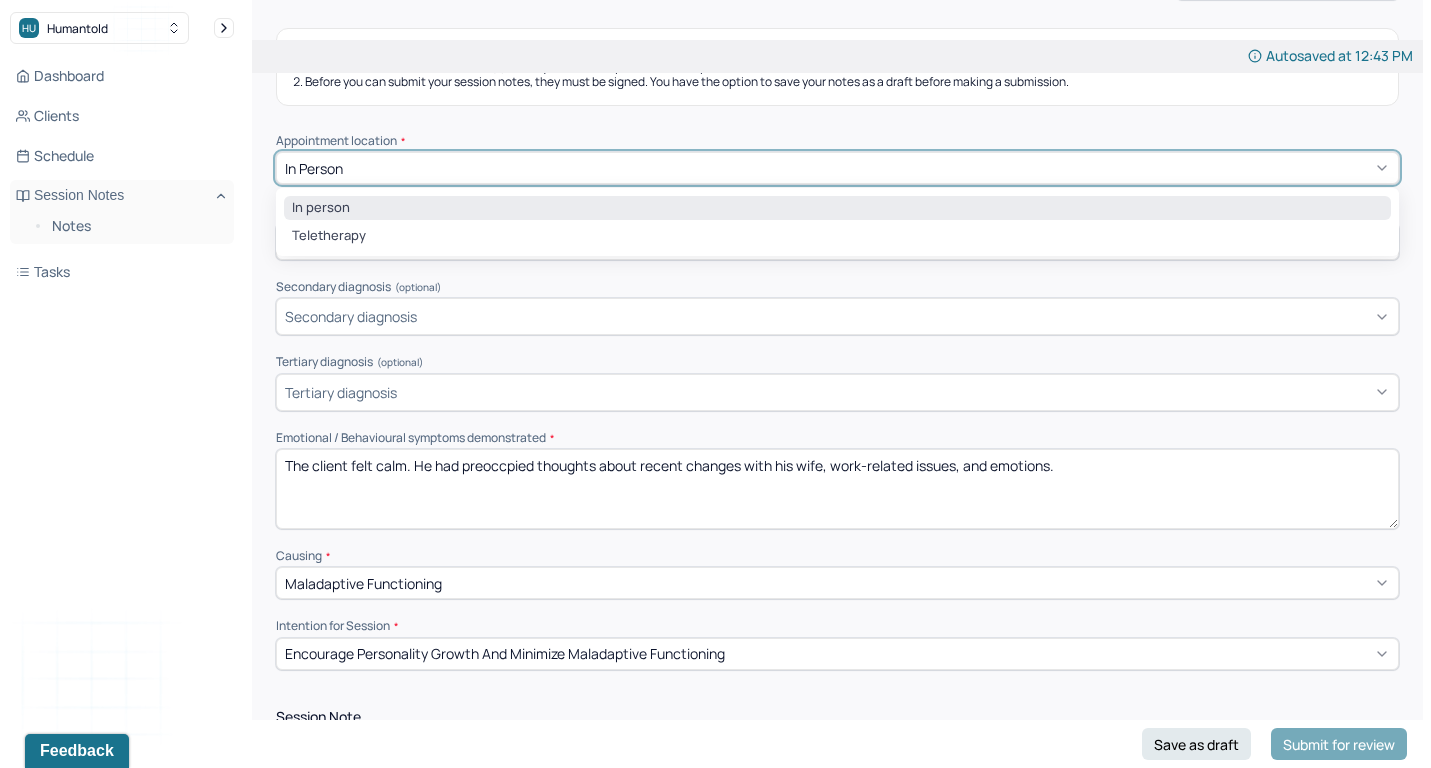 click on "In person" at bounding box center (837, 168) 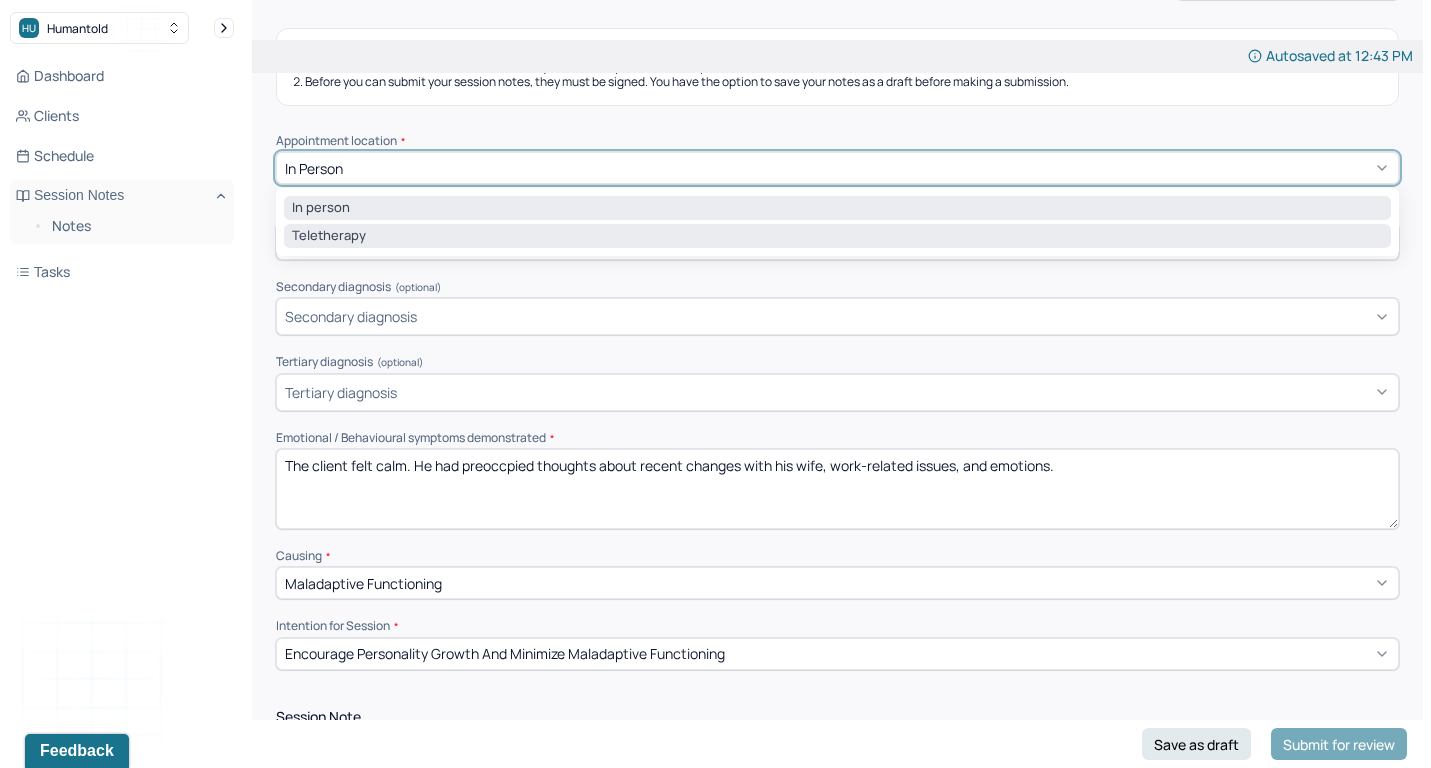 click on "Teletherapy" at bounding box center [837, 236] 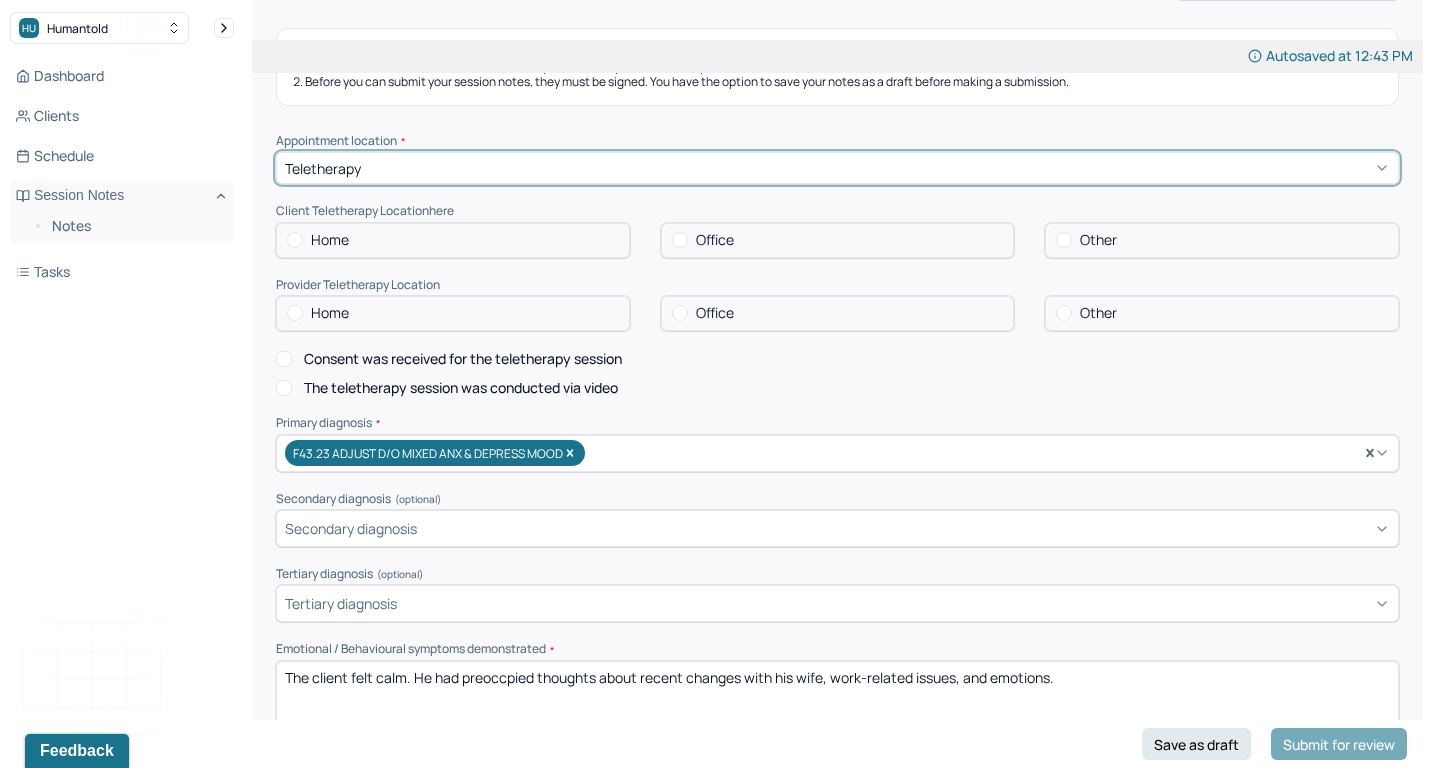click on "Home" at bounding box center [453, 240] 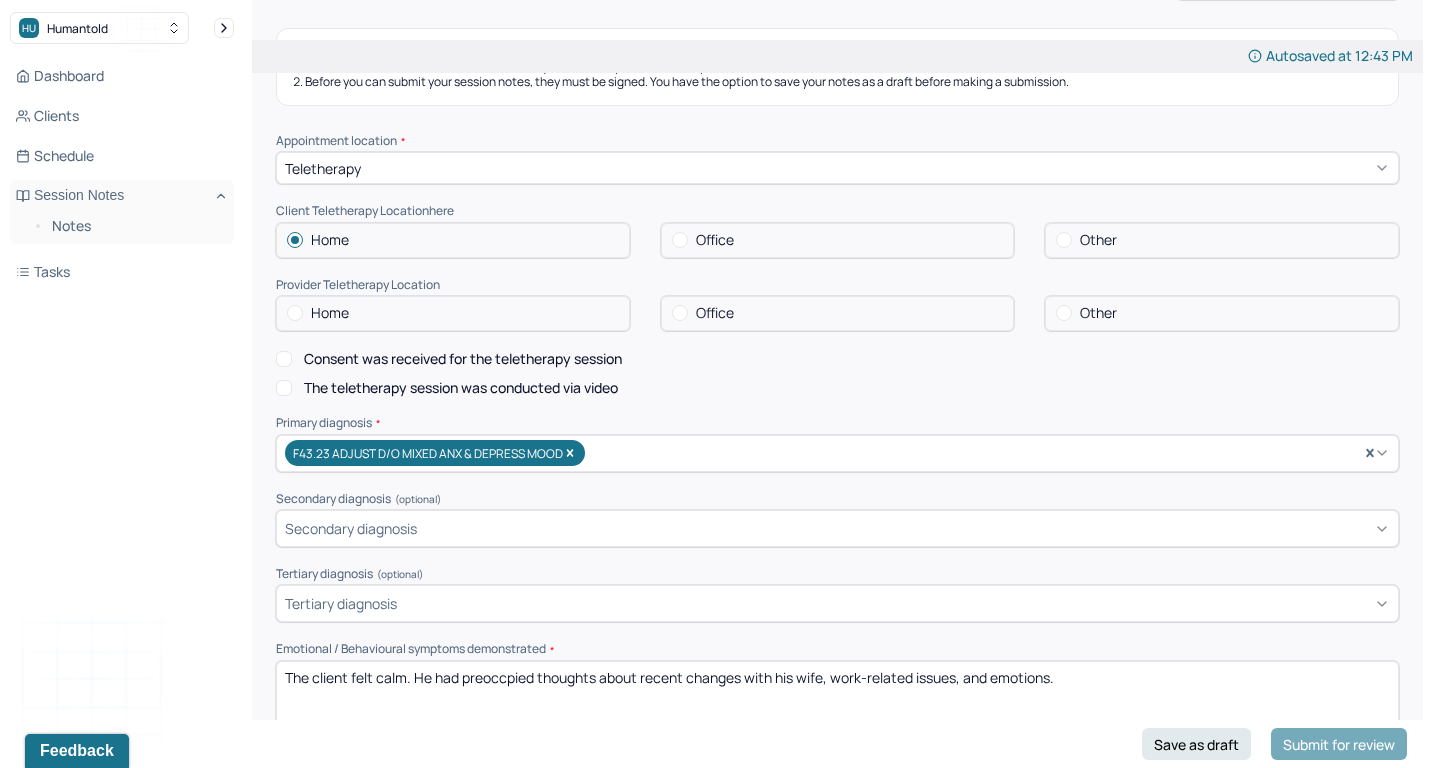 click on "Home" at bounding box center (453, 313) 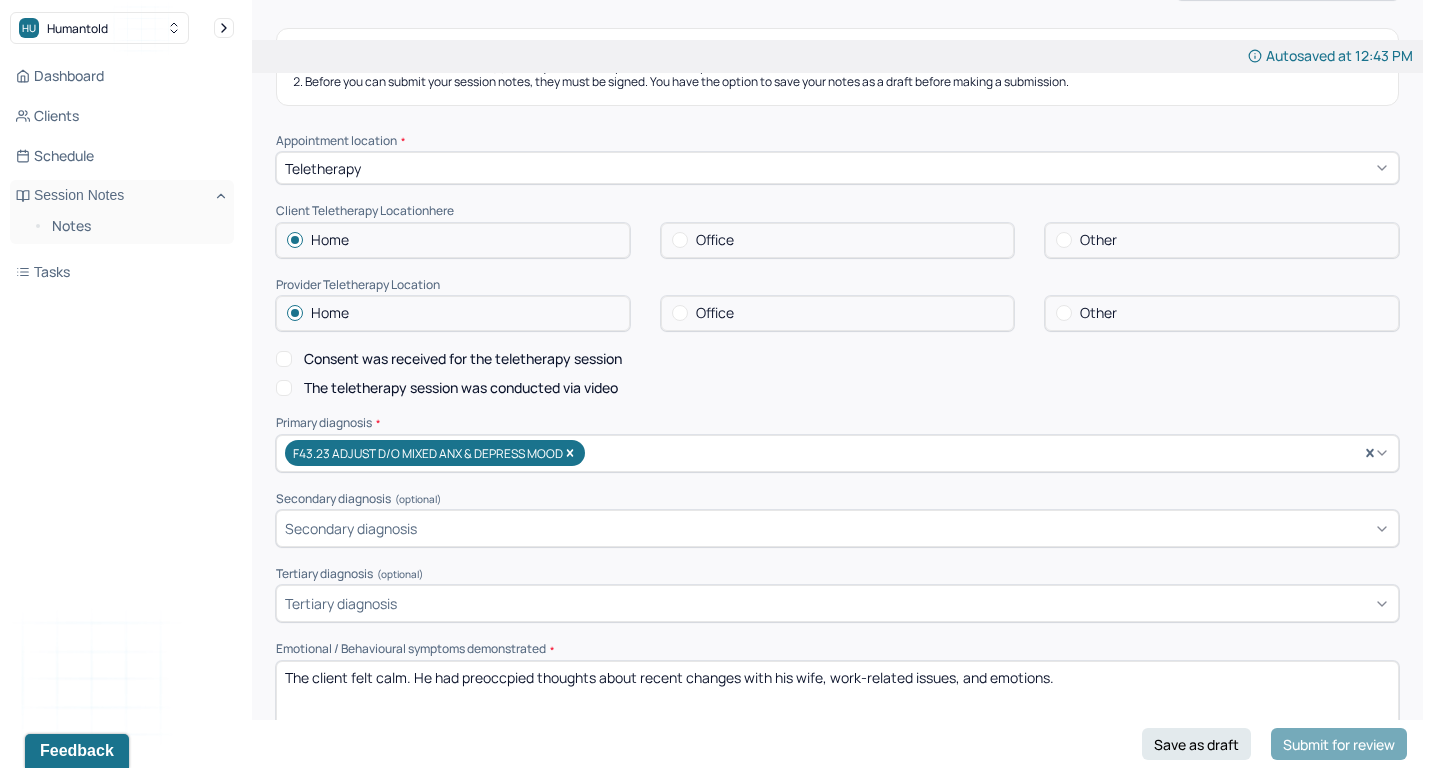 click on "Appointment location * Teletherapy Client Teletherapy Location here Home Office Other Provider Teletherapy Location Home Office Other Consent was received for the teletherapy session The teletherapy session was conducted via video Primary diagnosis * F43.23 ADJUST D/O MIXED ANX & DEPRESS MOOD Secondary diagnosis (optional) Secondary diagnosis Tertiary diagnosis (optional) Tertiary diagnosis Emotional / Behavioural symptoms demonstrated * The client felt calm. He had preoccpied thoughts about recent changes with his [RELATIONSHIP], work-related issues, and emotions. Causing * Maladaptive Functioning Intention for Session * Encourage personality growth and minimize maladaptive functioning" at bounding box center [837, 508] 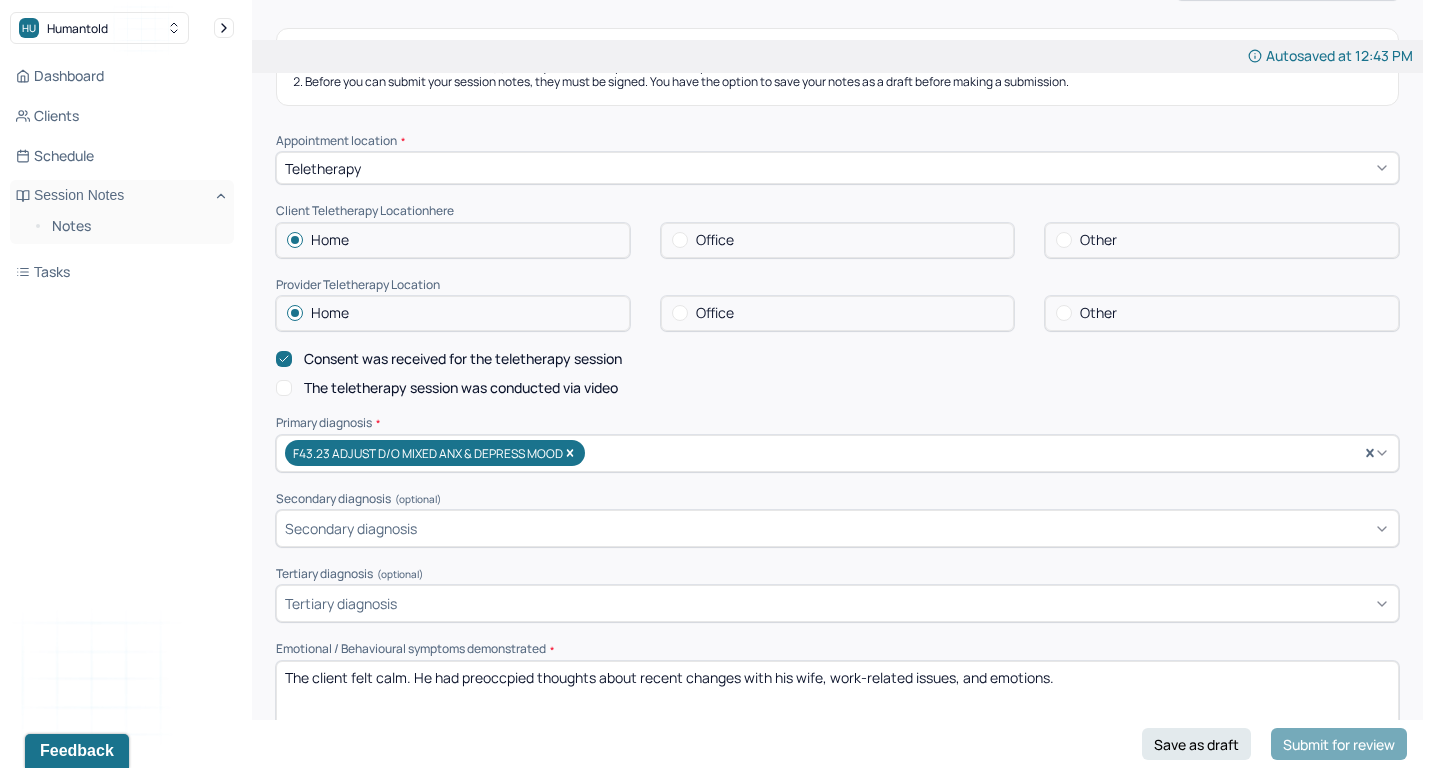 click on "The teletherapy session was conducted via video" at bounding box center (461, 388) 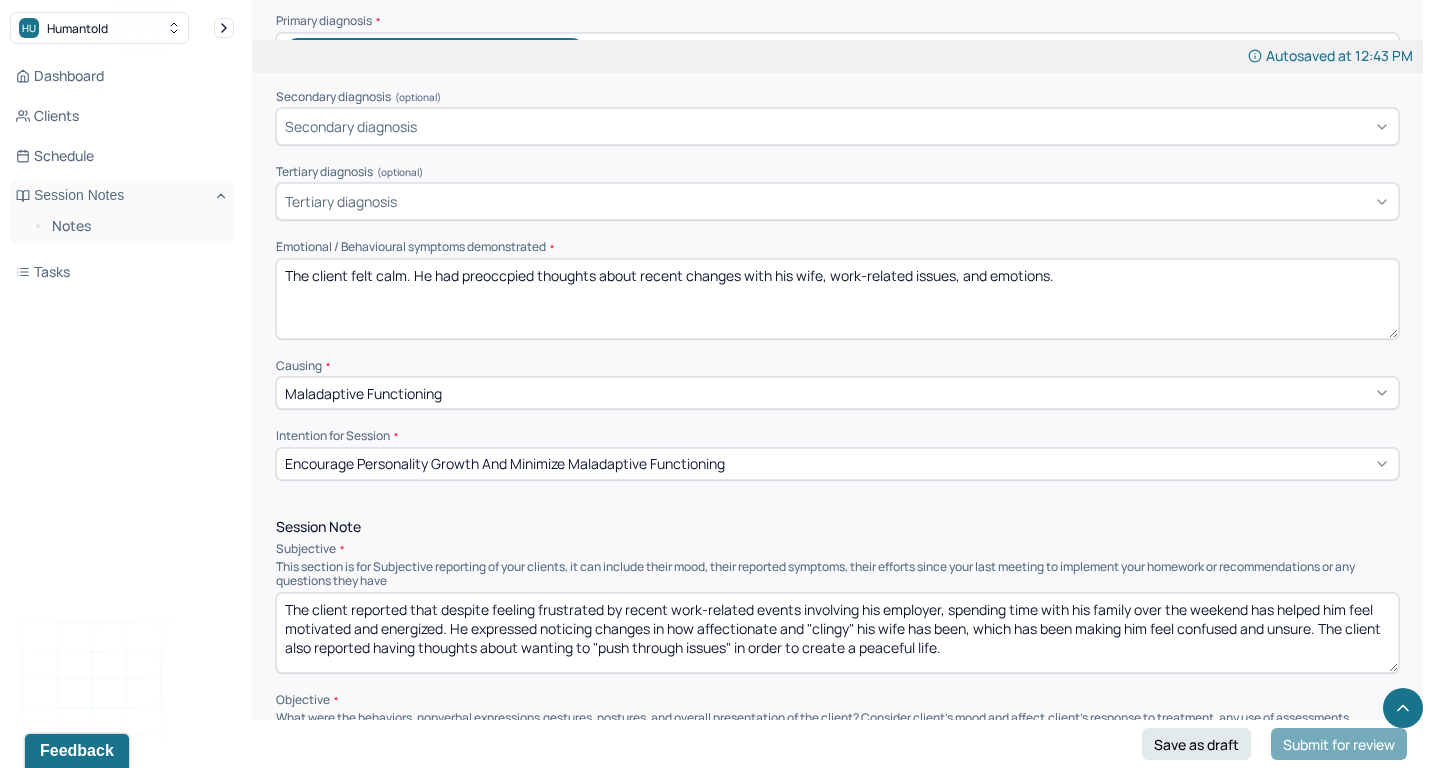 scroll, scrollTop: 766, scrollLeft: 0, axis: vertical 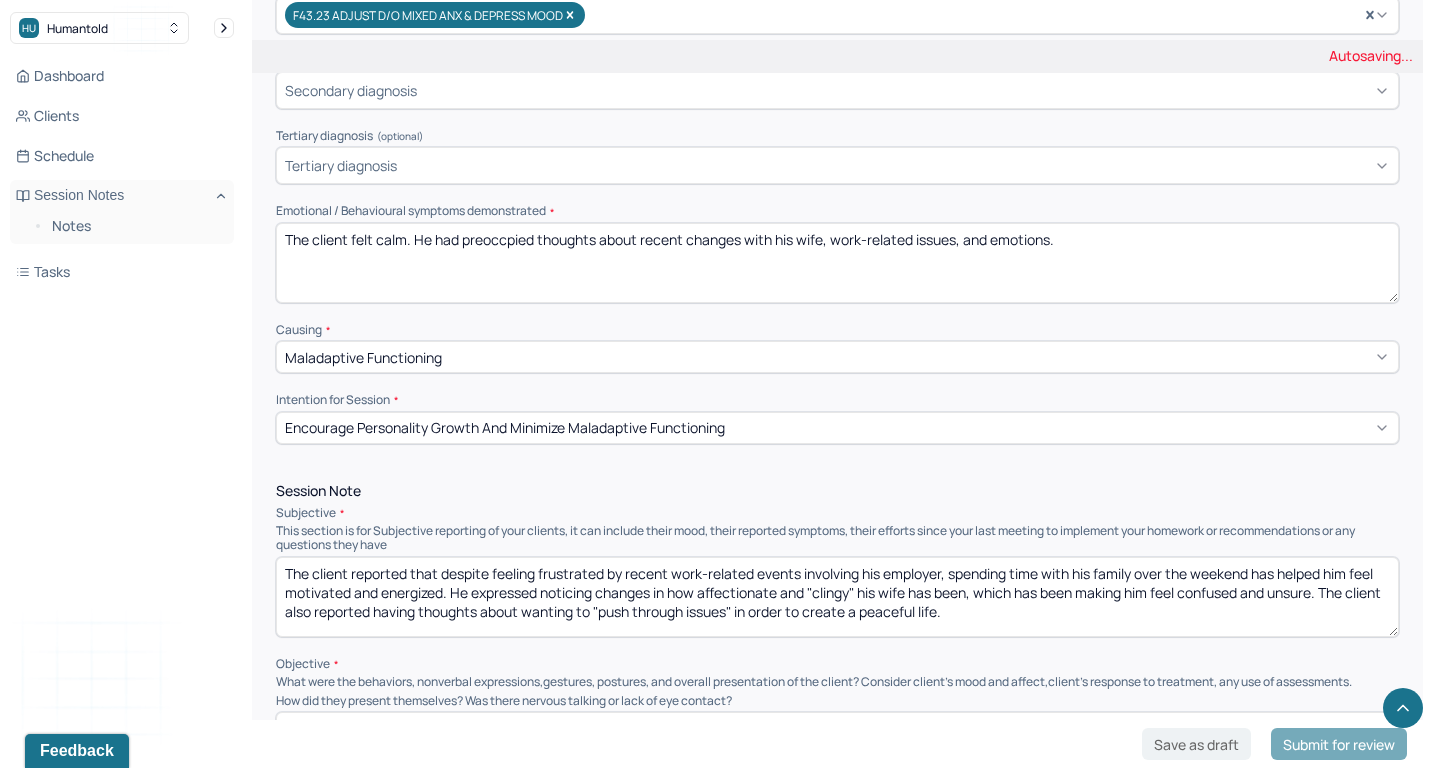 click on "The client felt calm. He had preoccpied thoughts about recent changes with his wife, work-related issues, and emotions." at bounding box center [837, 263] 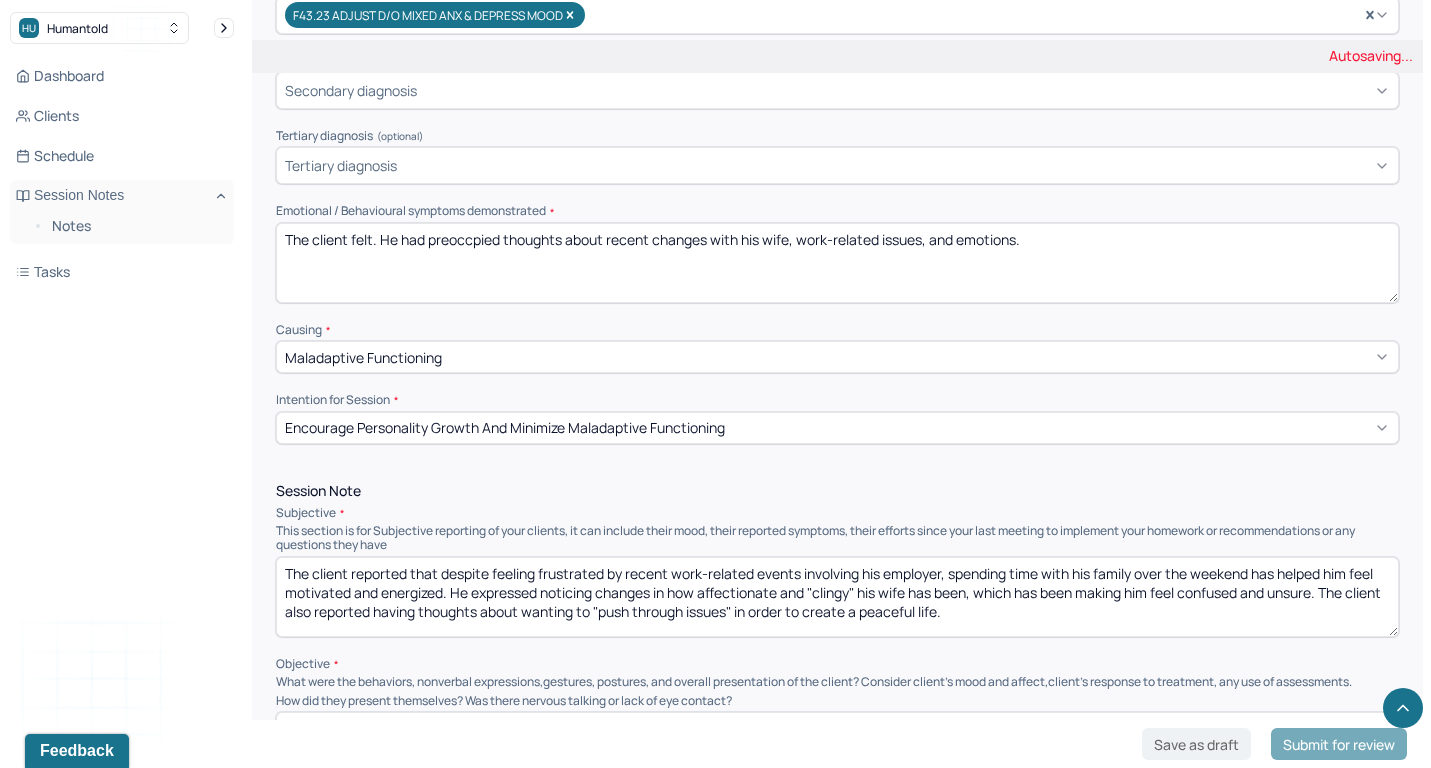 drag, startPoint x: 605, startPoint y: 224, endPoint x: 995, endPoint y: 274, distance: 393.19208 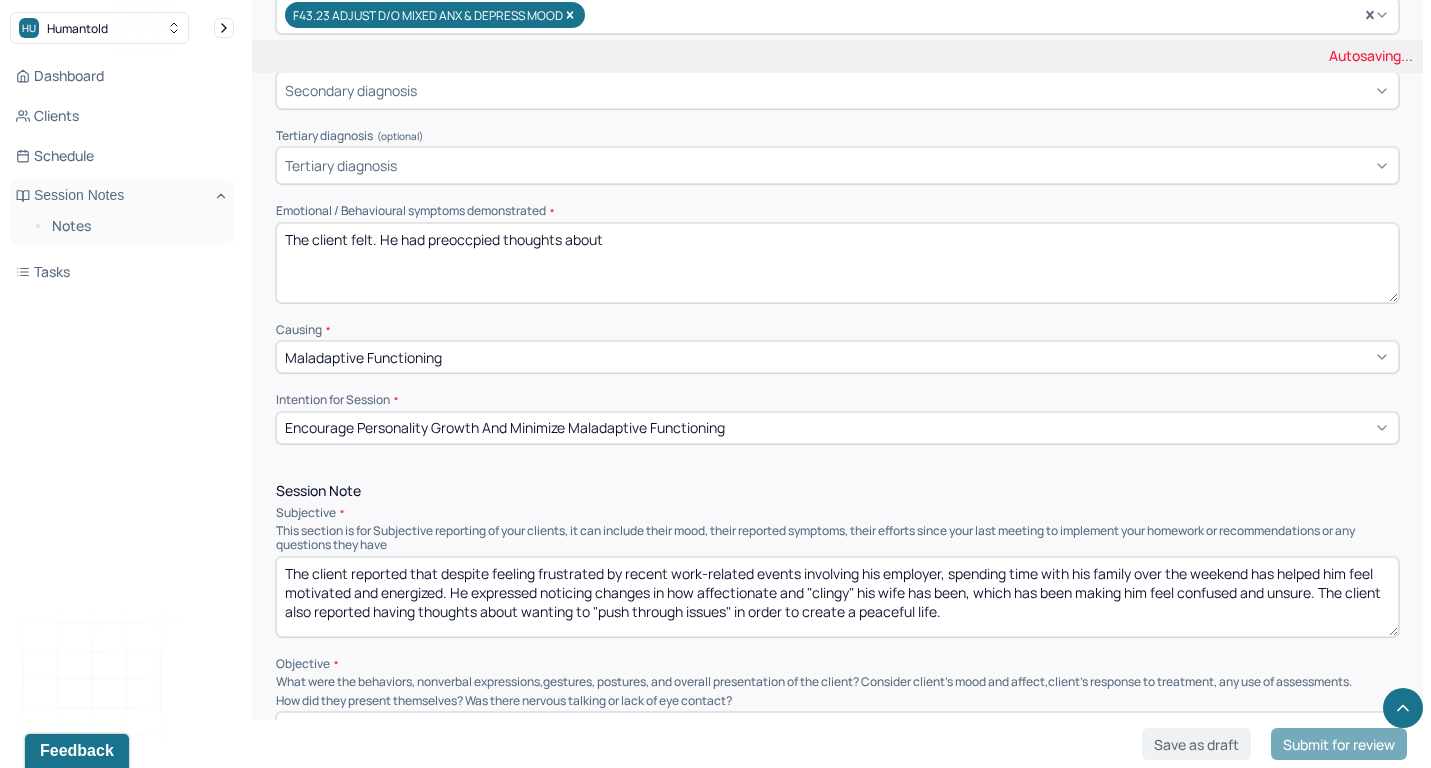 type on "The client felt. He had preoccpied thoughts about" 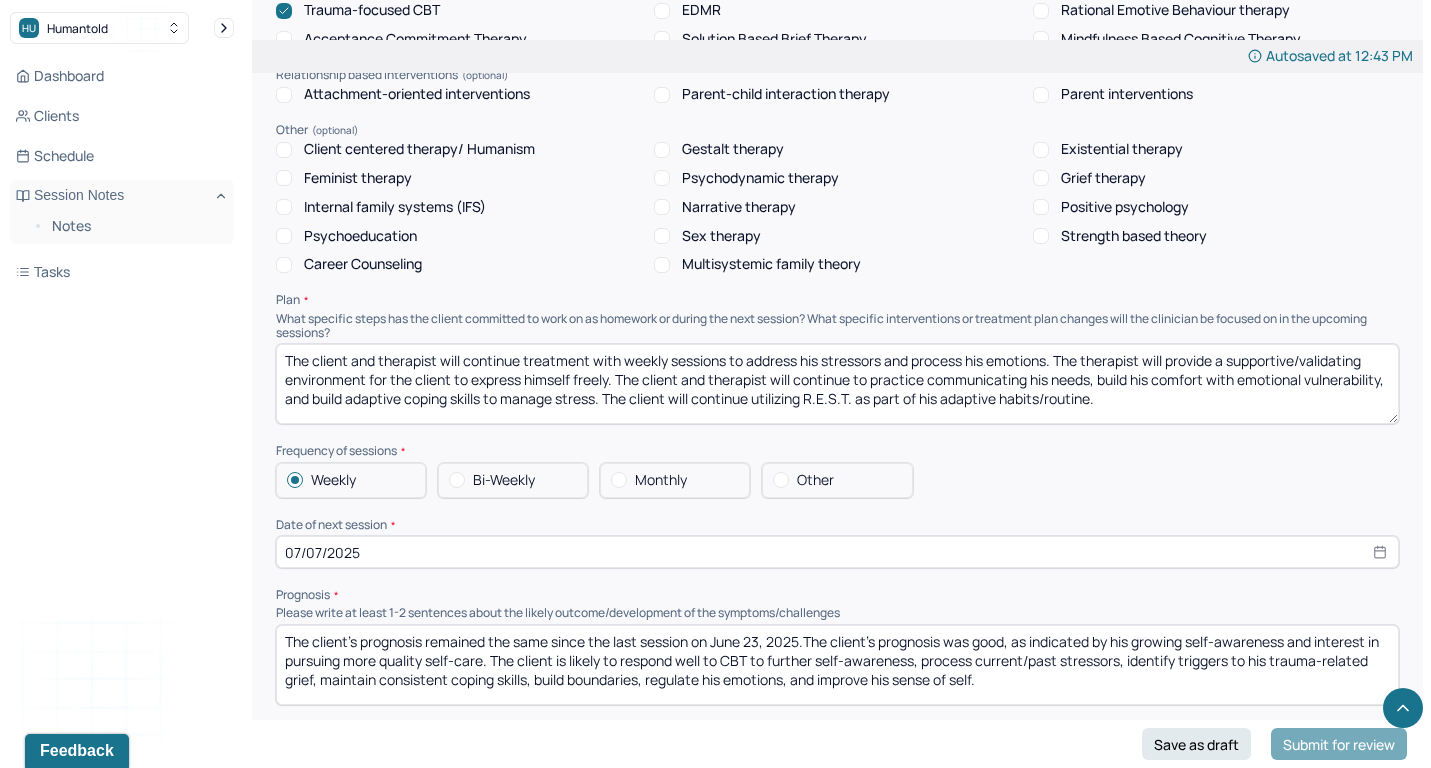 scroll, scrollTop: 1881, scrollLeft: 0, axis: vertical 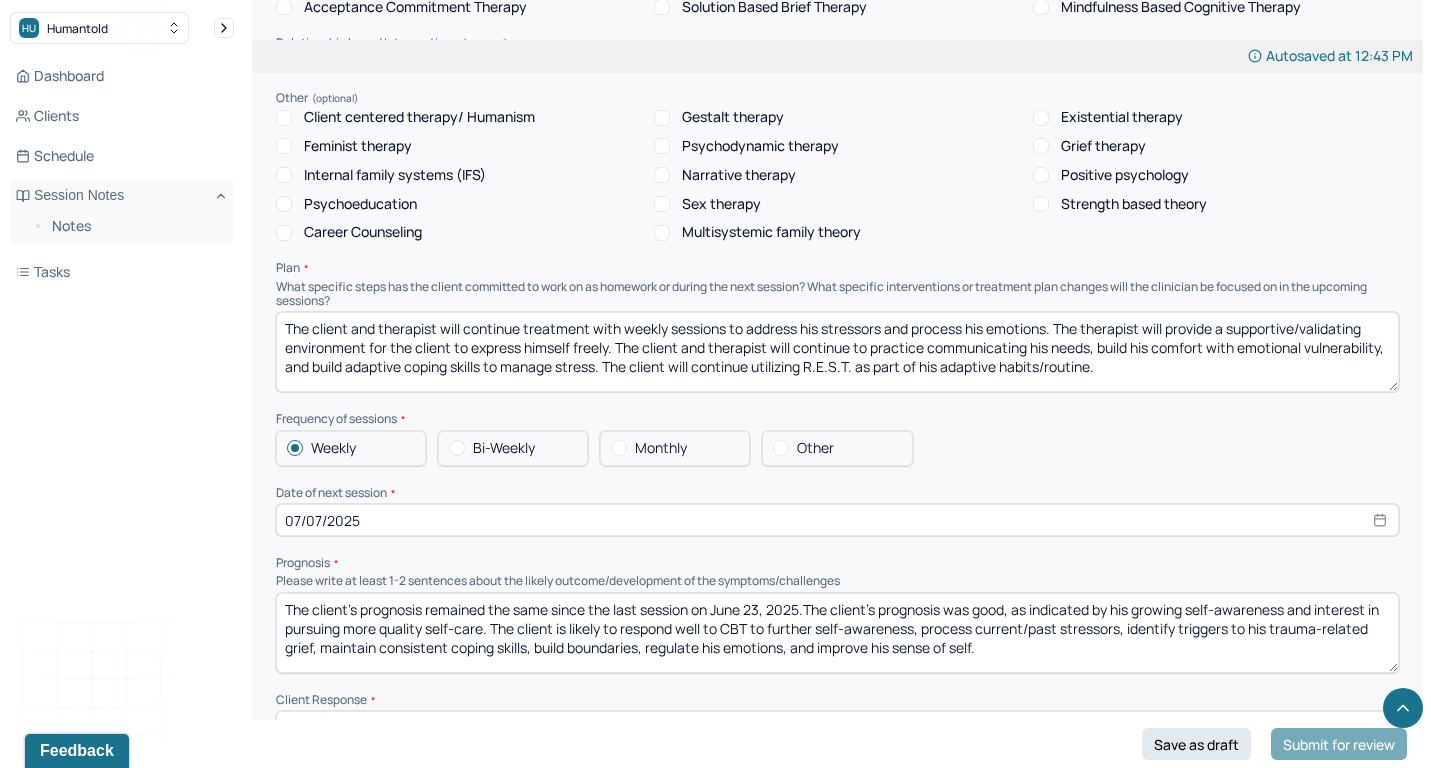 type on "The client reported that" 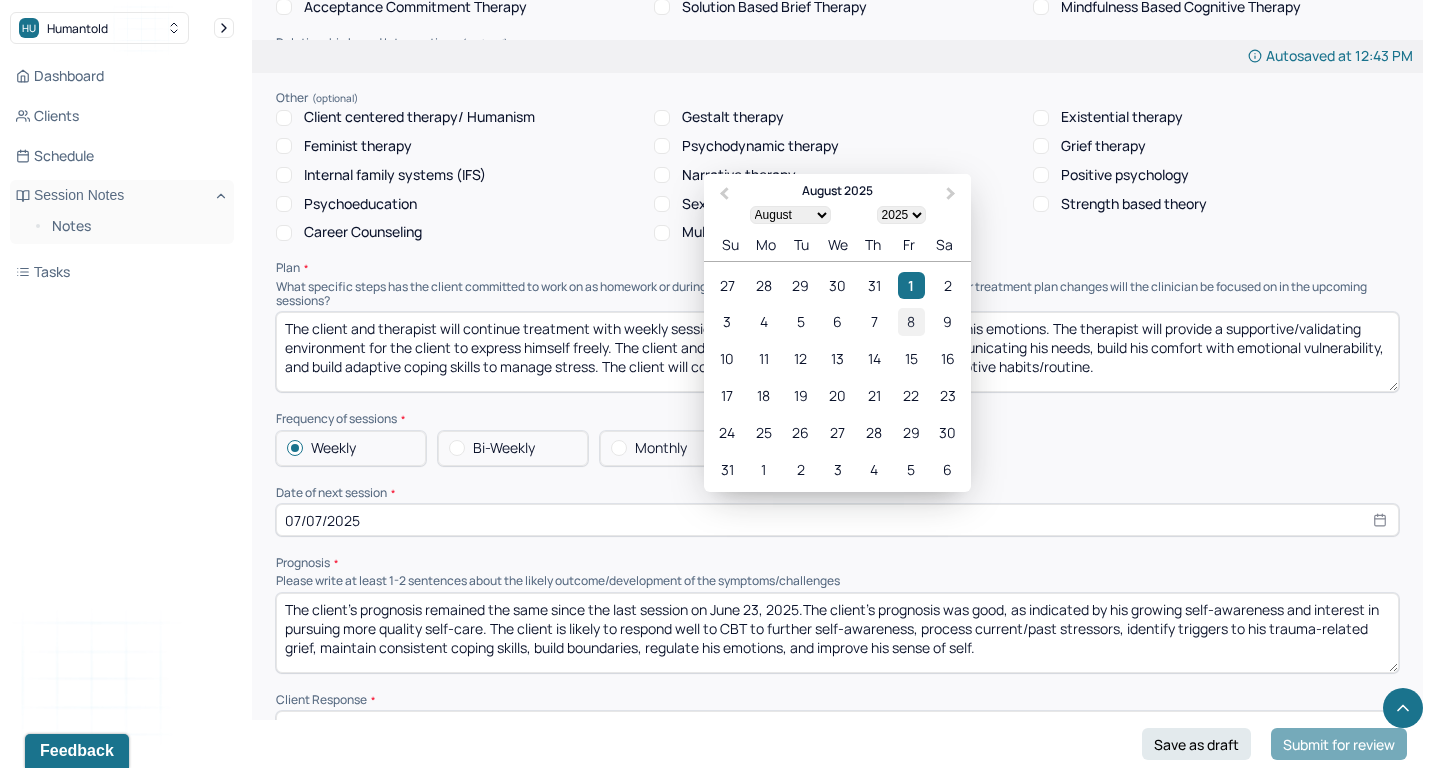 click on "8" at bounding box center (911, 322) 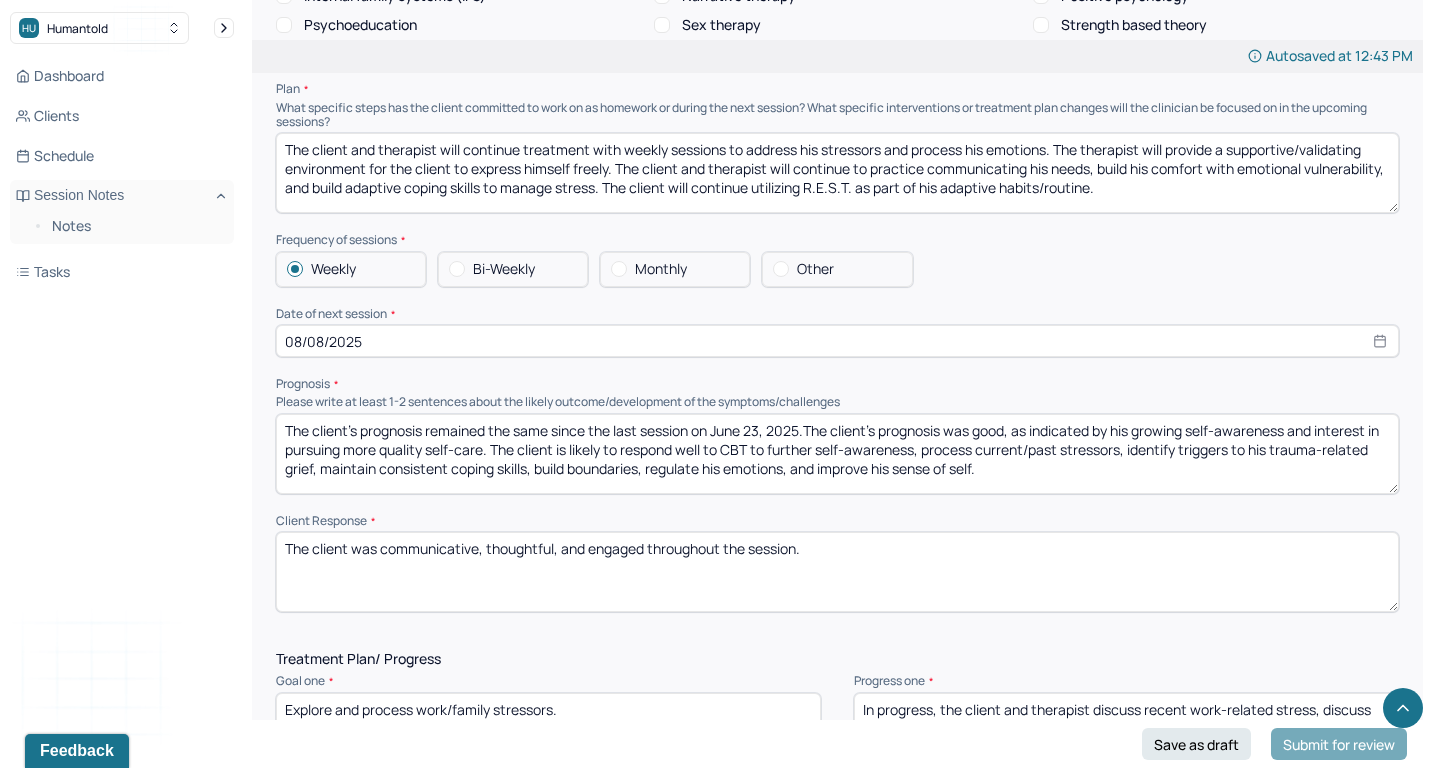 scroll, scrollTop: 2093, scrollLeft: 0, axis: vertical 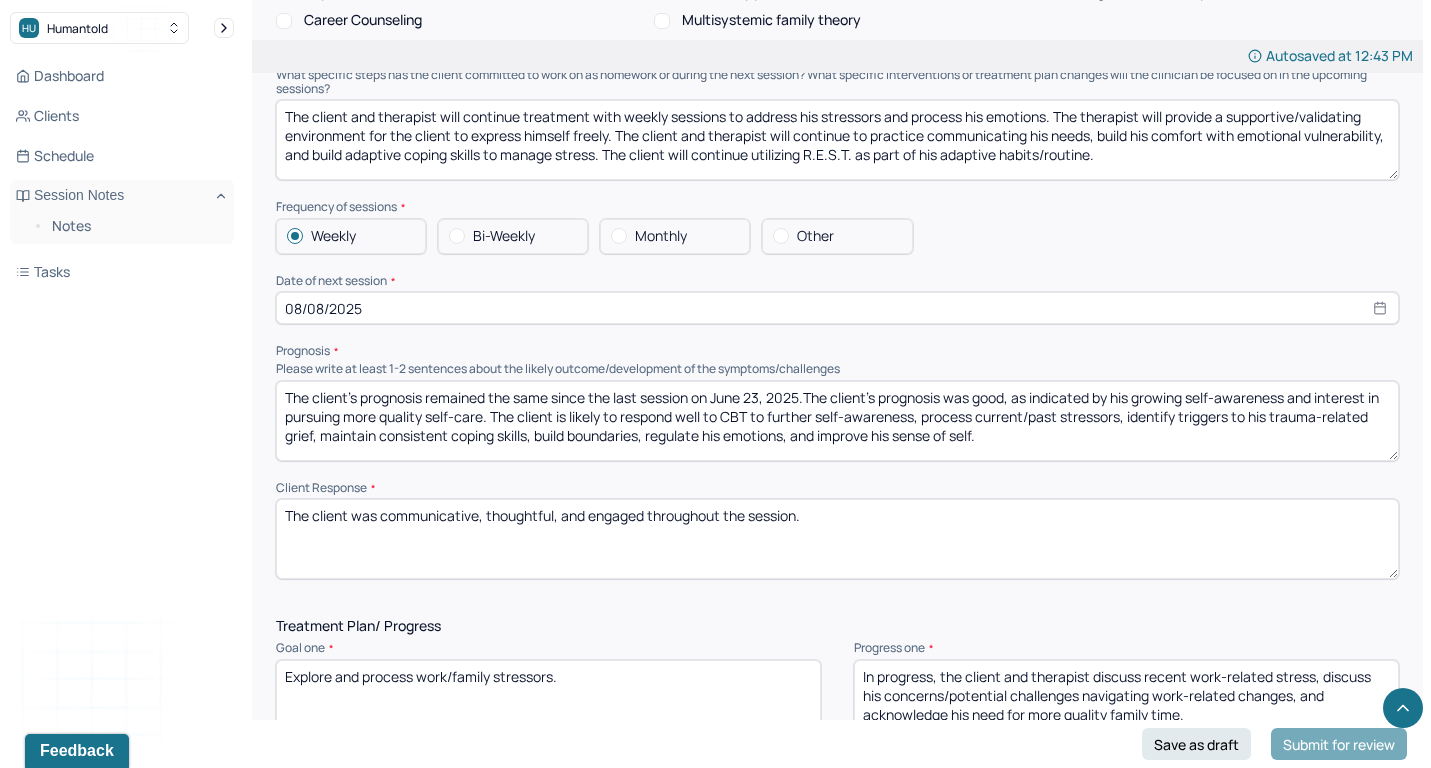 drag, startPoint x: 945, startPoint y: 643, endPoint x: 1075, endPoint y: 758, distance: 173.56555 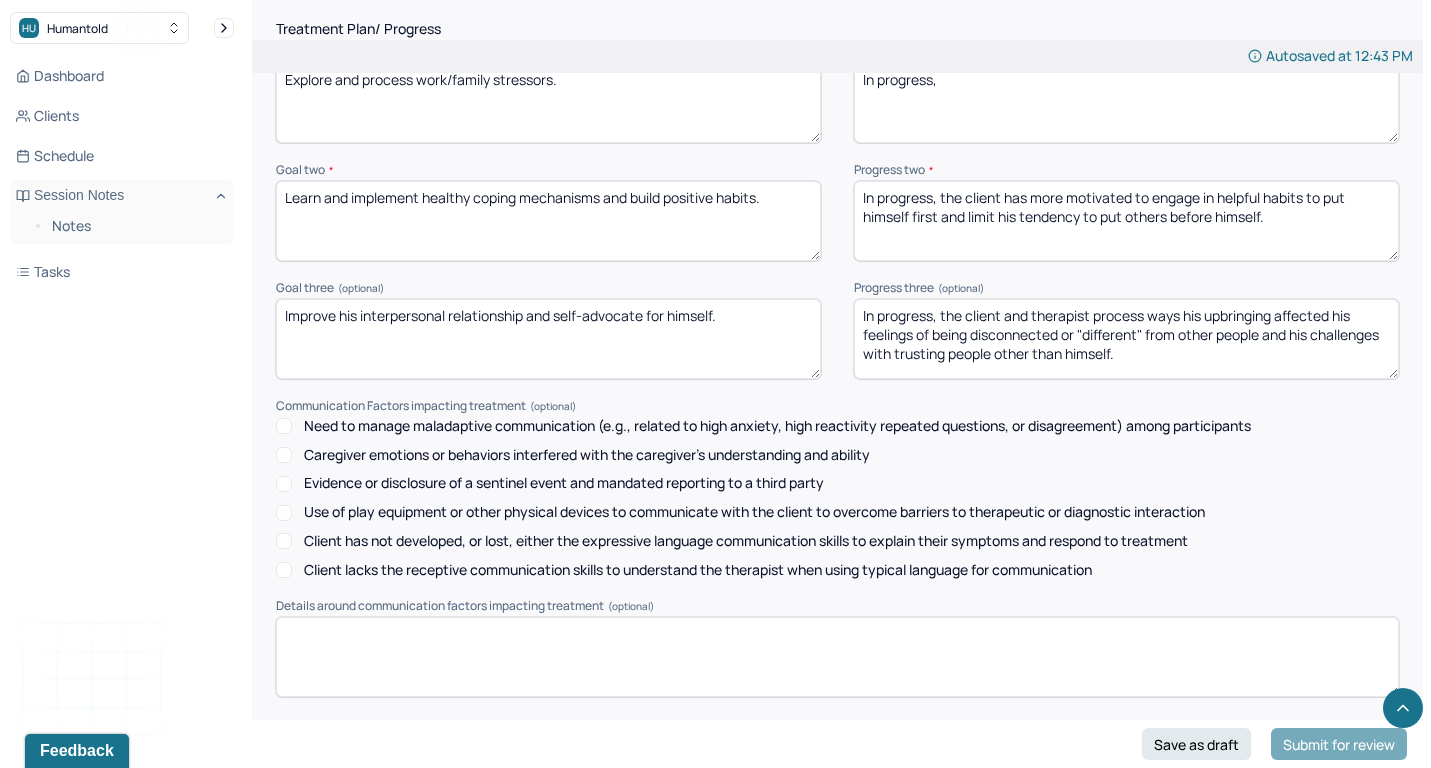 scroll, scrollTop: 2672, scrollLeft: 0, axis: vertical 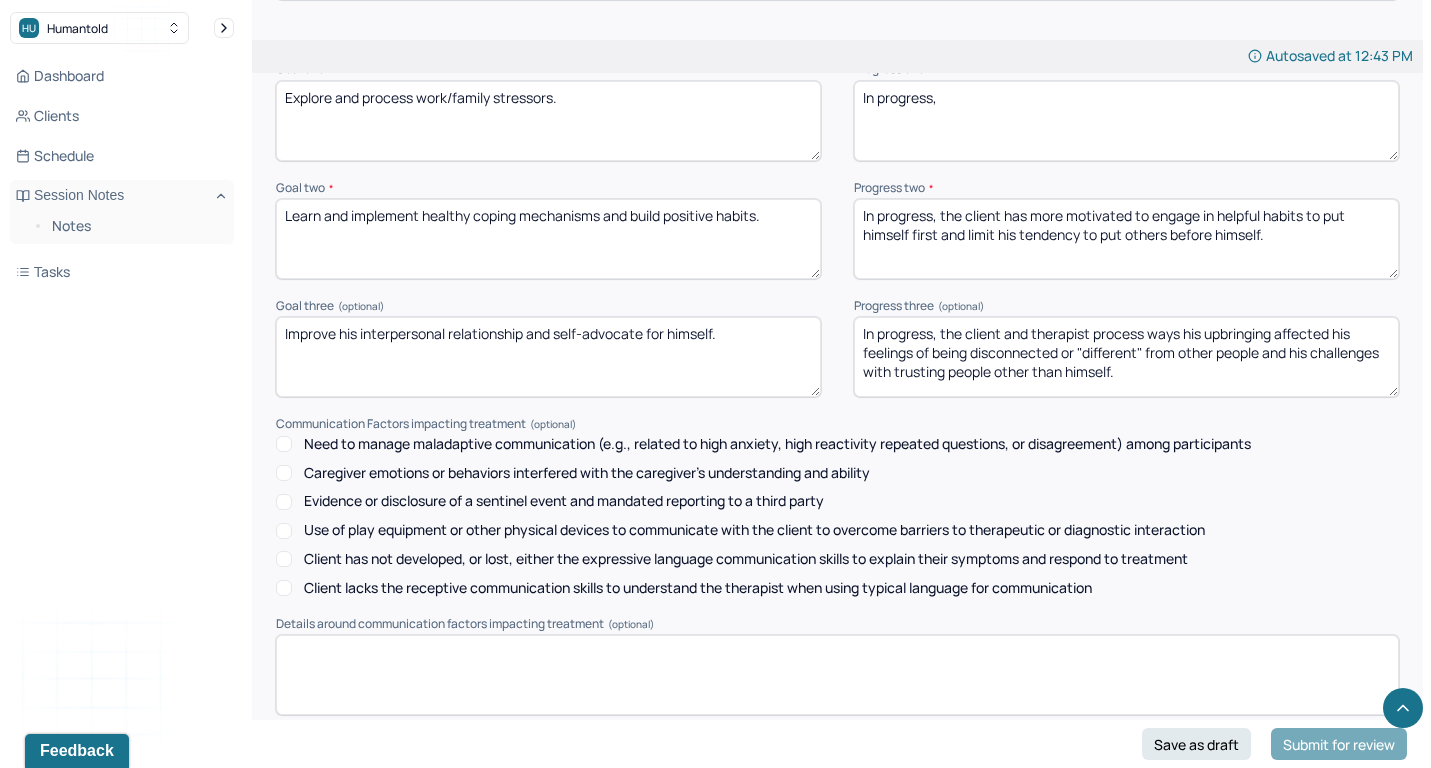 type on "In progress," 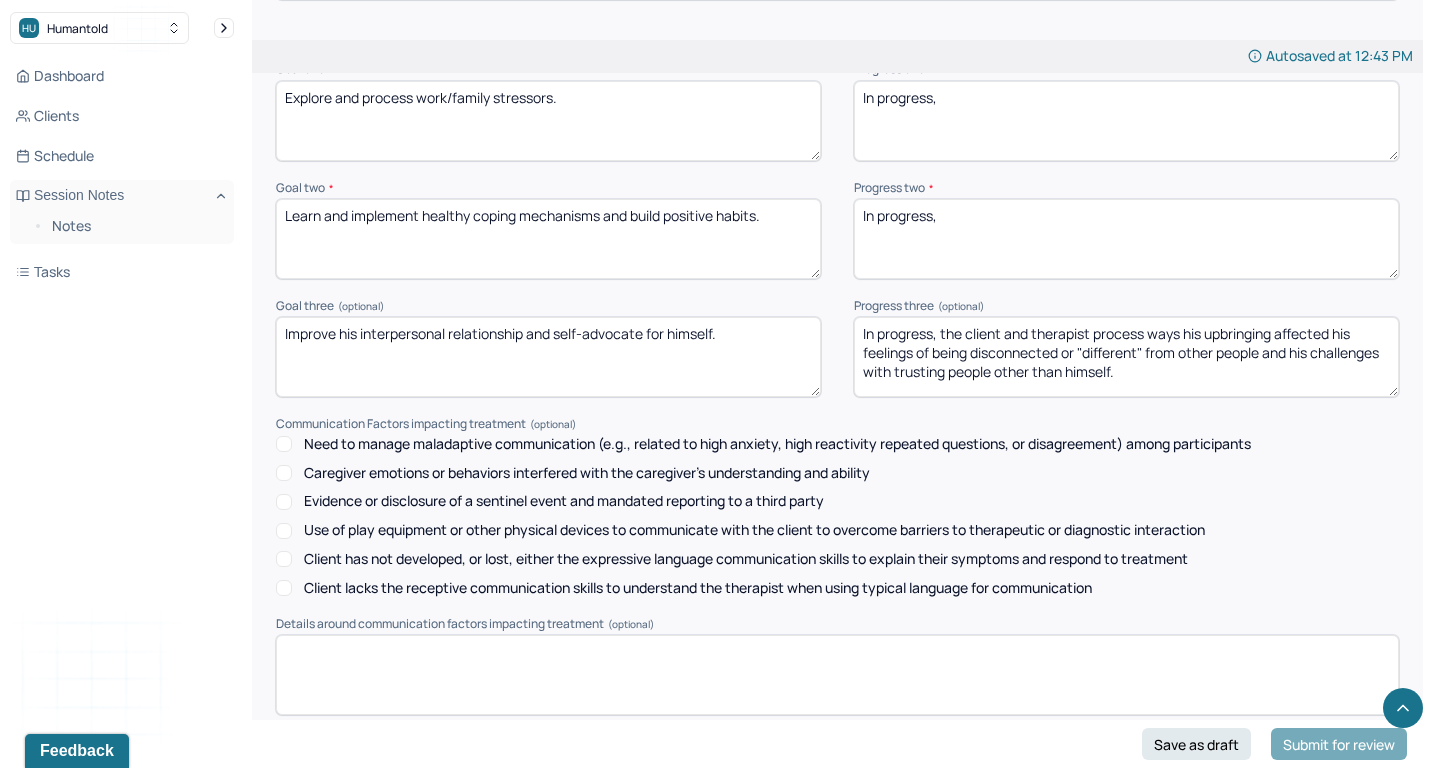 type on "In progress," 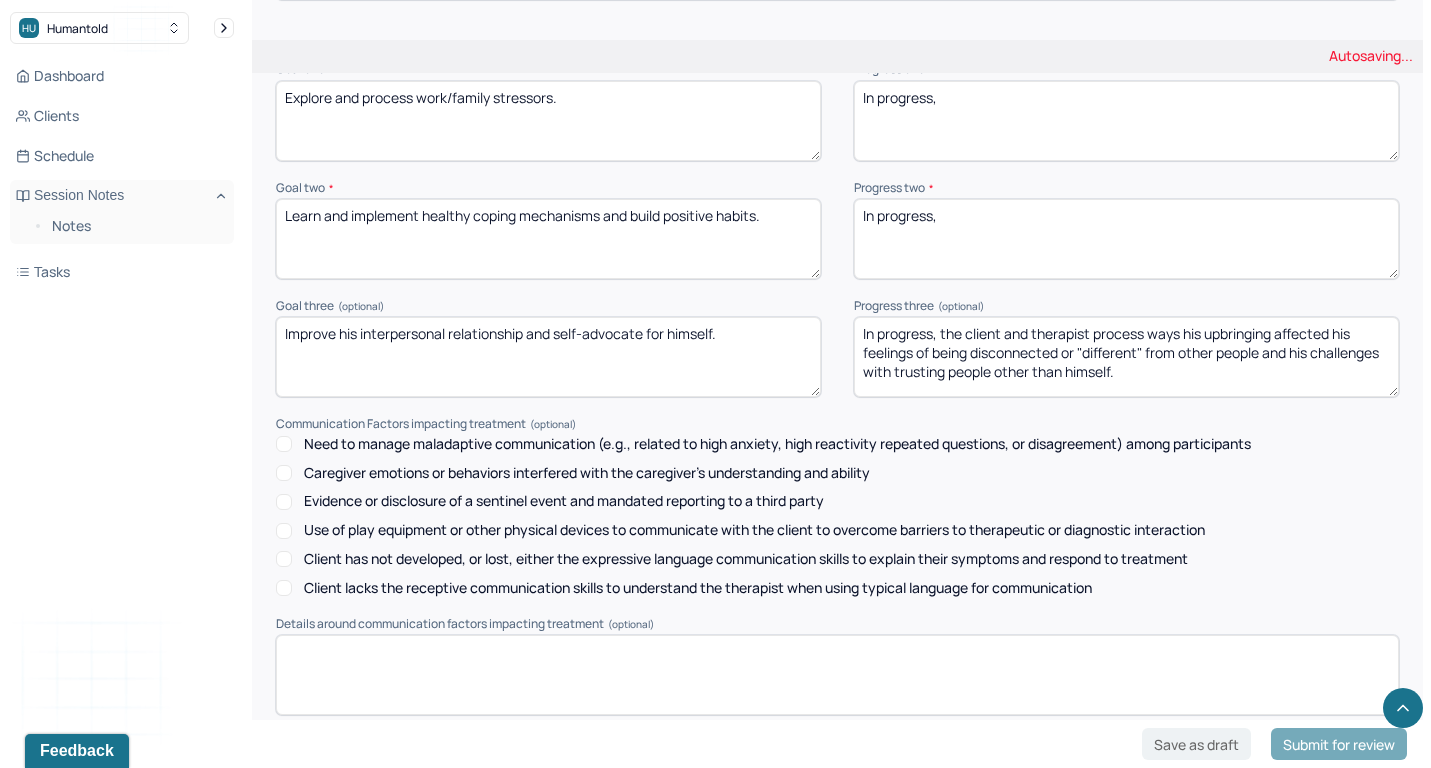 drag, startPoint x: 939, startPoint y: 295, endPoint x: 1134, endPoint y: 531, distance: 306.13885 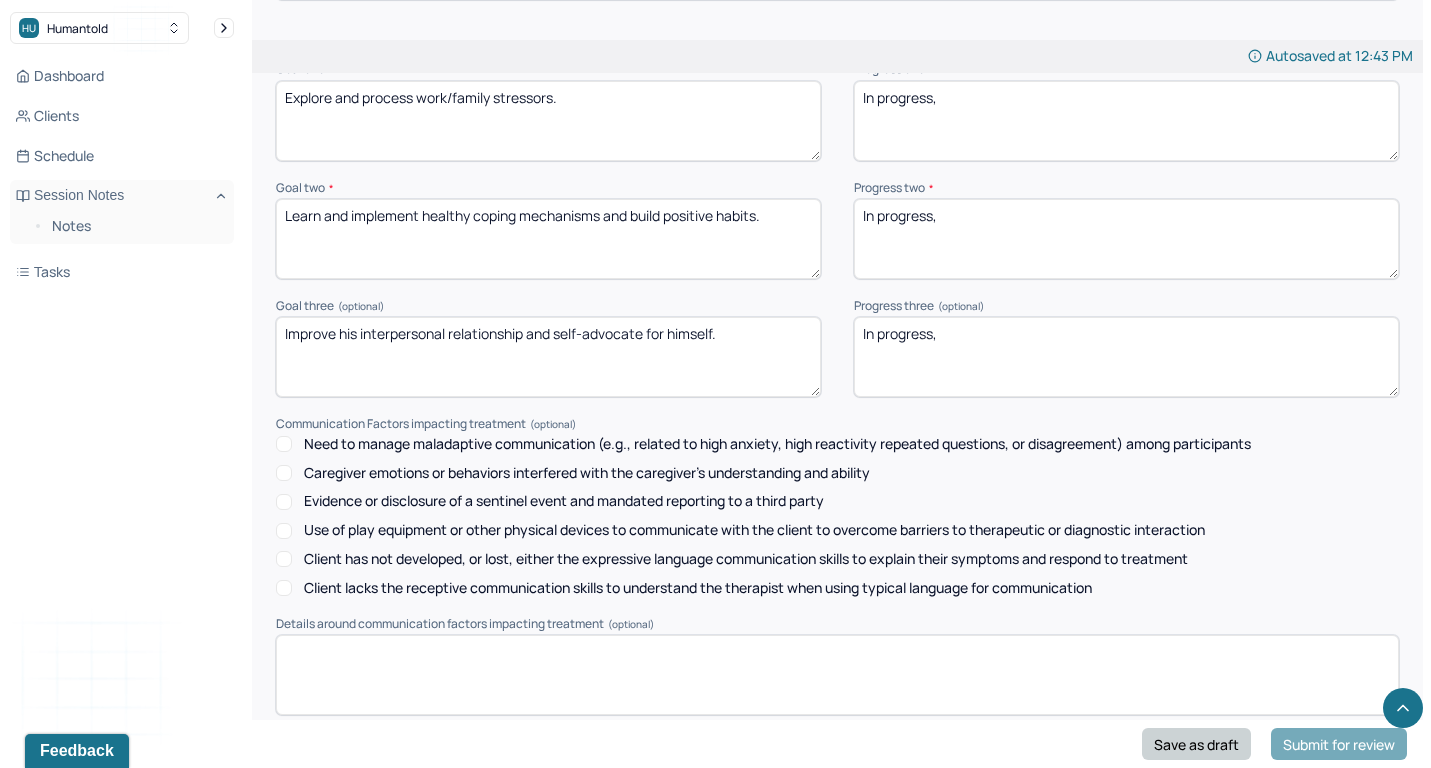 type on "In progress," 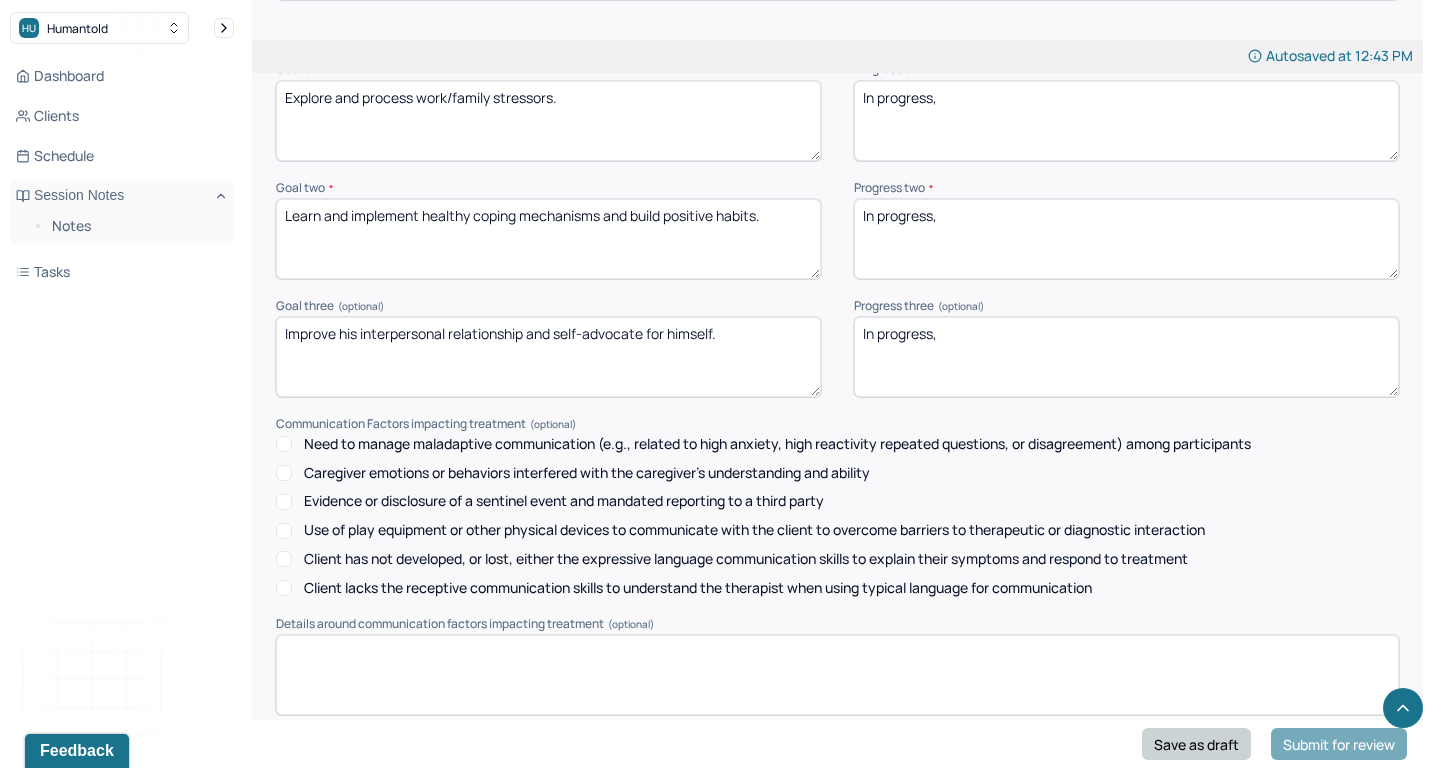 click on "Save as draft" at bounding box center [1196, 744] 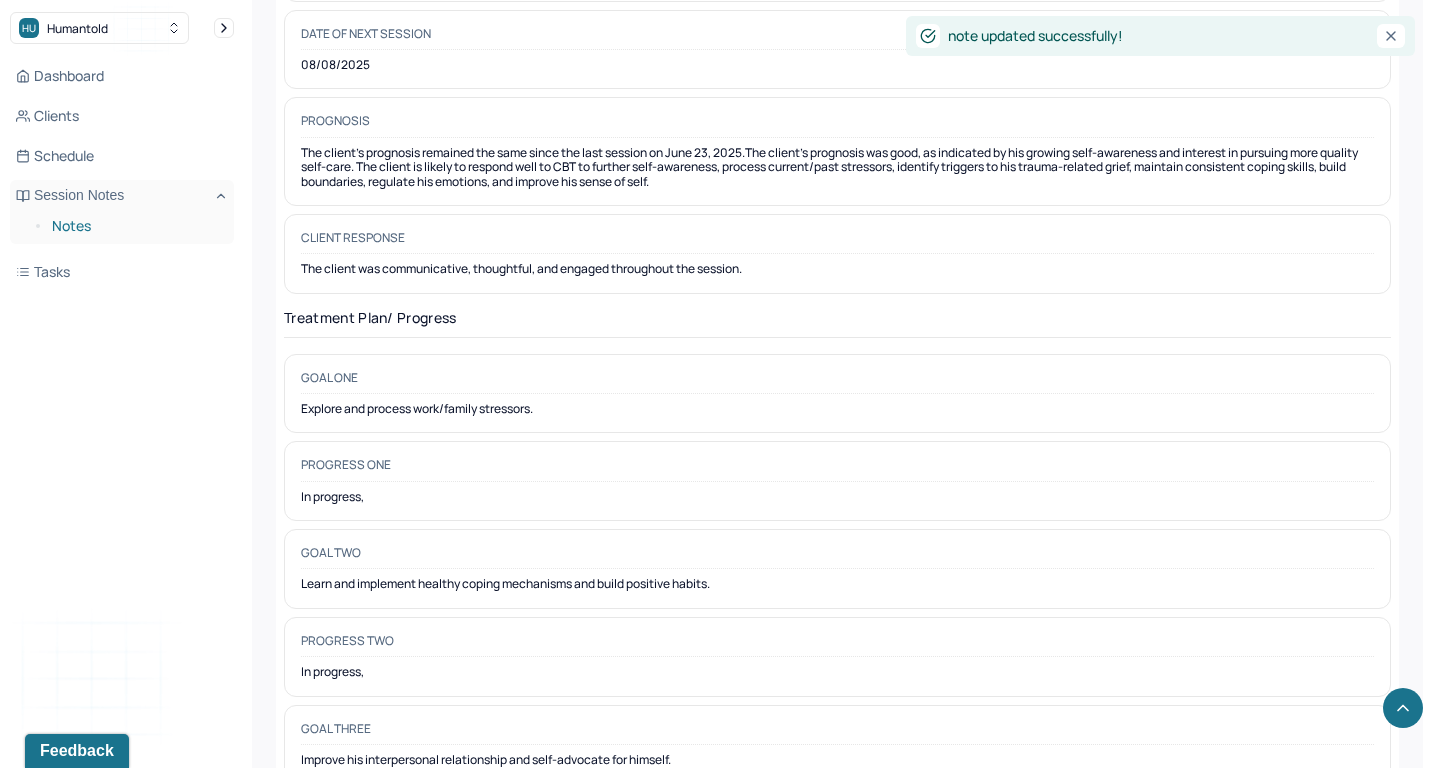click on "Notes" at bounding box center (135, 226) 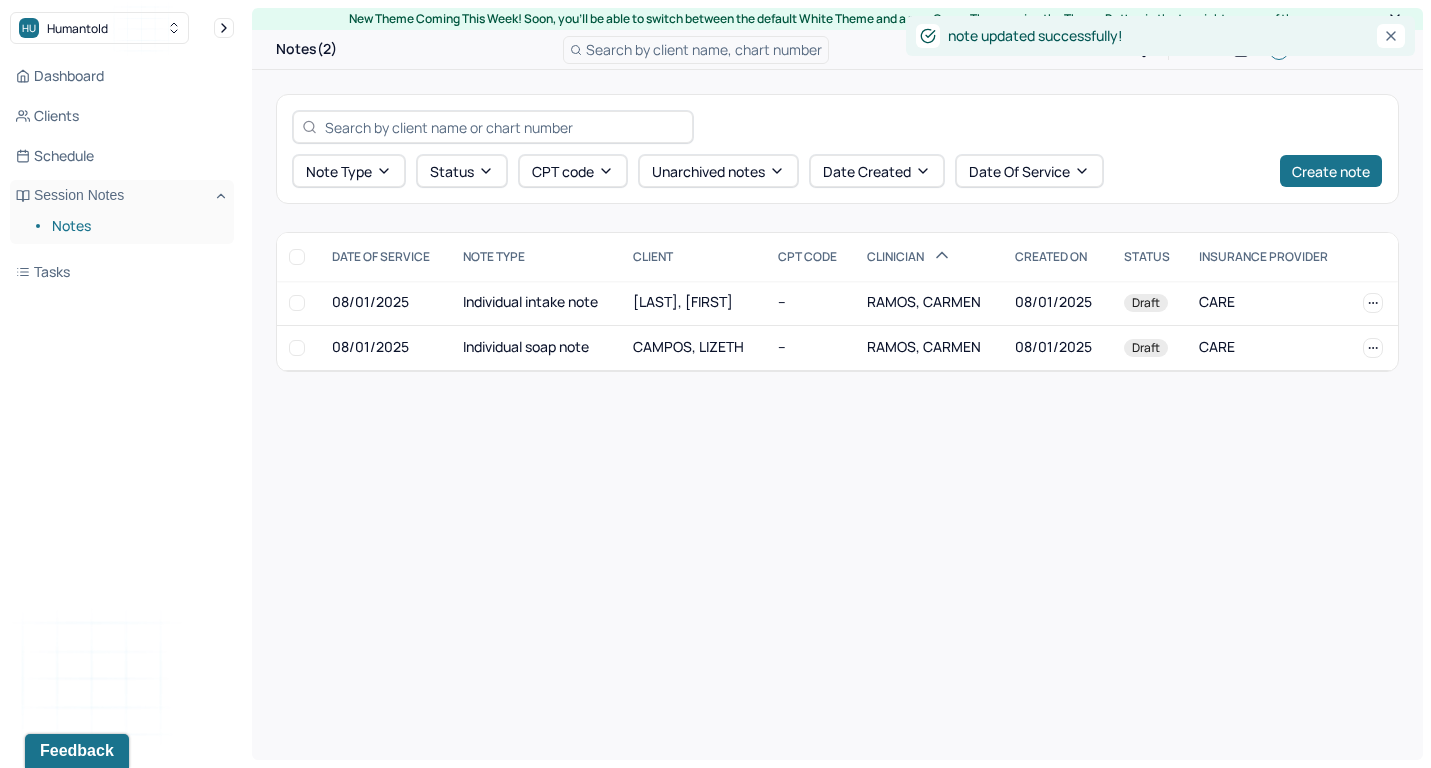 scroll, scrollTop: 0, scrollLeft: 0, axis: both 